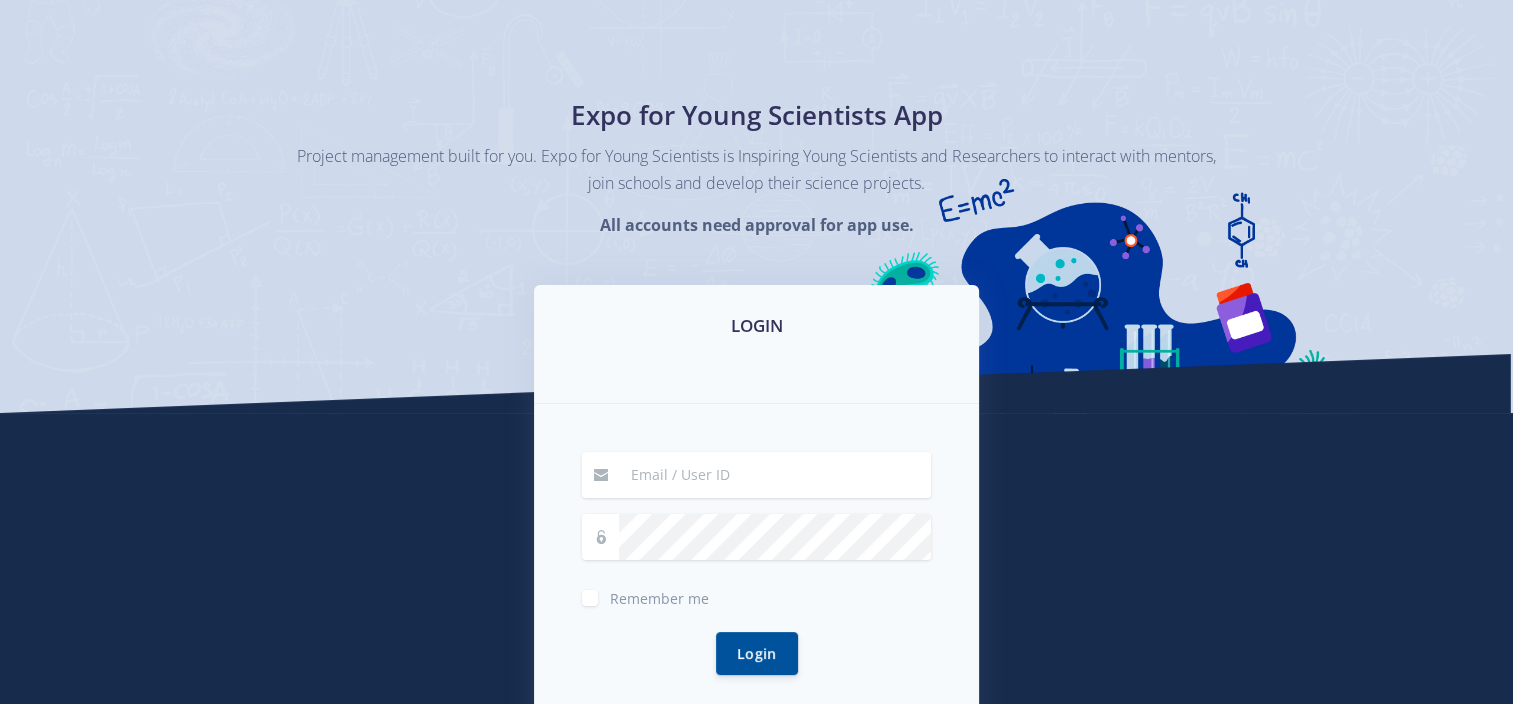 scroll, scrollTop: 300, scrollLeft: 0, axis: vertical 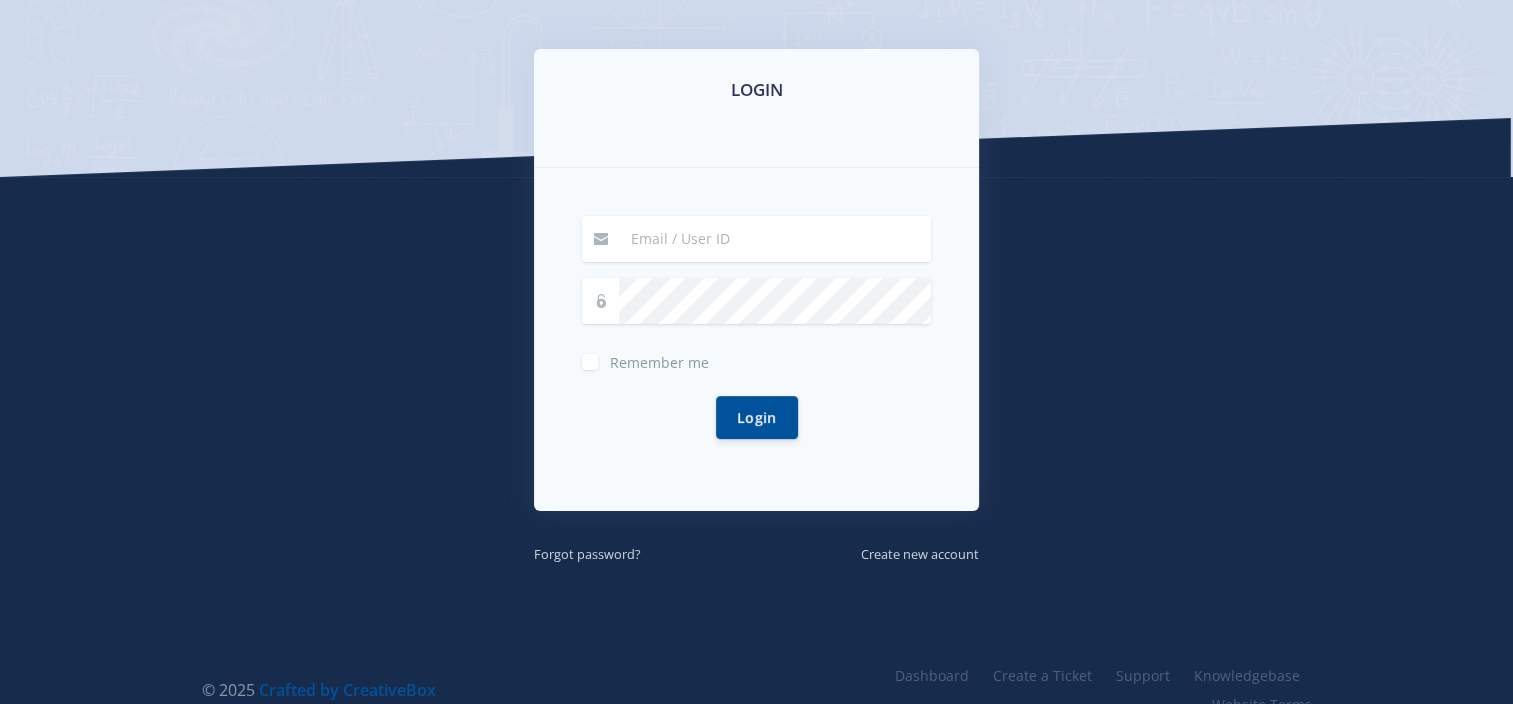 drag, startPoint x: 125, startPoint y: 485, endPoint x: 224, endPoint y: 484, distance: 99.00505 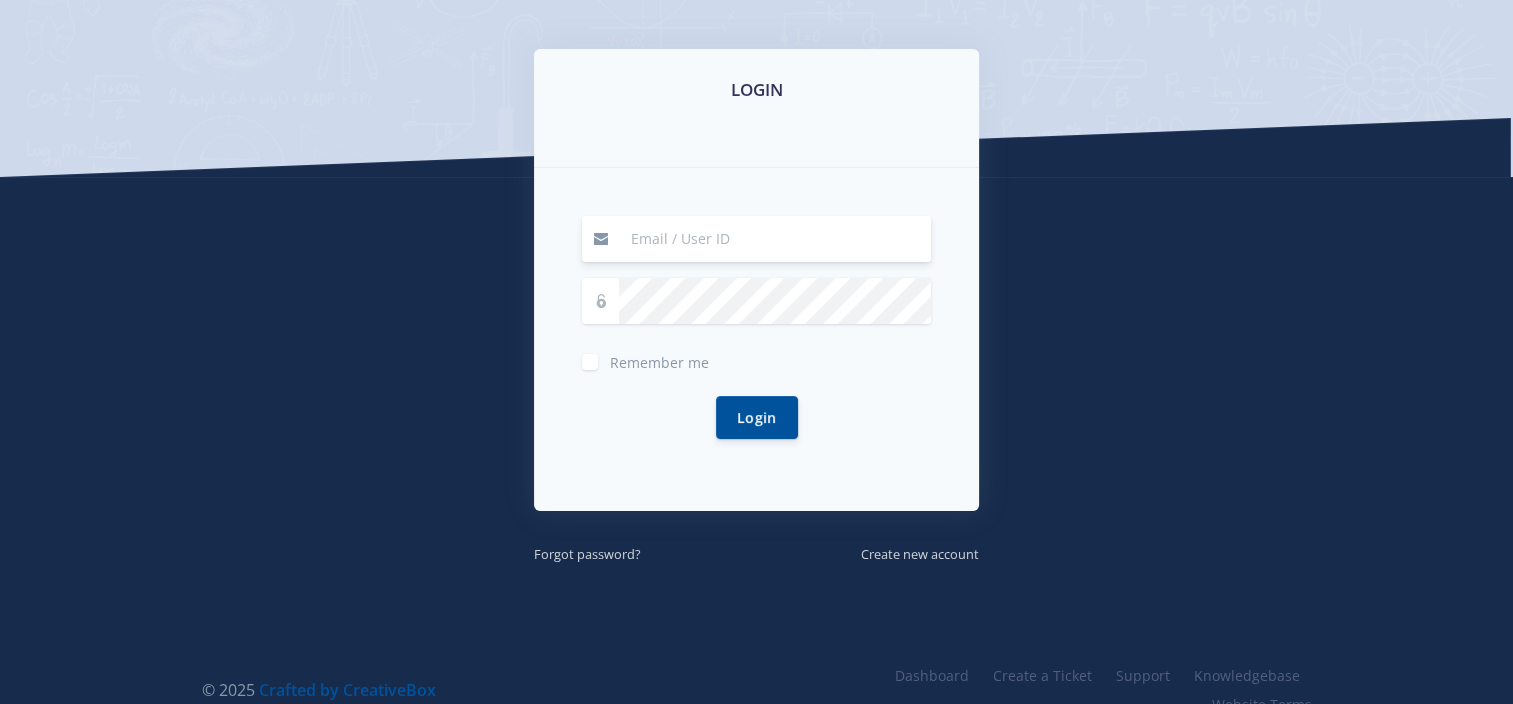 paste on "jhb-expo@schoolcentral.co.za" 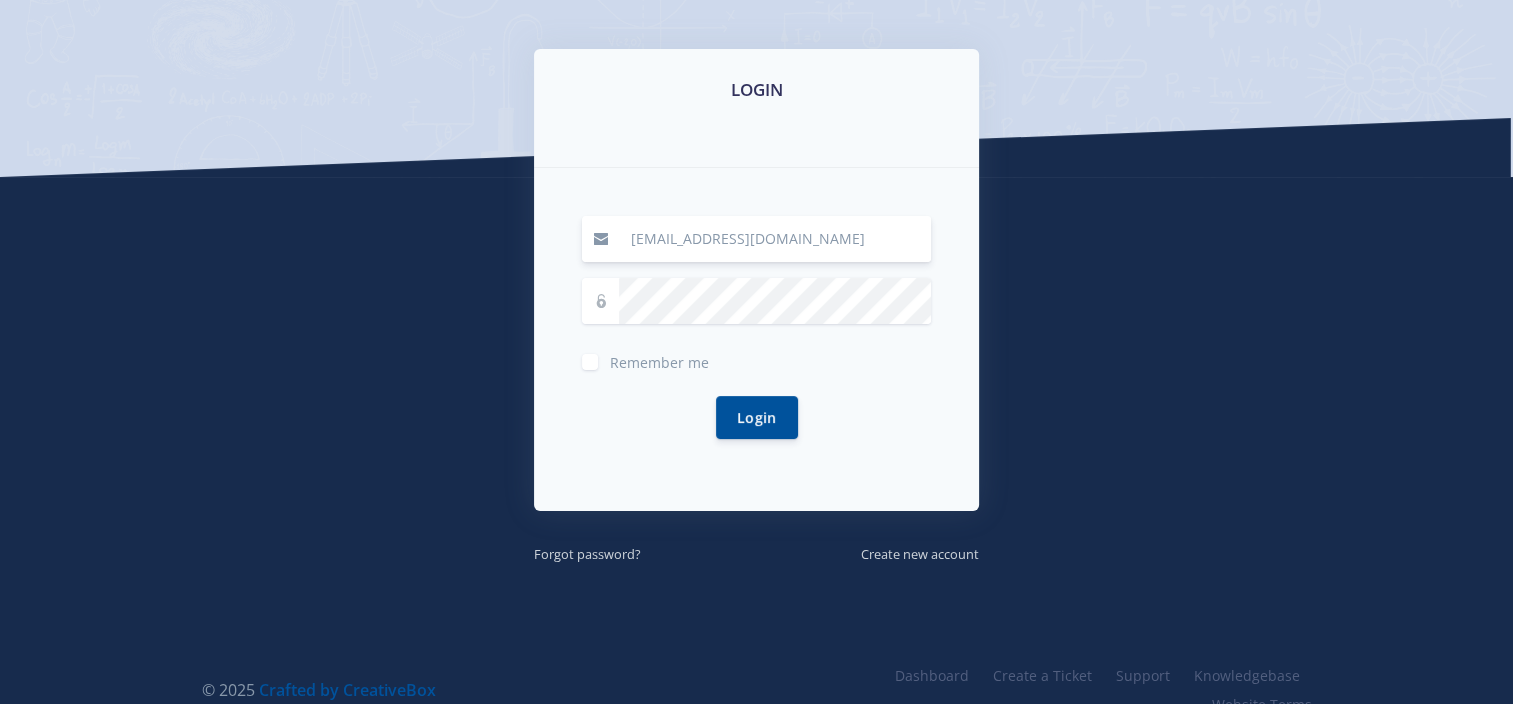 type on "jhb-expo@schoolcentral.co.za" 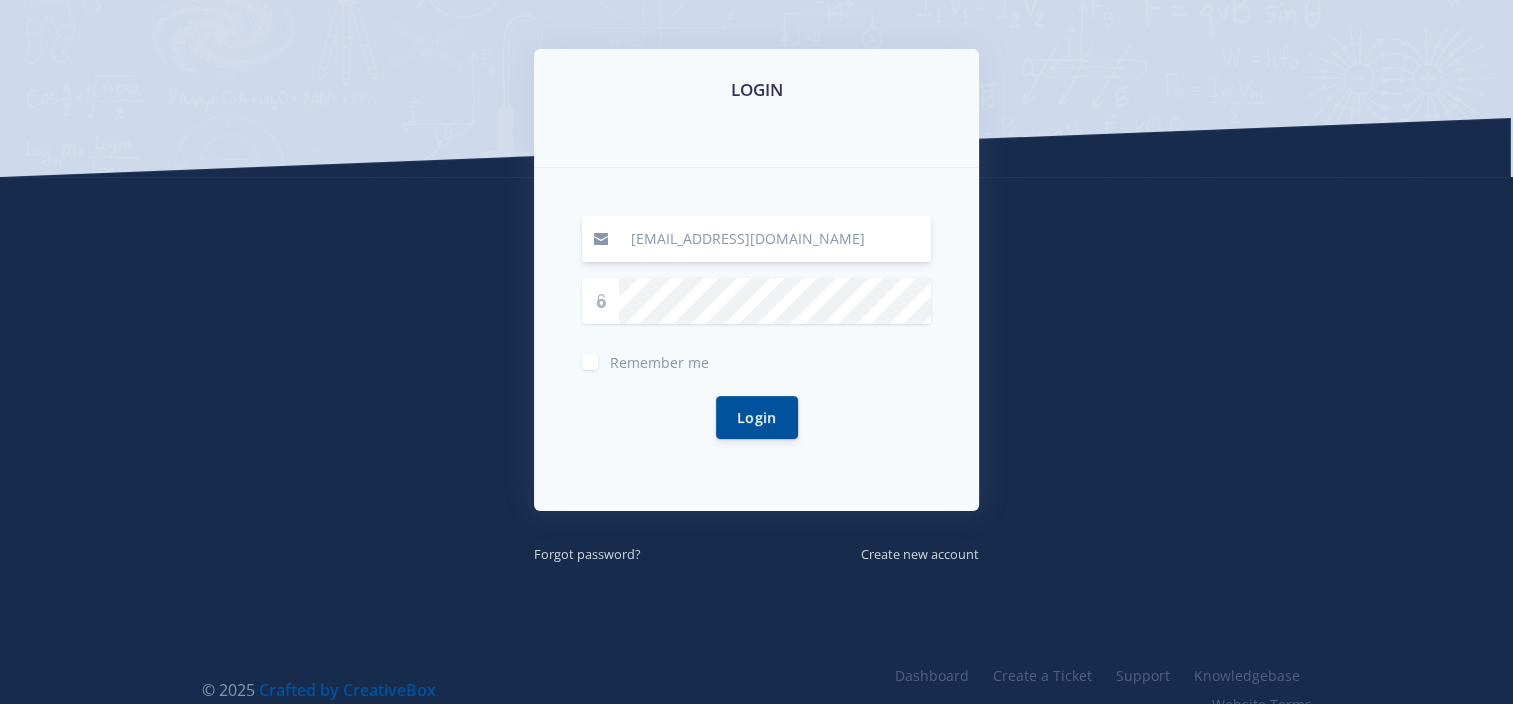 drag, startPoint x: 216, startPoint y: 520, endPoint x: 428, endPoint y: 472, distance: 217.36604 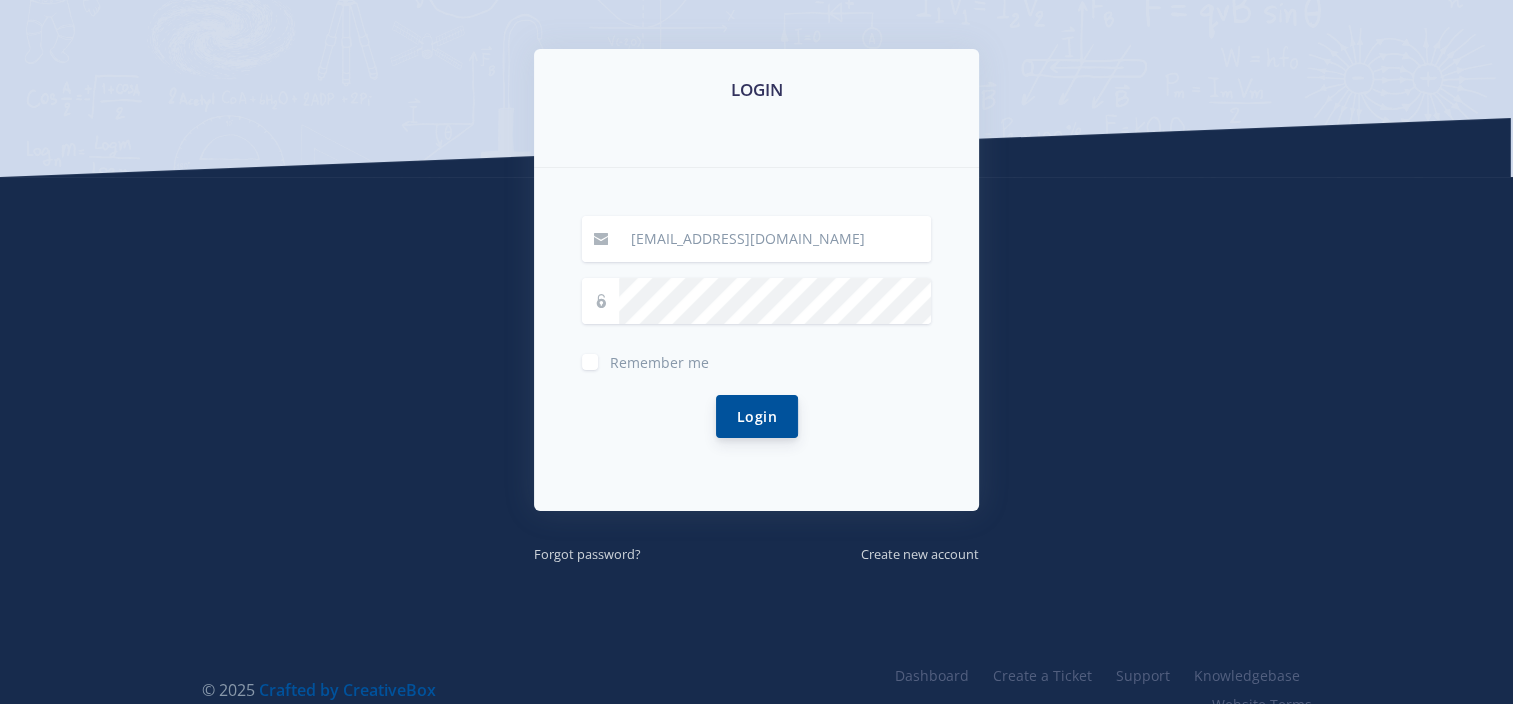 click on "Login" at bounding box center [757, 416] 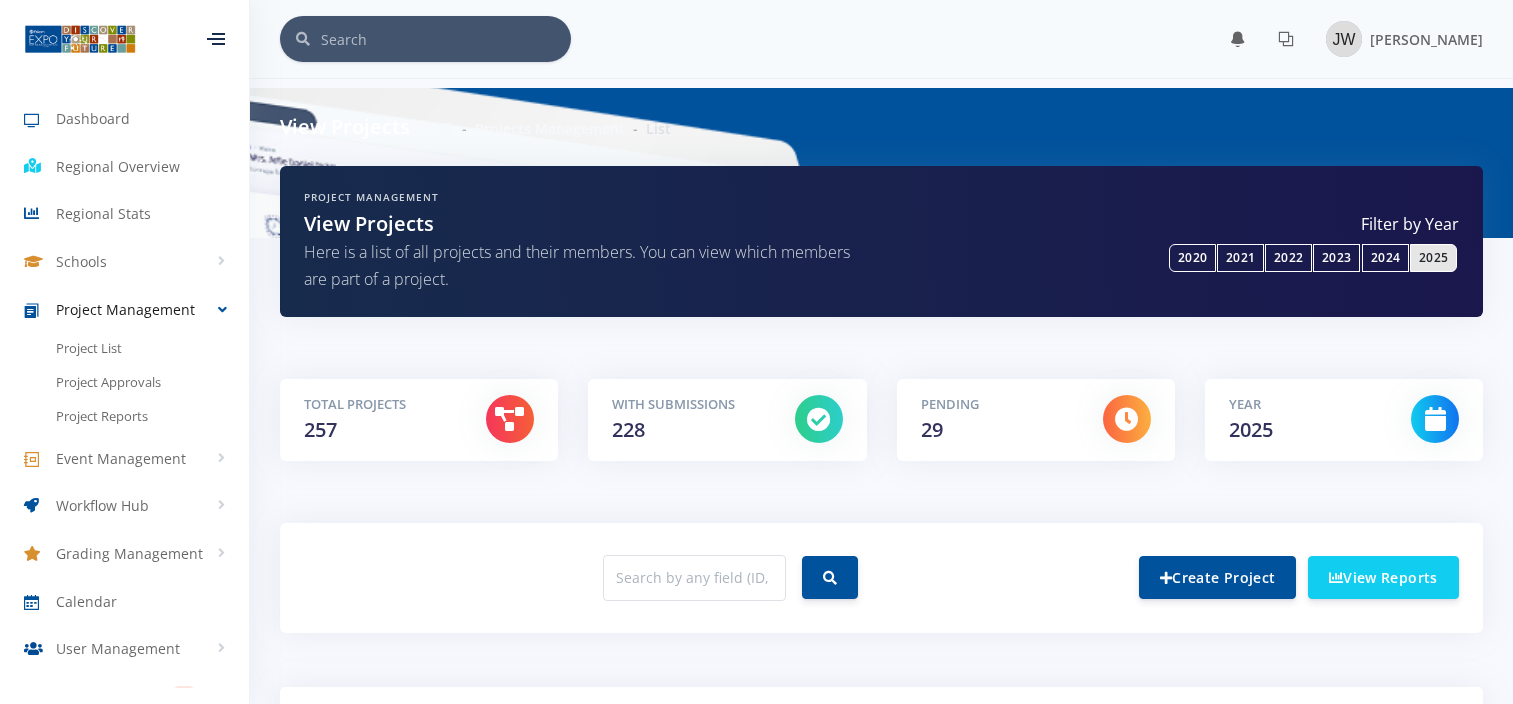 scroll, scrollTop: 0, scrollLeft: 0, axis: both 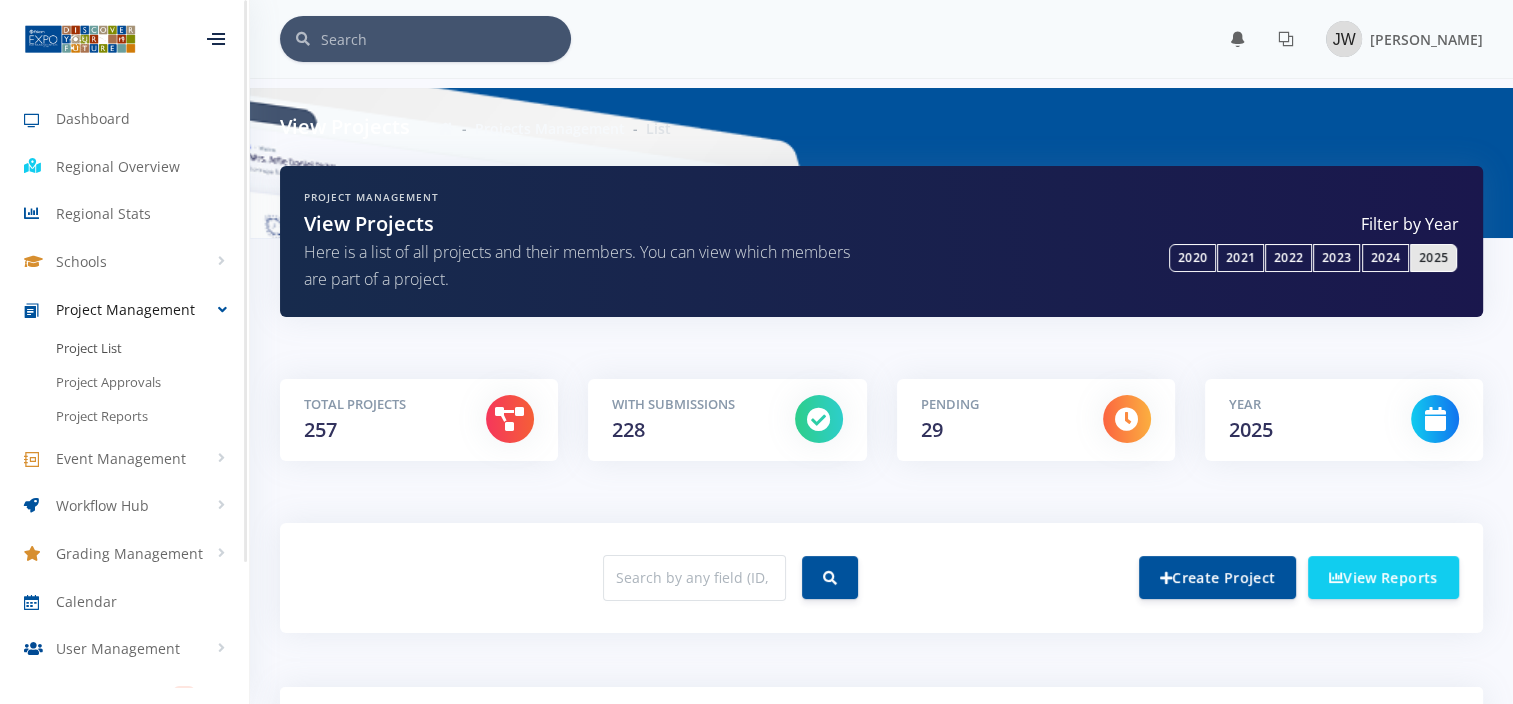 click on "Project List" at bounding box center [89, 349] 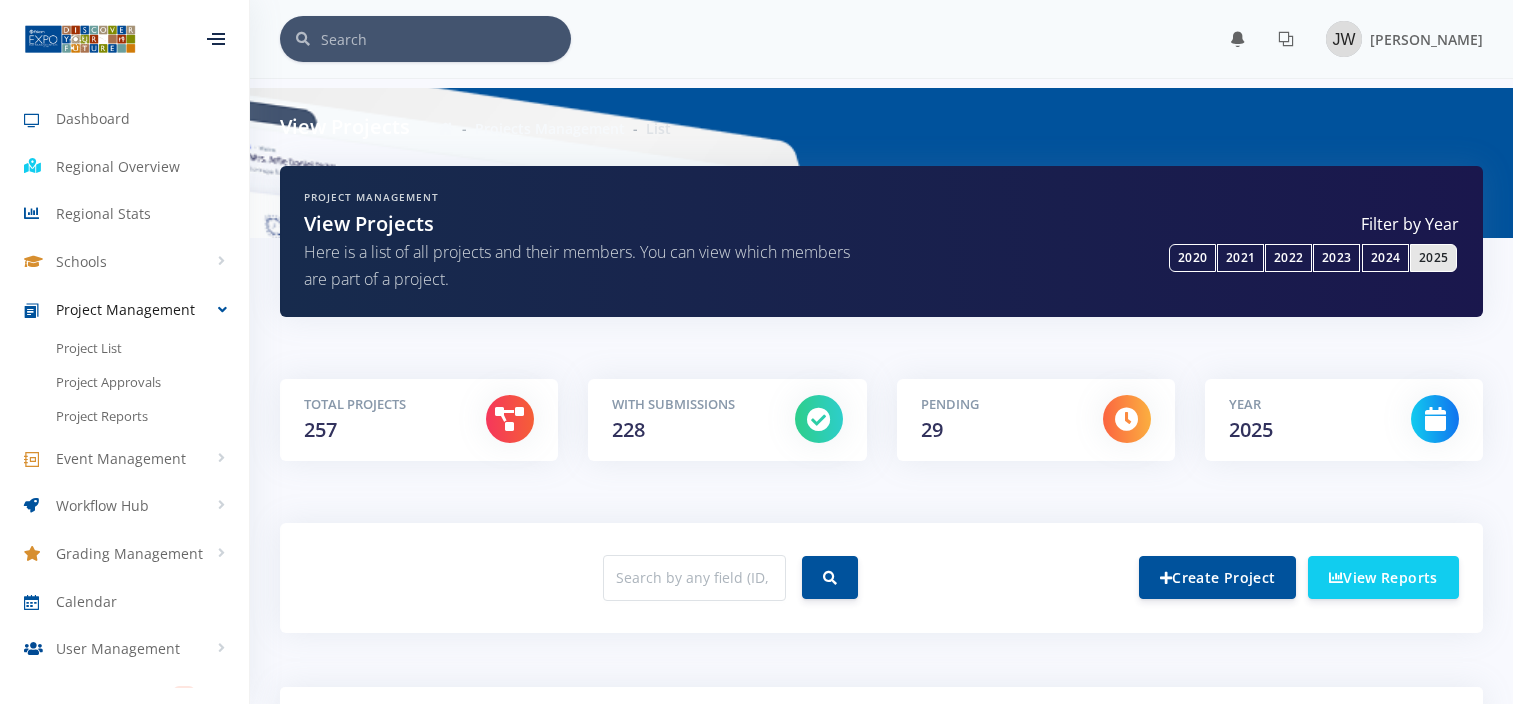 scroll, scrollTop: 0, scrollLeft: 0, axis: both 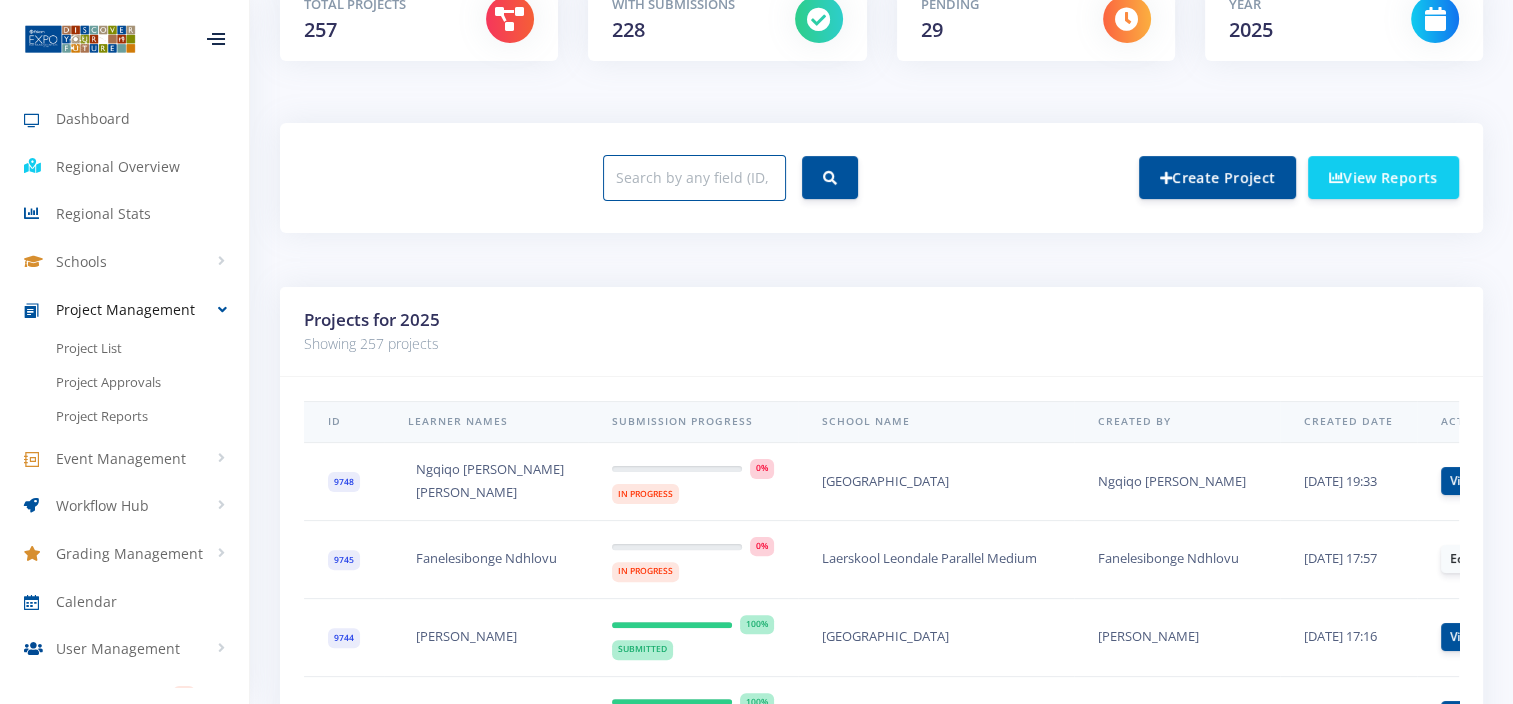 click at bounding box center (694, 178) 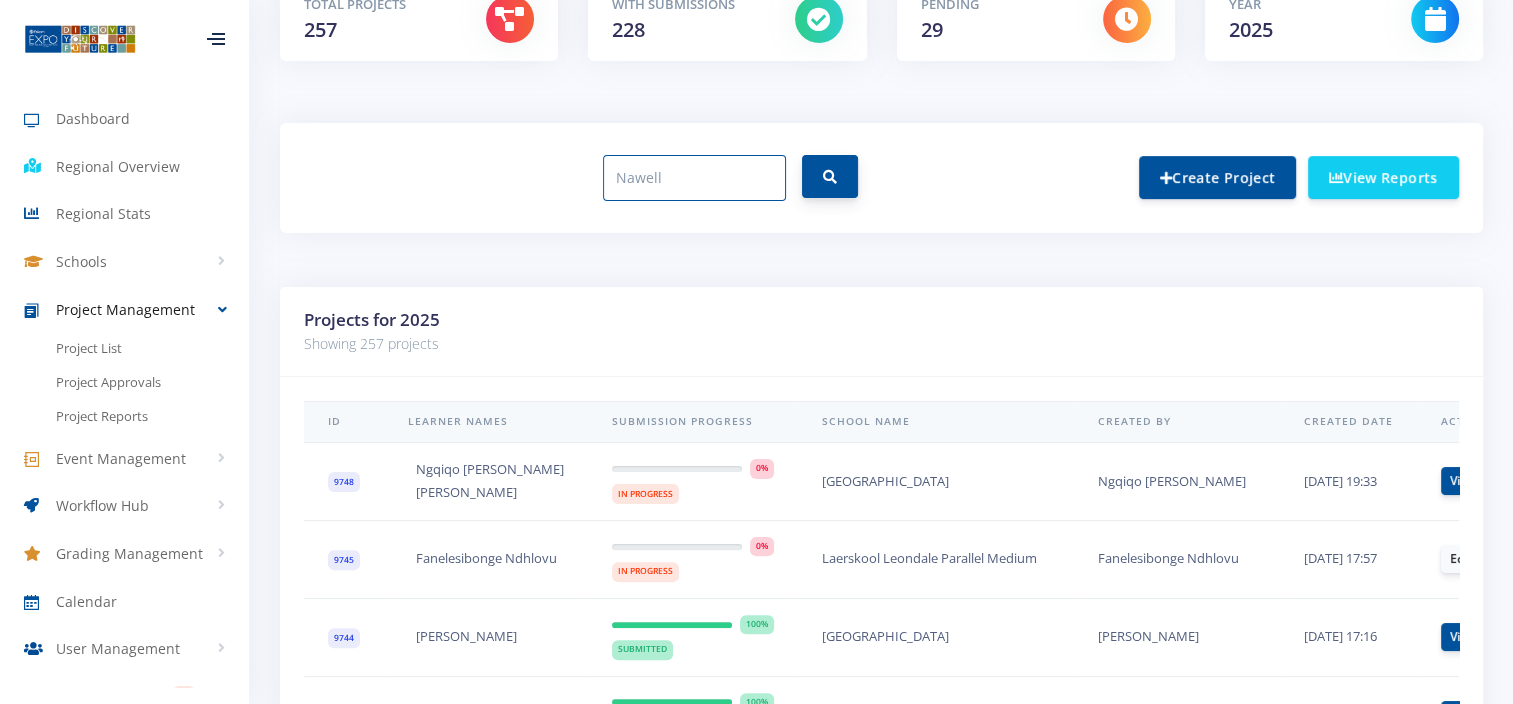 type on "Nawell" 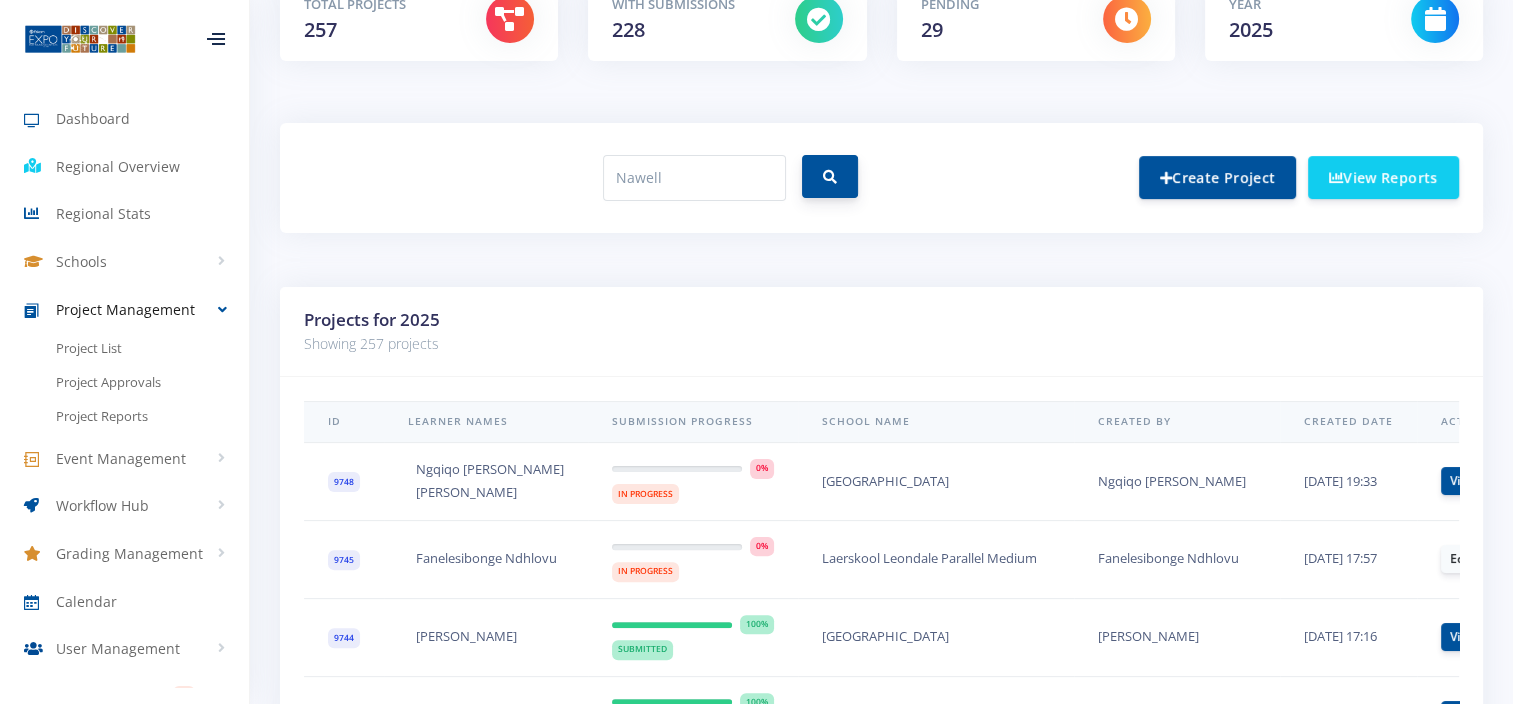click at bounding box center (830, 177) 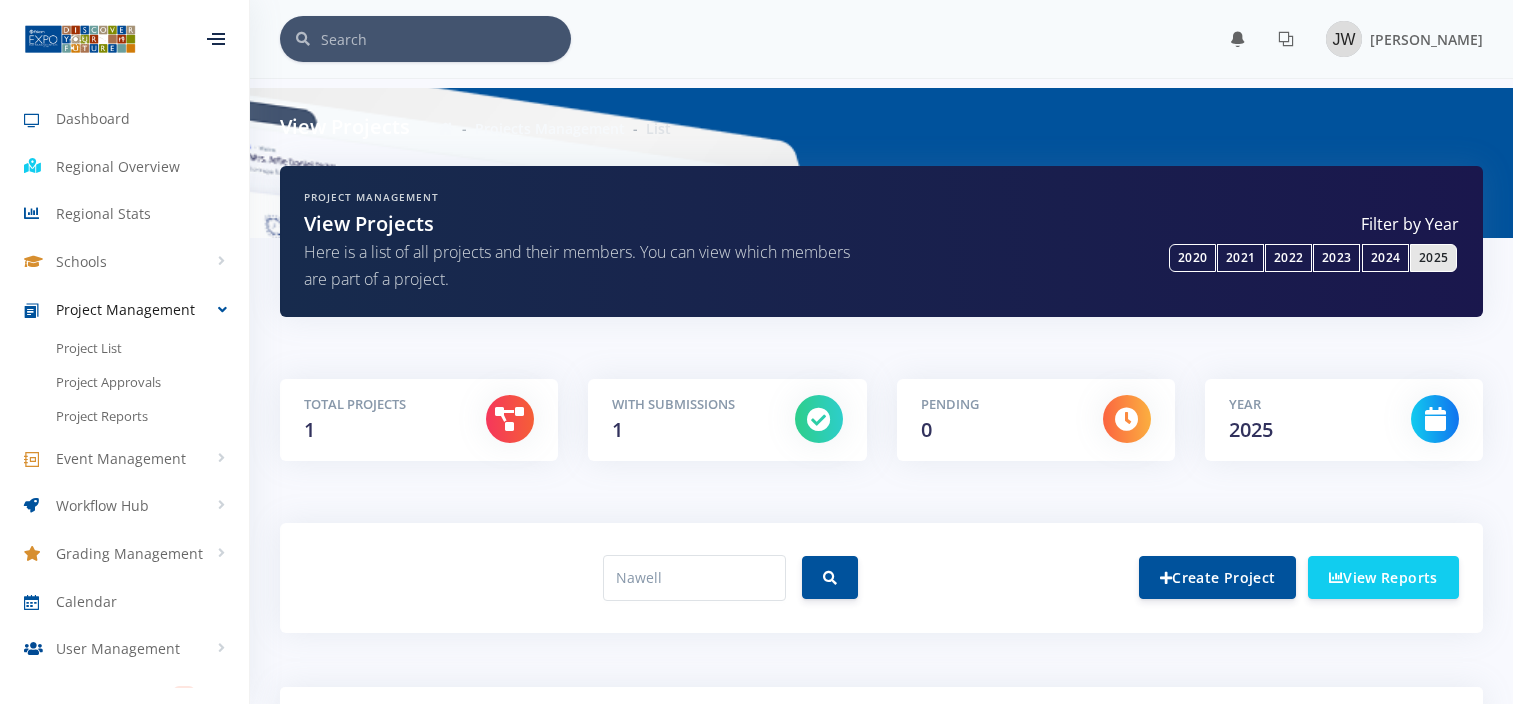 scroll, scrollTop: 0, scrollLeft: 0, axis: both 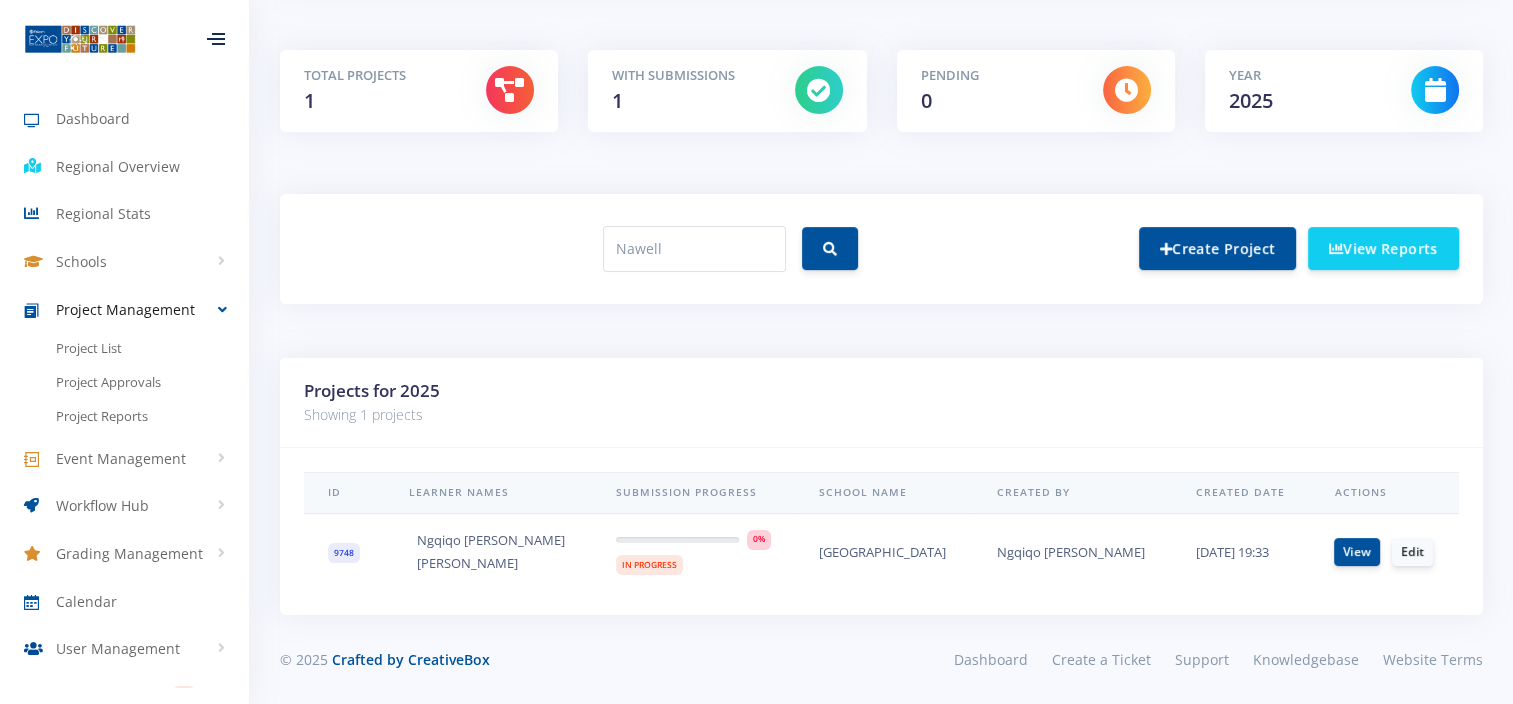 drag, startPoint x: 530, startPoint y: 541, endPoint x: 408, endPoint y: 544, distance: 122.03688 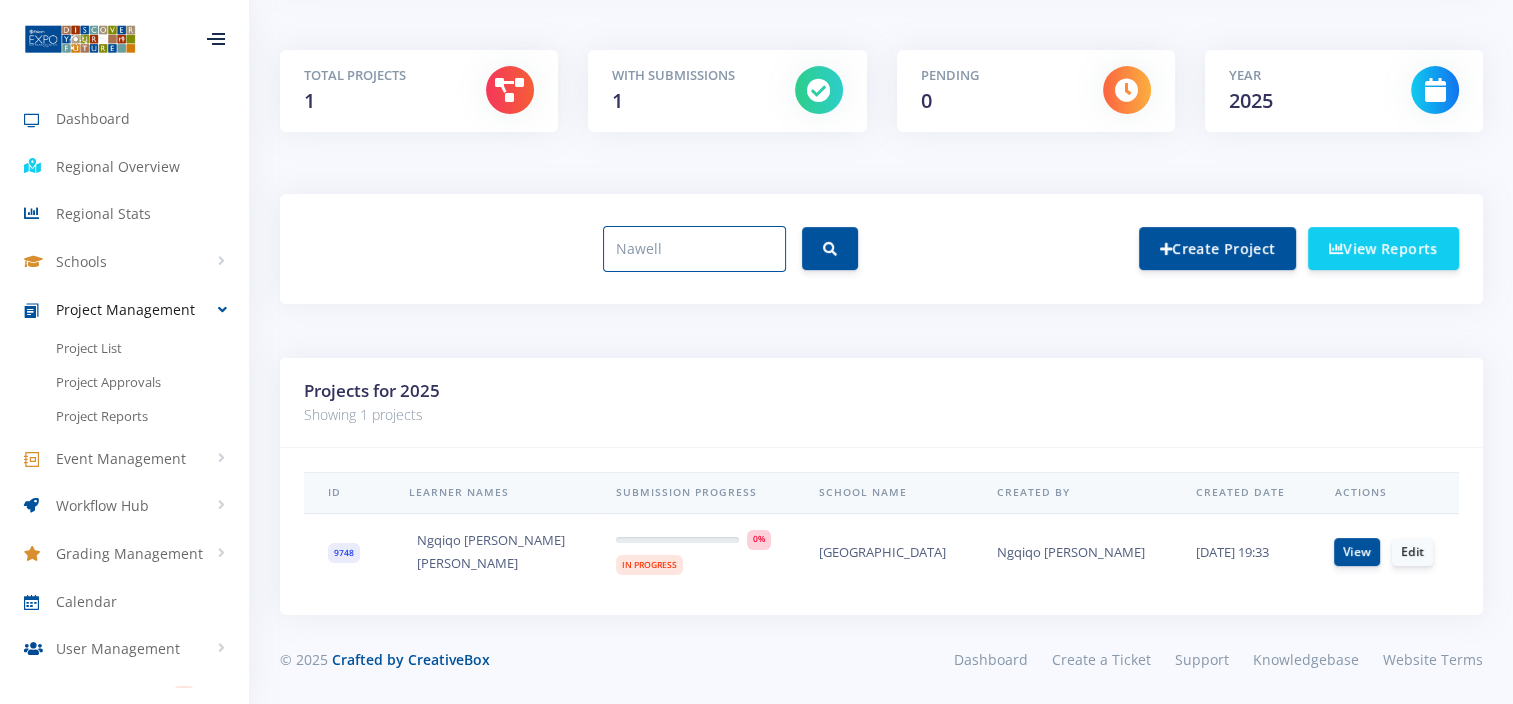 click on "Nawell" at bounding box center [694, 249] 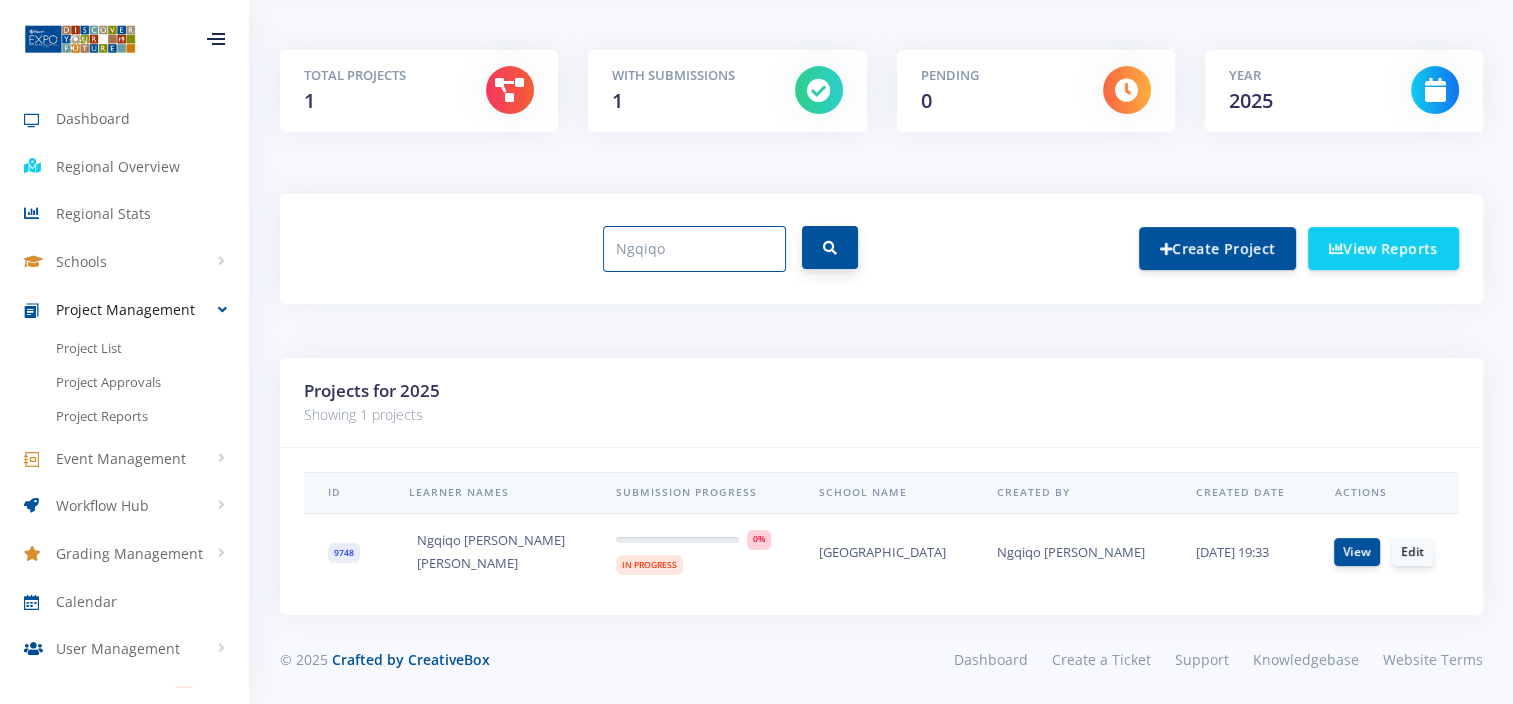 type on "Ngqiqo" 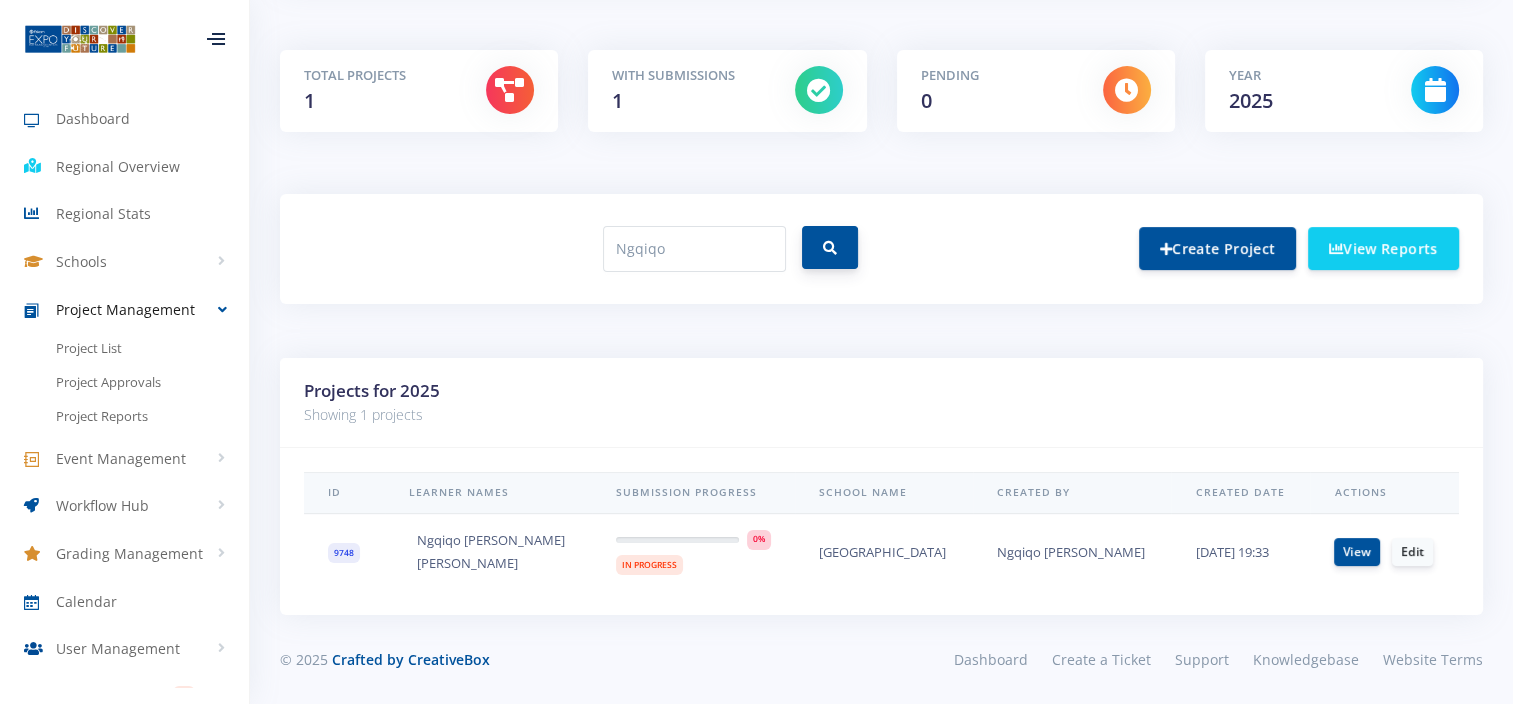 click at bounding box center [830, 247] 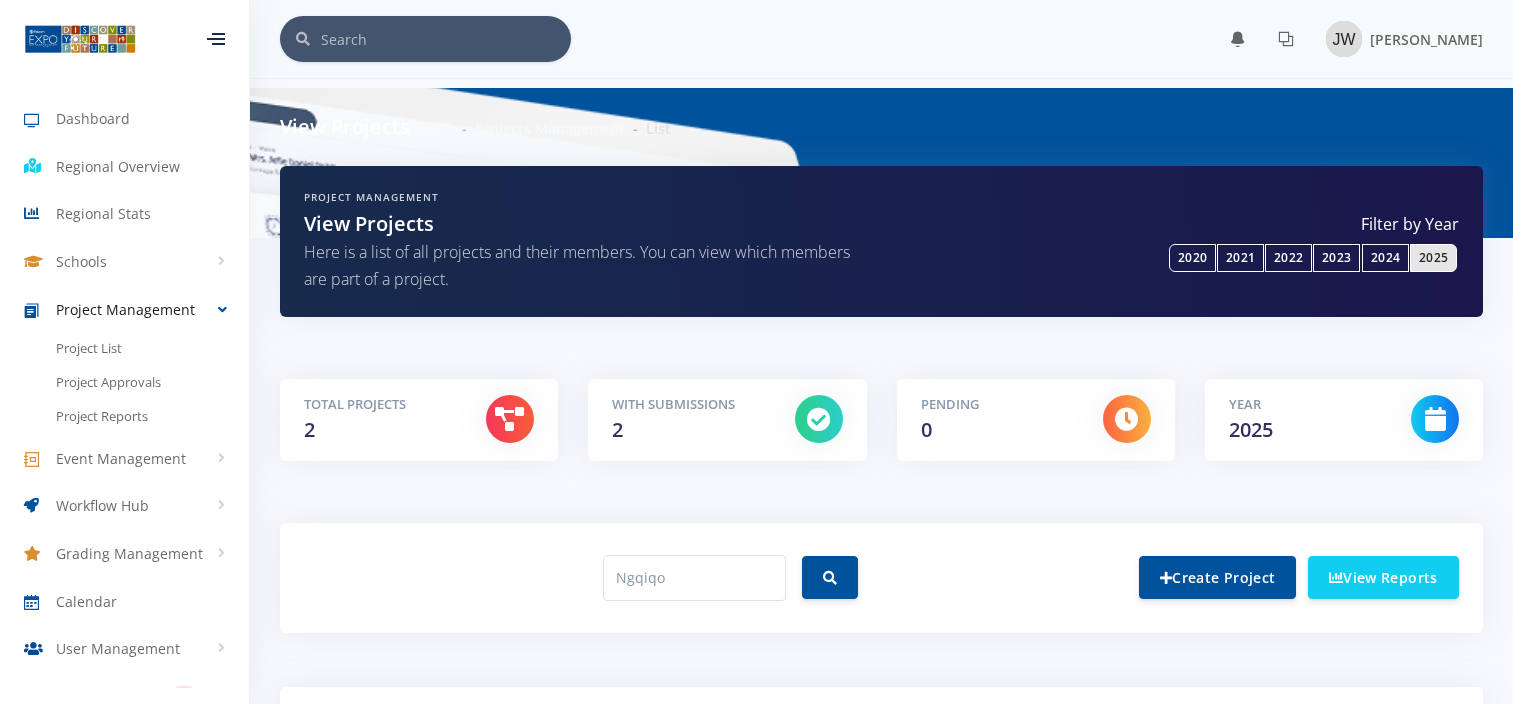 scroll, scrollTop: 0, scrollLeft: 0, axis: both 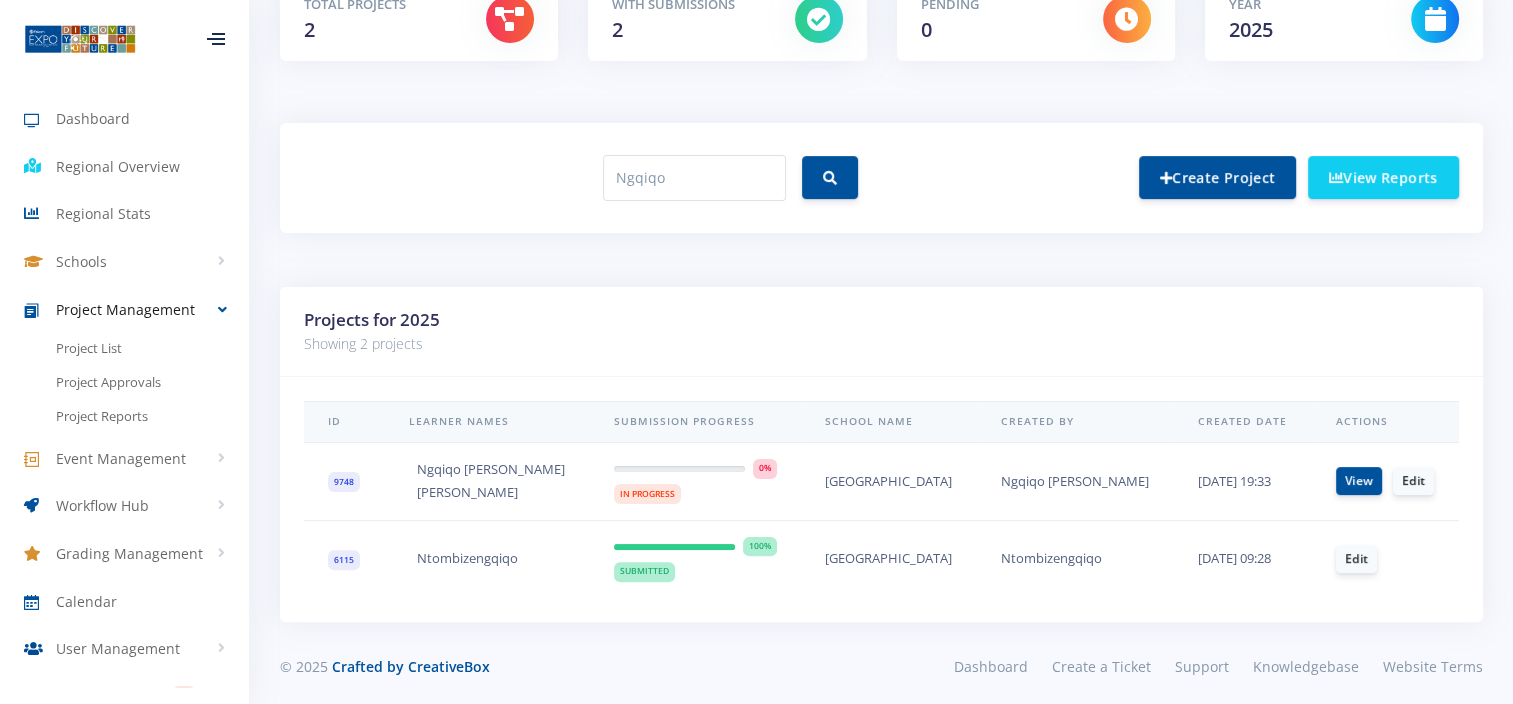 drag, startPoint x: 535, startPoint y: 498, endPoint x: 388, endPoint y: 471, distance: 149.45903 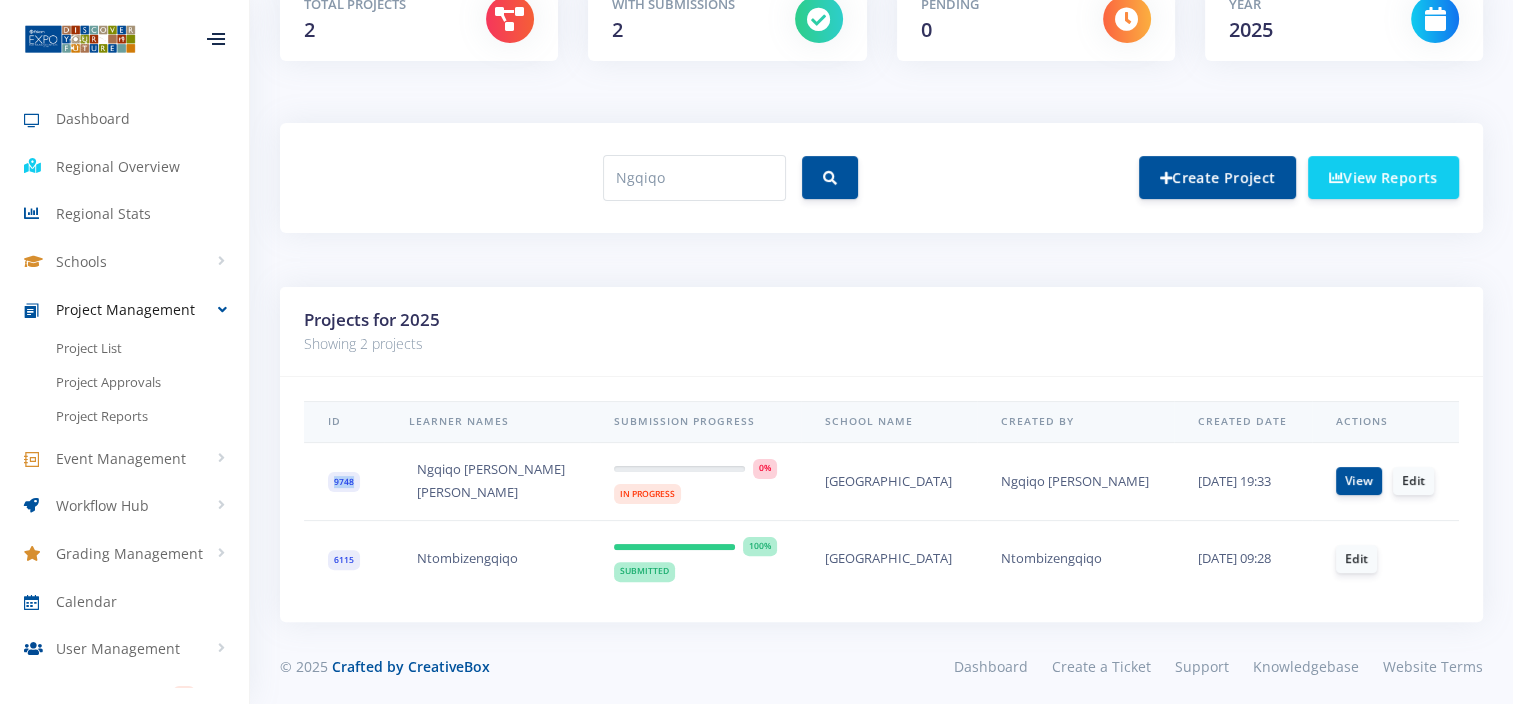 click on "9748" at bounding box center (344, 482) 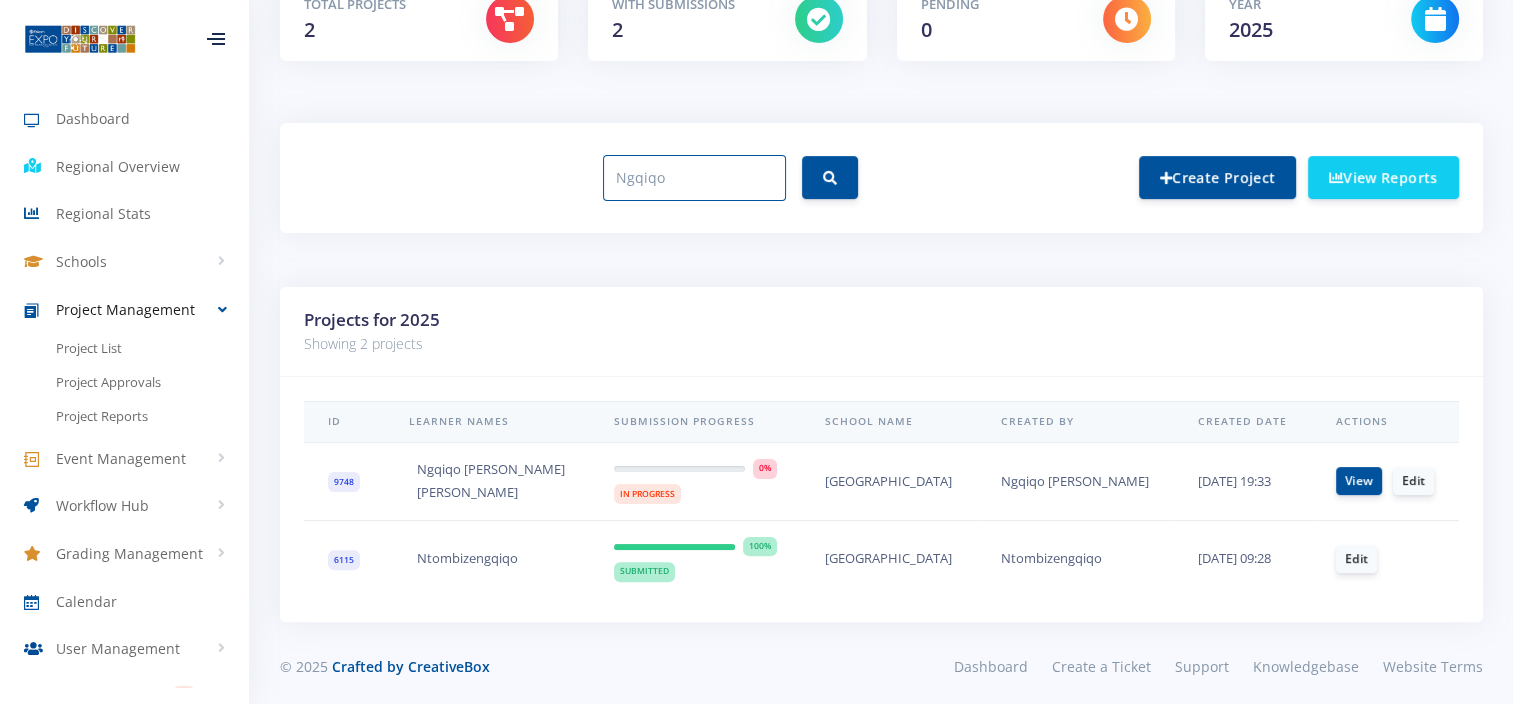 click on "Ngqiqo" at bounding box center [694, 178] 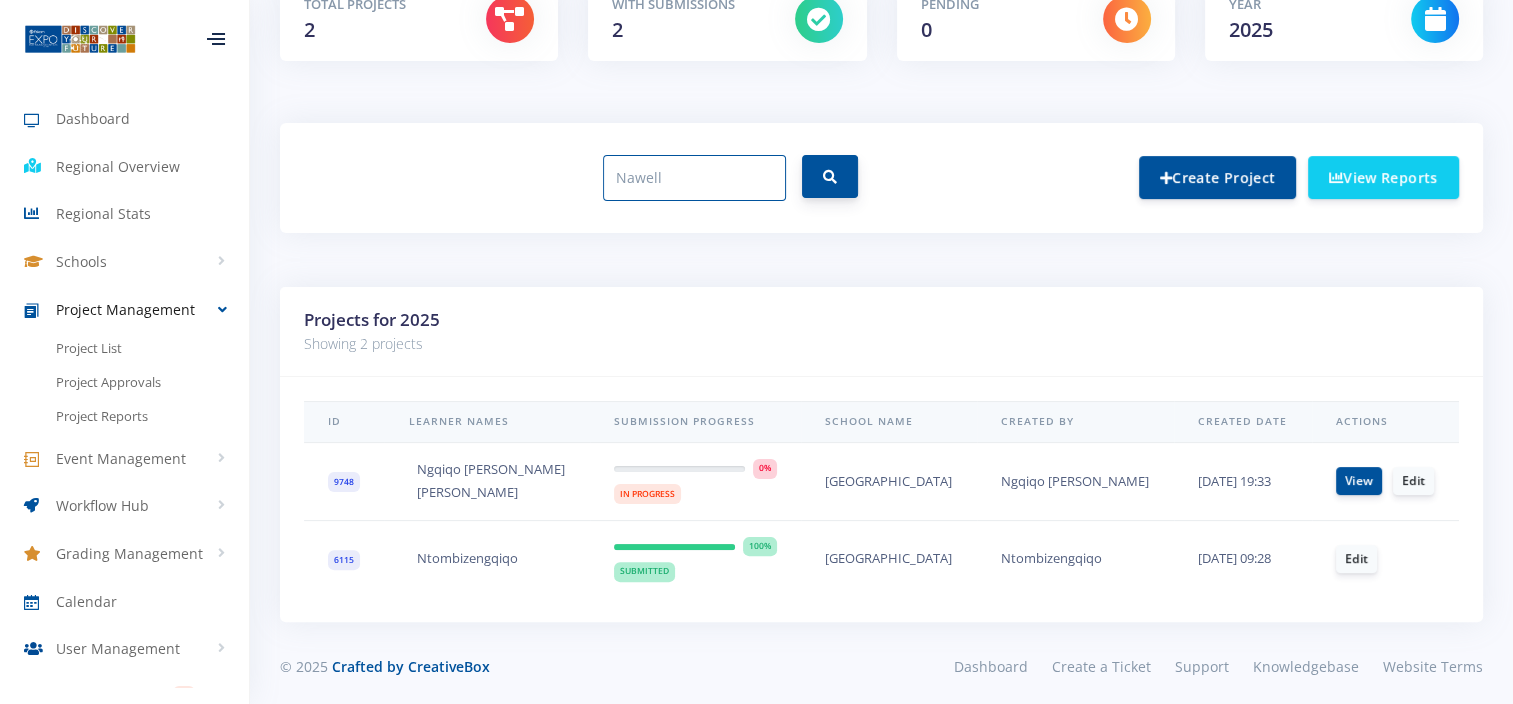 type on "Nawell" 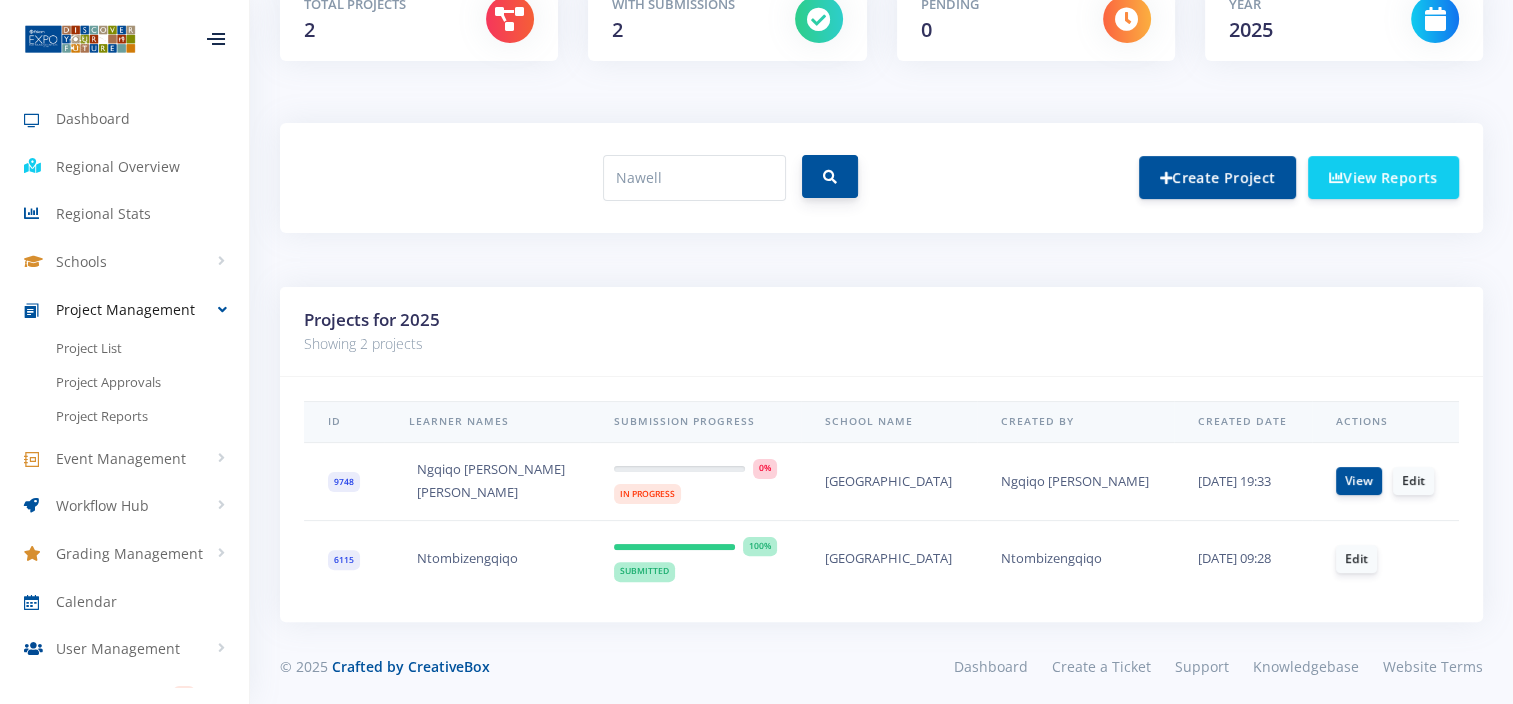 click at bounding box center (830, 177) 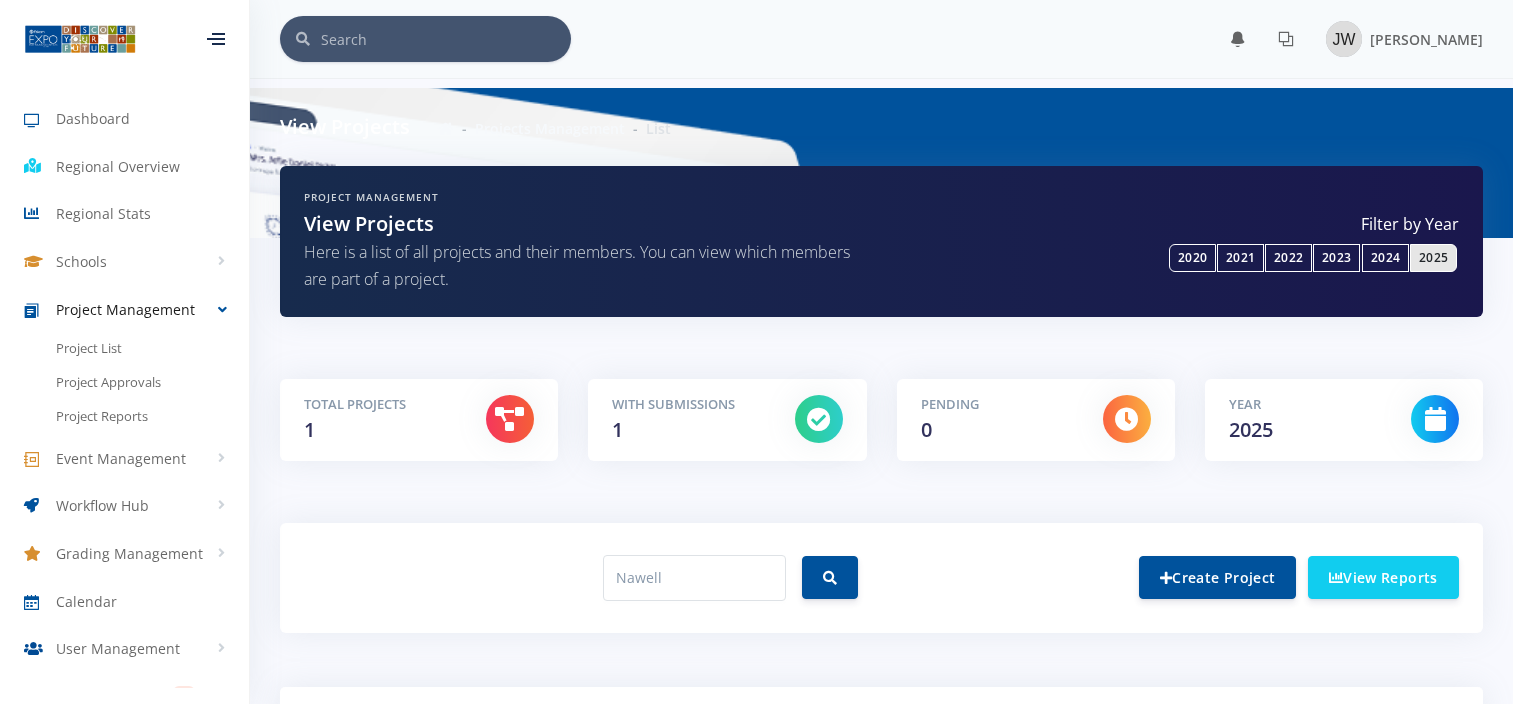 scroll, scrollTop: 0, scrollLeft: 0, axis: both 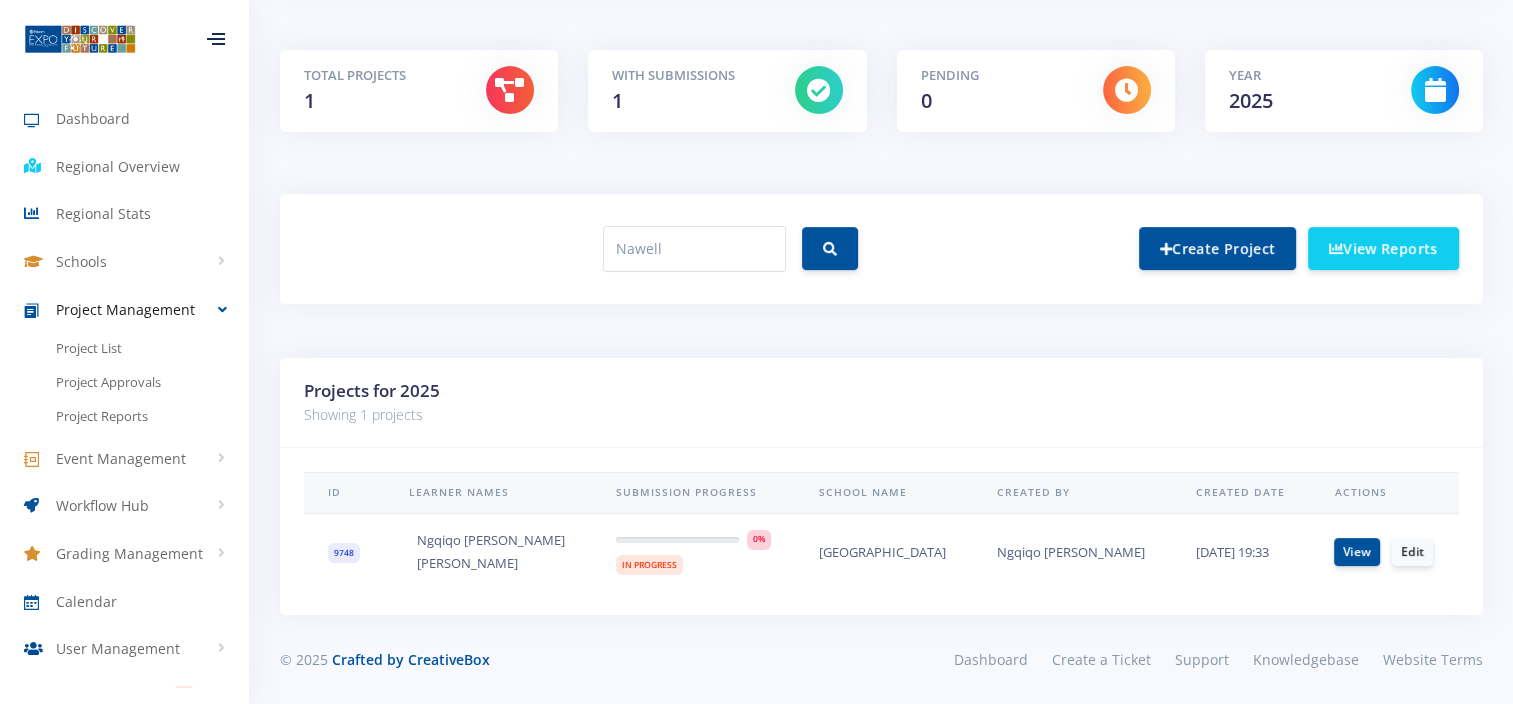 click on "9748" at bounding box center (344, 553) 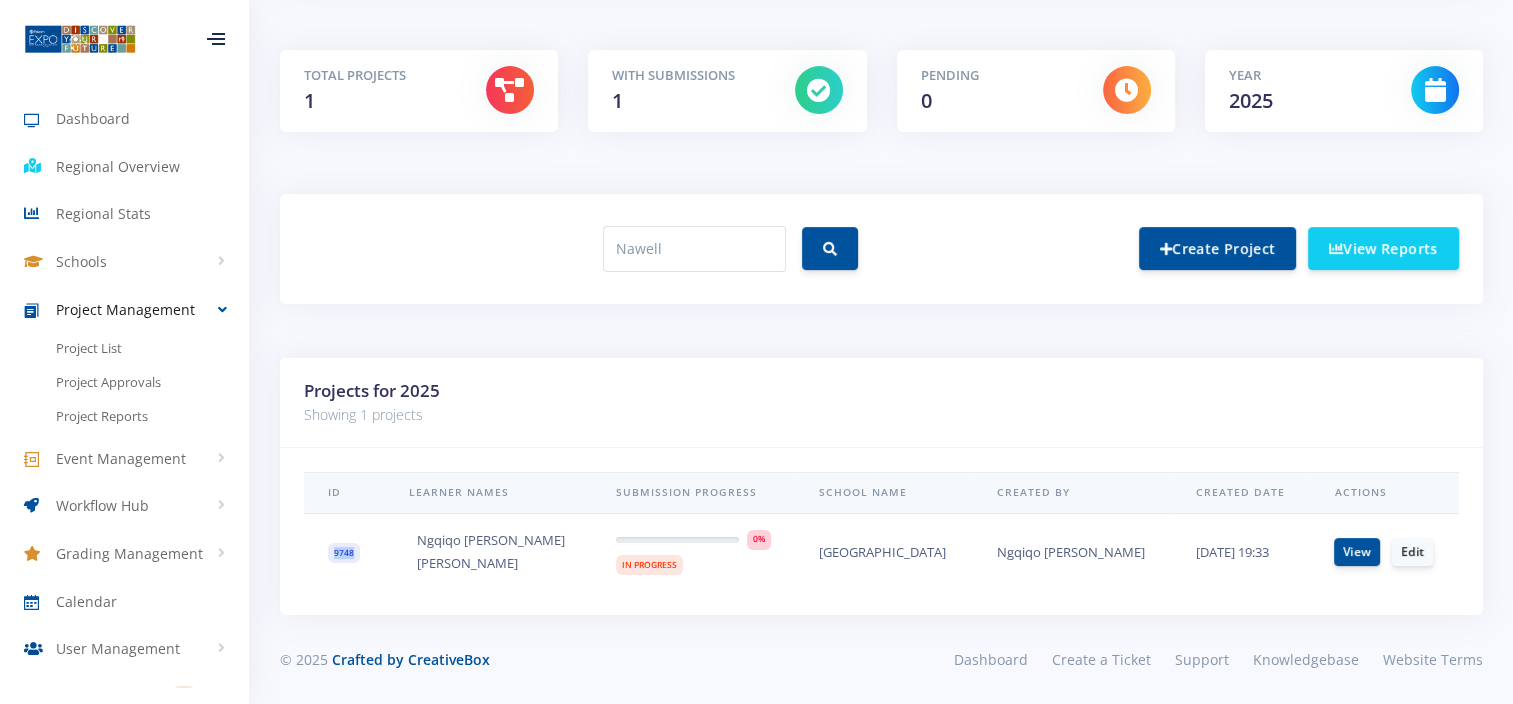 click on "9748" at bounding box center [344, 553] 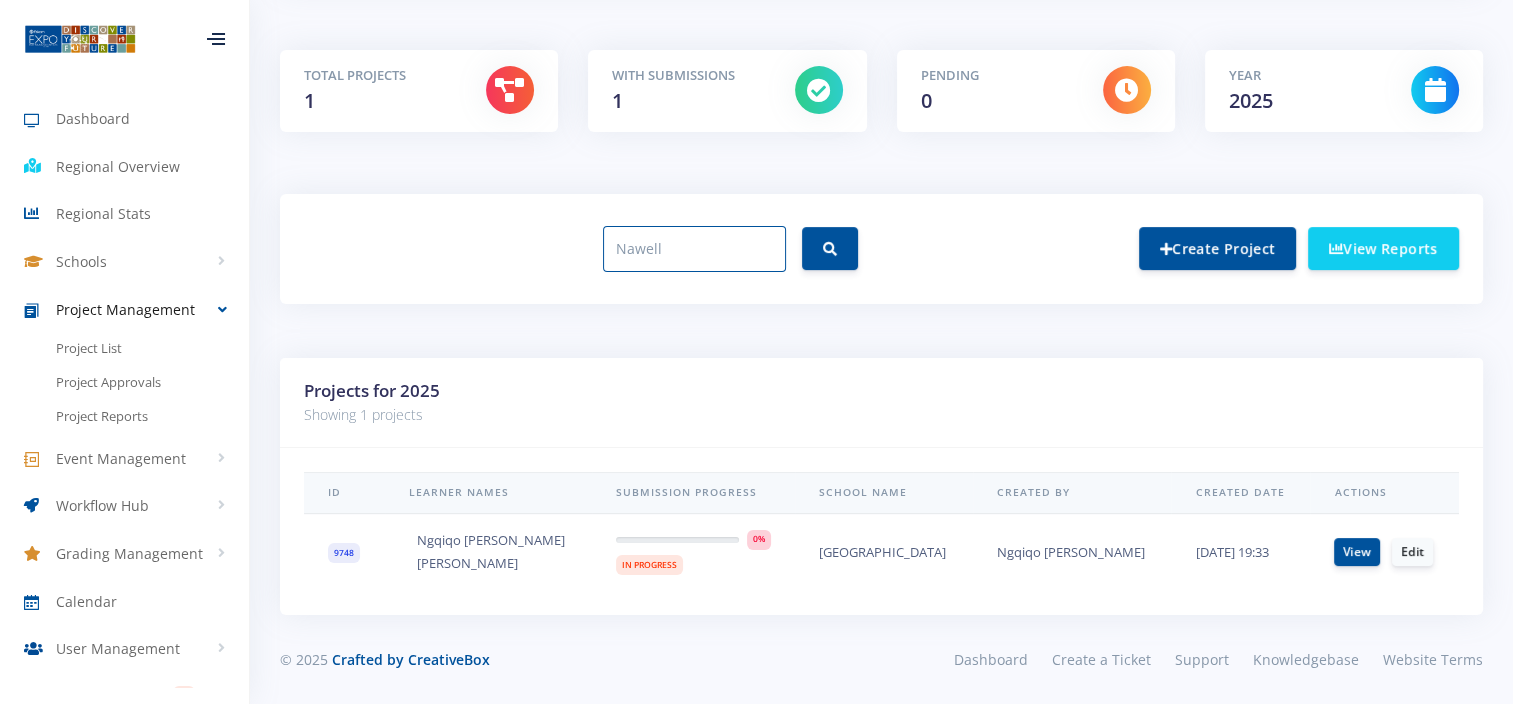 click on "Nawell" at bounding box center [694, 249] 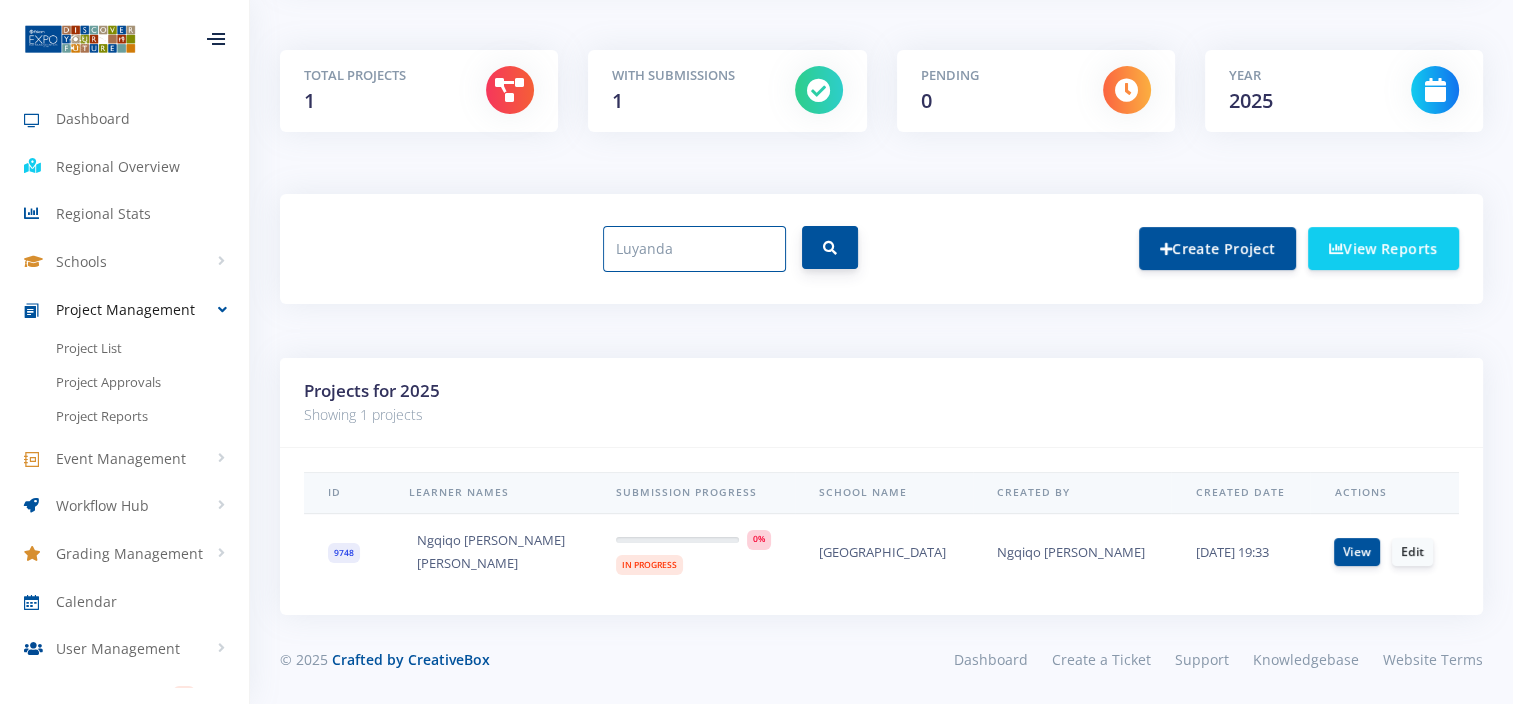 type on "Luyanda" 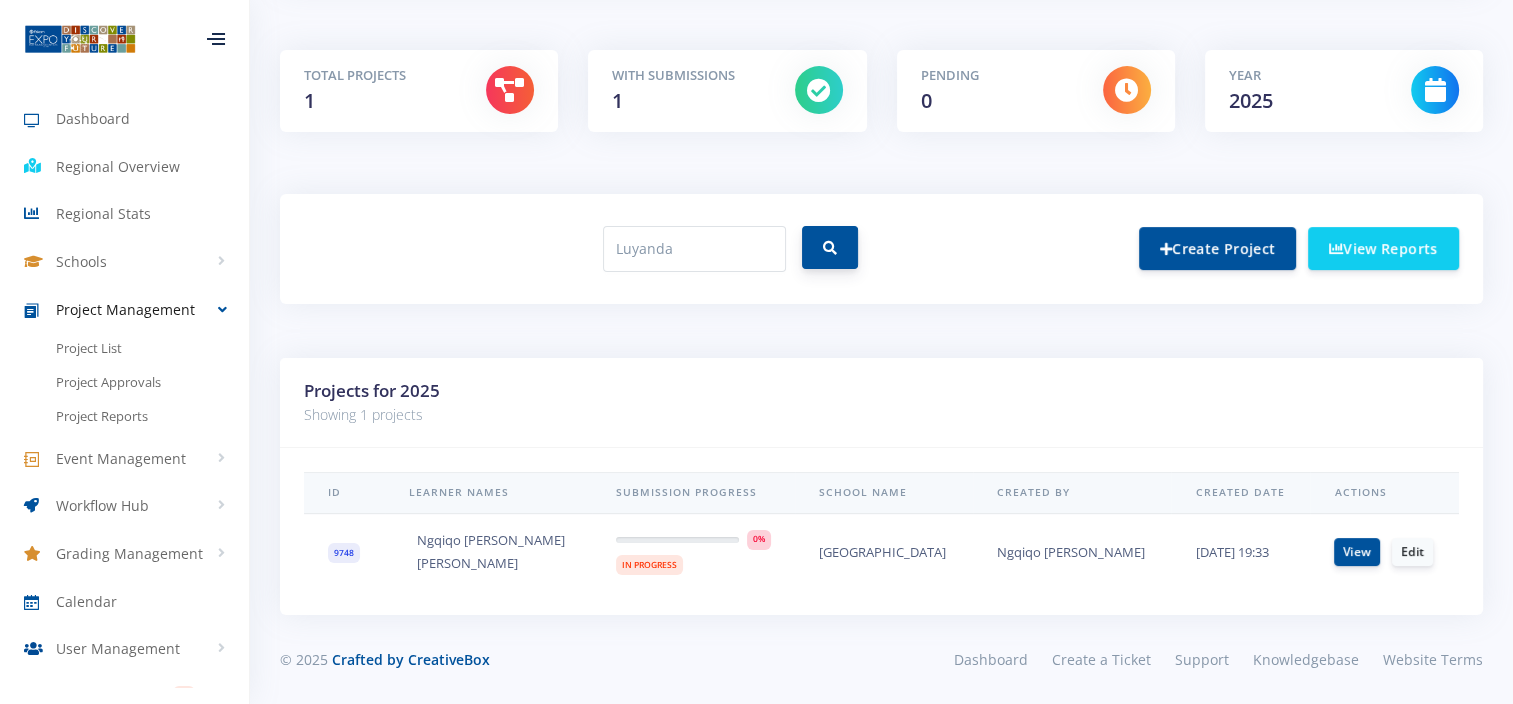 click at bounding box center (830, 248) 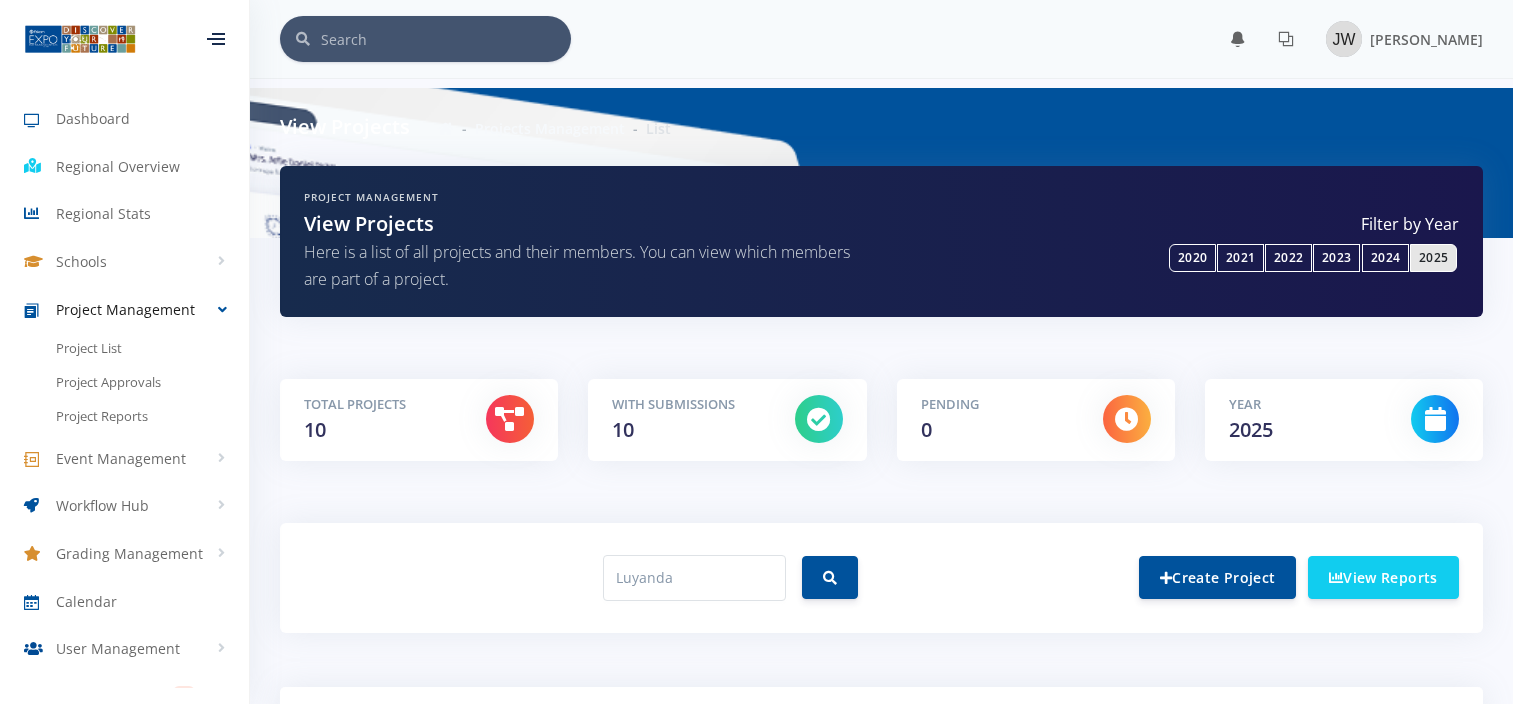 scroll, scrollTop: 0, scrollLeft: 0, axis: both 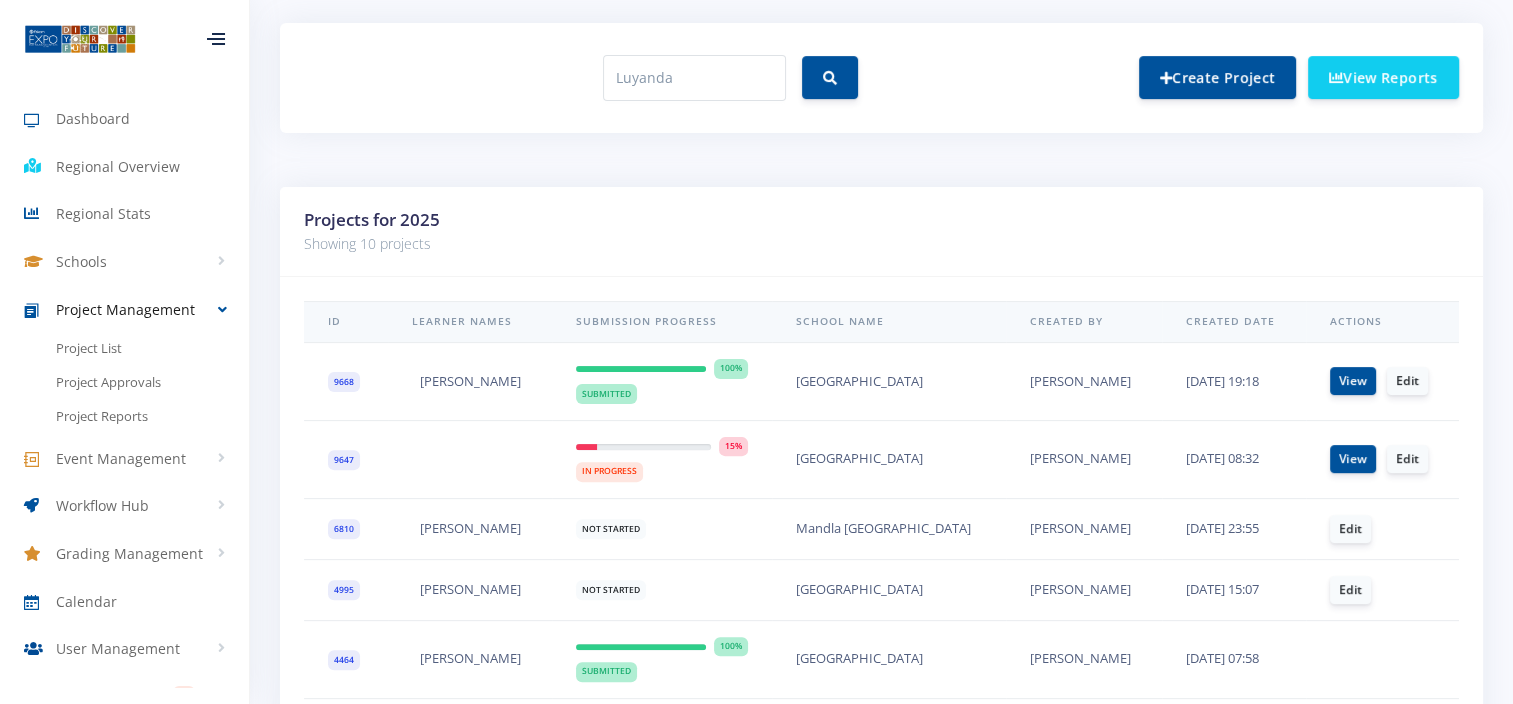 click on "9668" at bounding box center (344, 382) 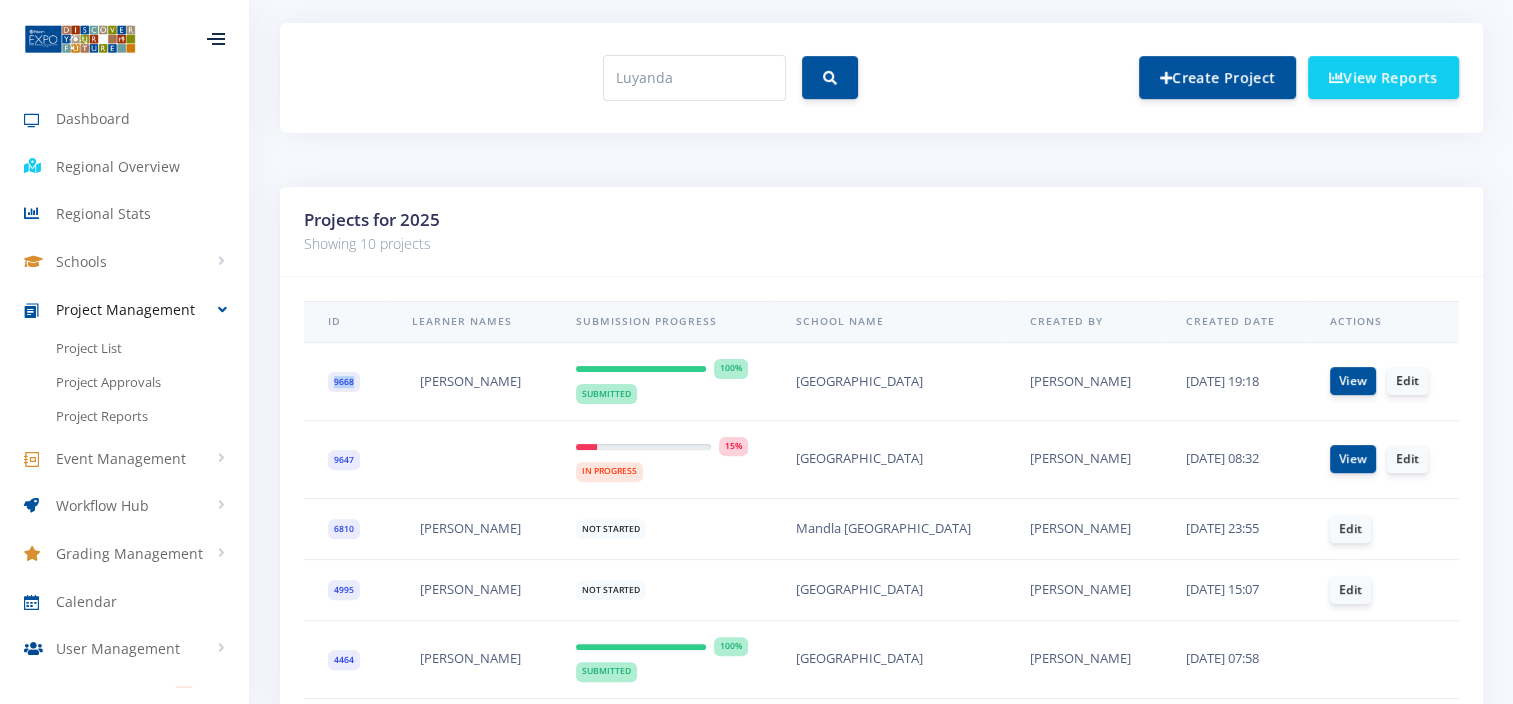 click on "9668" at bounding box center [344, 382] 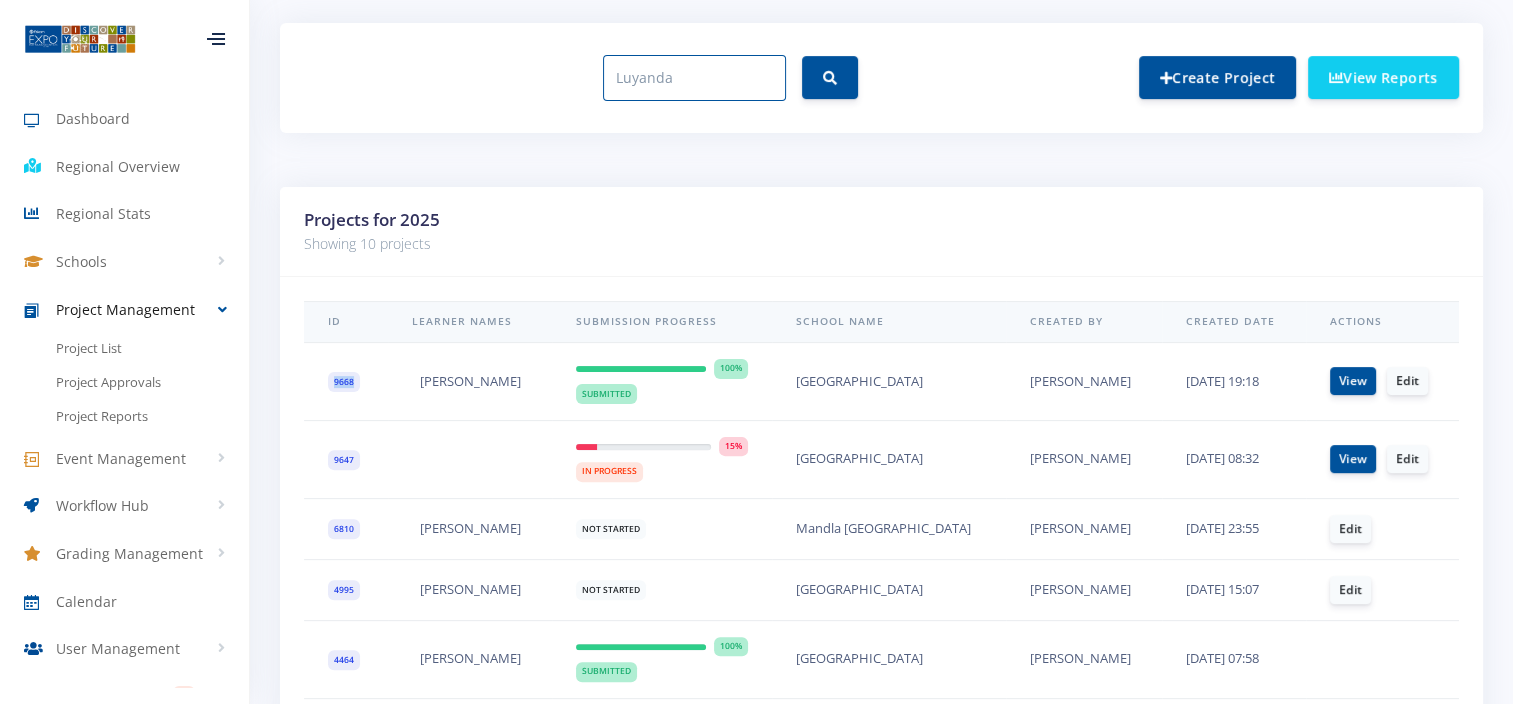 click on "Luyanda" at bounding box center (694, 78) 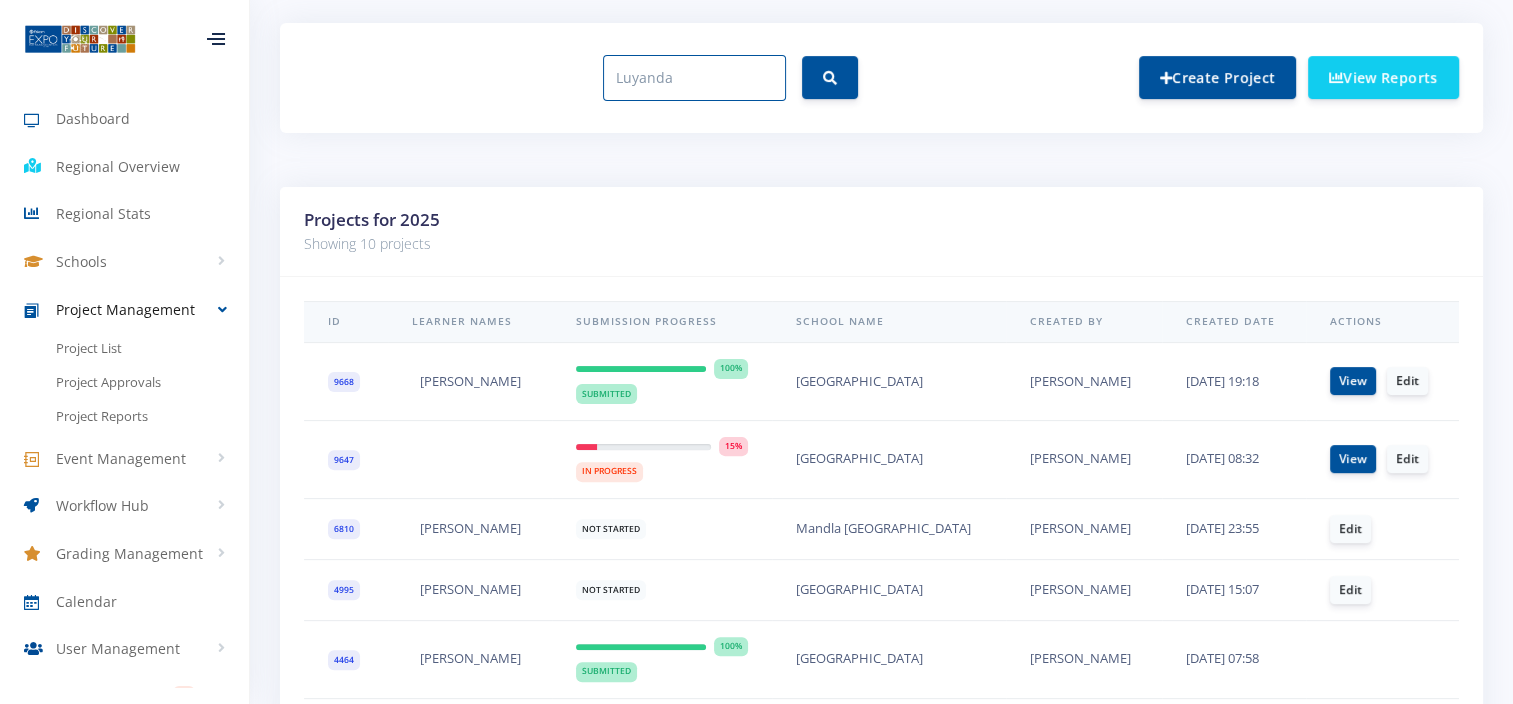 click on "Luyanda" at bounding box center [694, 78] 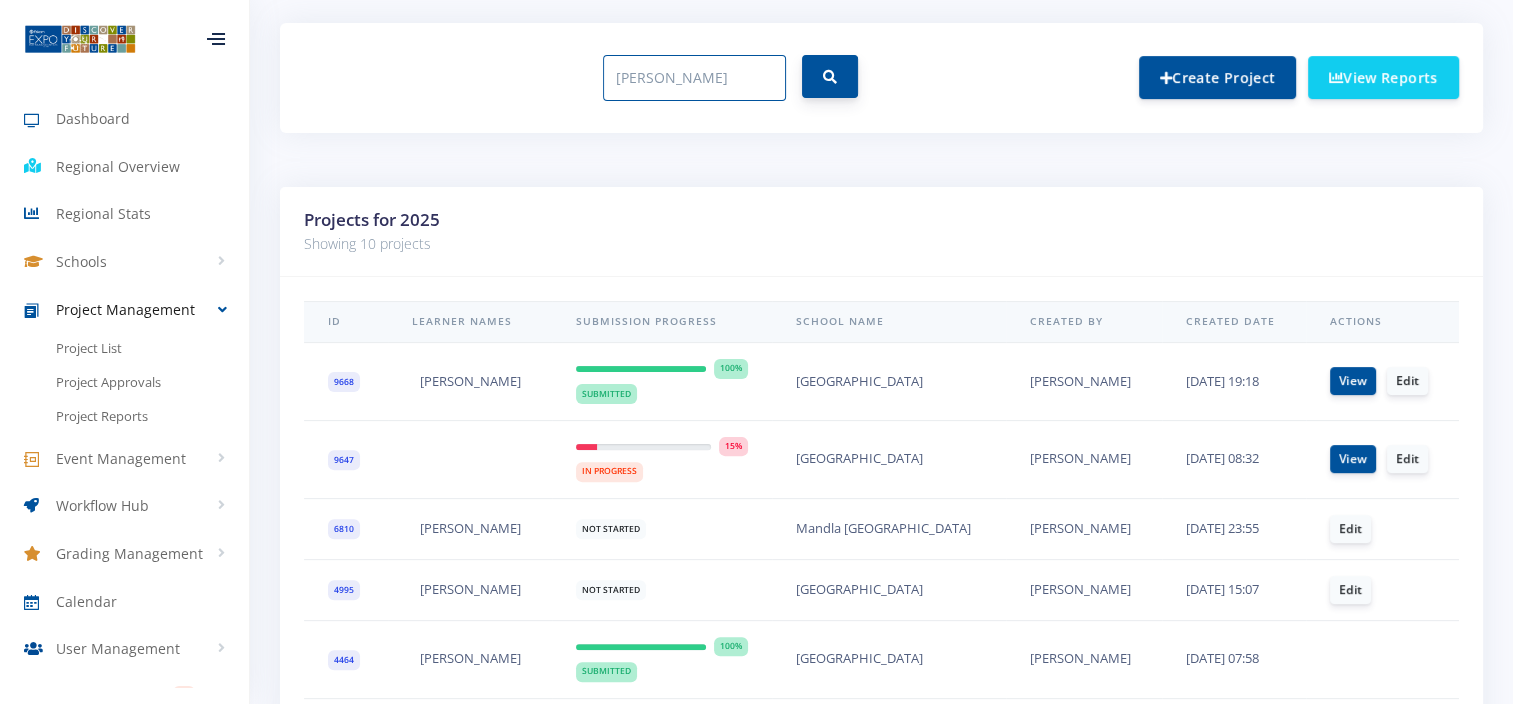type on "Ethan" 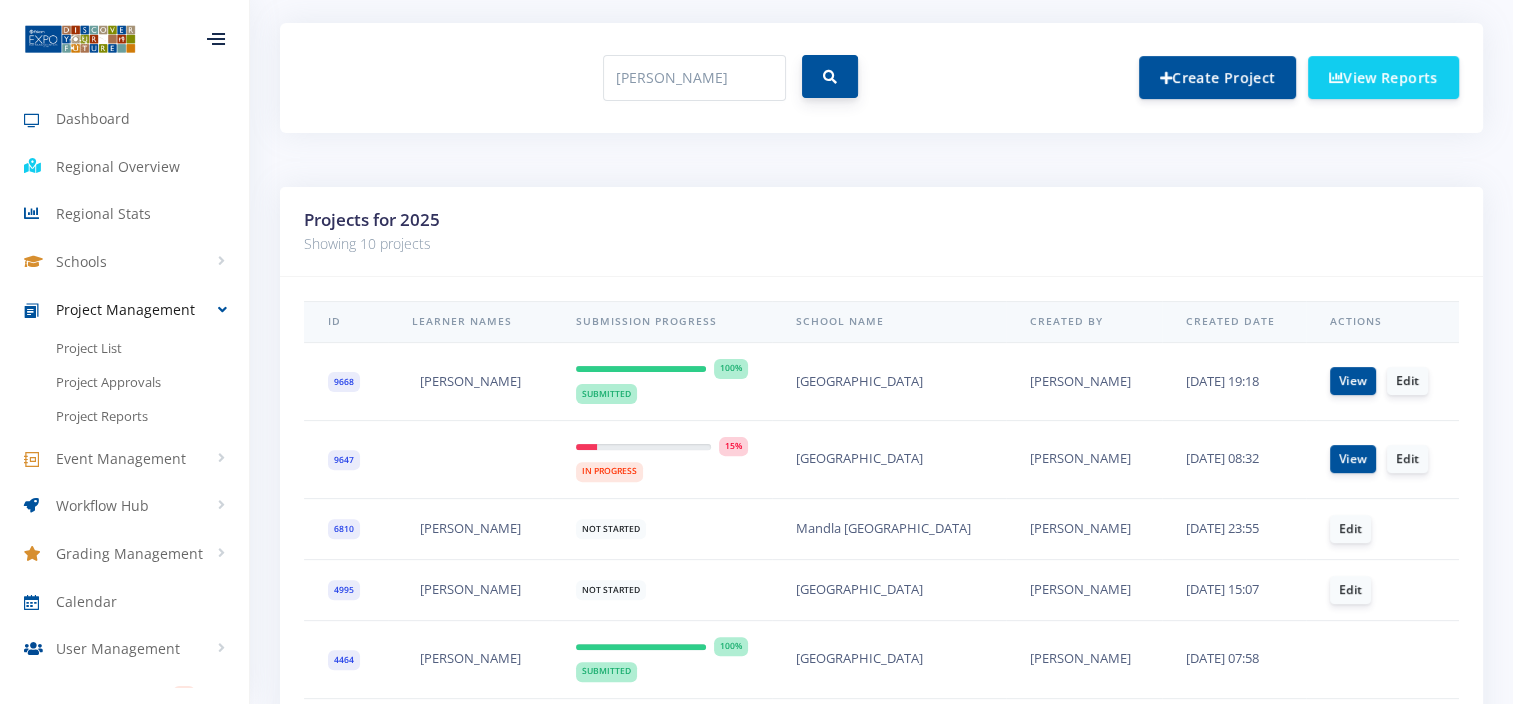 click at bounding box center (830, 76) 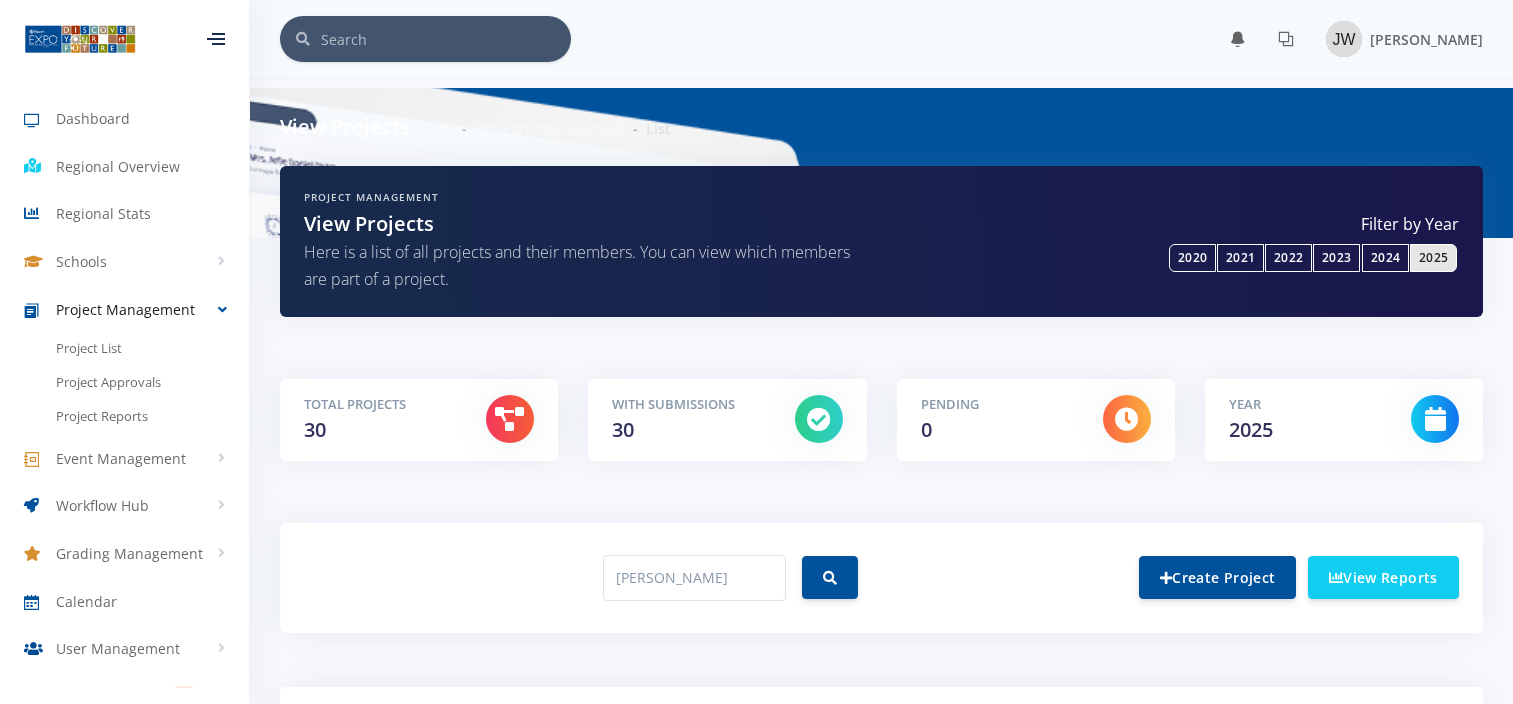 scroll, scrollTop: 0, scrollLeft: 0, axis: both 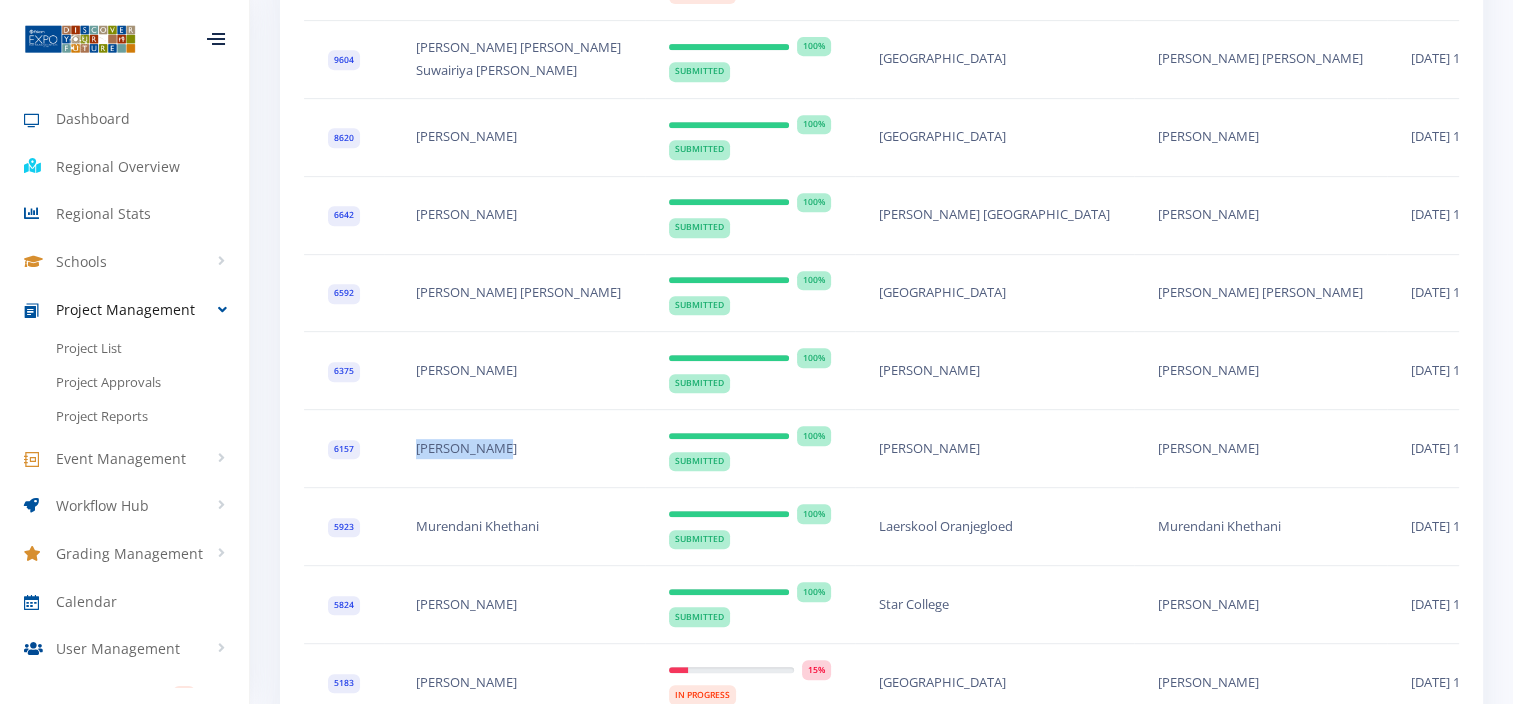 drag, startPoint x: 406, startPoint y: 453, endPoint x: 558, endPoint y: 450, distance: 152.0296 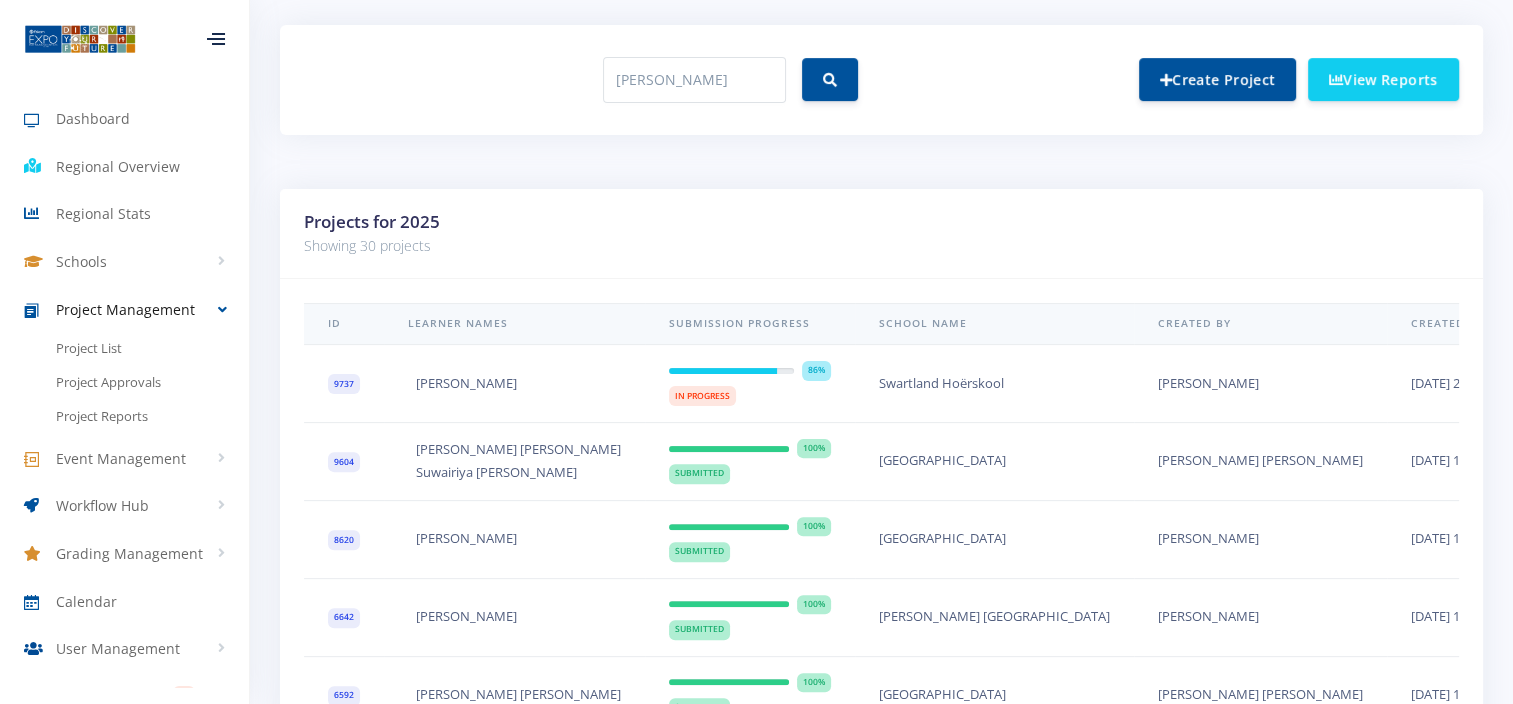 scroll, scrollTop: 300, scrollLeft: 0, axis: vertical 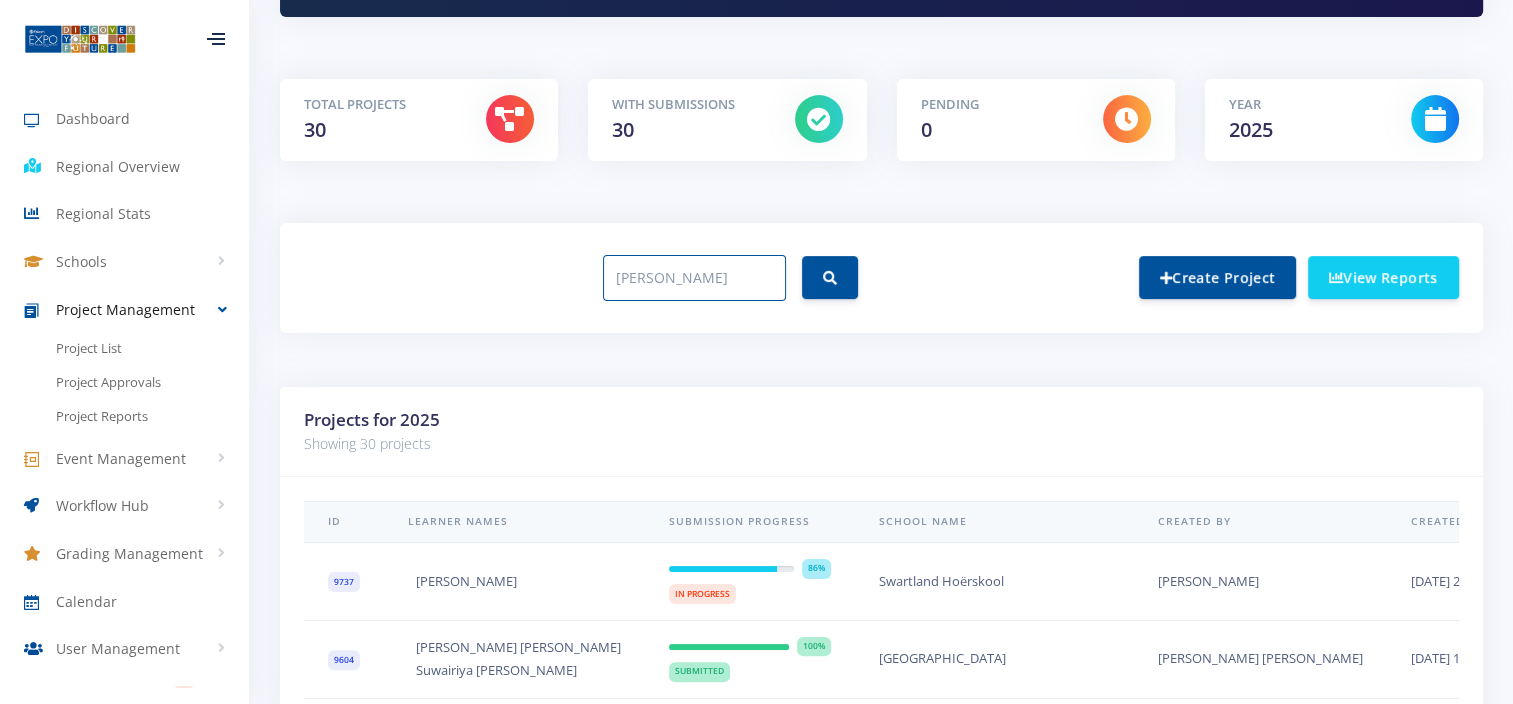 click on "[PERSON_NAME]" at bounding box center (694, 278) 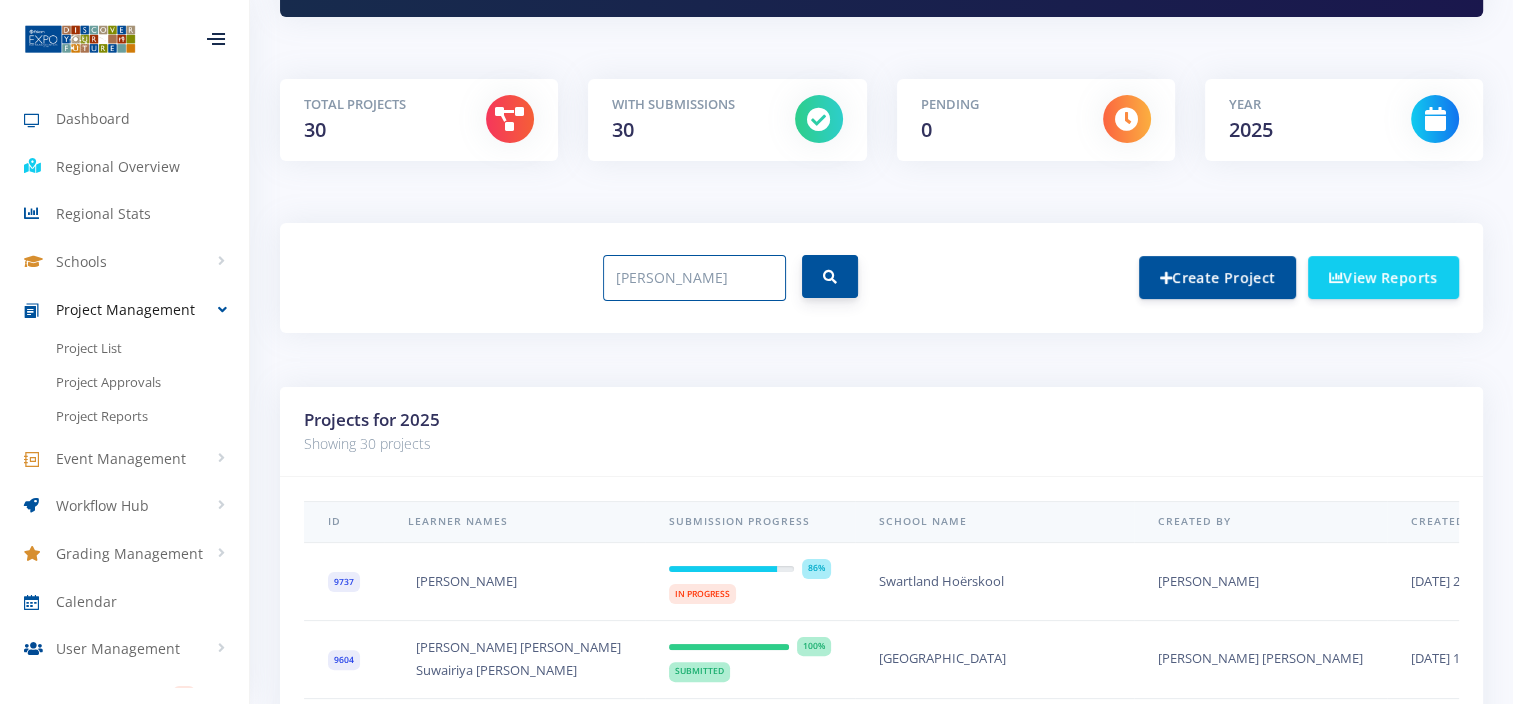 type on "[PERSON_NAME]" 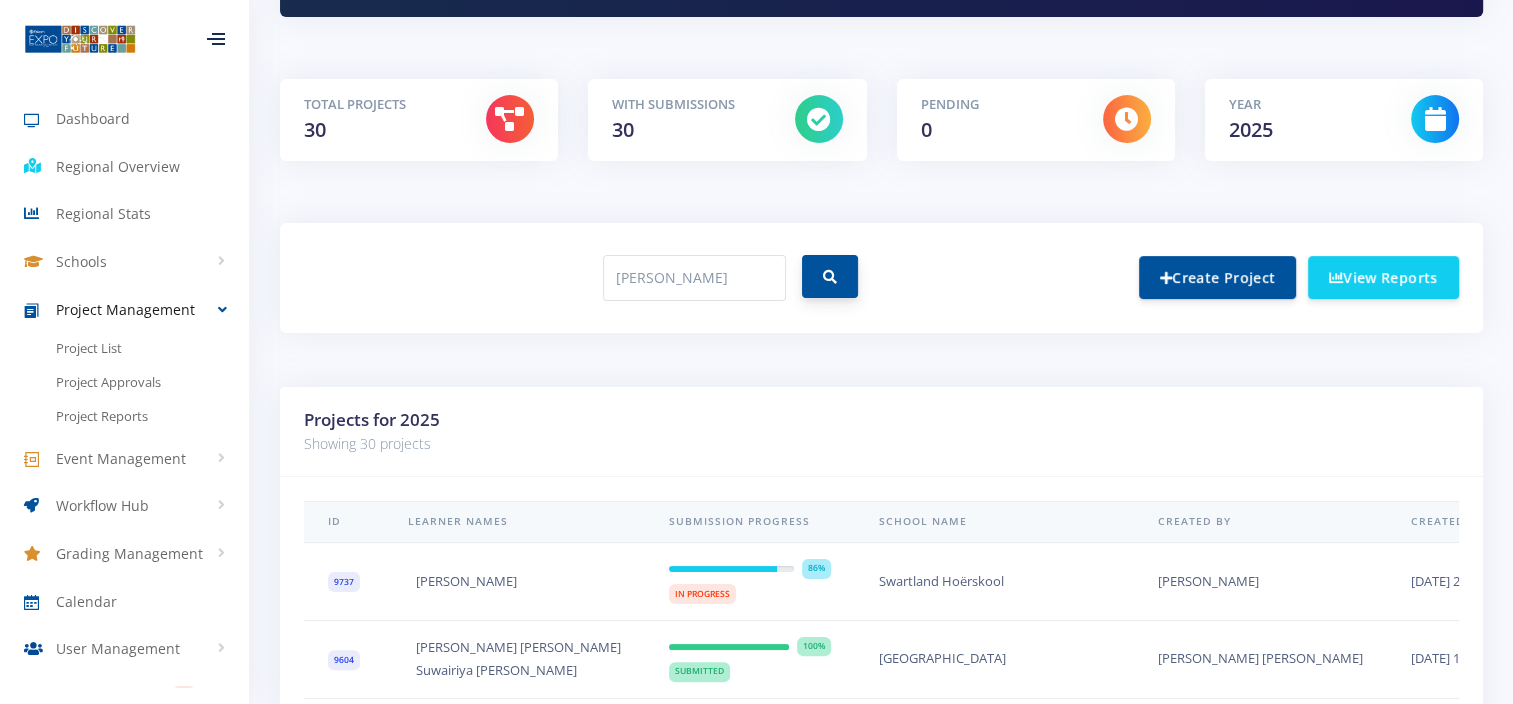 click at bounding box center [830, 276] 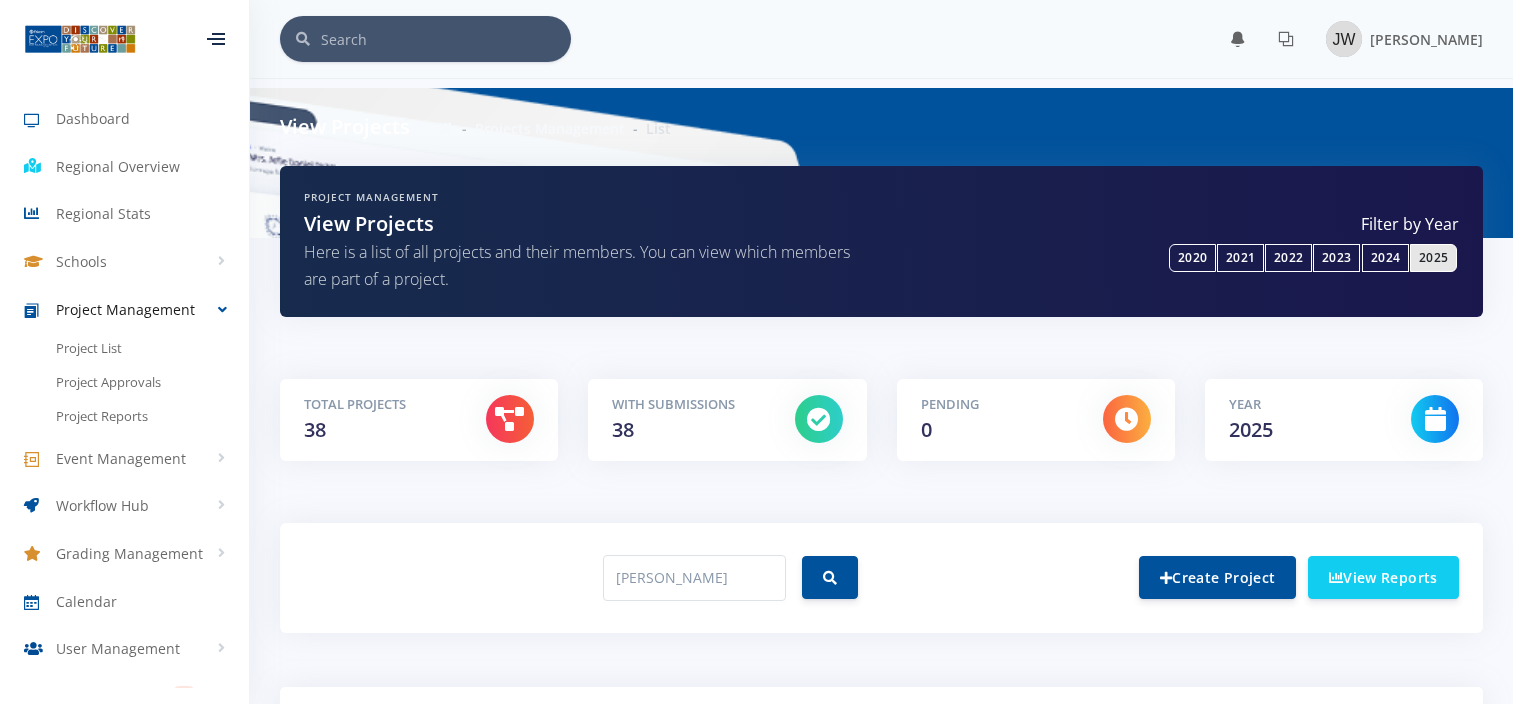 scroll, scrollTop: 0, scrollLeft: 0, axis: both 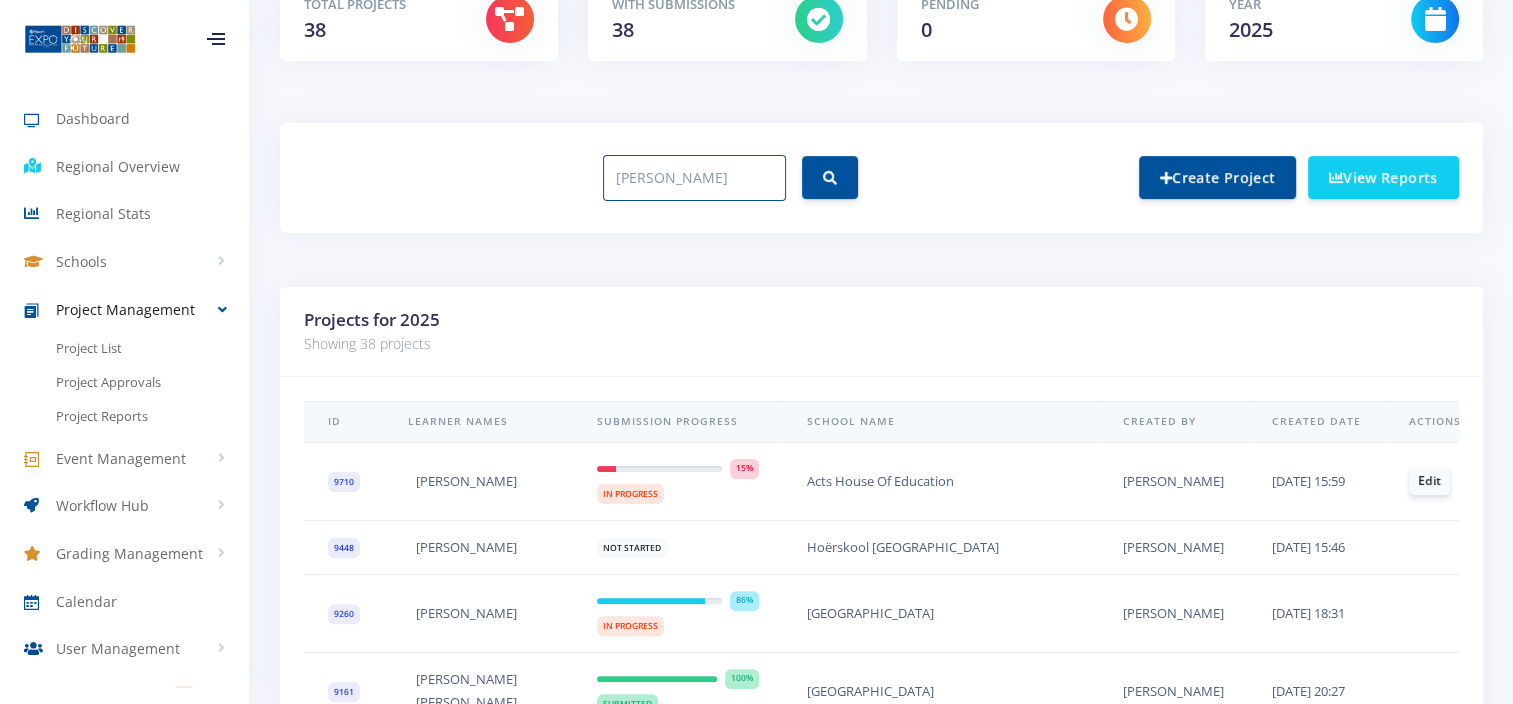 click on "Singh" at bounding box center [694, 178] 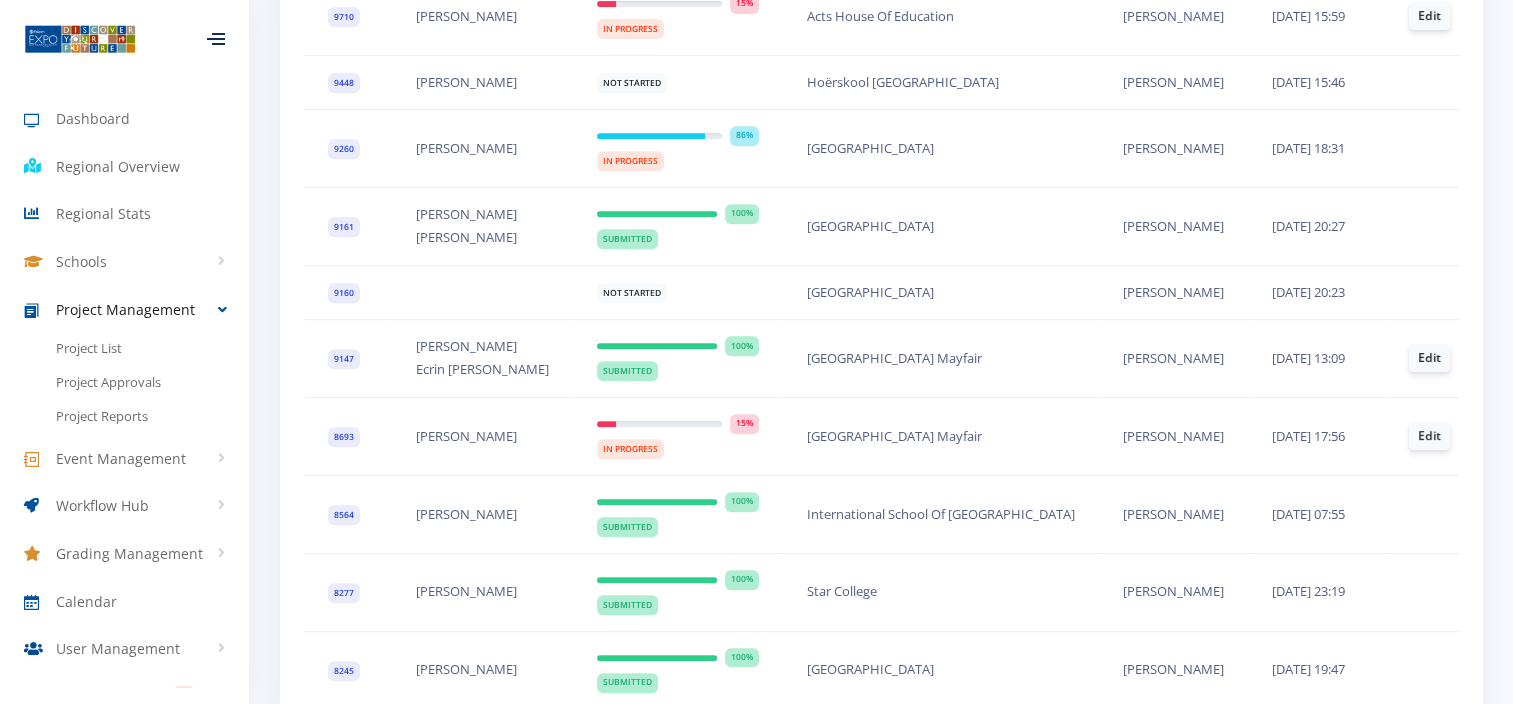 scroll, scrollTop: 900, scrollLeft: 0, axis: vertical 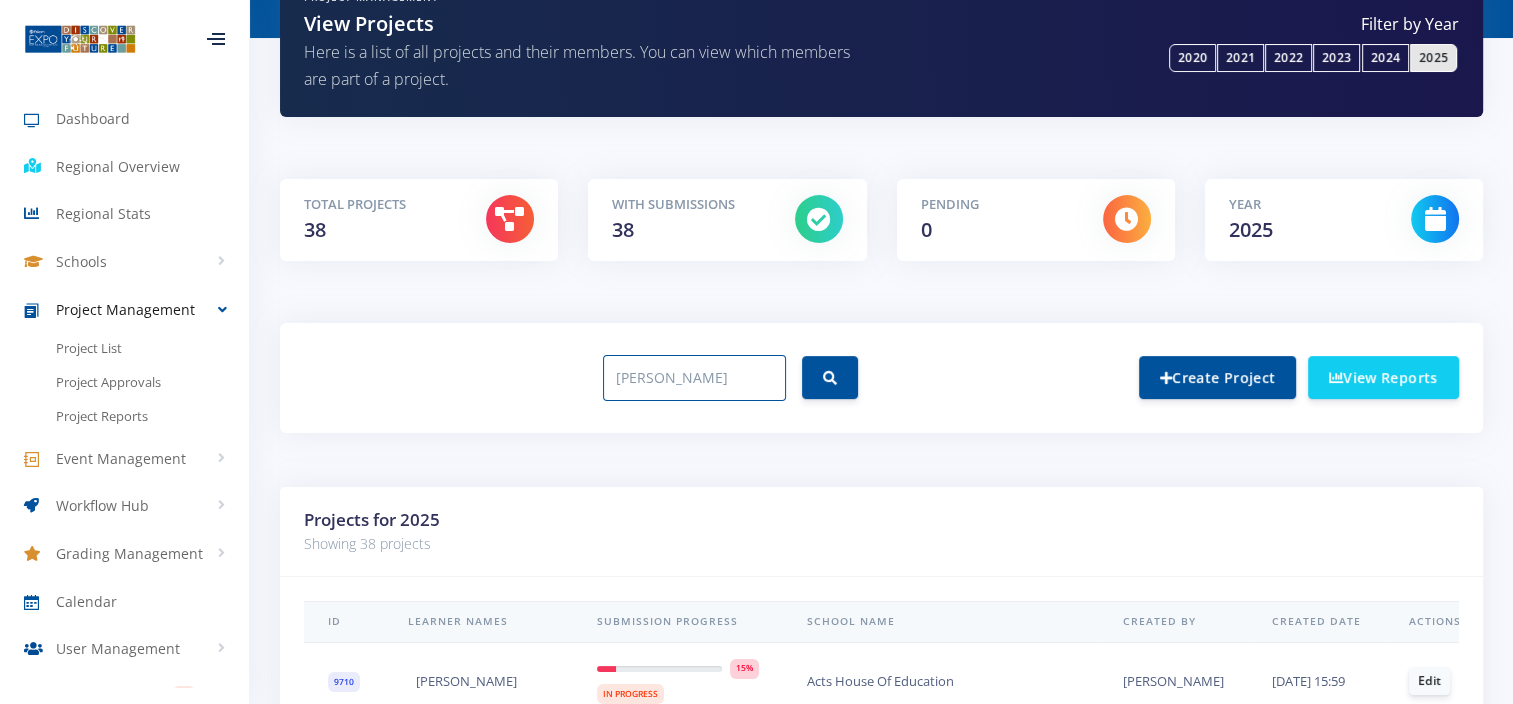 click on "Singh" at bounding box center (694, 378) 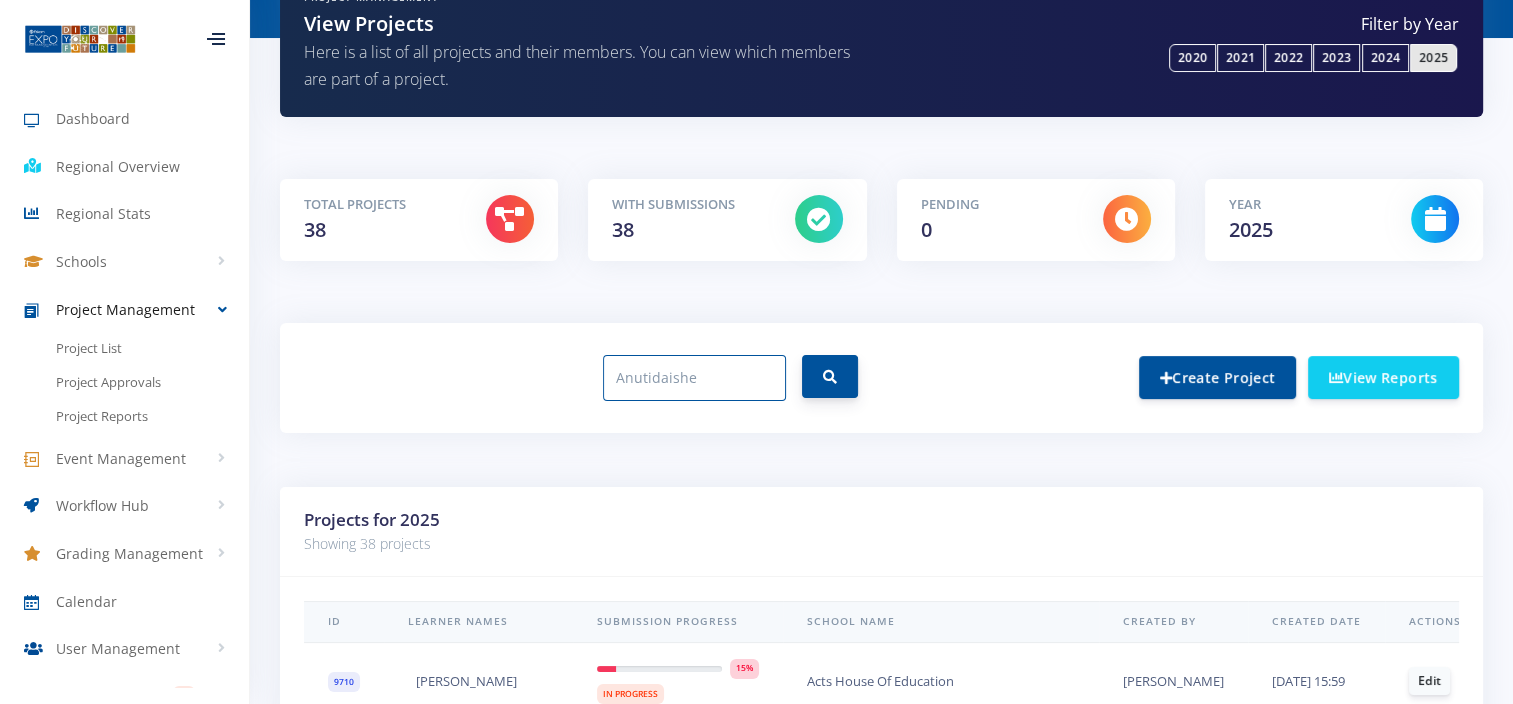 type on "Anutidaishe" 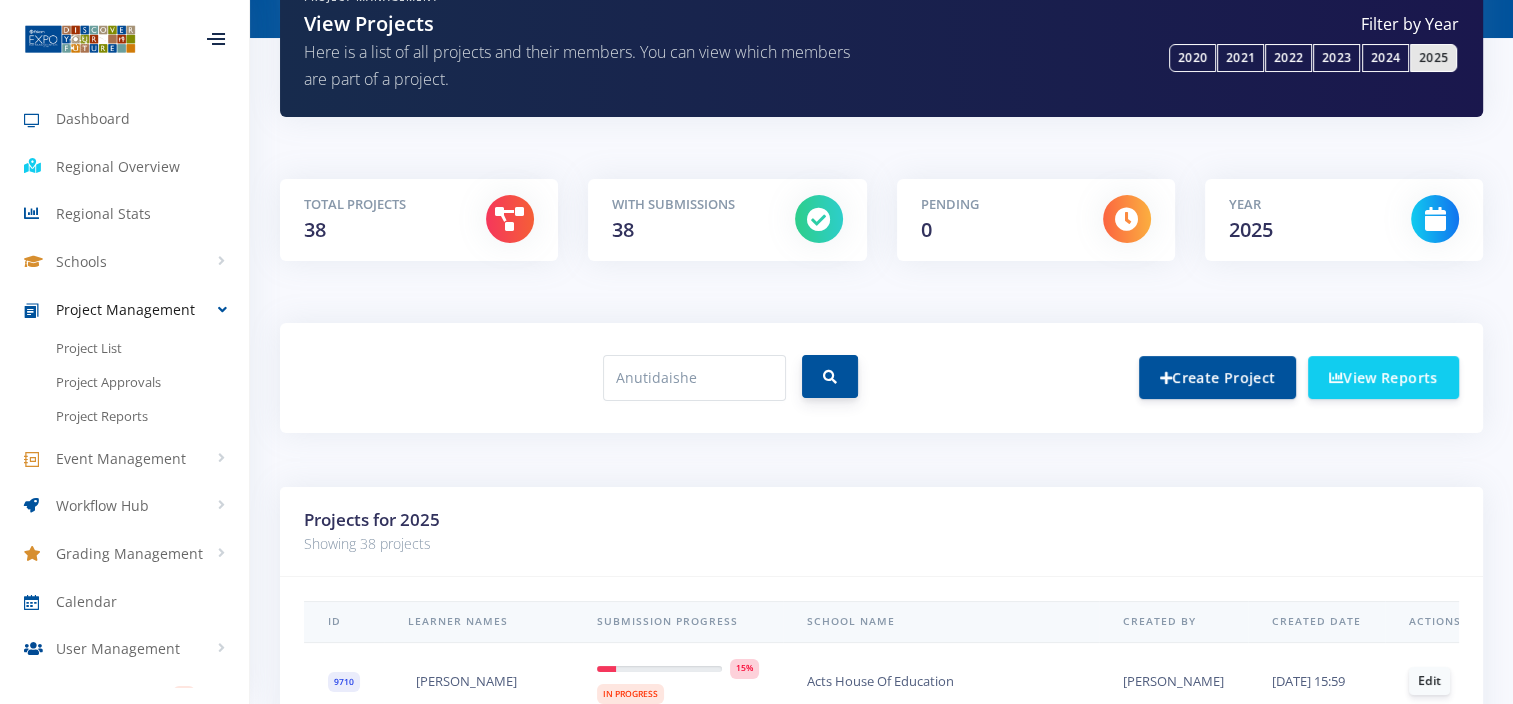 click at bounding box center (830, 376) 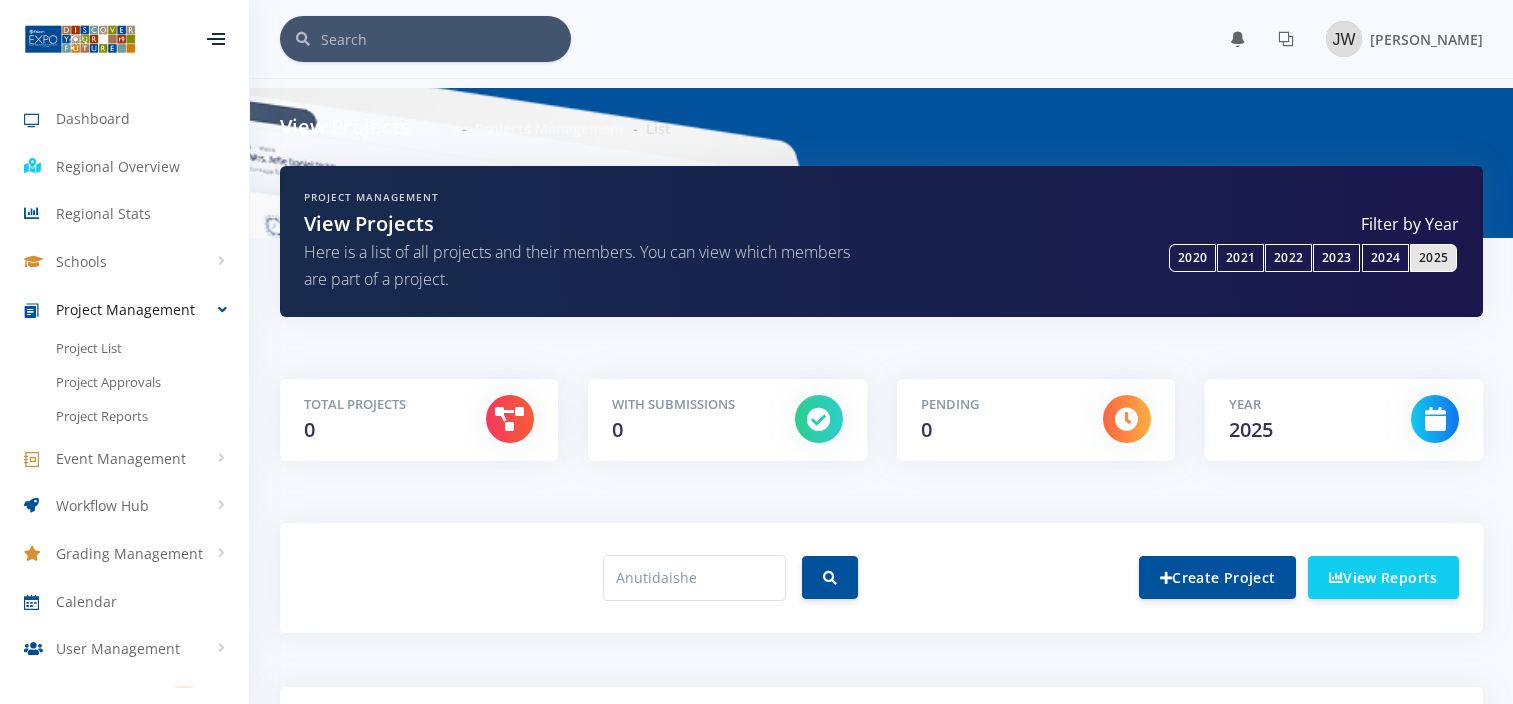 scroll, scrollTop: 0, scrollLeft: 0, axis: both 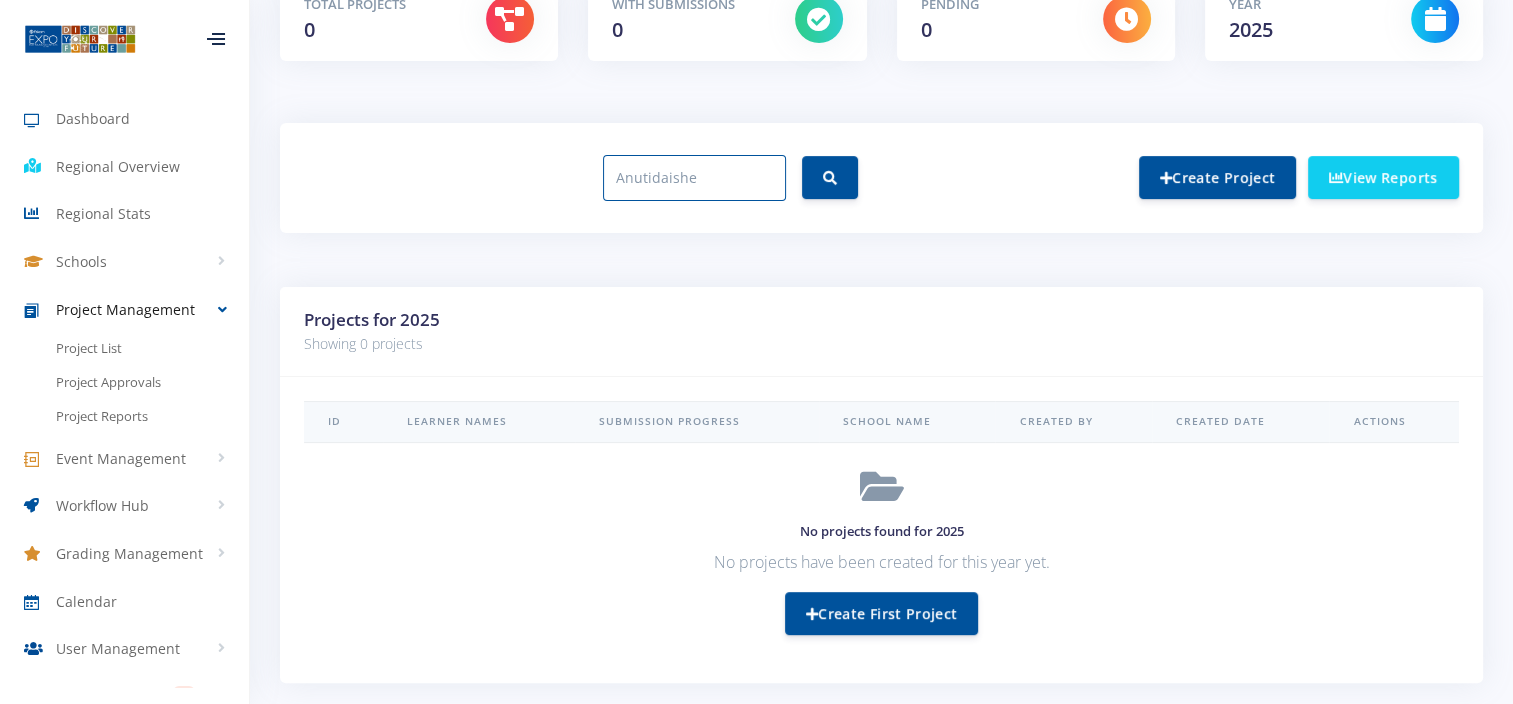 click on "Anutidaishe" at bounding box center [694, 178] 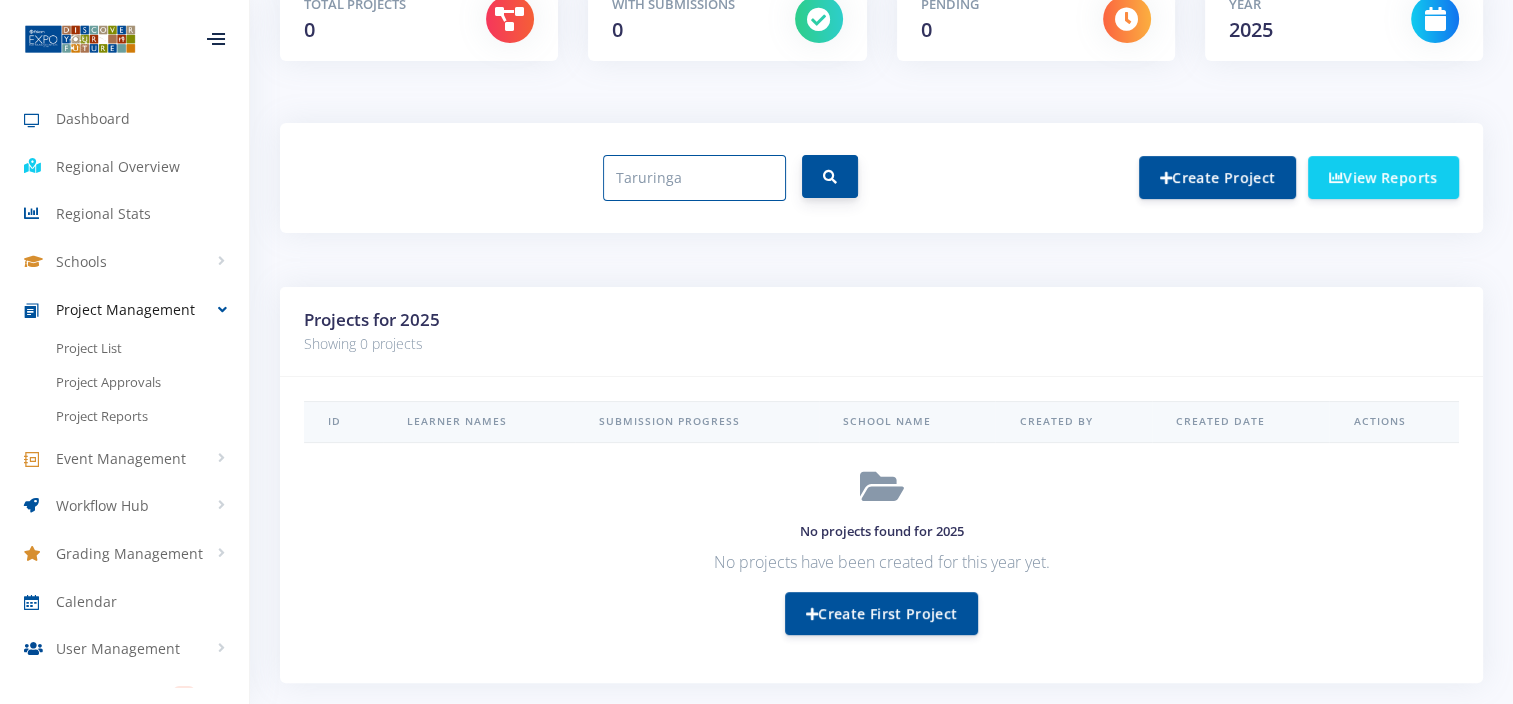 type on "Taruringa" 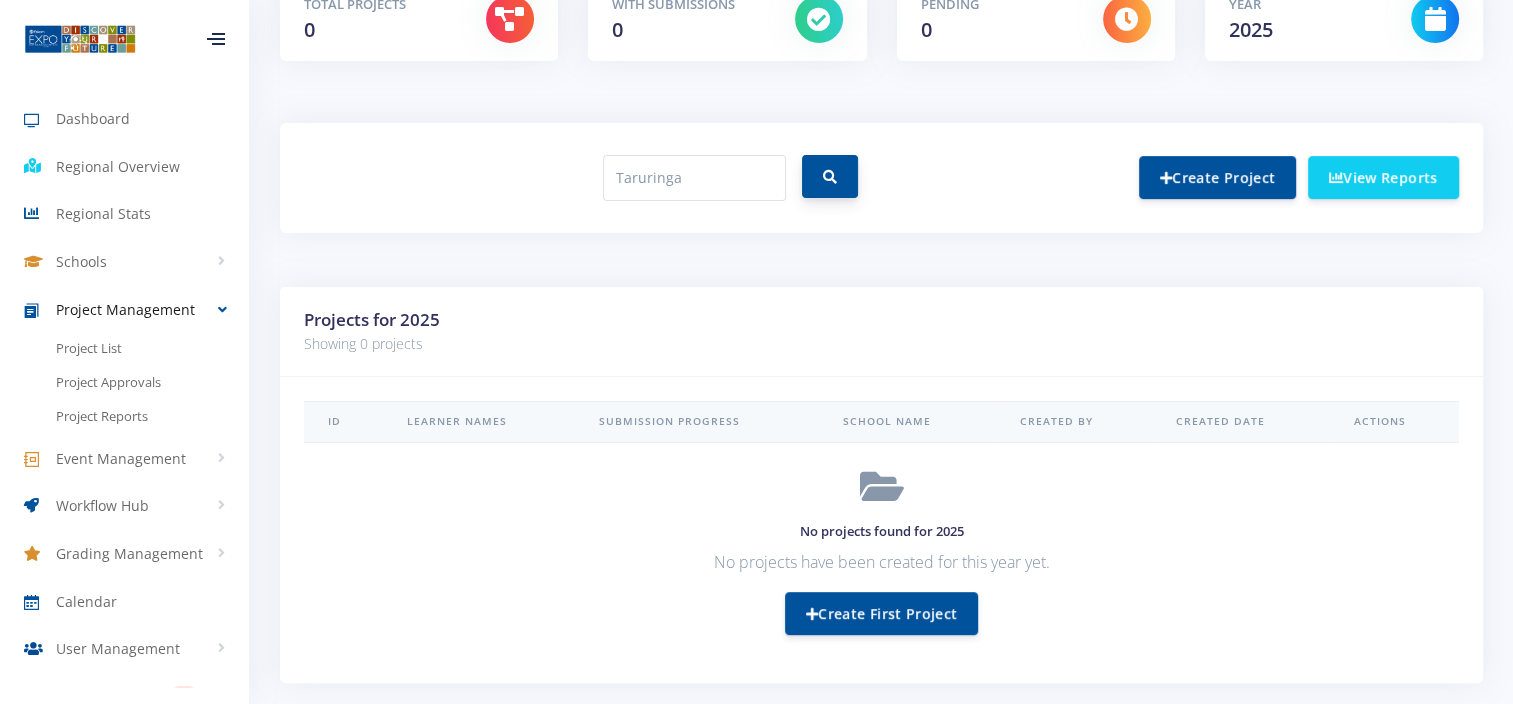 click at bounding box center [830, 177] 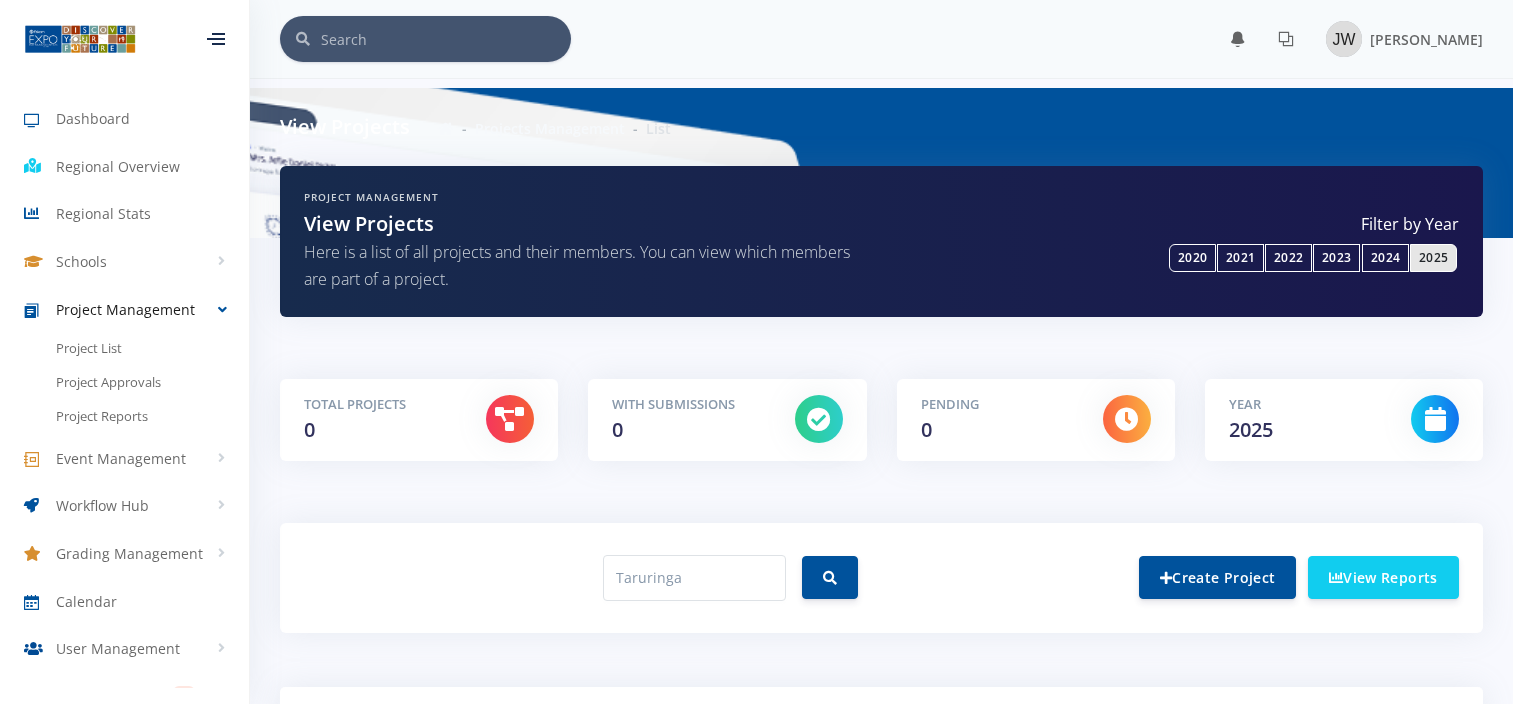 scroll, scrollTop: 0, scrollLeft: 0, axis: both 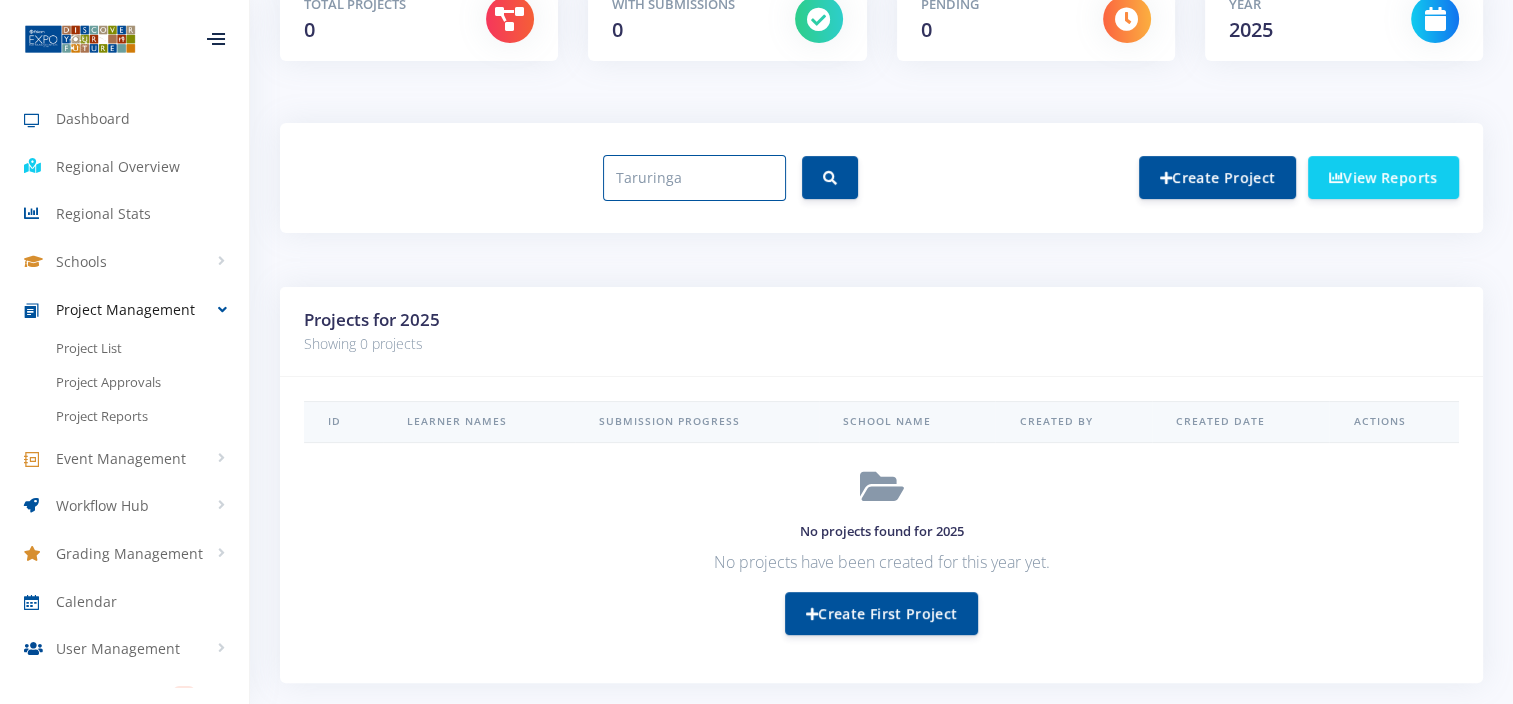 click on "Taruringa" at bounding box center [694, 178] 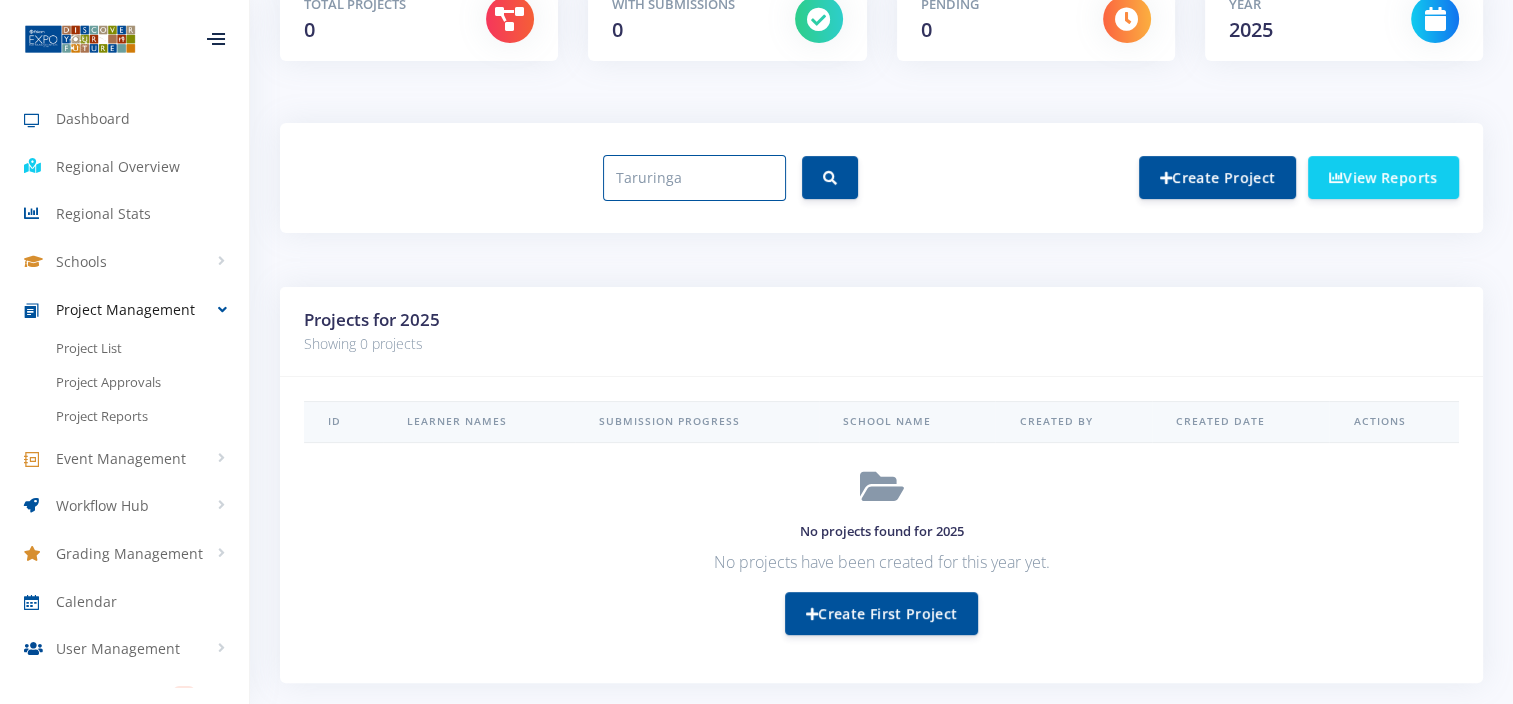 paste on "Hannah" 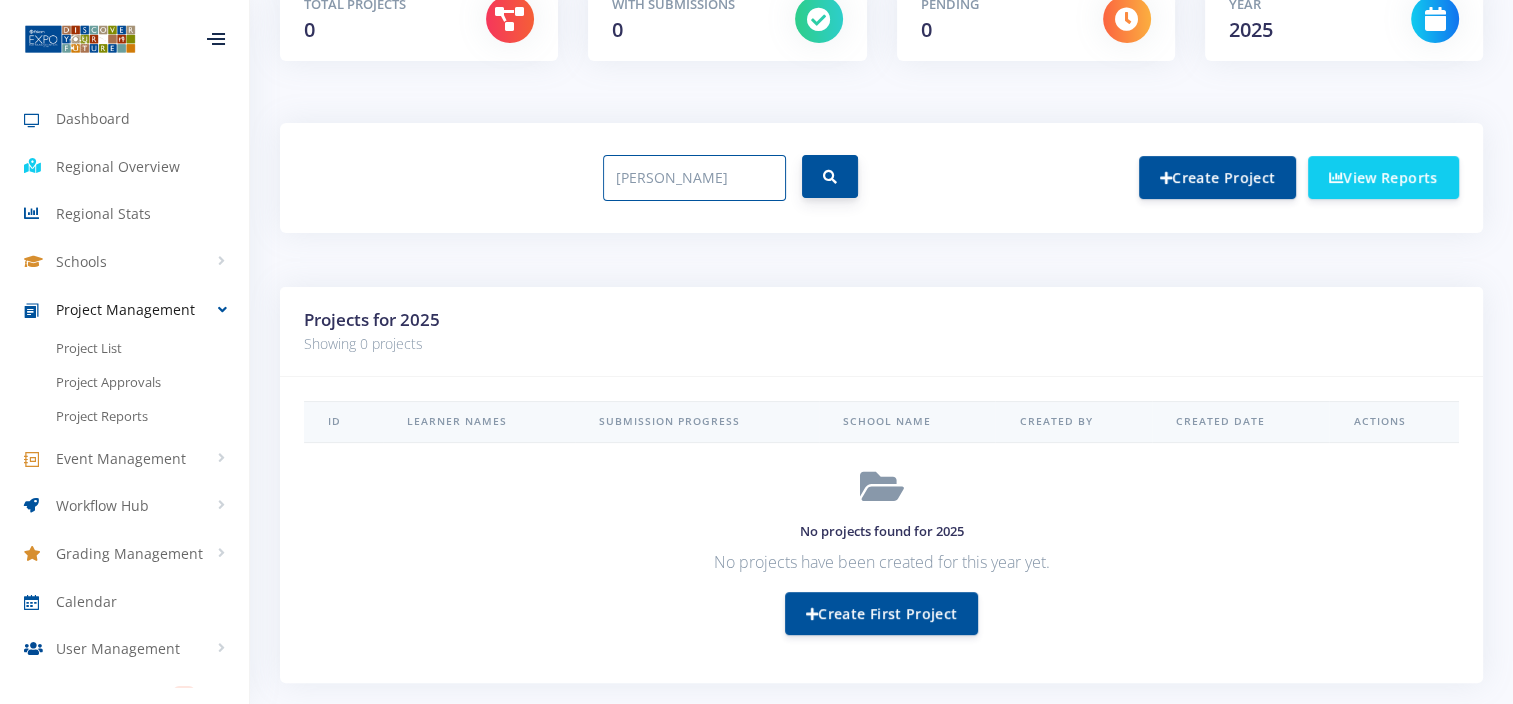 type on "Hannah" 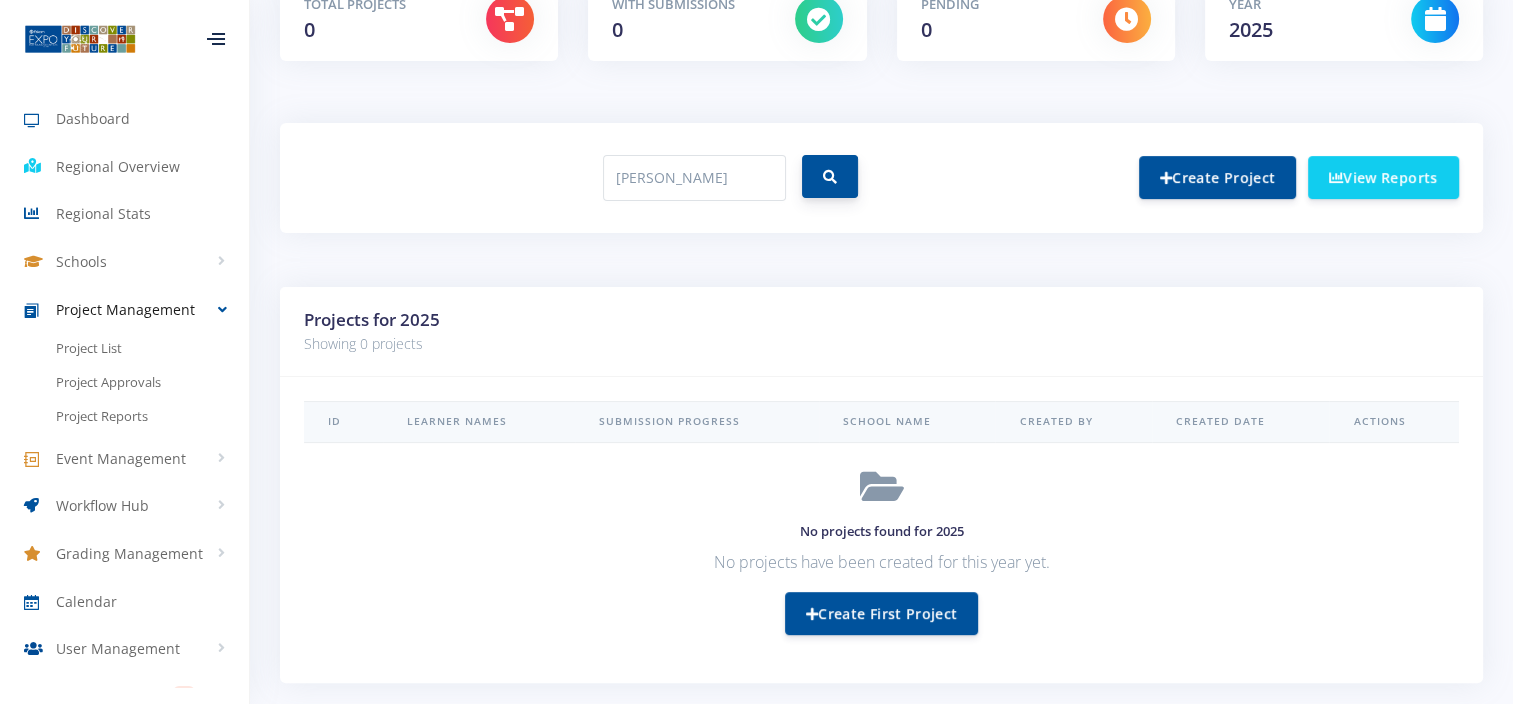 click at bounding box center (830, 176) 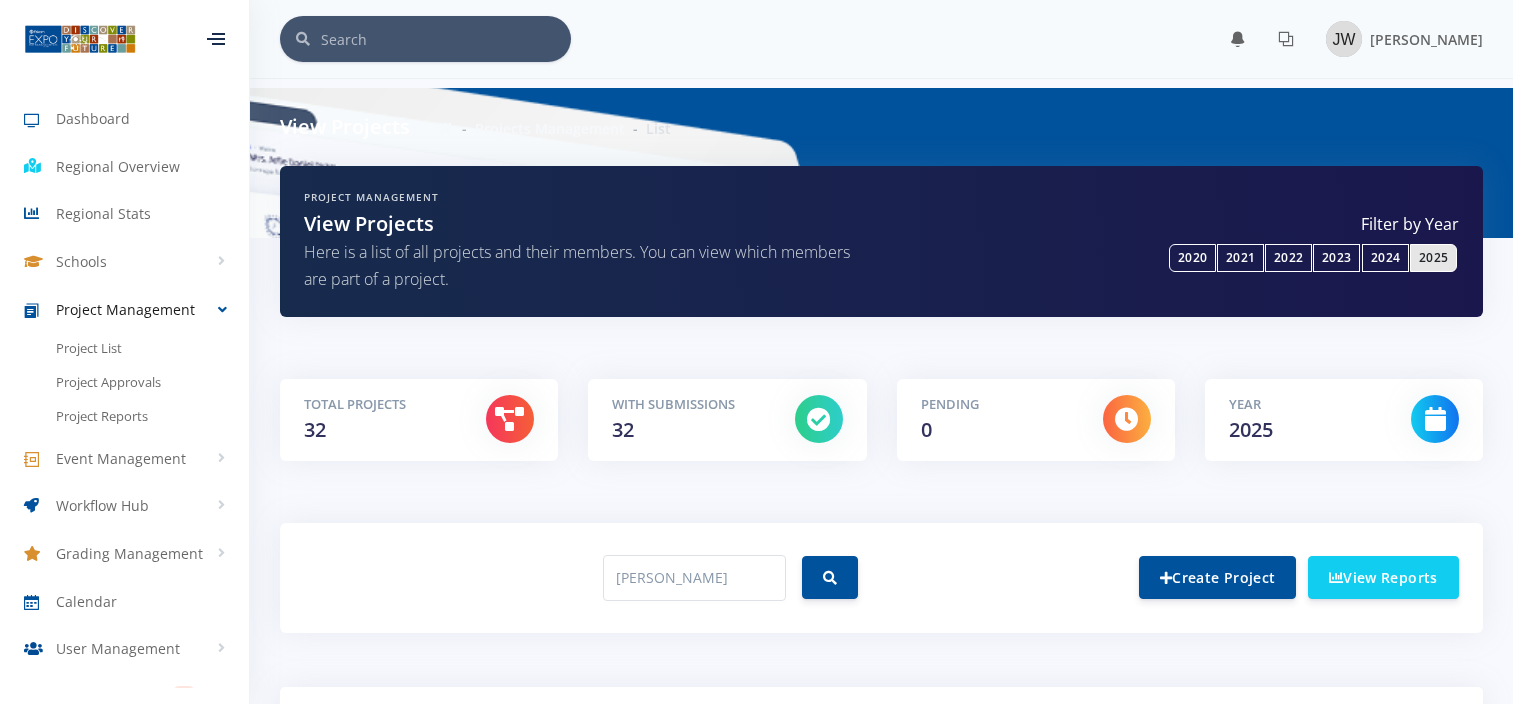 scroll, scrollTop: 300, scrollLeft: 0, axis: vertical 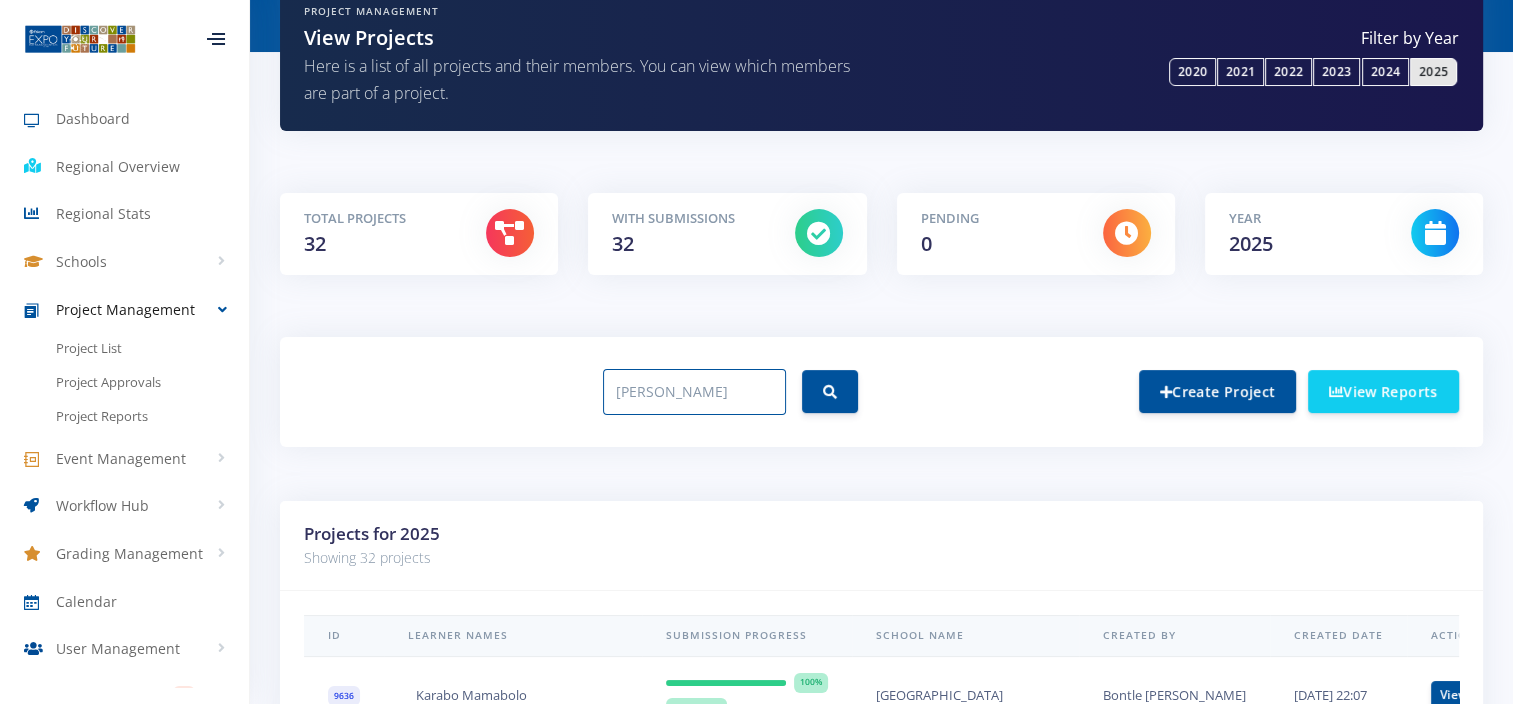 click on "Hannah" at bounding box center [694, 392] 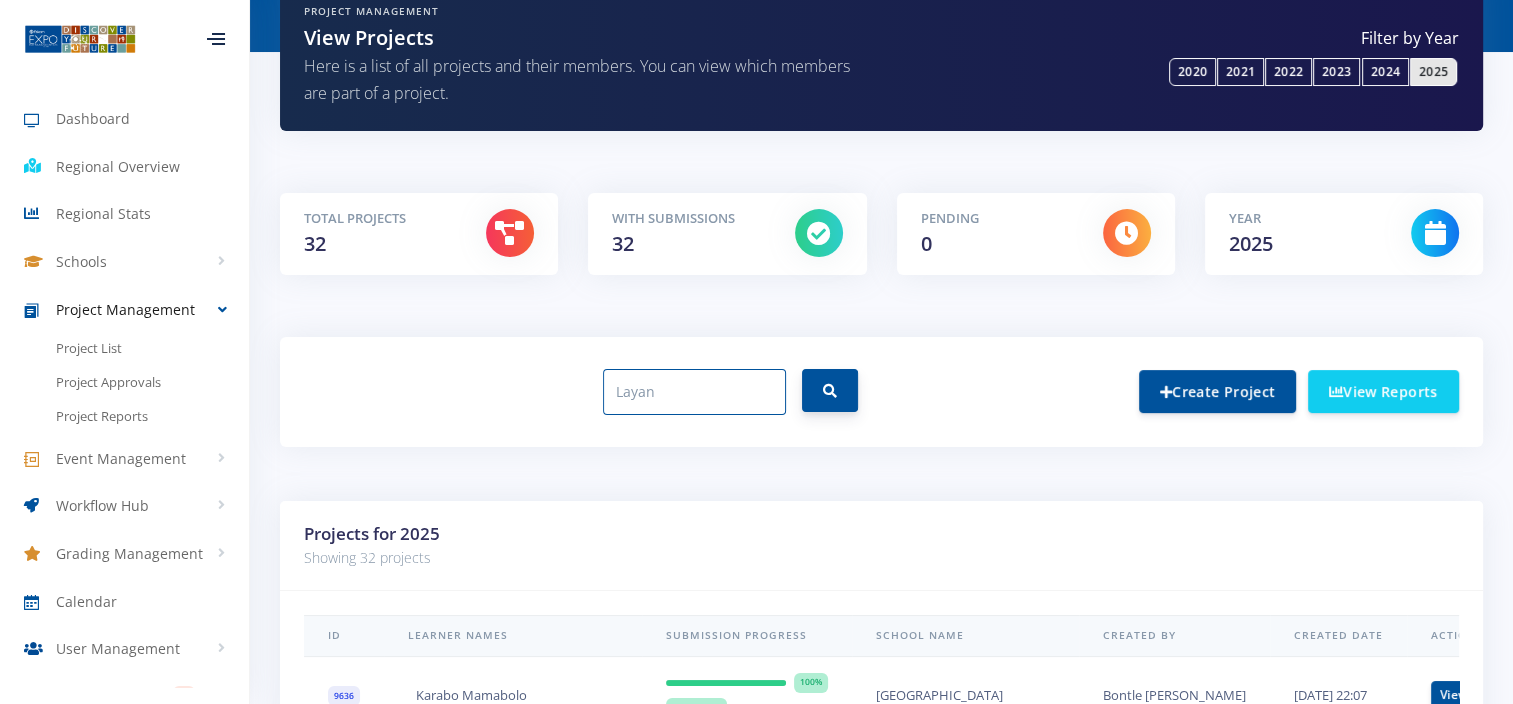 type on "Layan" 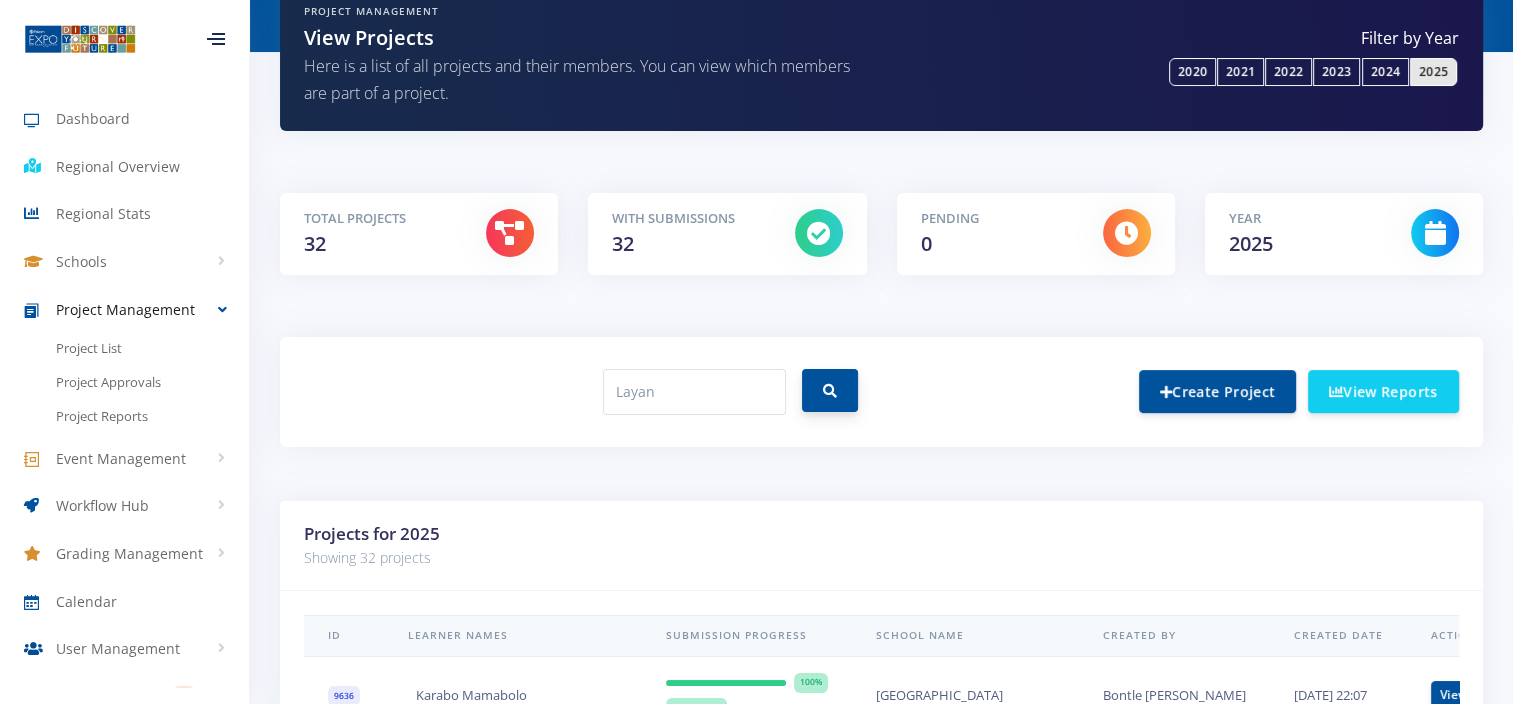 click at bounding box center (830, 390) 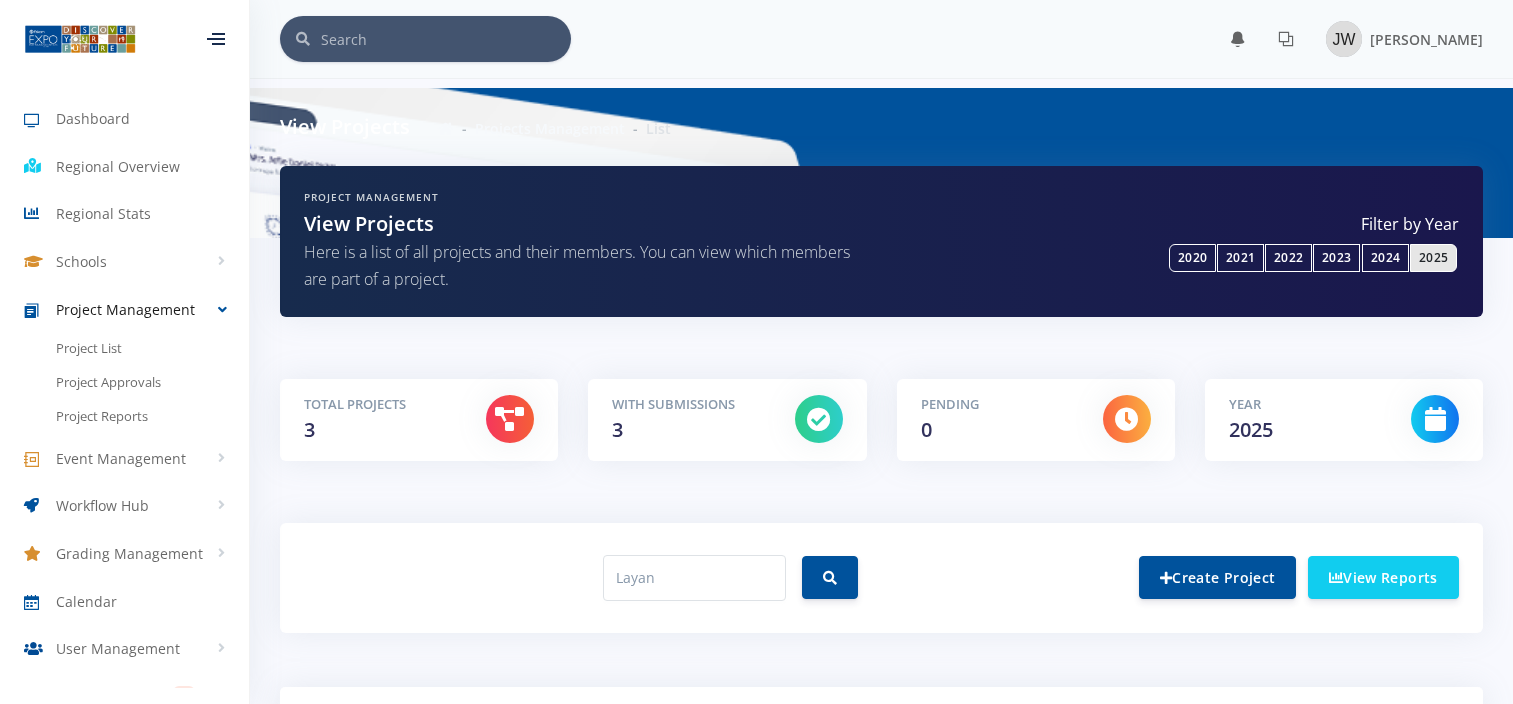 scroll, scrollTop: 0, scrollLeft: 0, axis: both 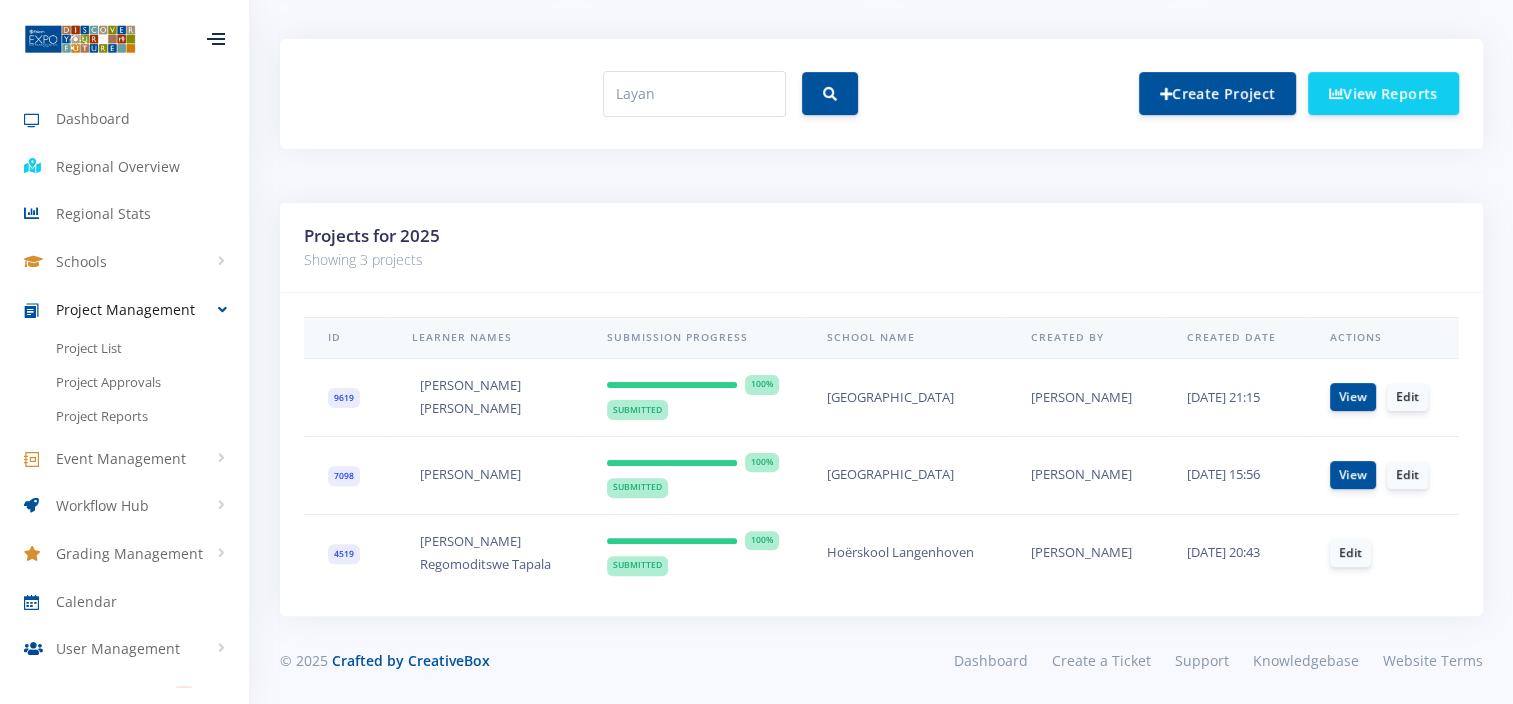 click on "9619" at bounding box center [344, 398] 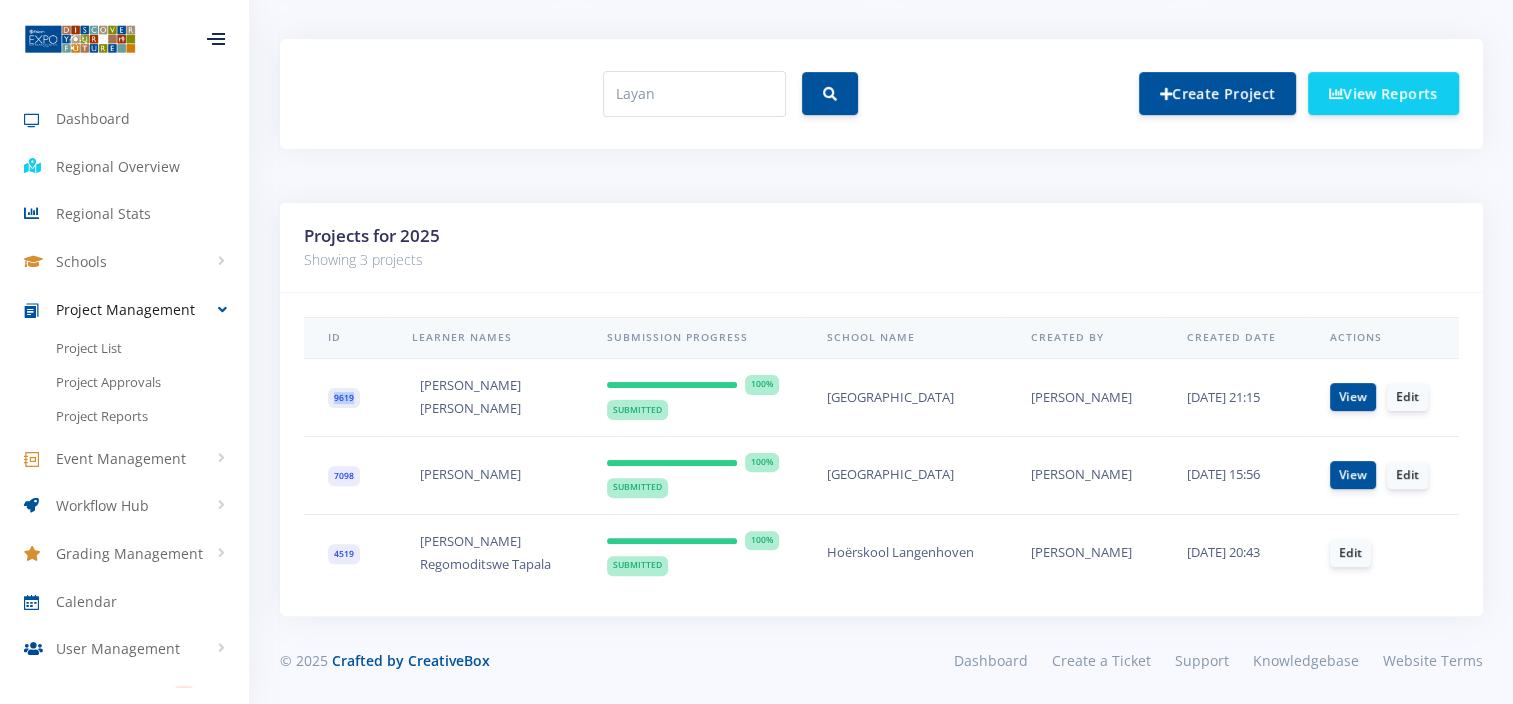 click on "9619" at bounding box center [344, 398] 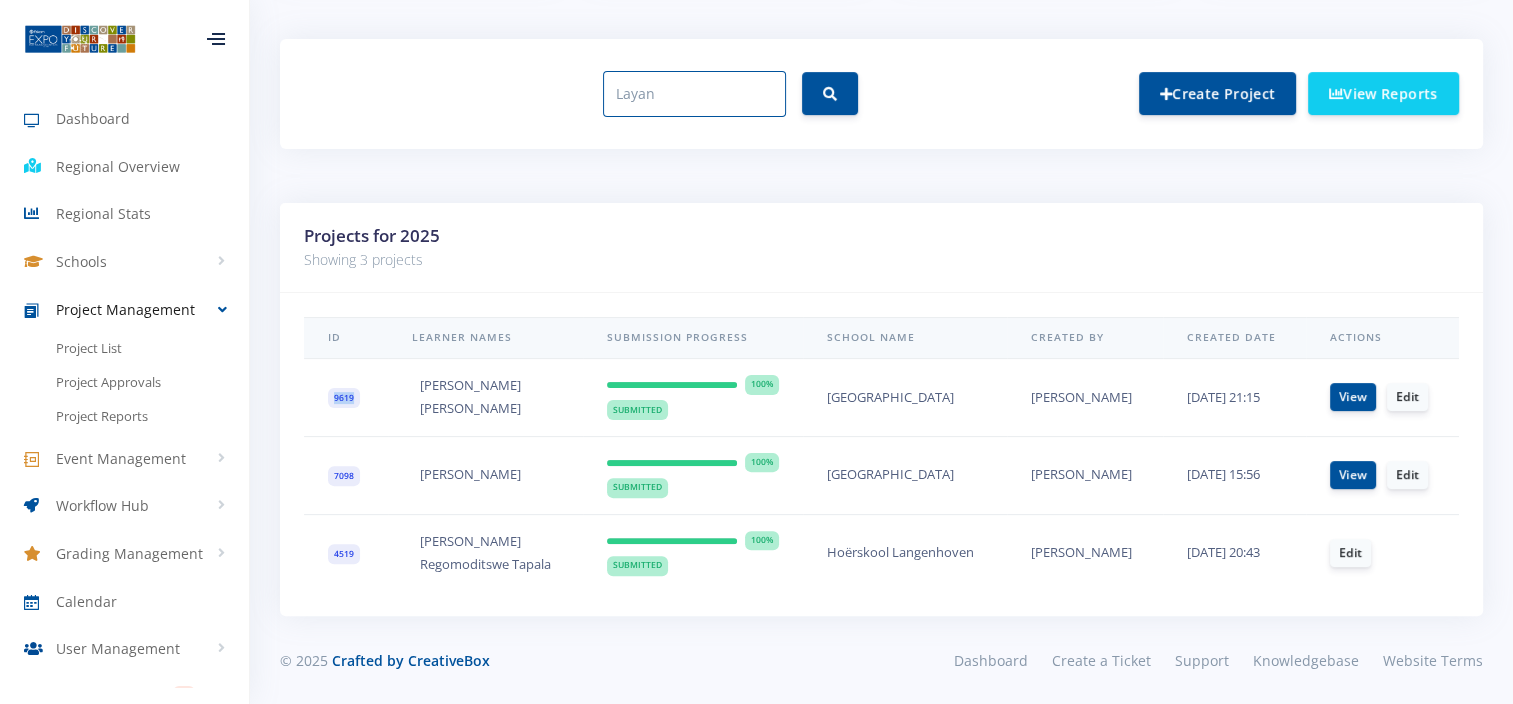 click on "Layan" at bounding box center [694, 94] 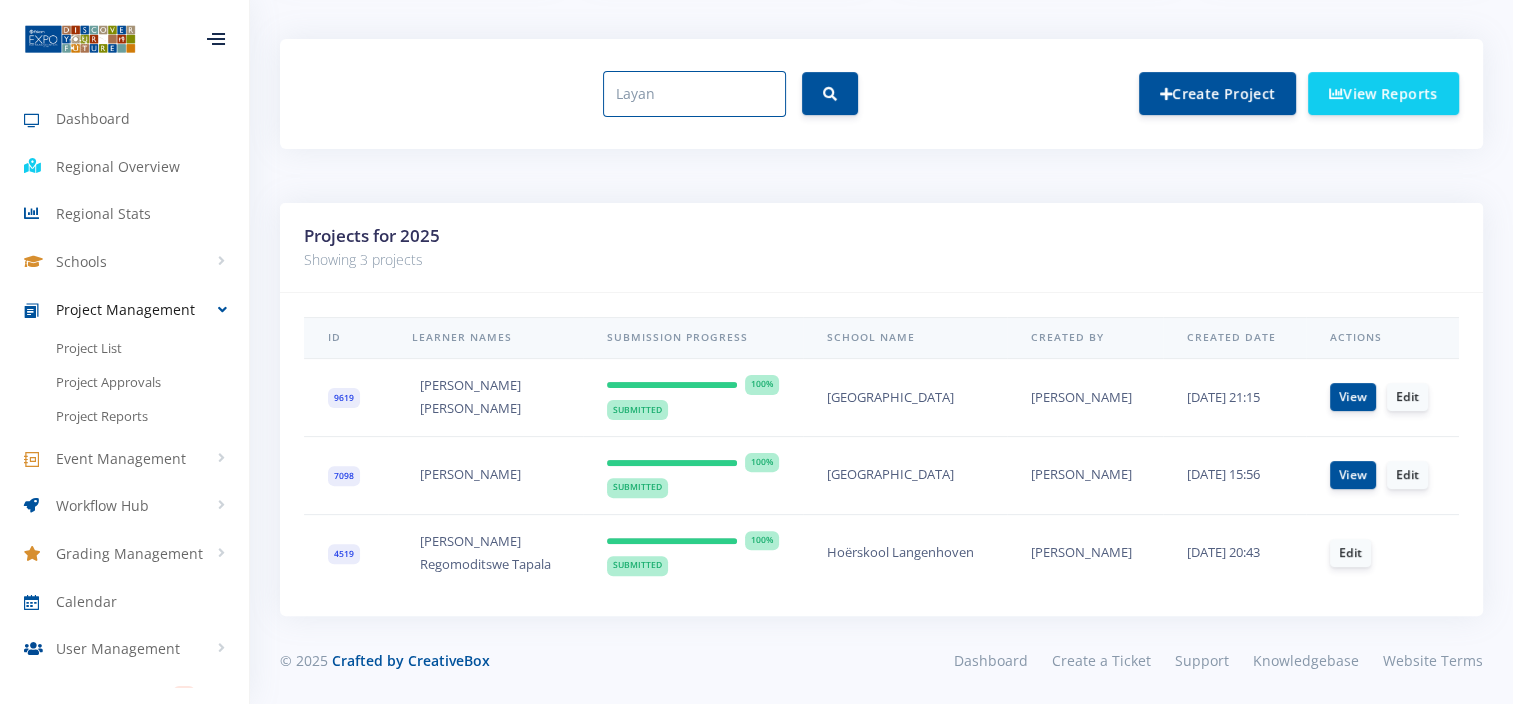click on "Layan" at bounding box center [694, 94] 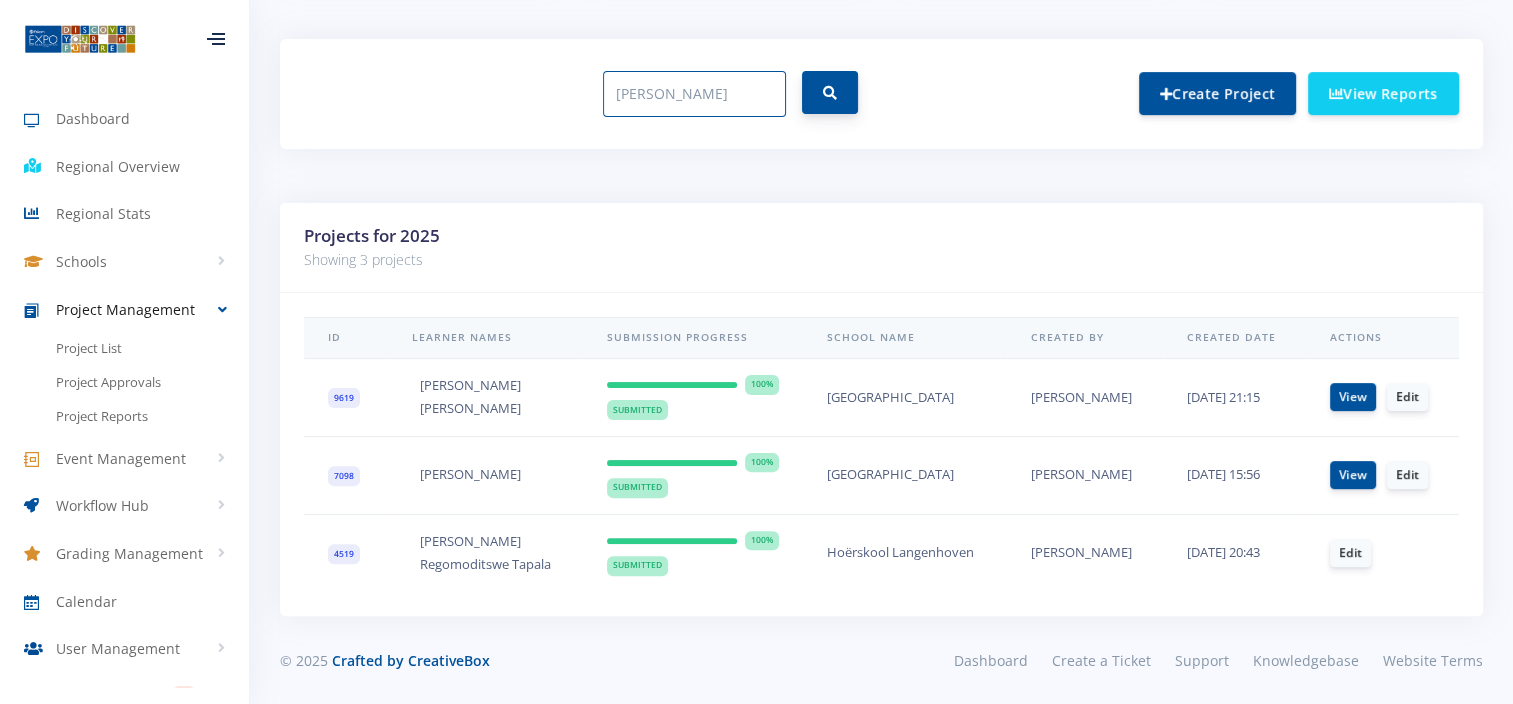 type on "[PERSON_NAME]" 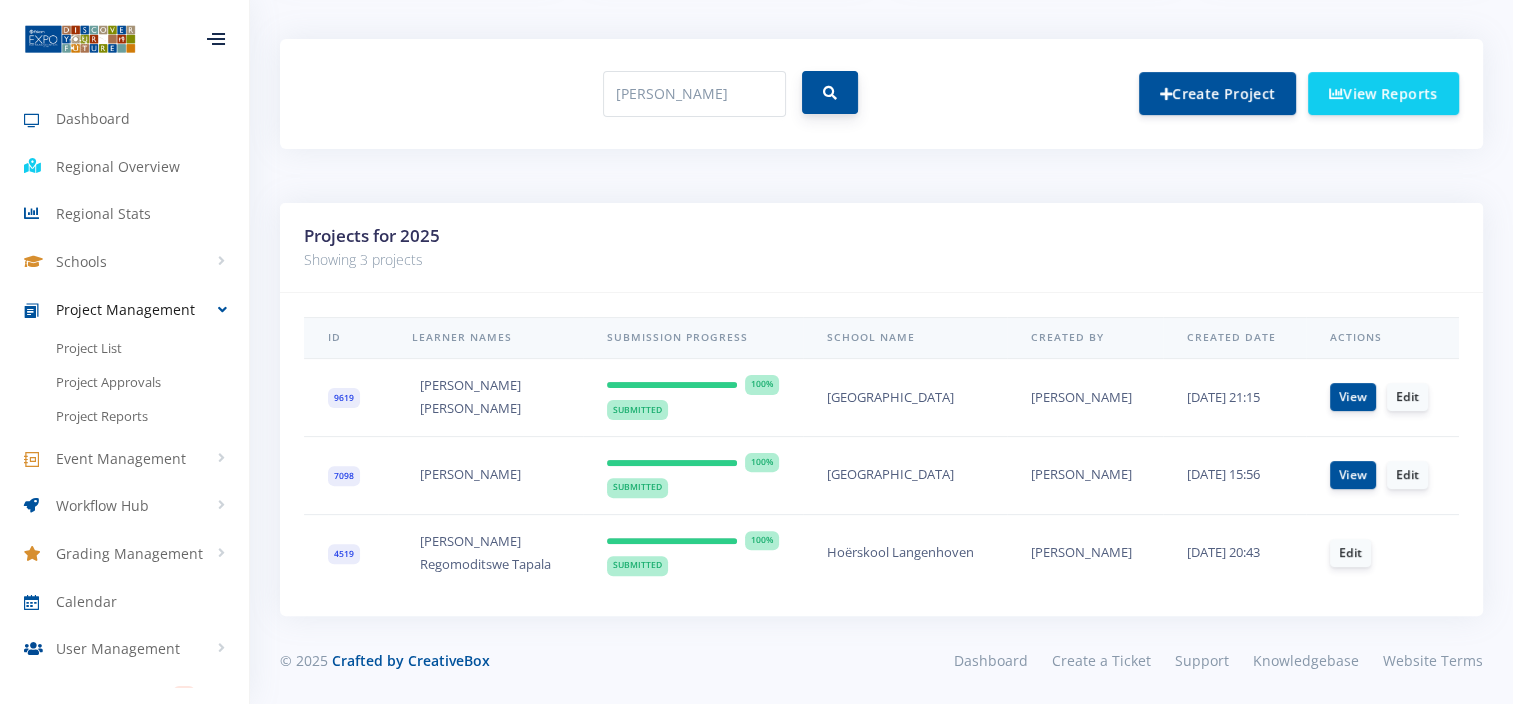 click at bounding box center [830, 92] 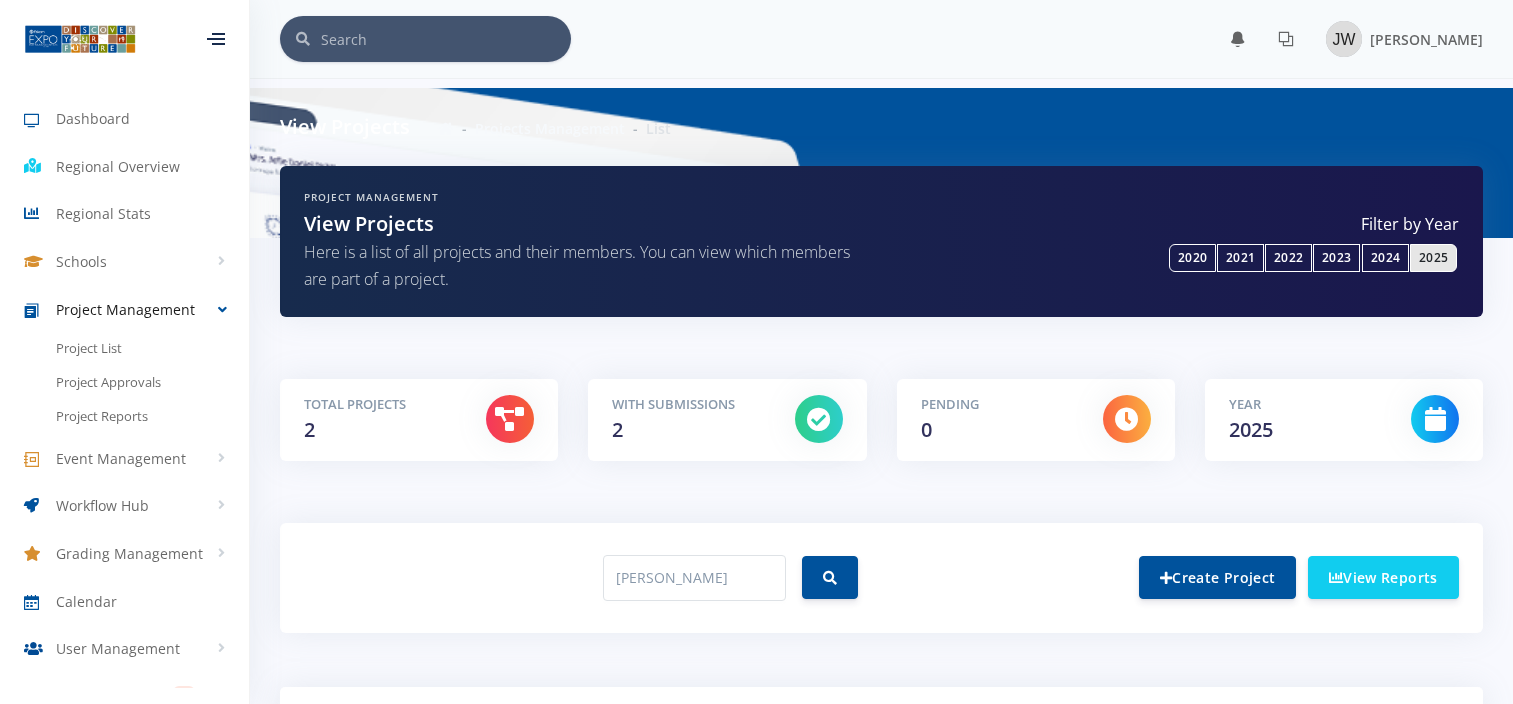 scroll, scrollTop: 0, scrollLeft: 0, axis: both 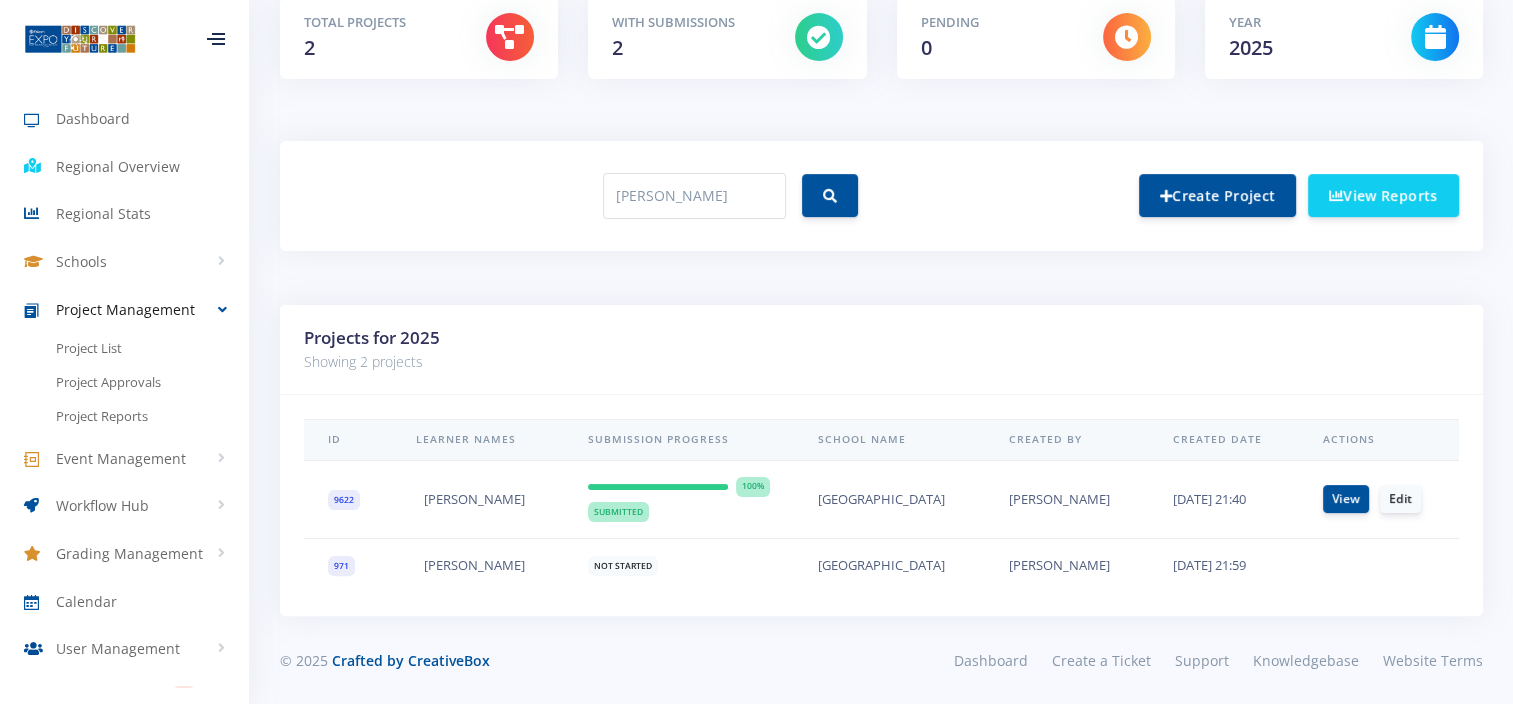 click on "9622" at bounding box center [344, 500] 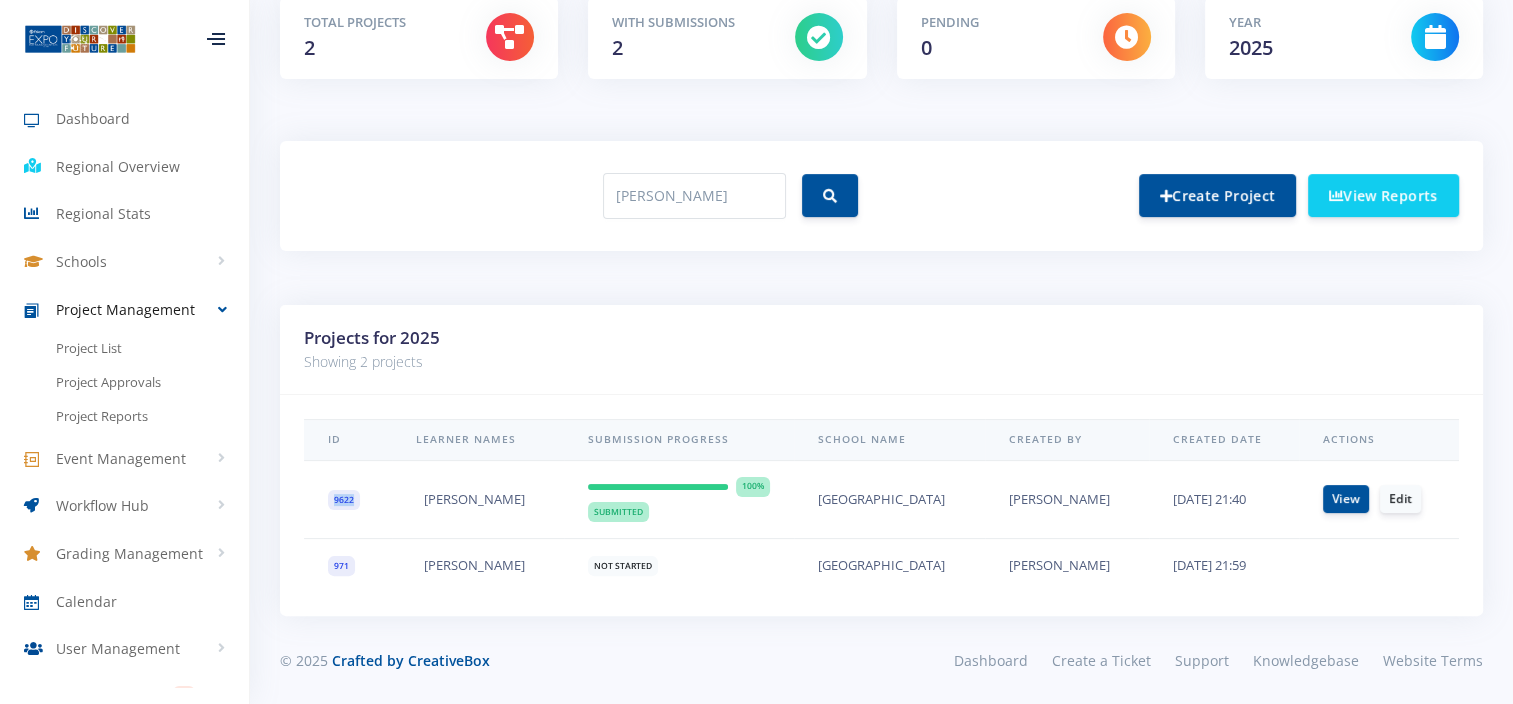 click on "9622" at bounding box center (344, 500) 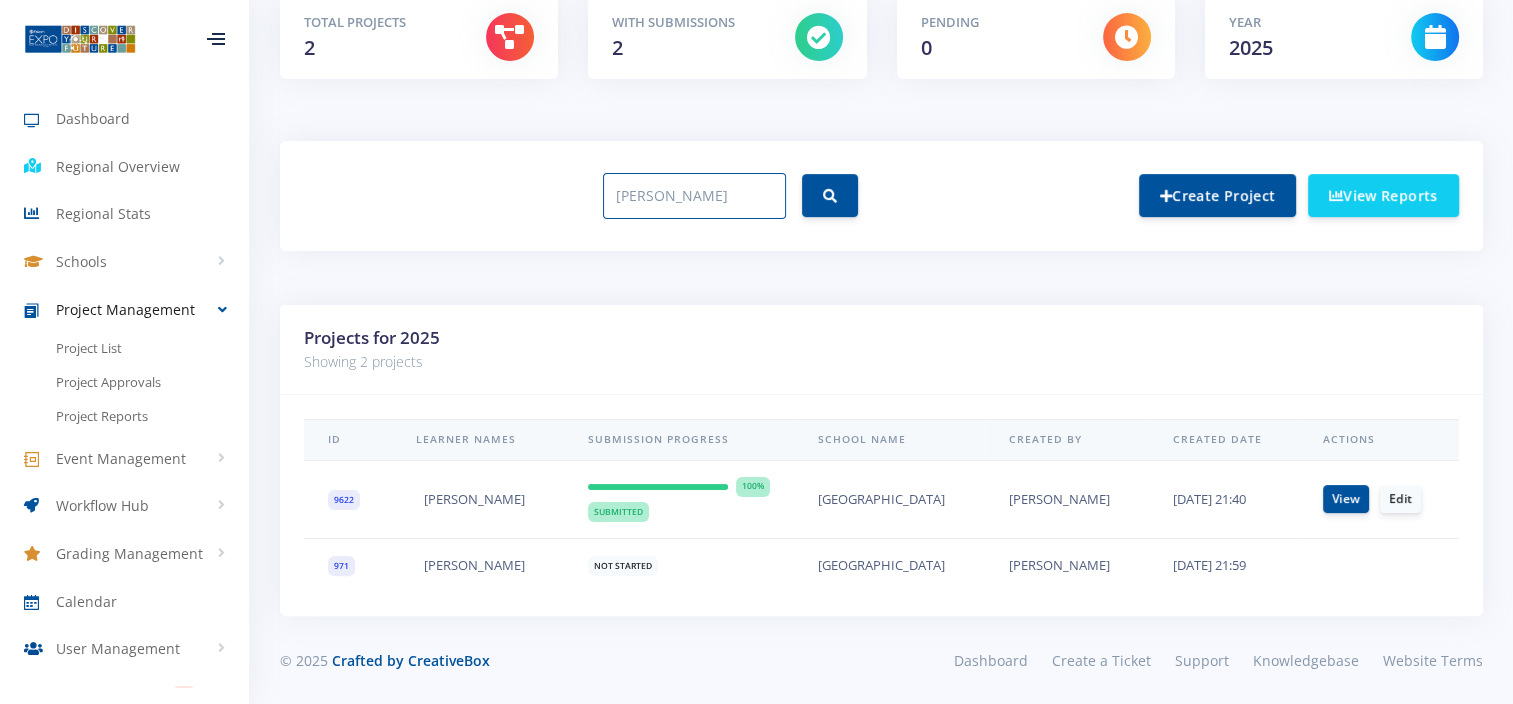 click on "Ezra" at bounding box center (694, 196) 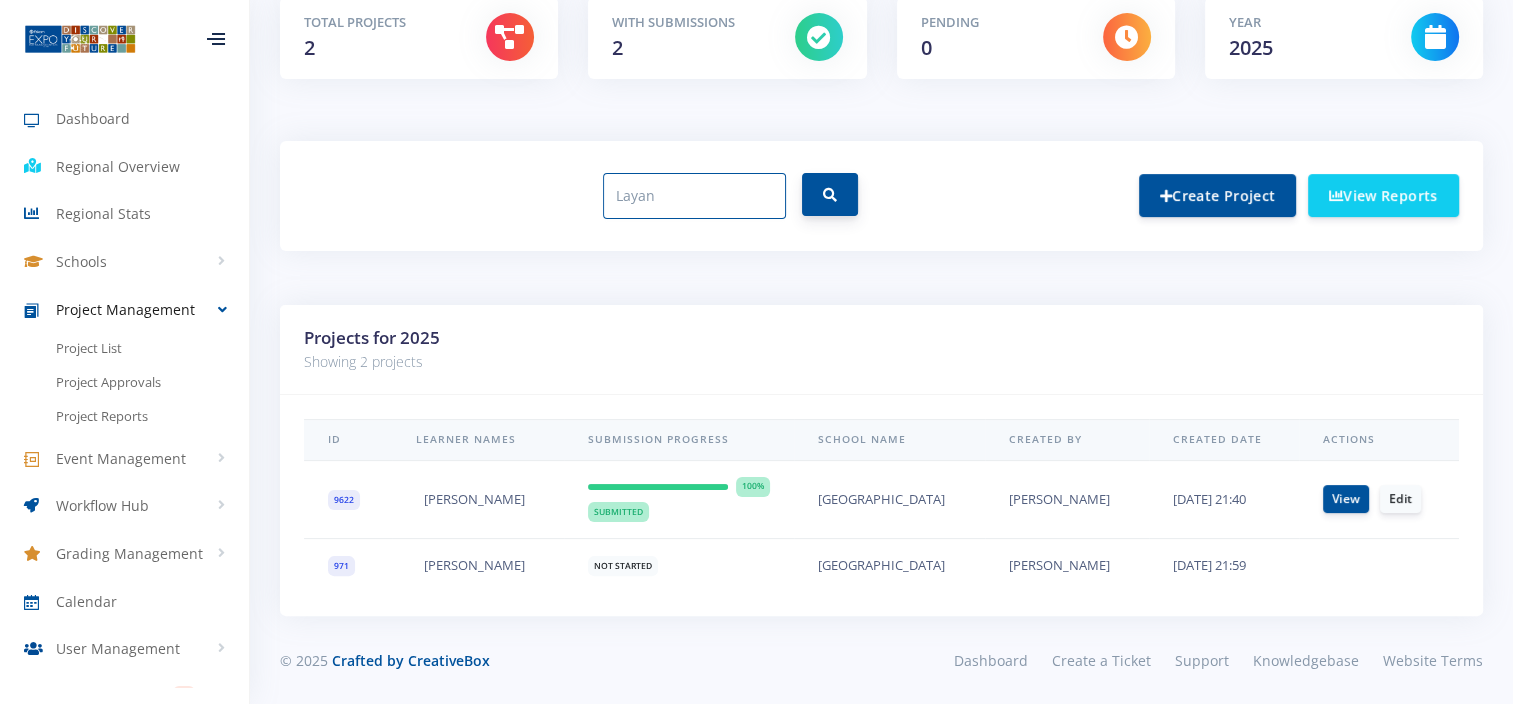 type on "Layan" 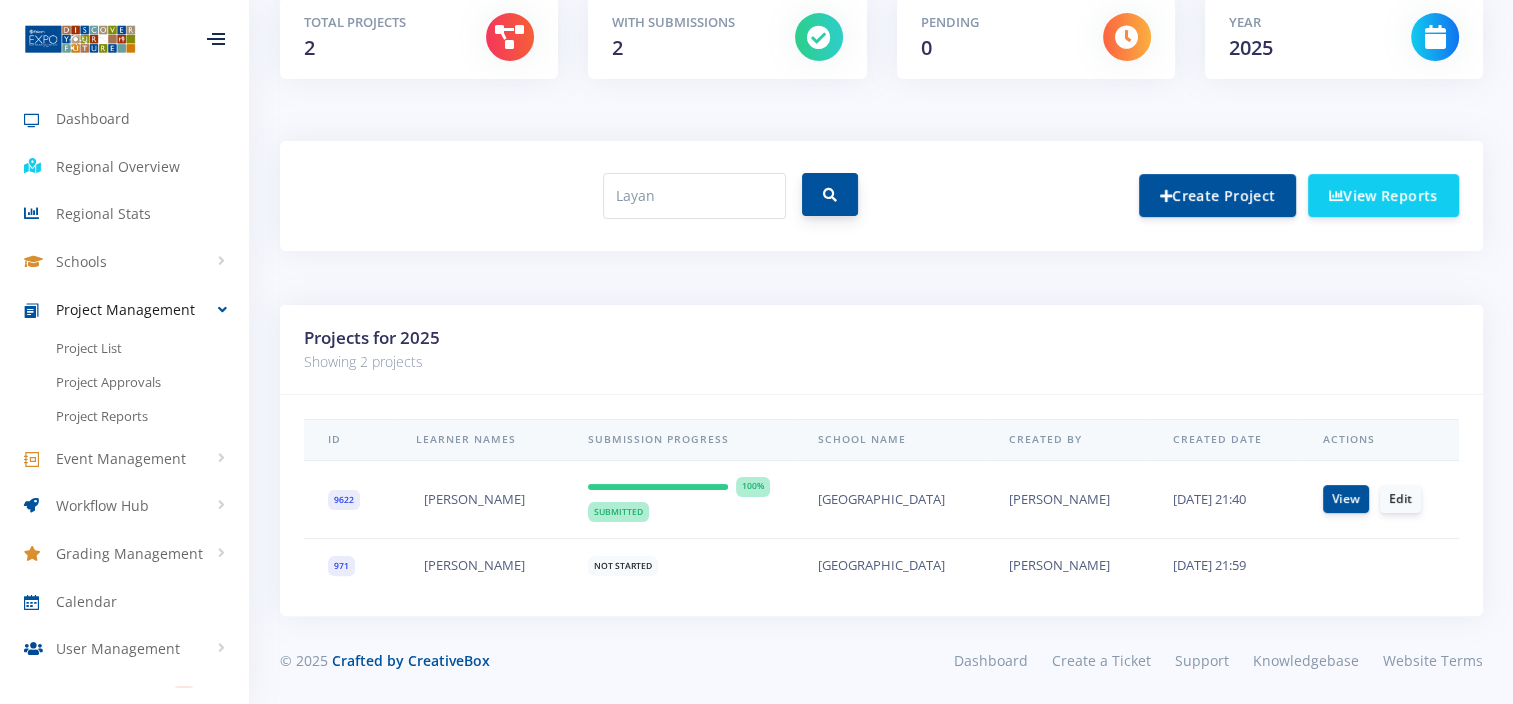 click at bounding box center [830, 195] 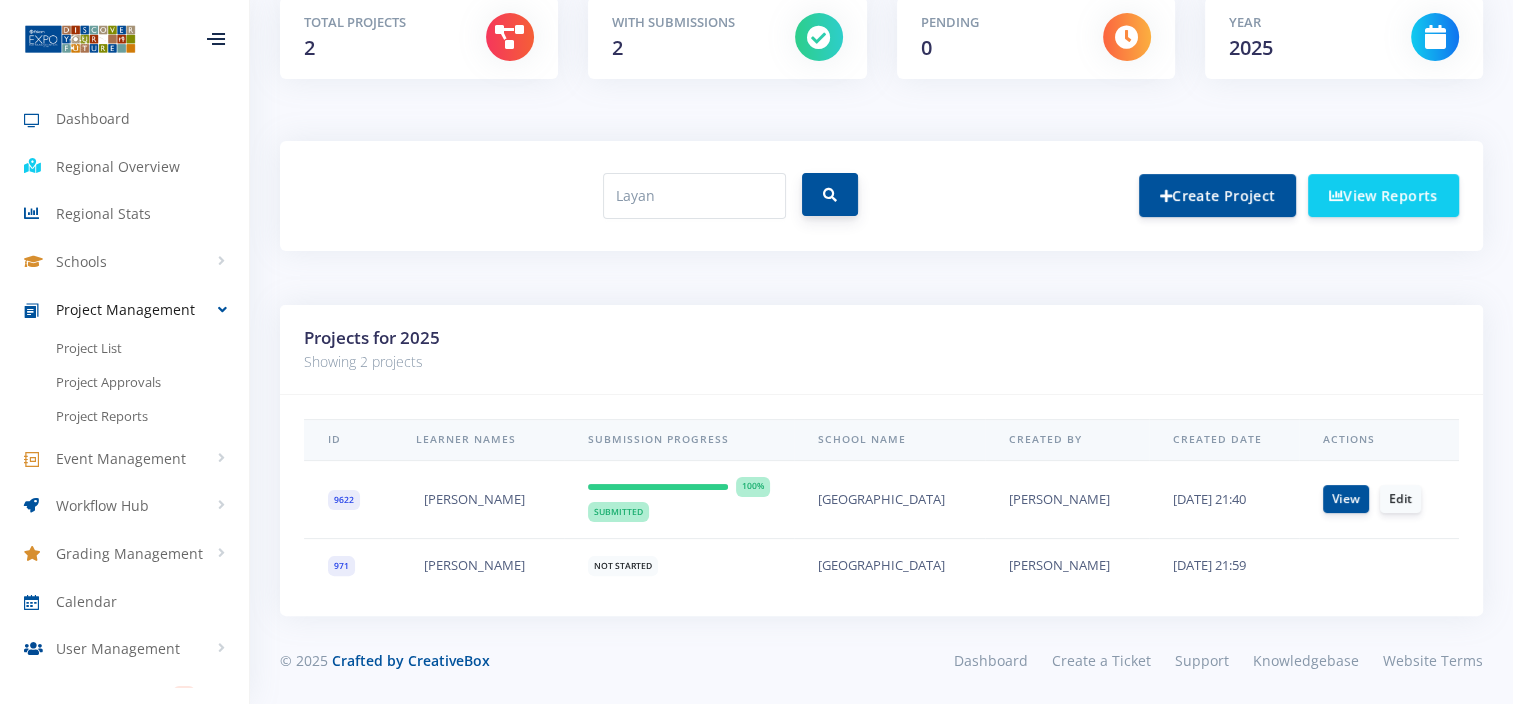 type 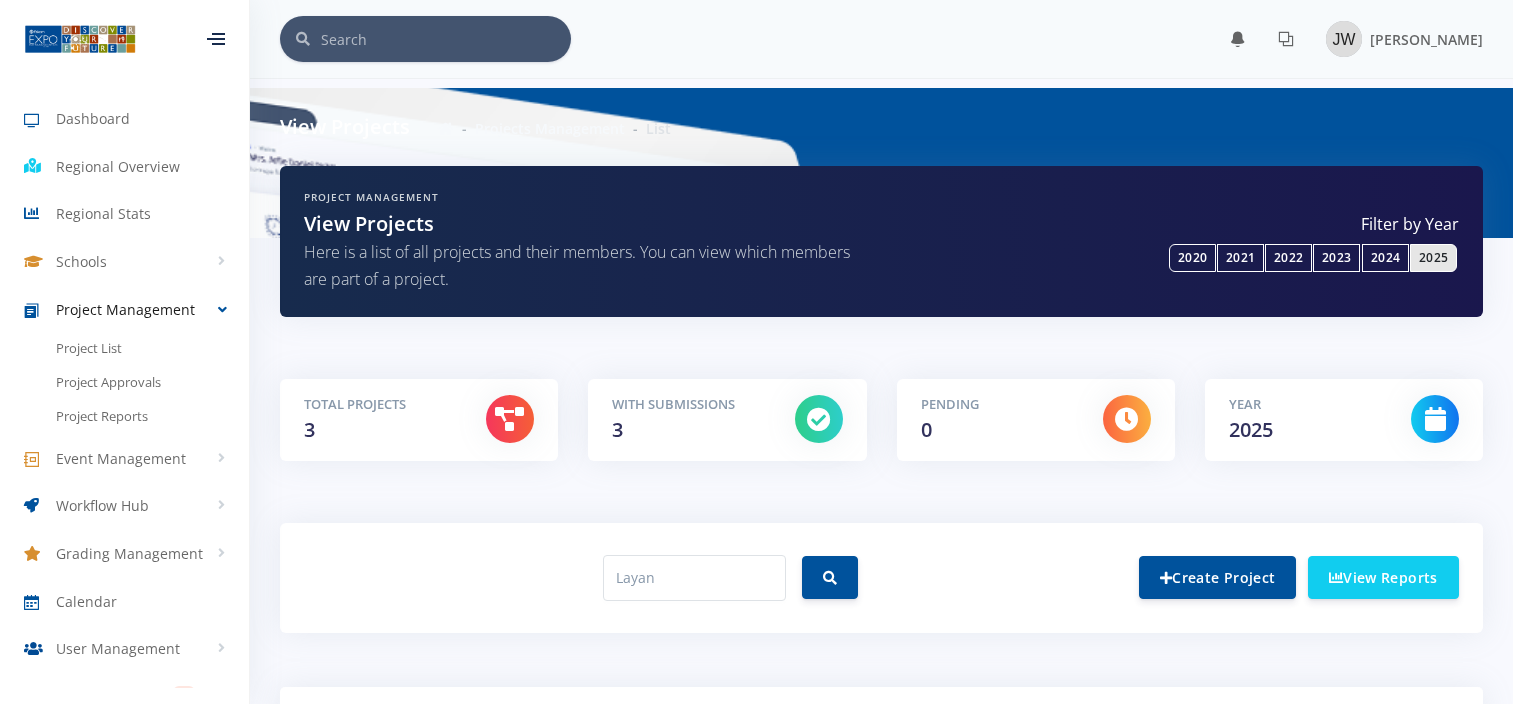 scroll, scrollTop: 0, scrollLeft: 0, axis: both 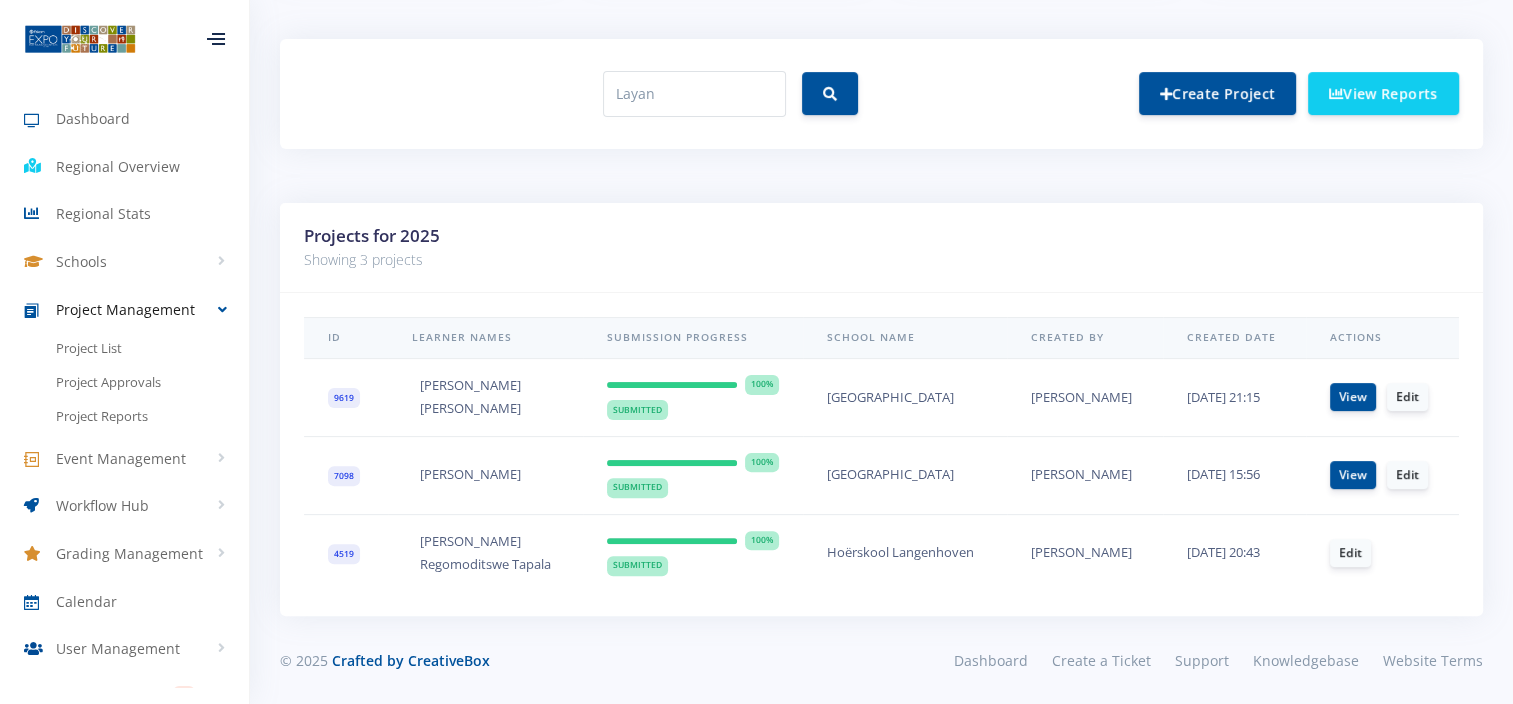 click on "9619" at bounding box center (344, 398) 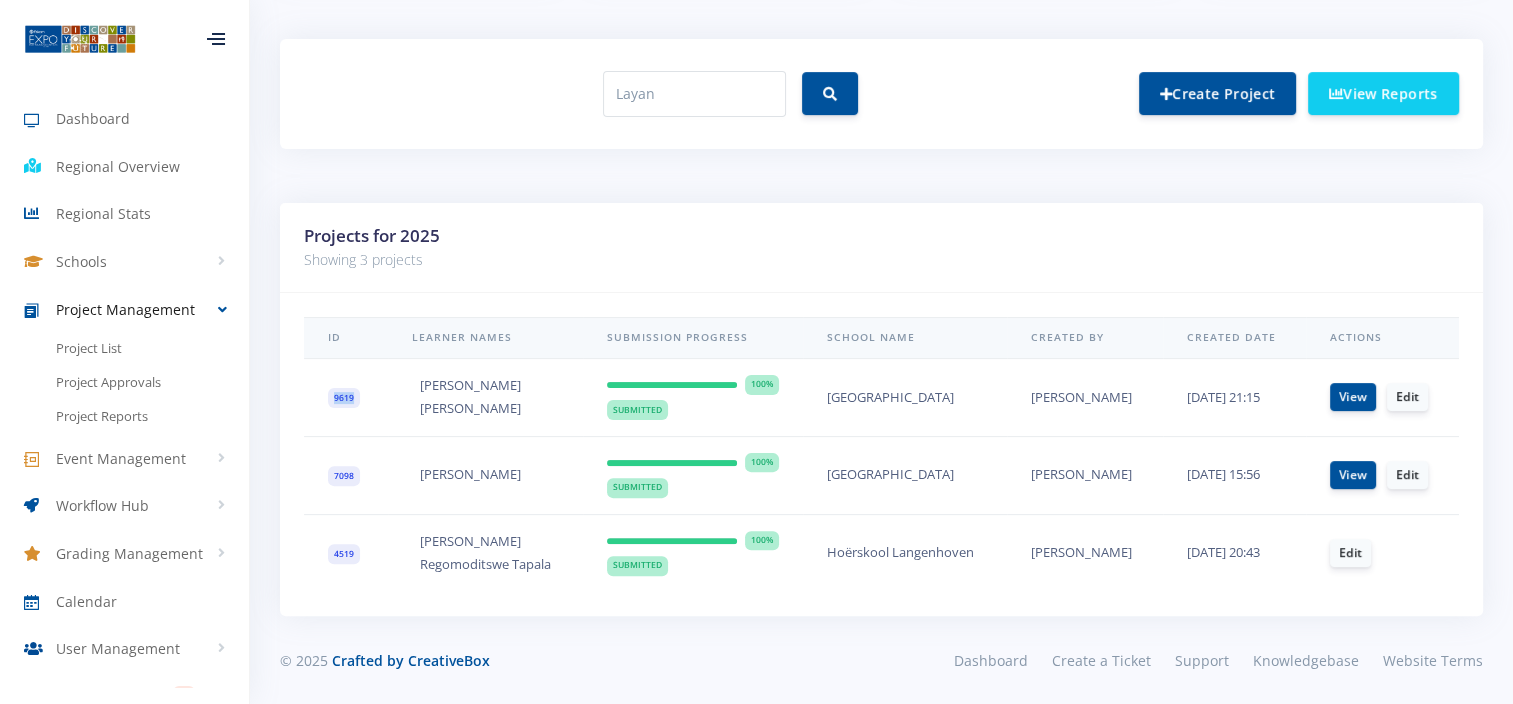 click on "9619" at bounding box center (344, 398) 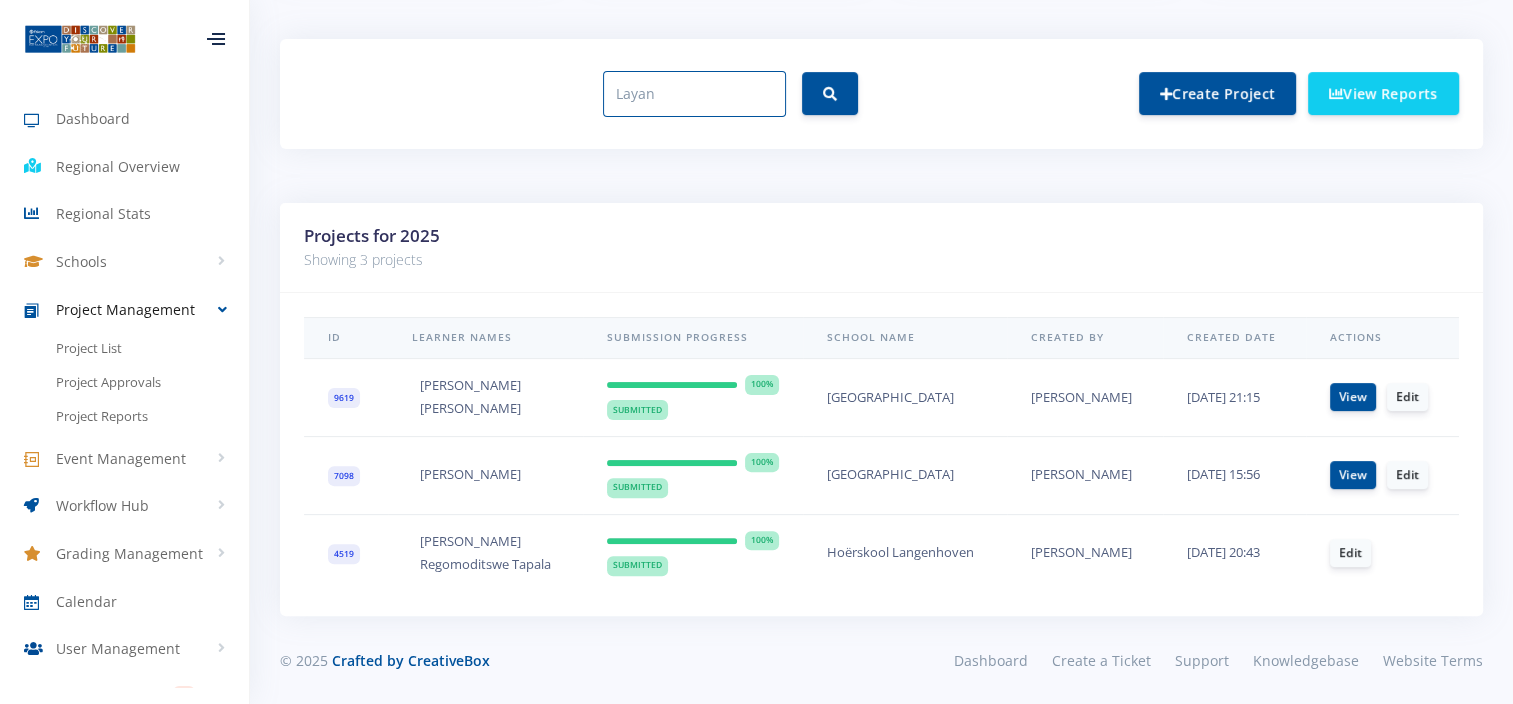 click on "Layan" at bounding box center (694, 94) 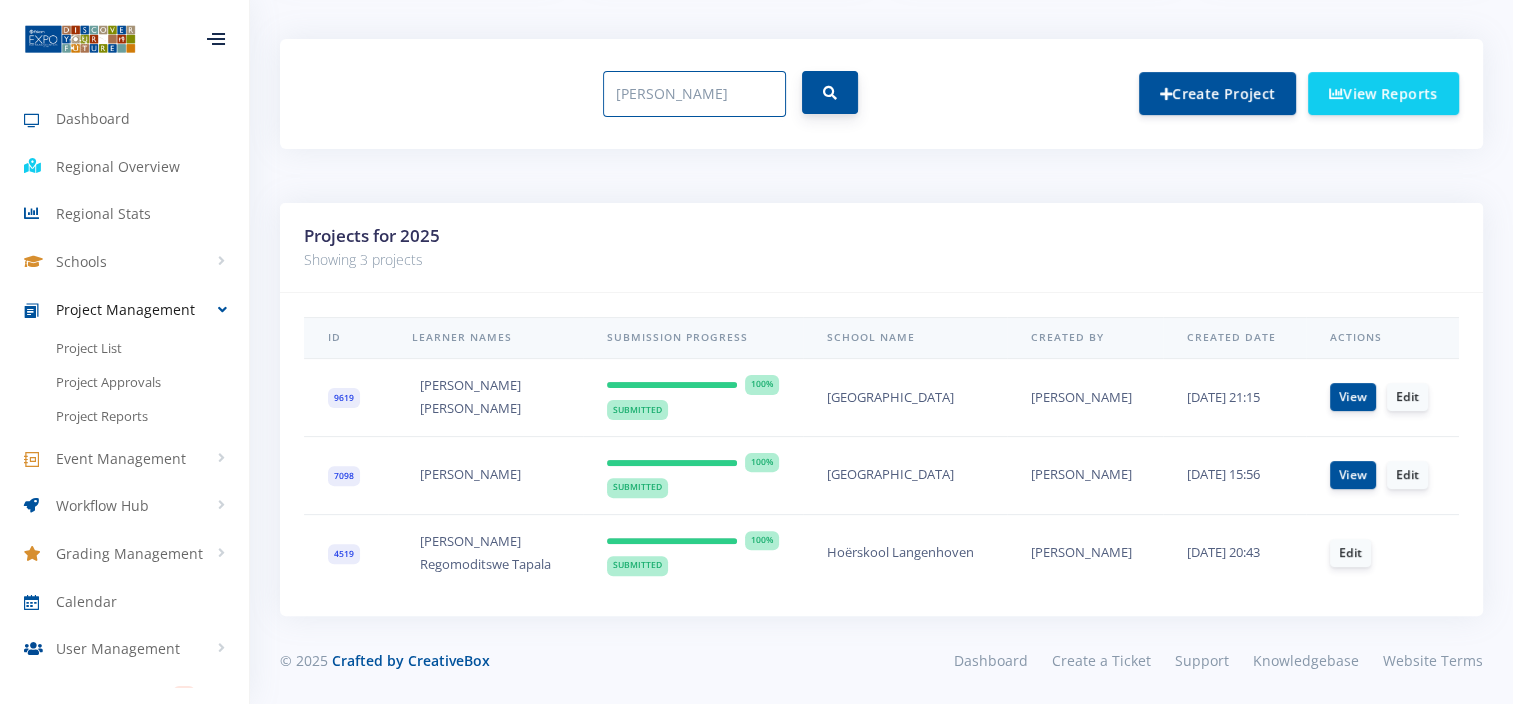 type on "Barnes" 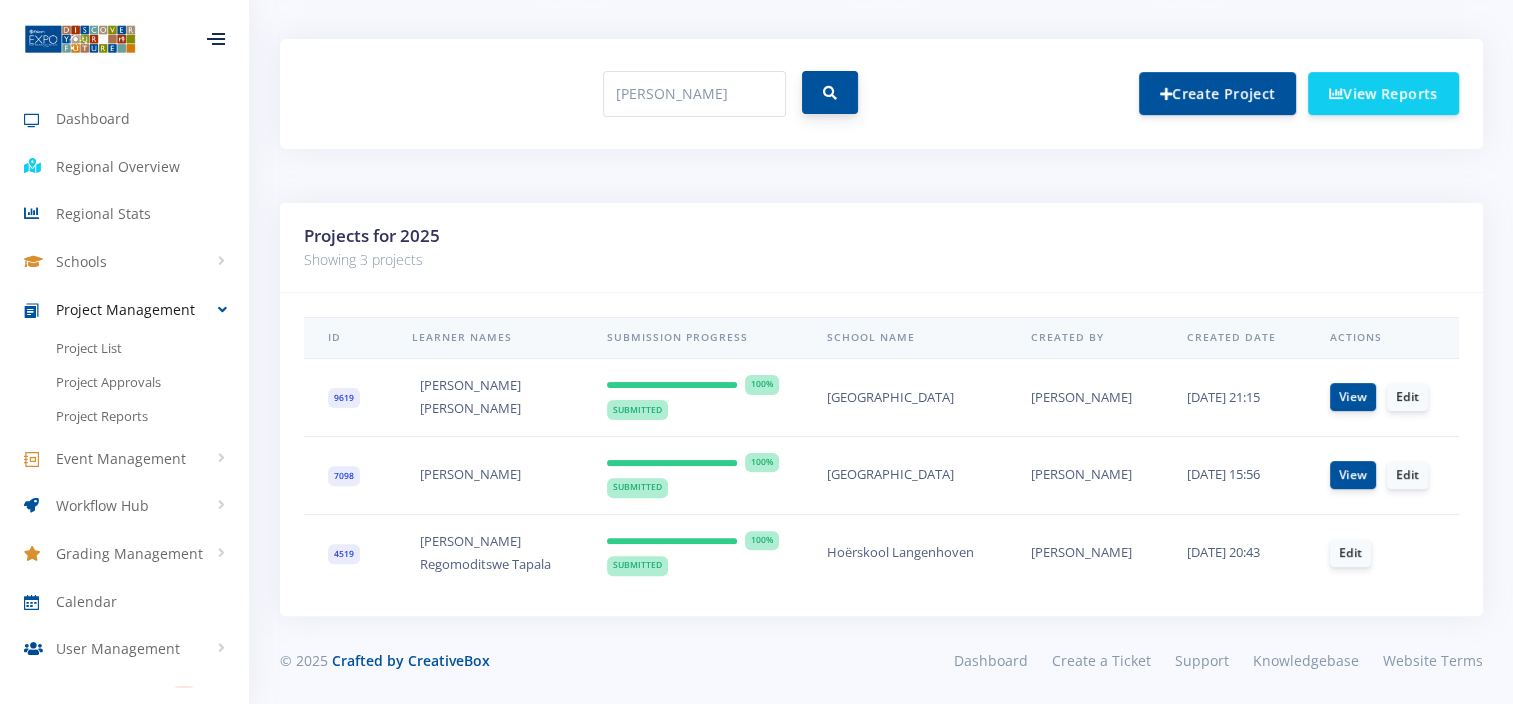 click at bounding box center (830, 92) 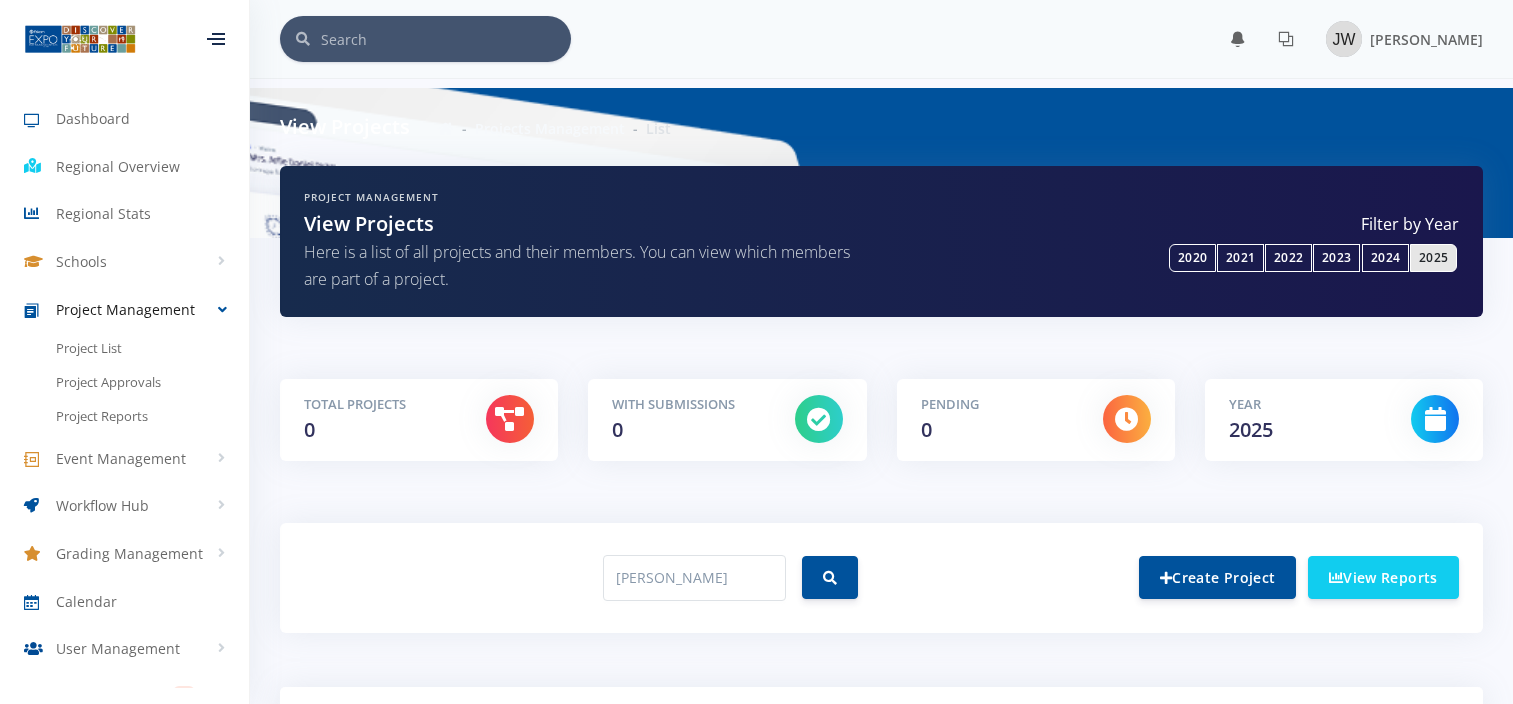 scroll, scrollTop: 0, scrollLeft: 0, axis: both 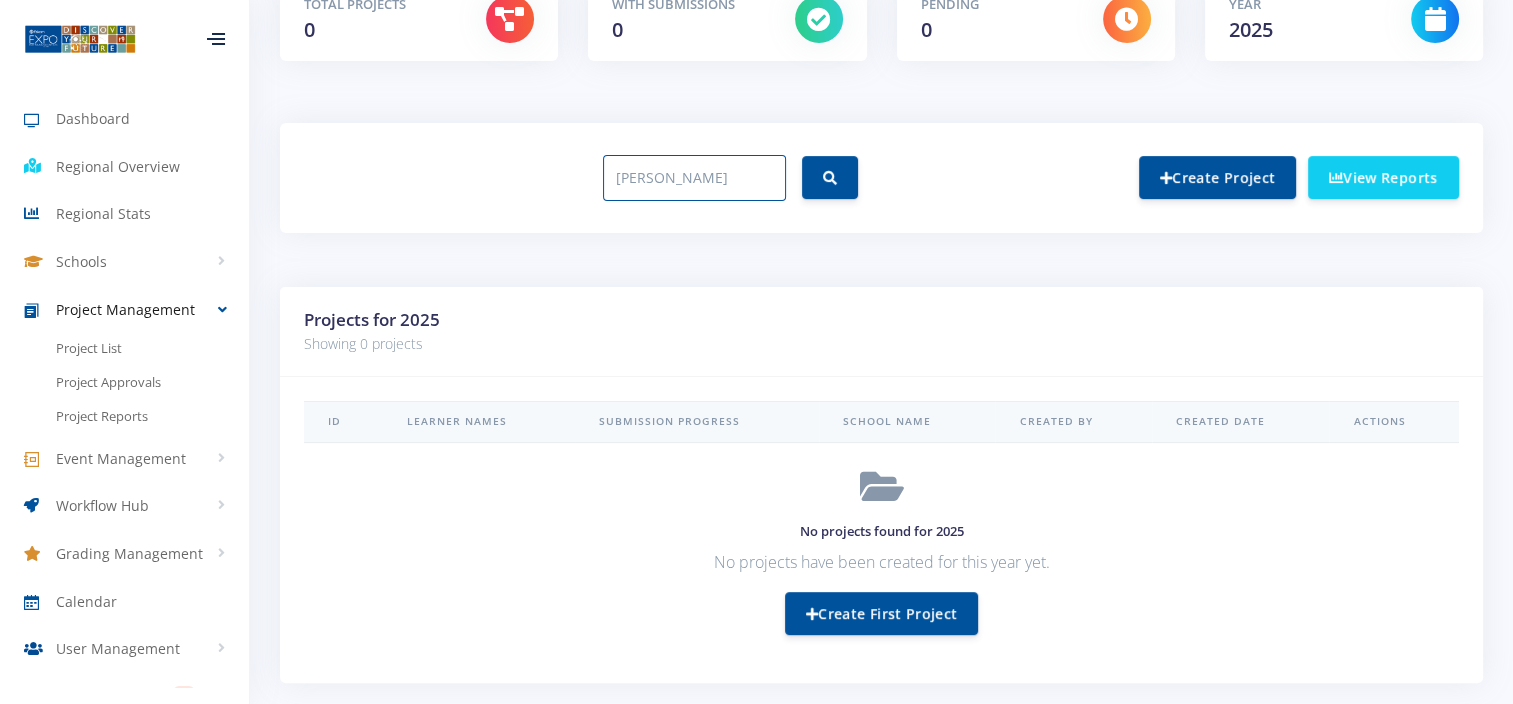 click on "Barnes" at bounding box center (694, 178) 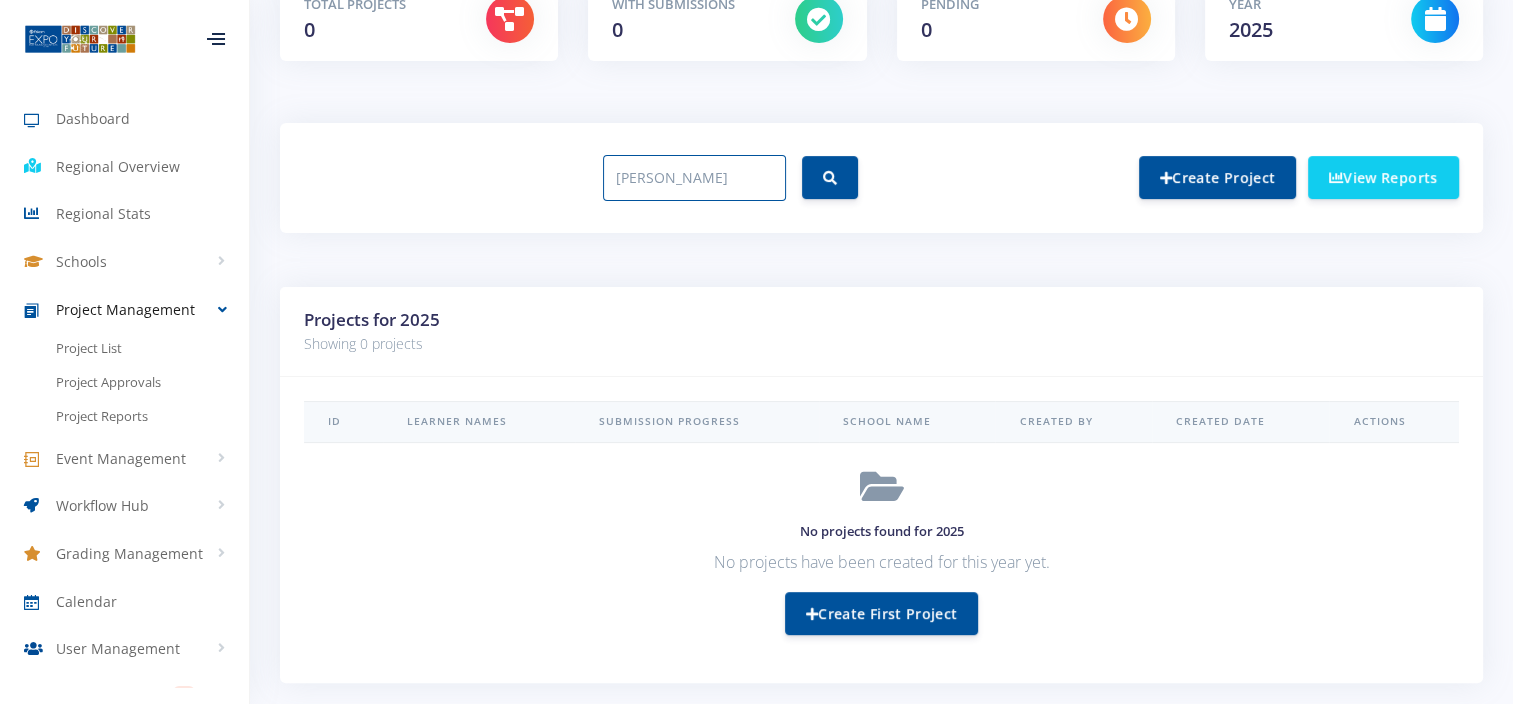 click on "Singh" at bounding box center [694, 178] 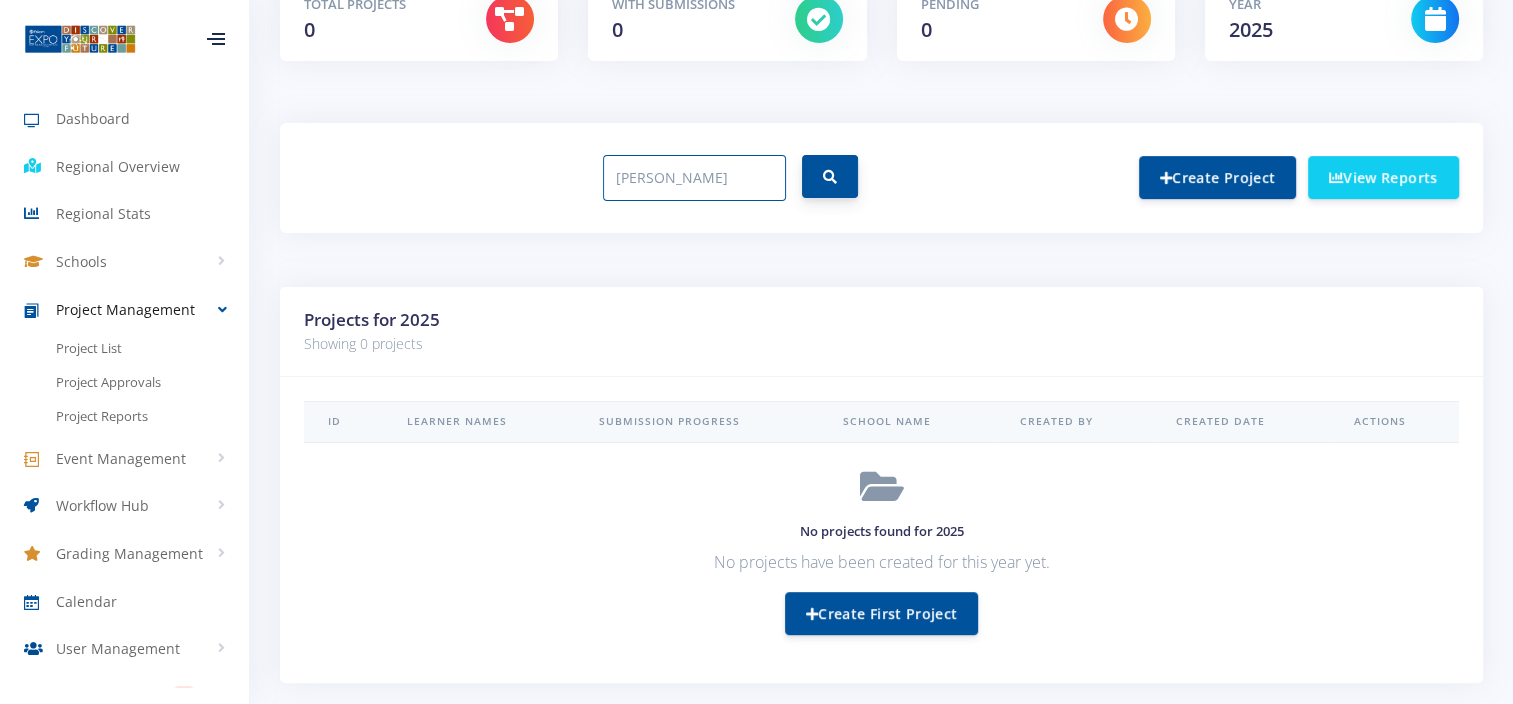 type on "[PERSON_NAME]" 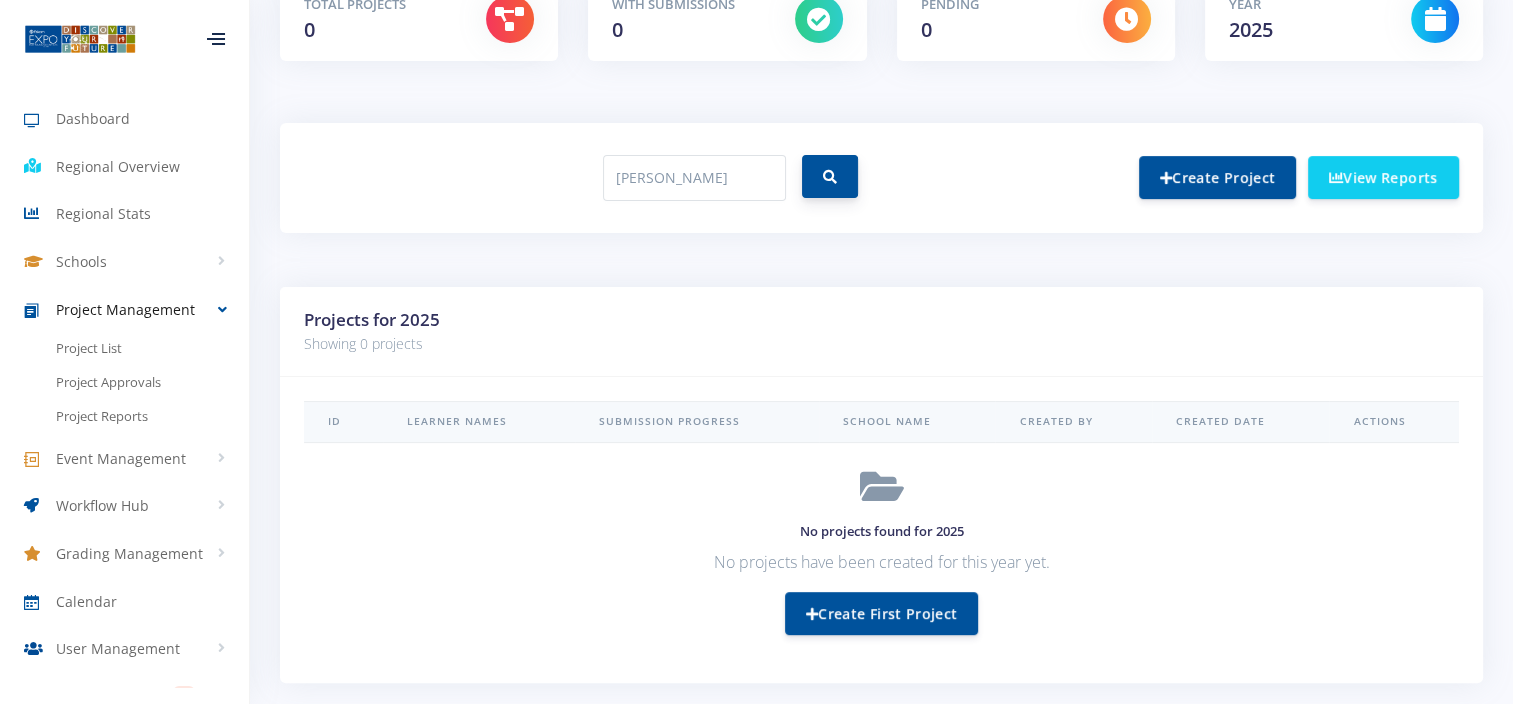 click at bounding box center [830, 177] 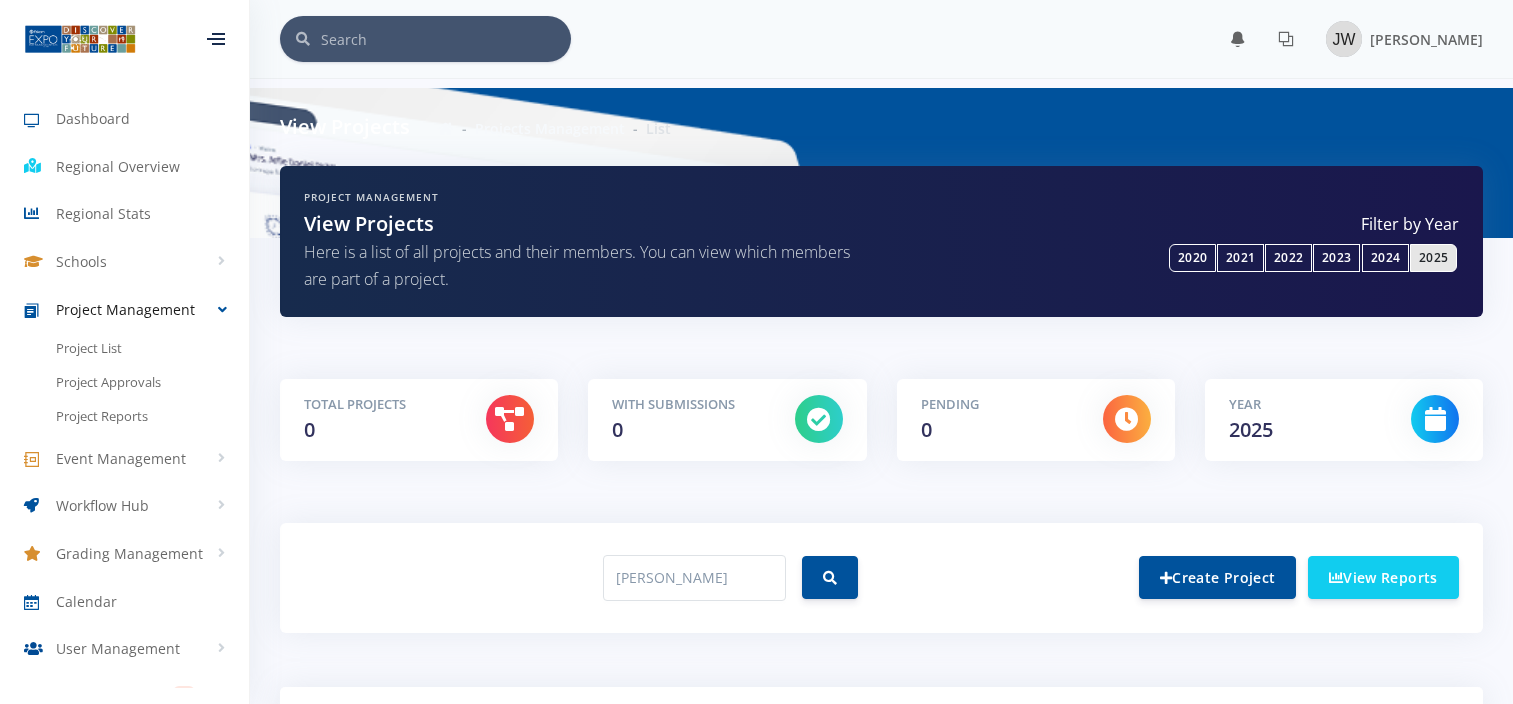 scroll, scrollTop: 0, scrollLeft: 0, axis: both 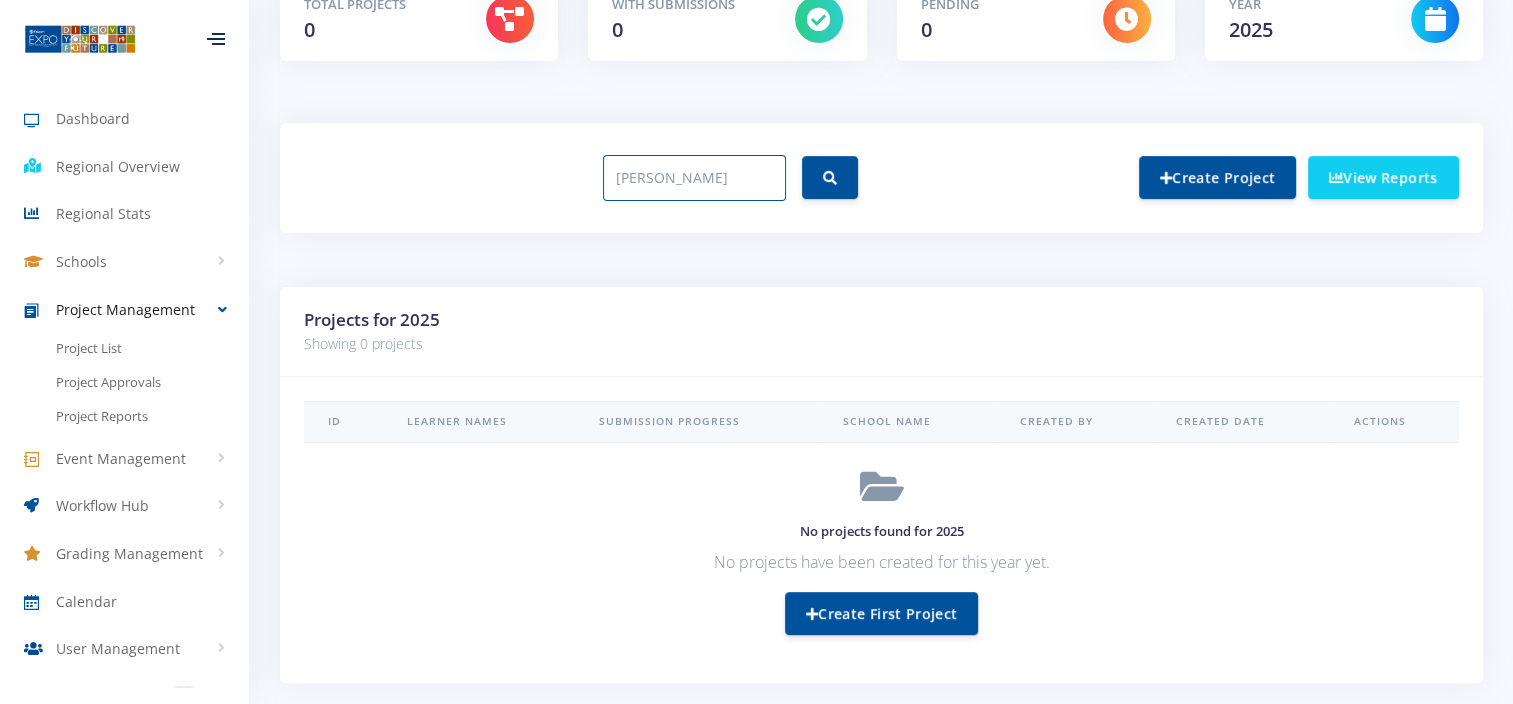 click on "[PERSON_NAME]" at bounding box center [694, 178] 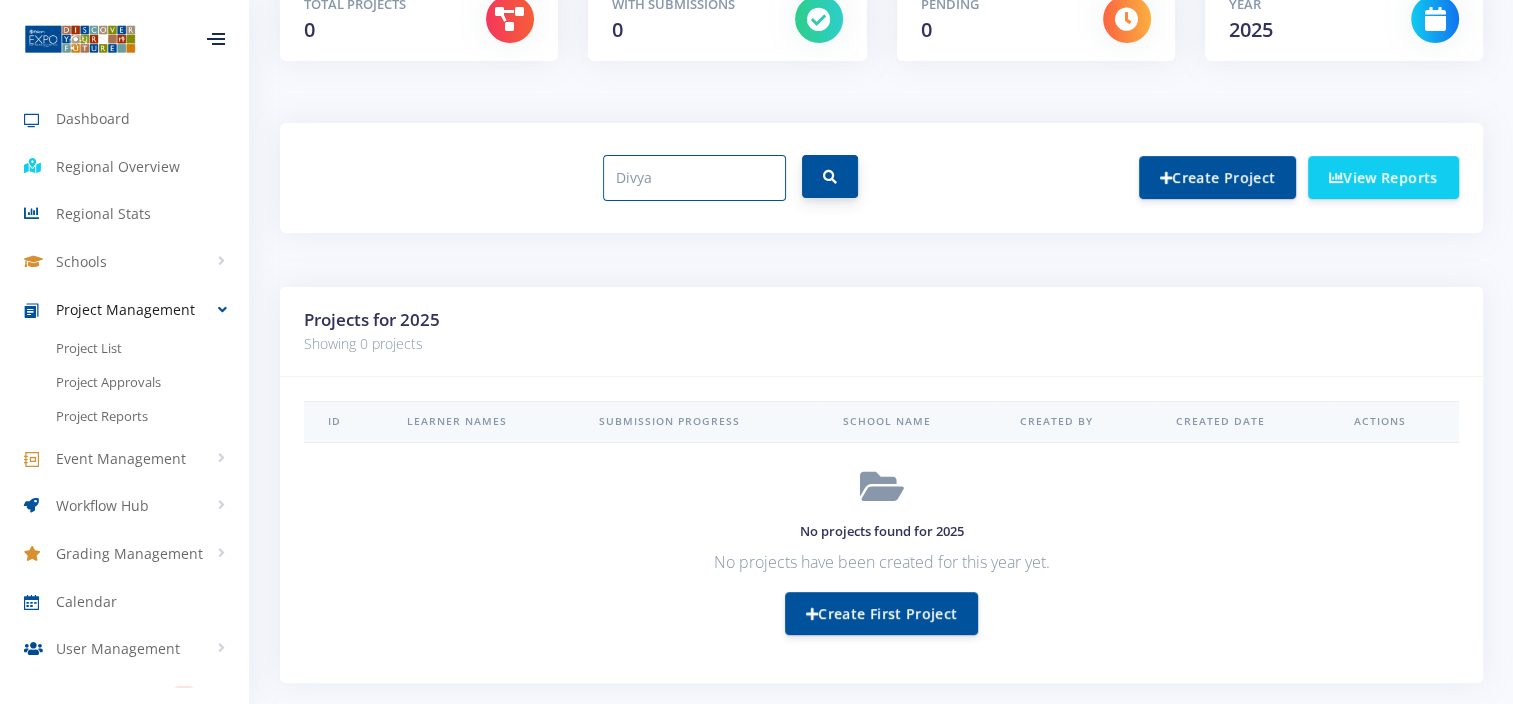 type on "Divya" 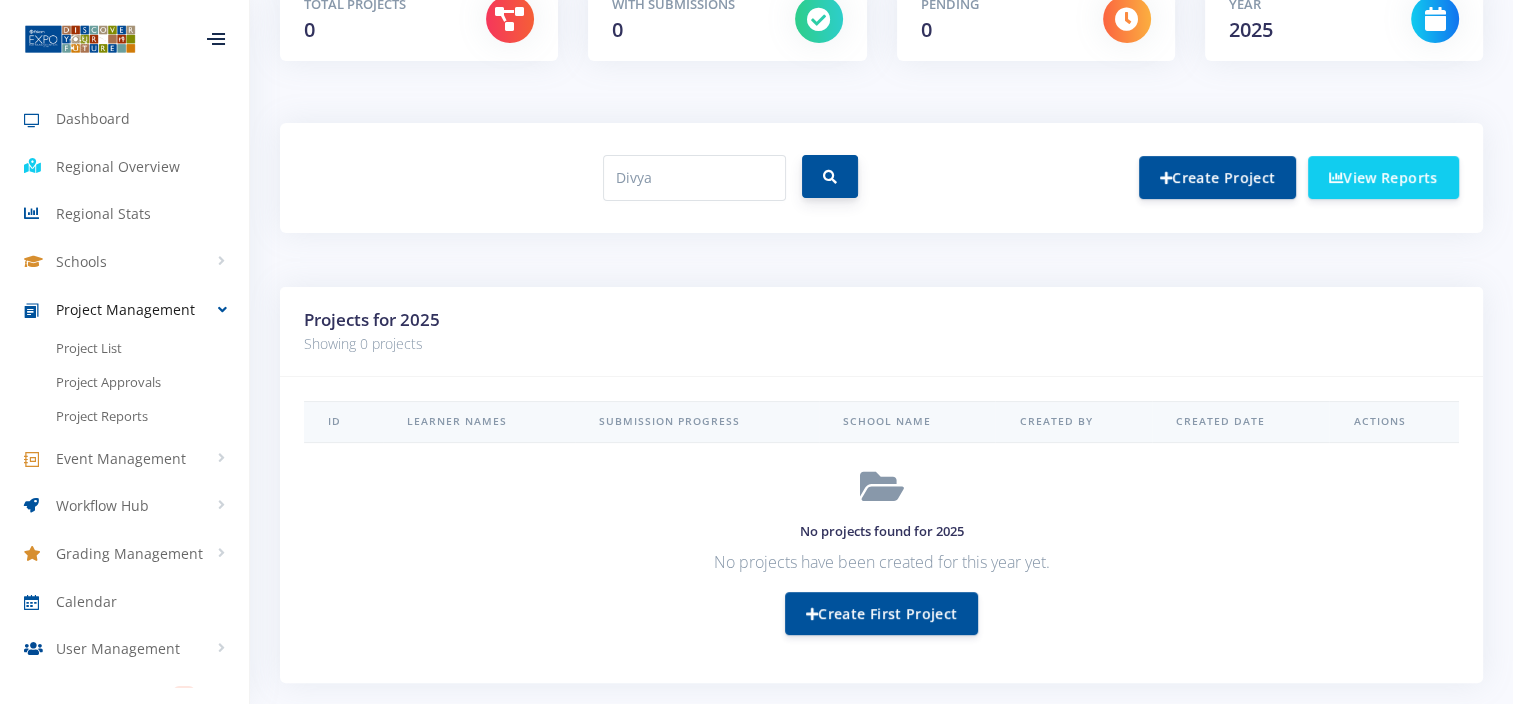 click at bounding box center (830, 177) 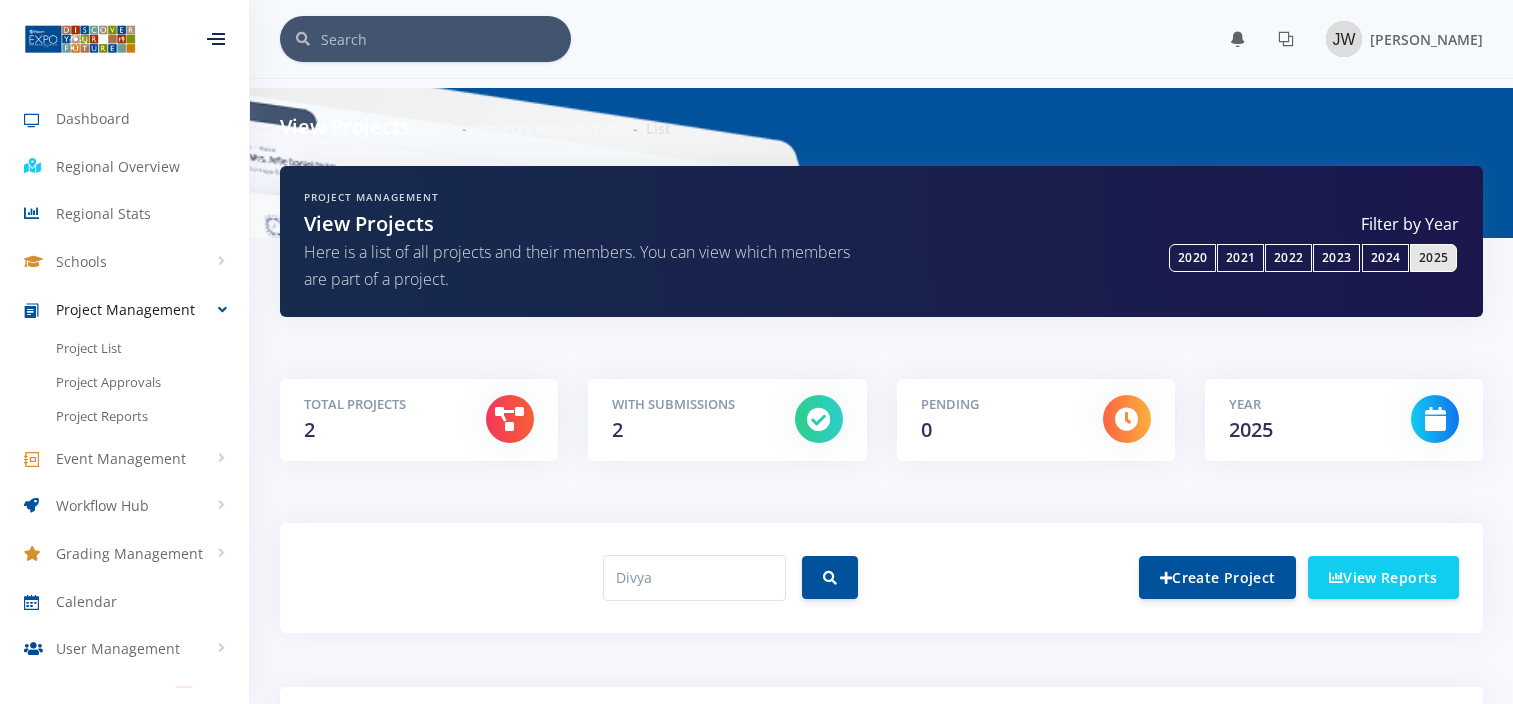 scroll, scrollTop: 0, scrollLeft: 0, axis: both 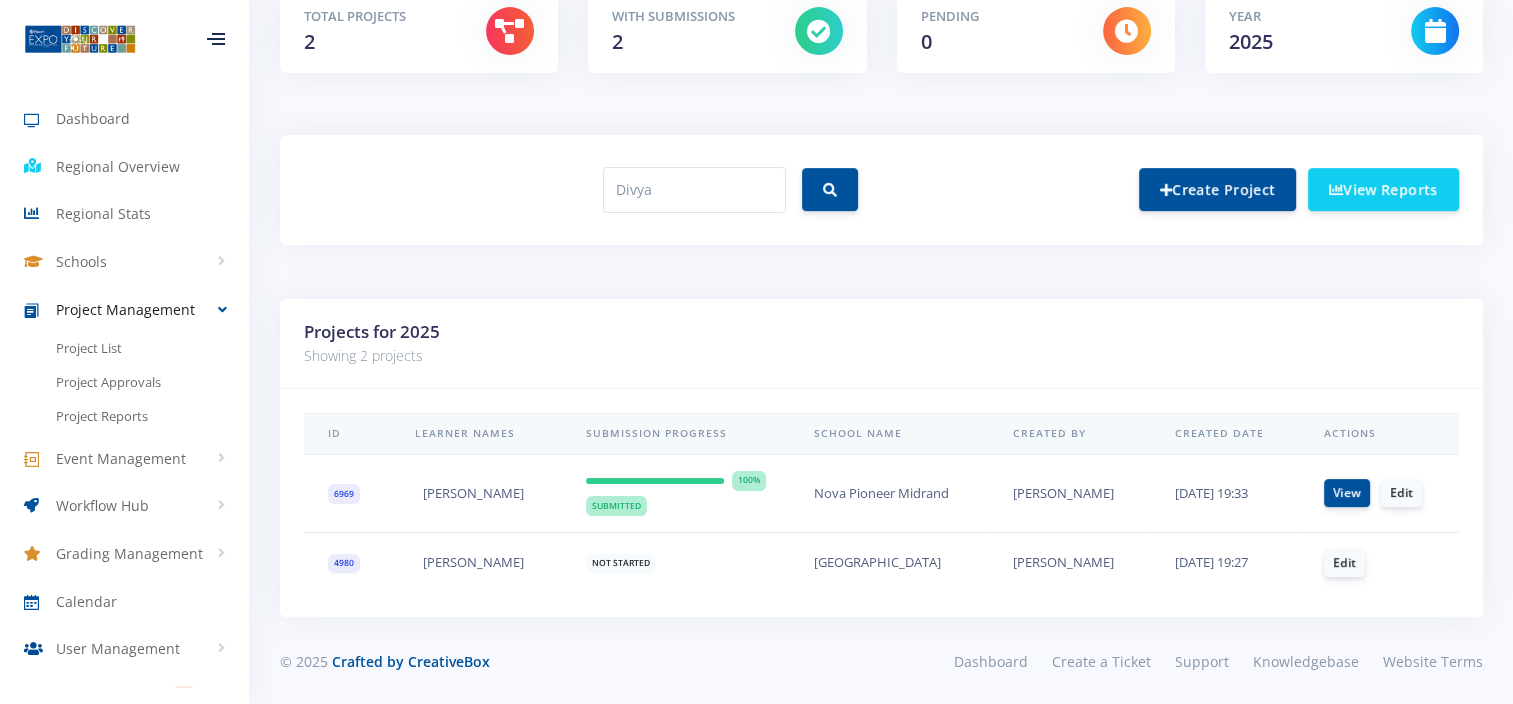 click on "6969" at bounding box center [344, 494] 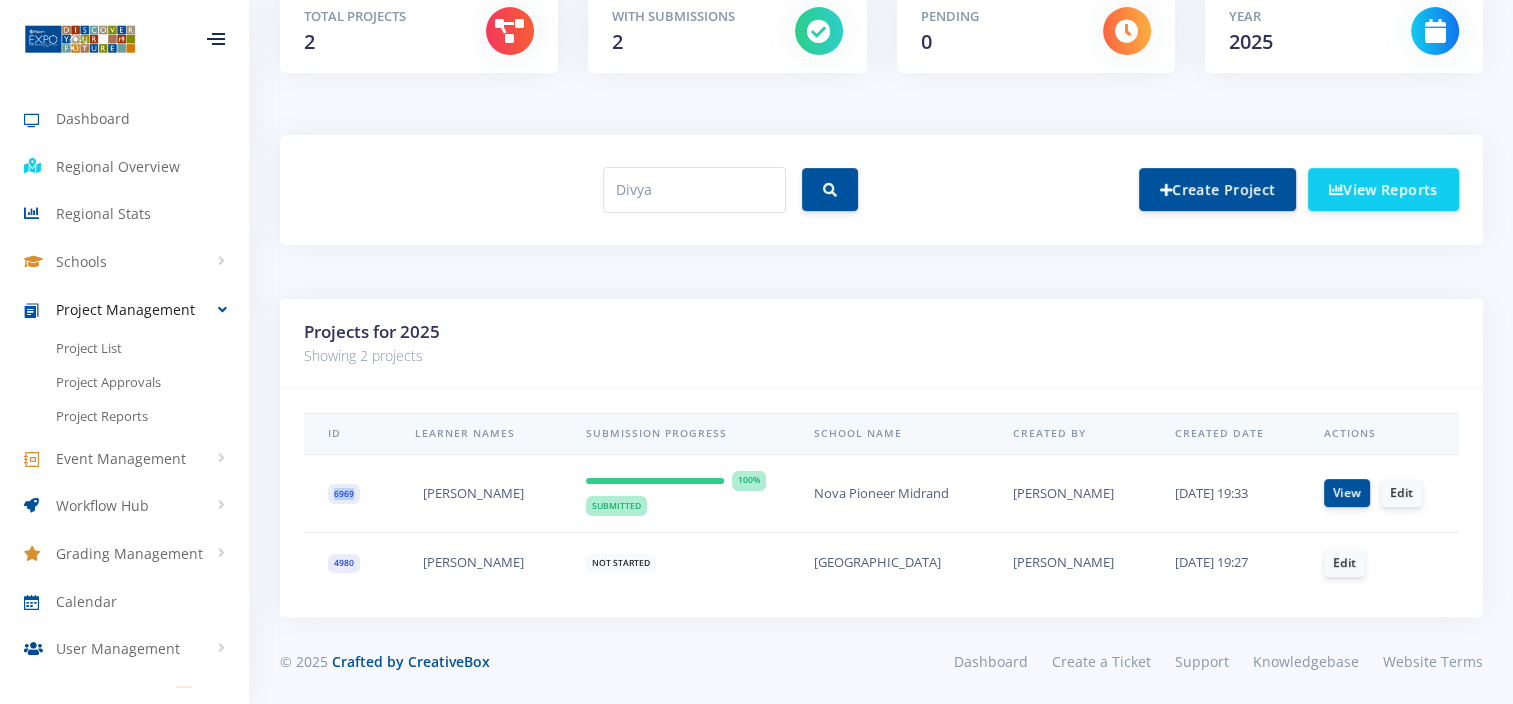 click on "6969" at bounding box center (344, 494) 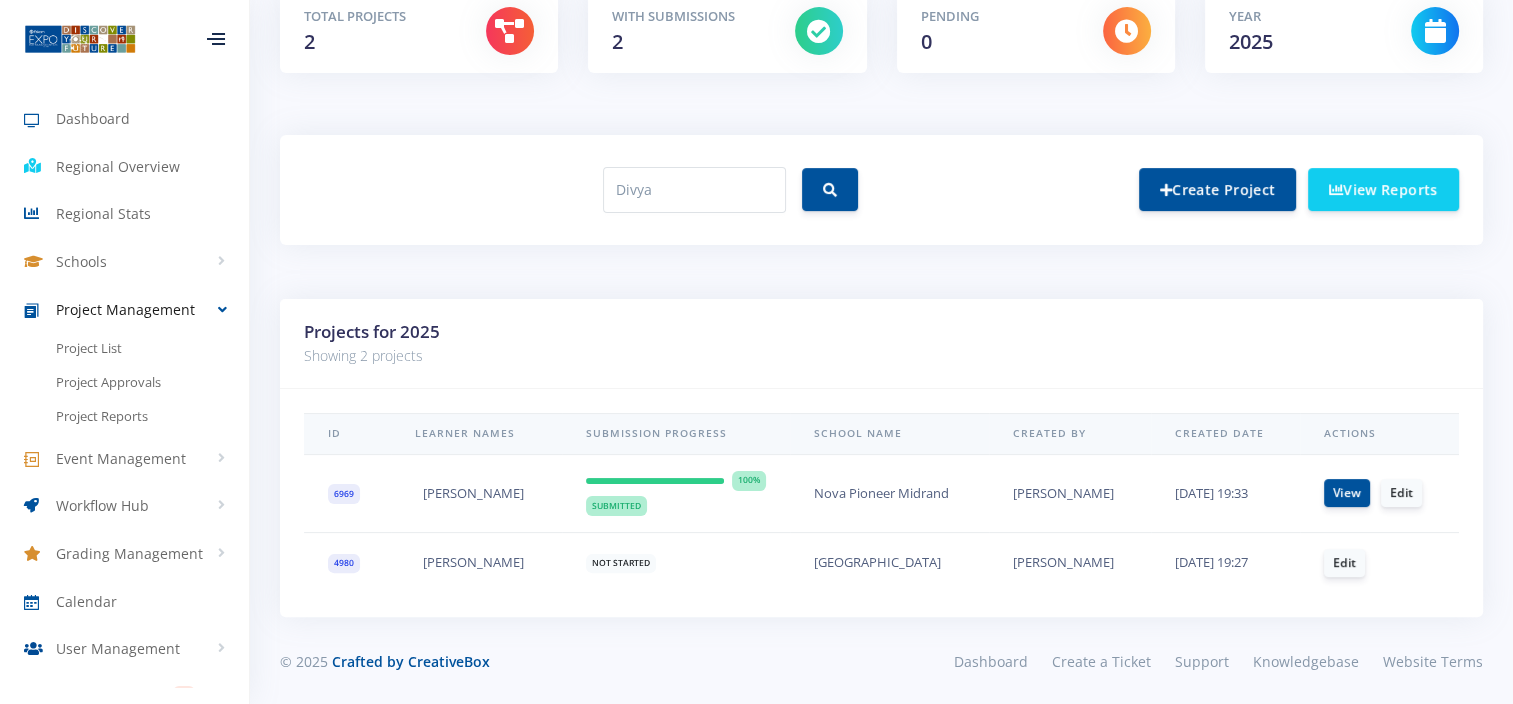 click on "ID
Learner Names
Submission Progress
School Name
Created By
Created Date
Actions
6969
Divya Kunjebeharie 100% Submitted View" at bounding box center (881, 503) 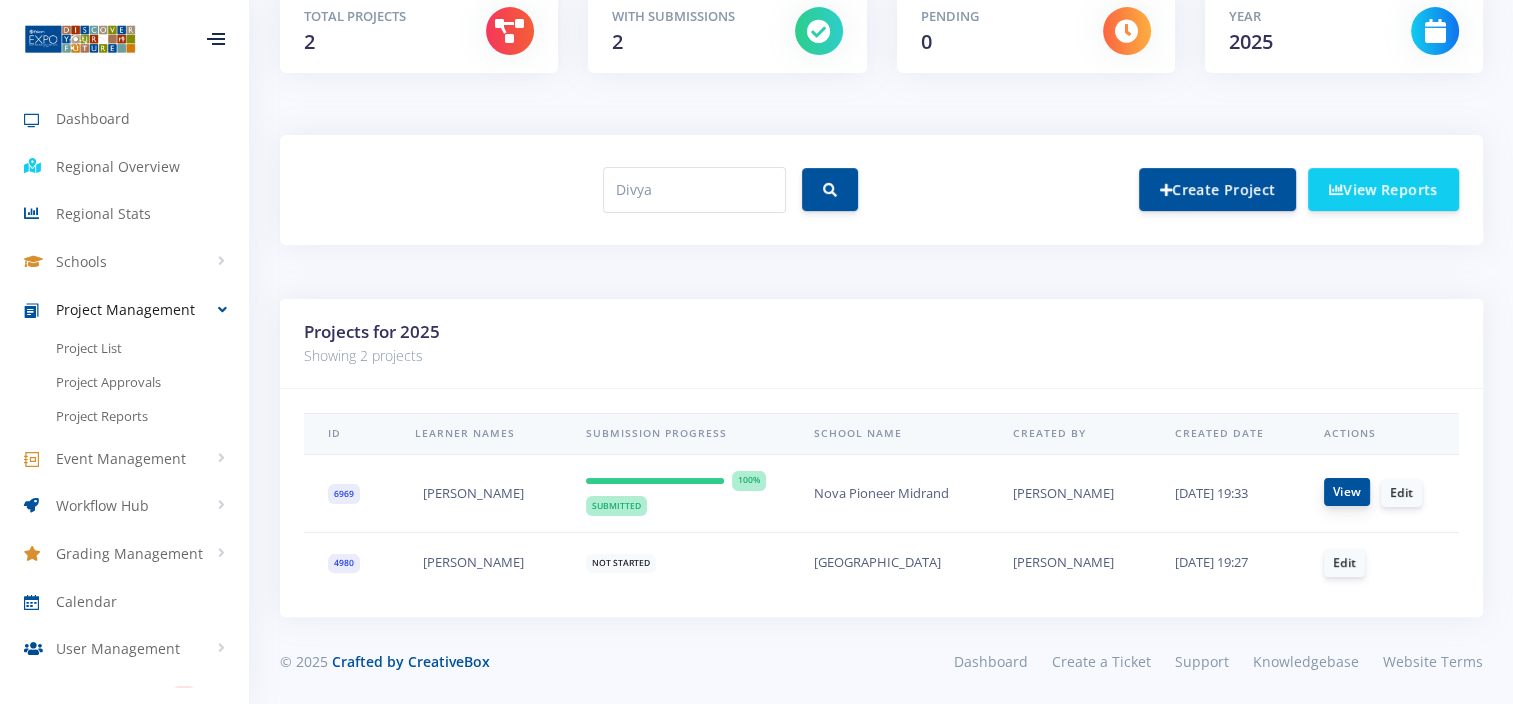 click on "View" at bounding box center (1347, 492) 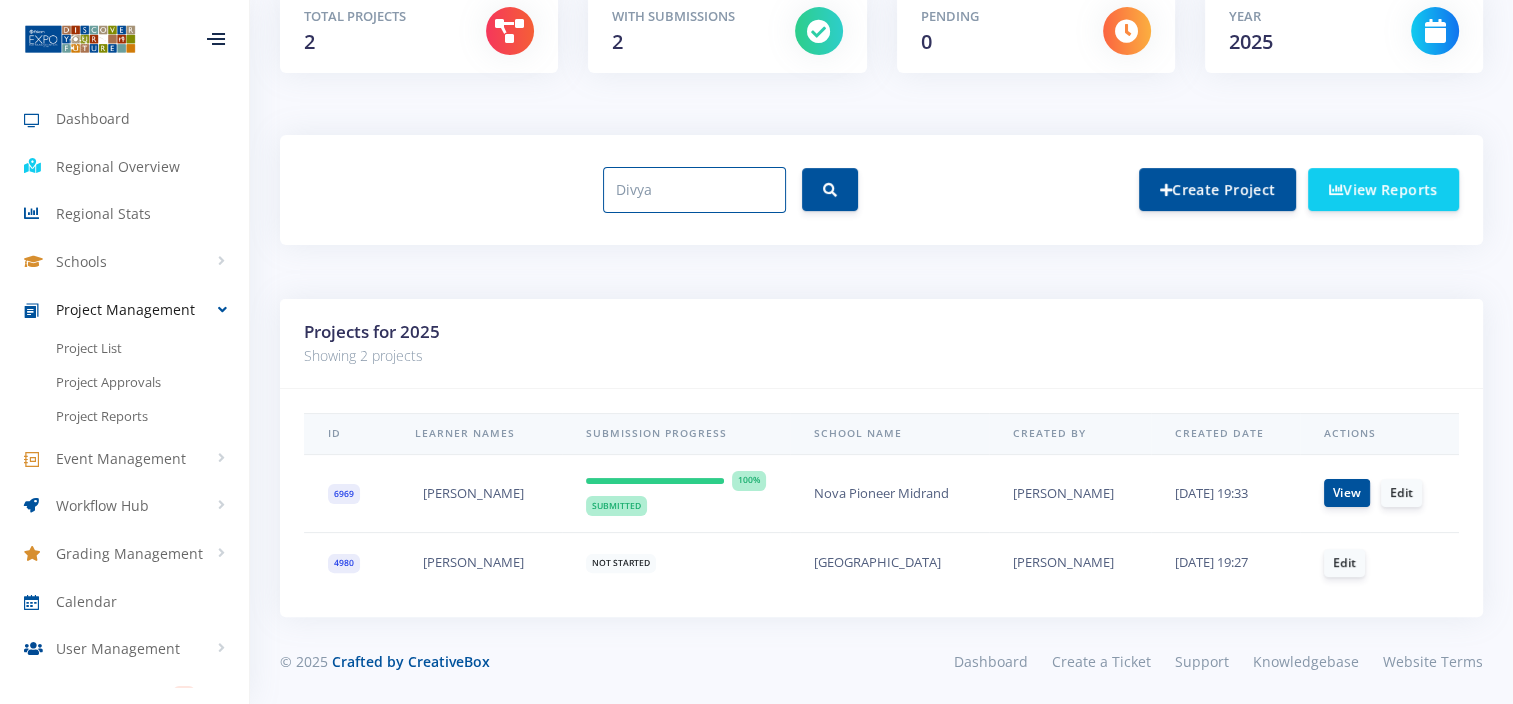 click on "Divya" at bounding box center (694, 190) 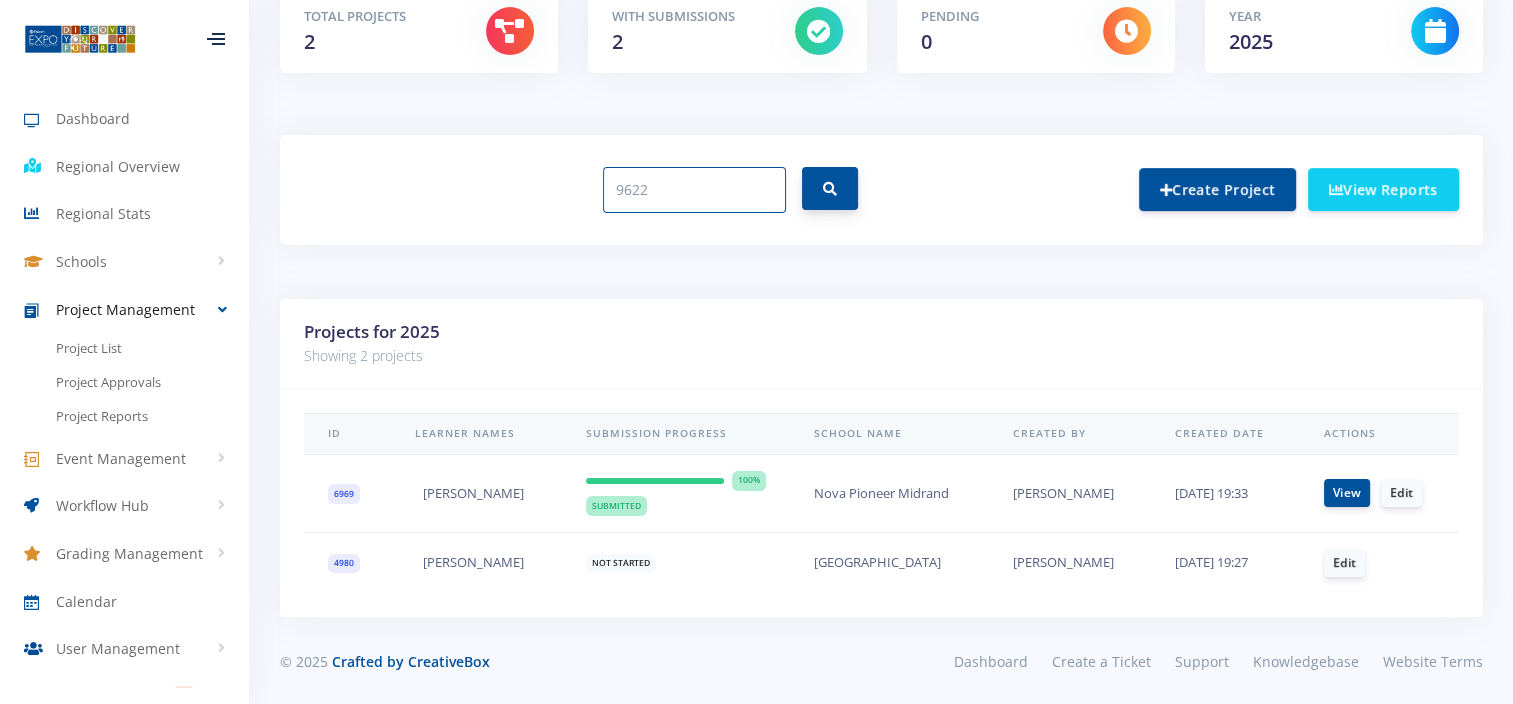type on "9622" 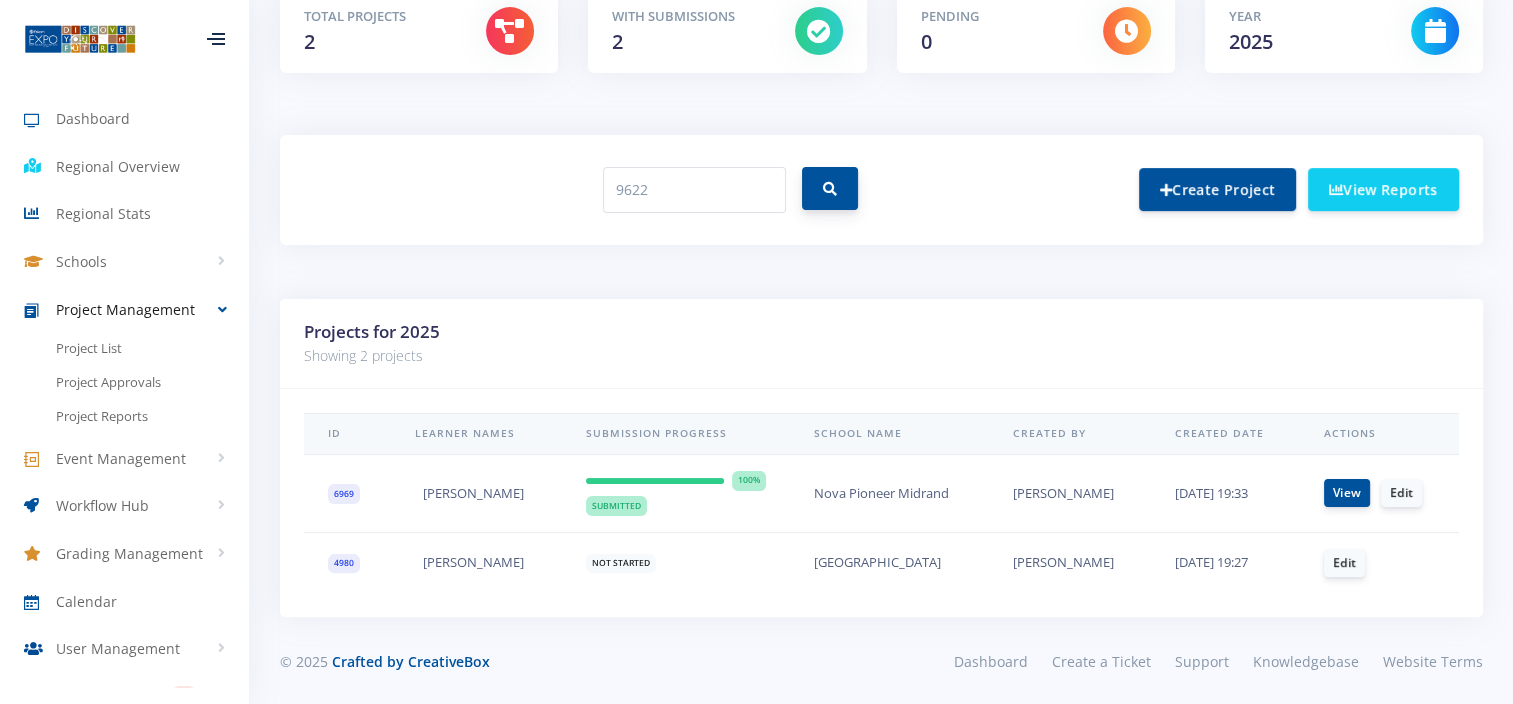 click at bounding box center (830, 189) 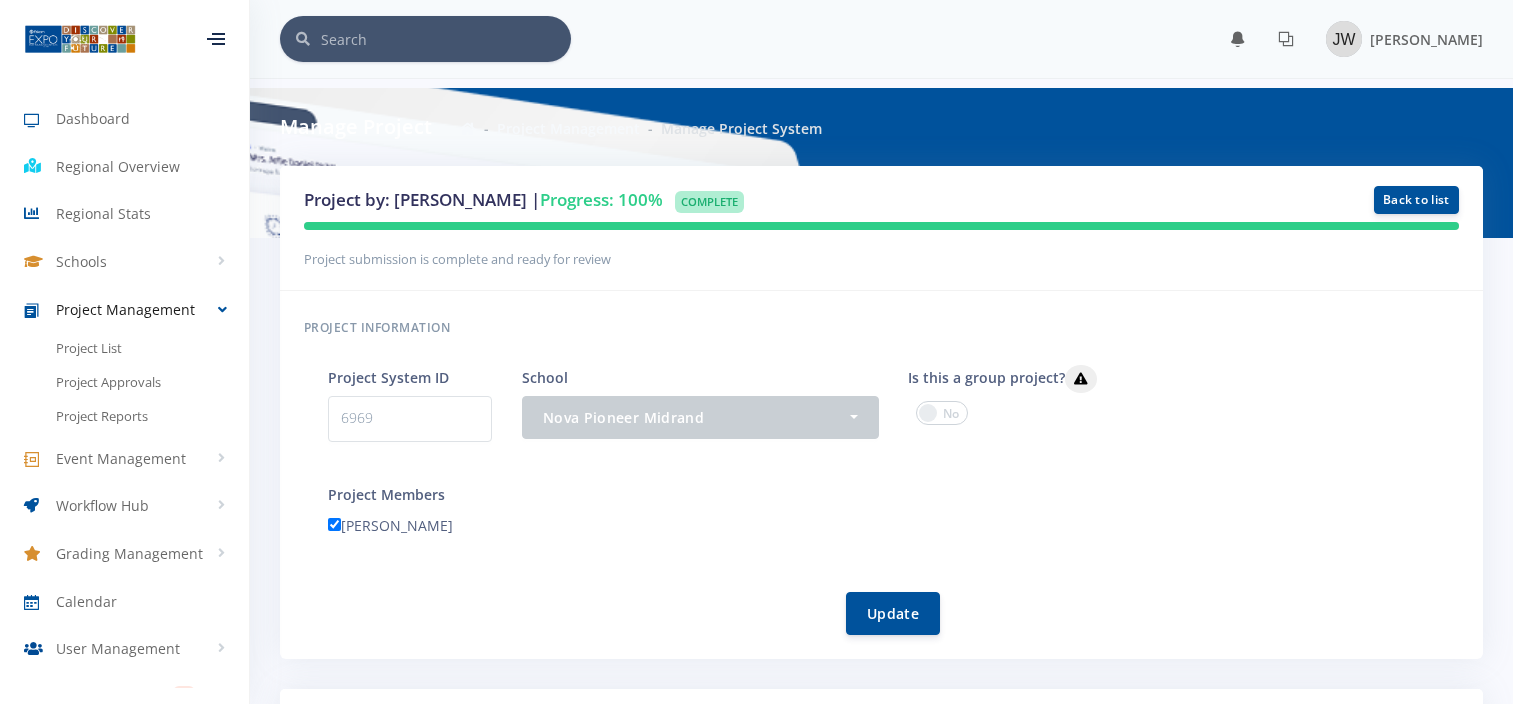 scroll, scrollTop: 0, scrollLeft: 0, axis: both 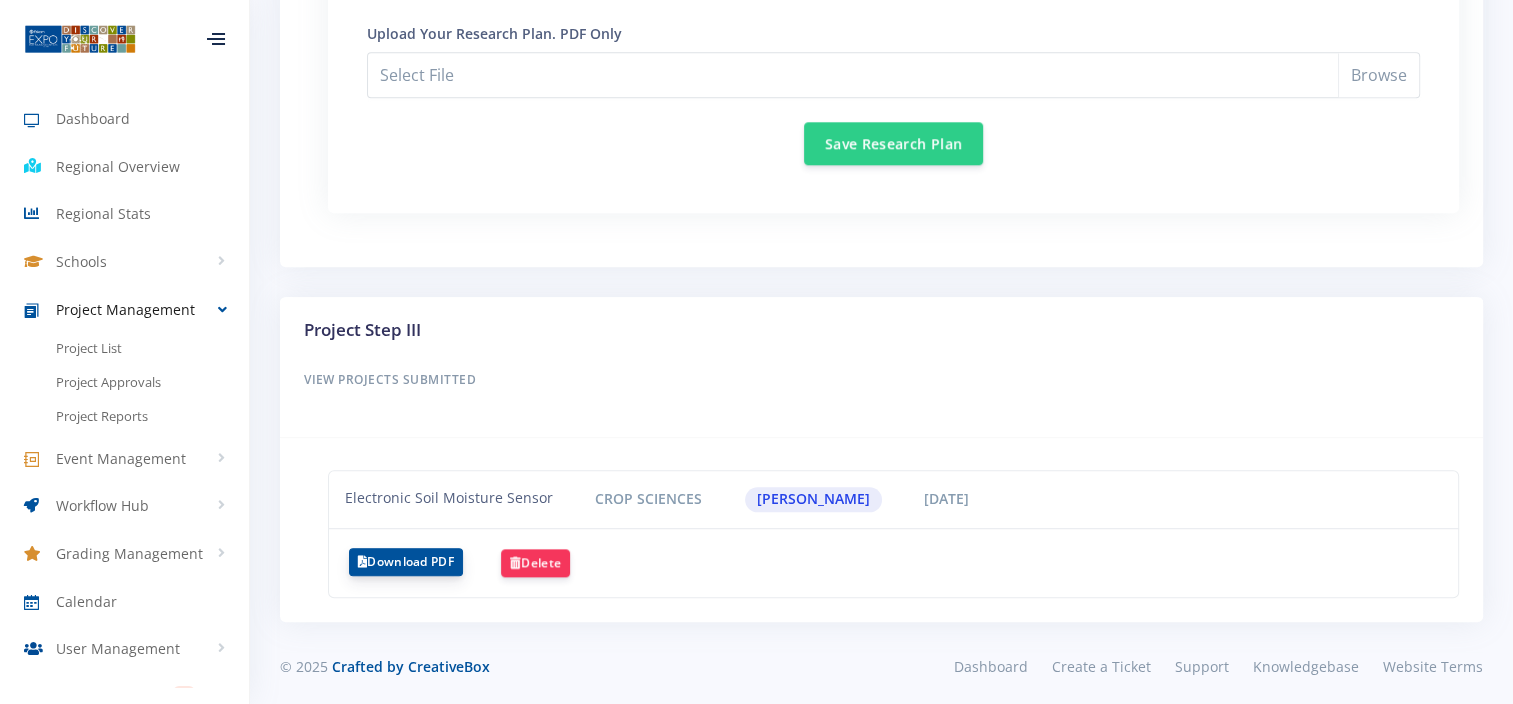 click on "Download PDF" at bounding box center (406, 562) 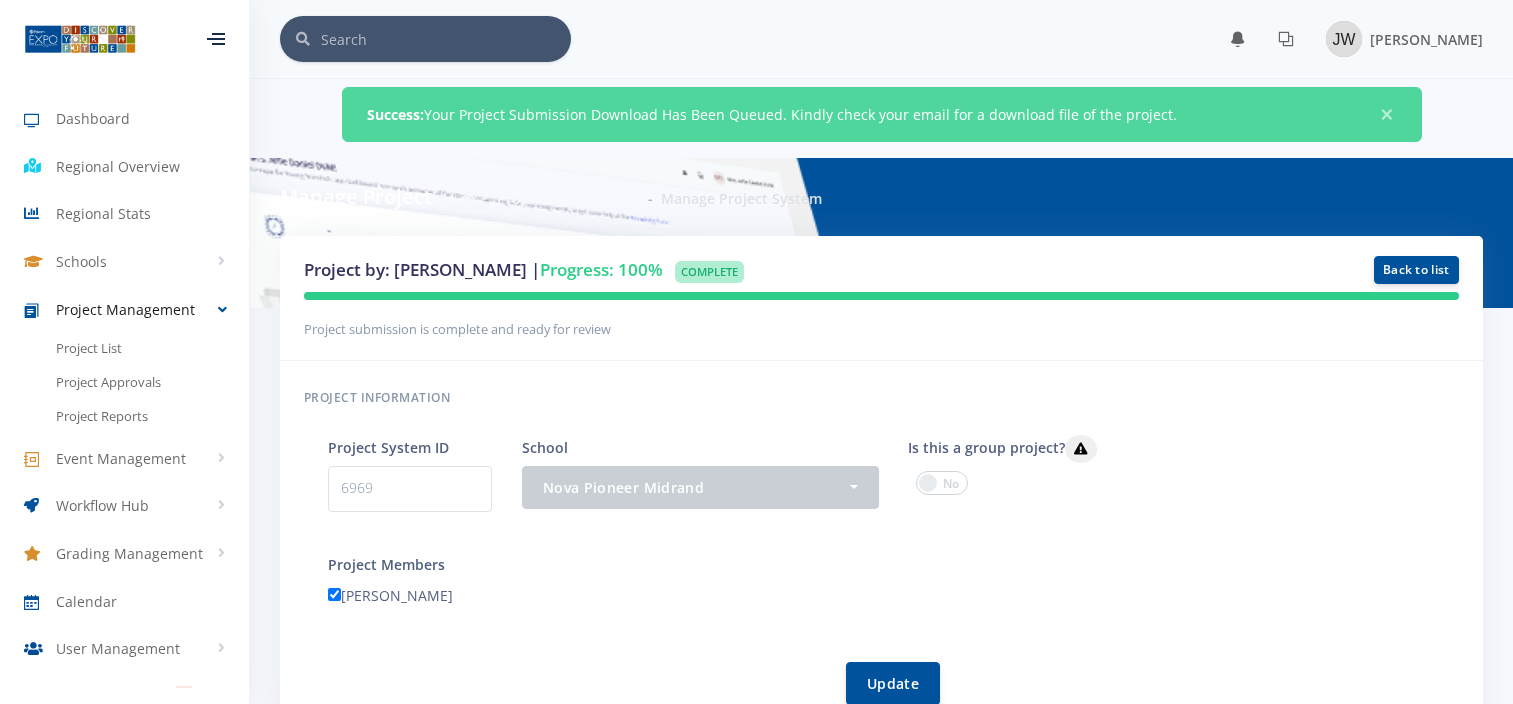 scroll, scrollTop: 0, scrollLeft: 0, axis: both 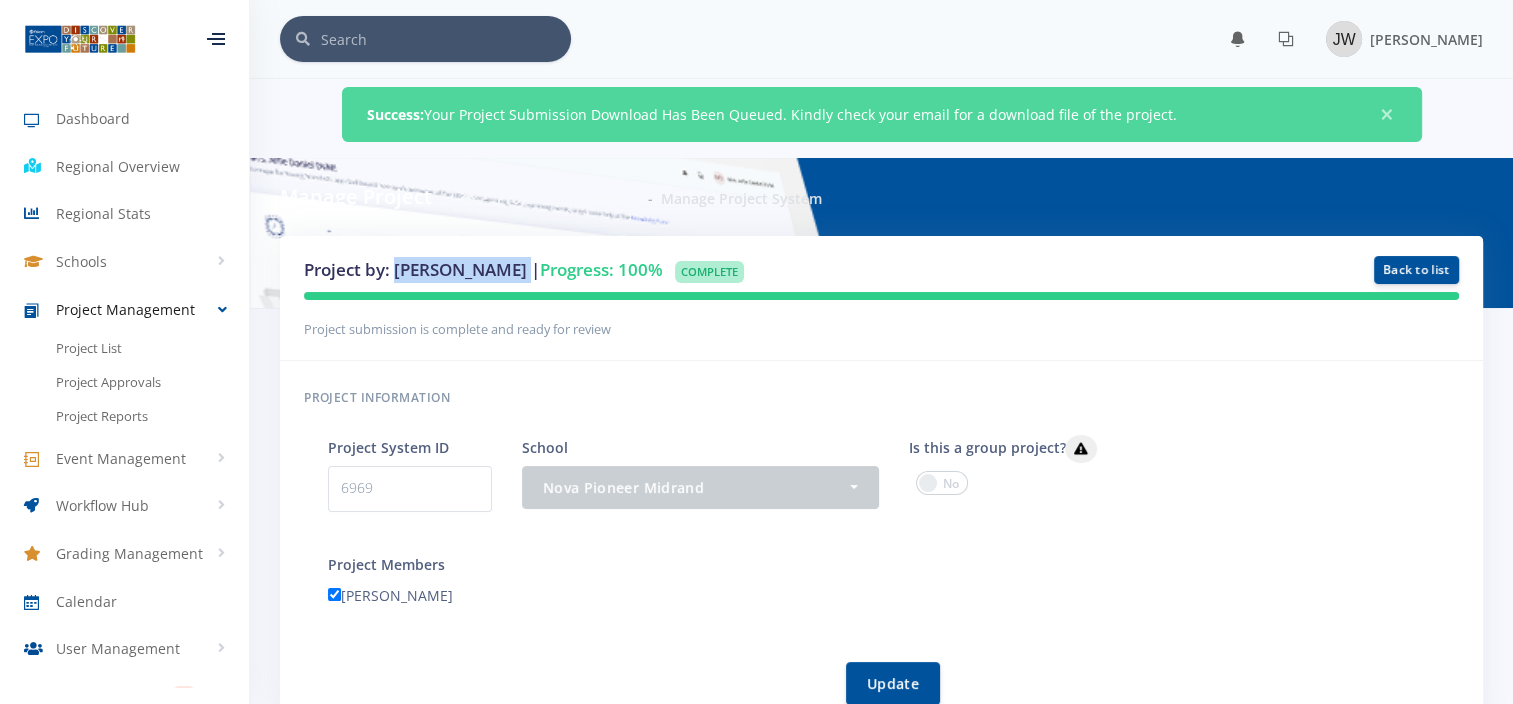 drag, startPoint x: 535, startPoint y: 272, endPoint x: 397, endPoint y: 275, distance: 138.03261 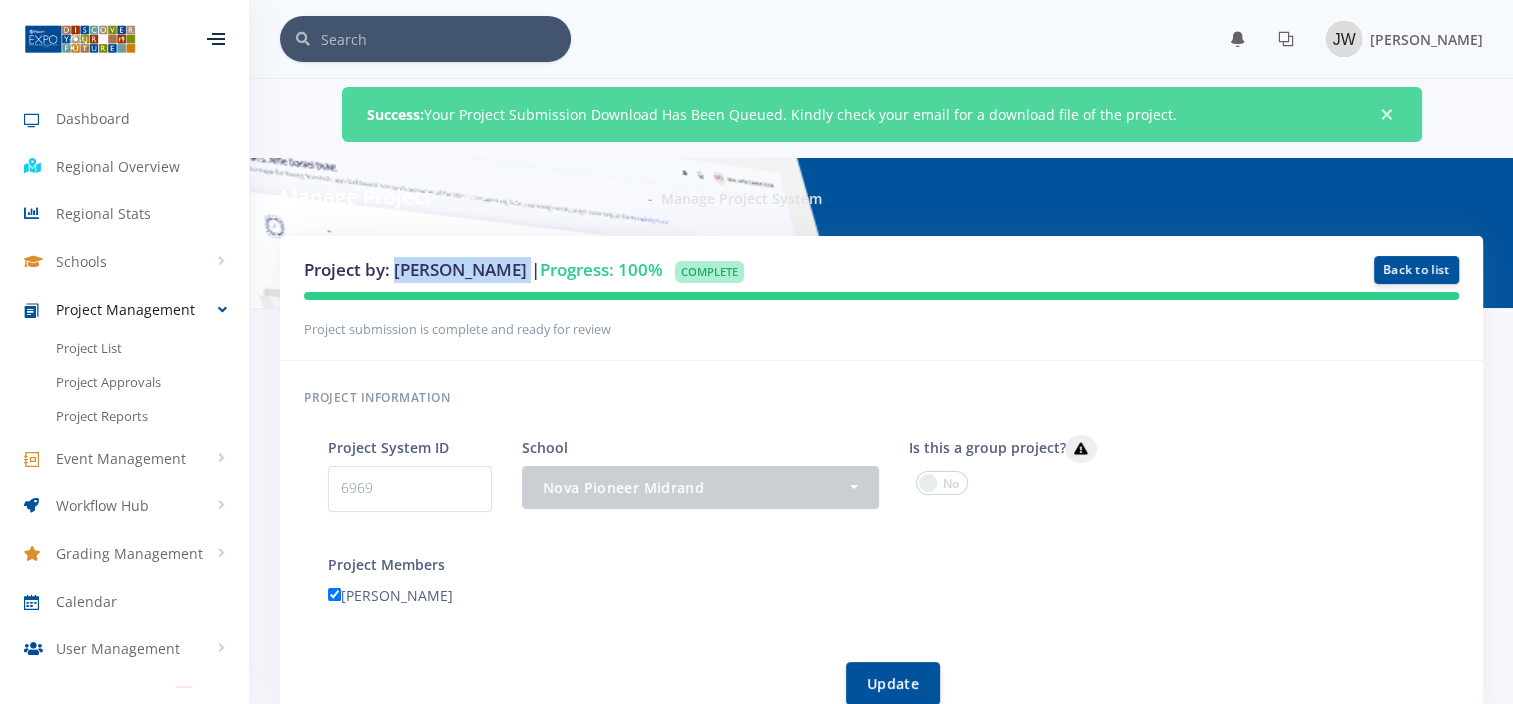 click on "×" at bounding box center (1387, 115) 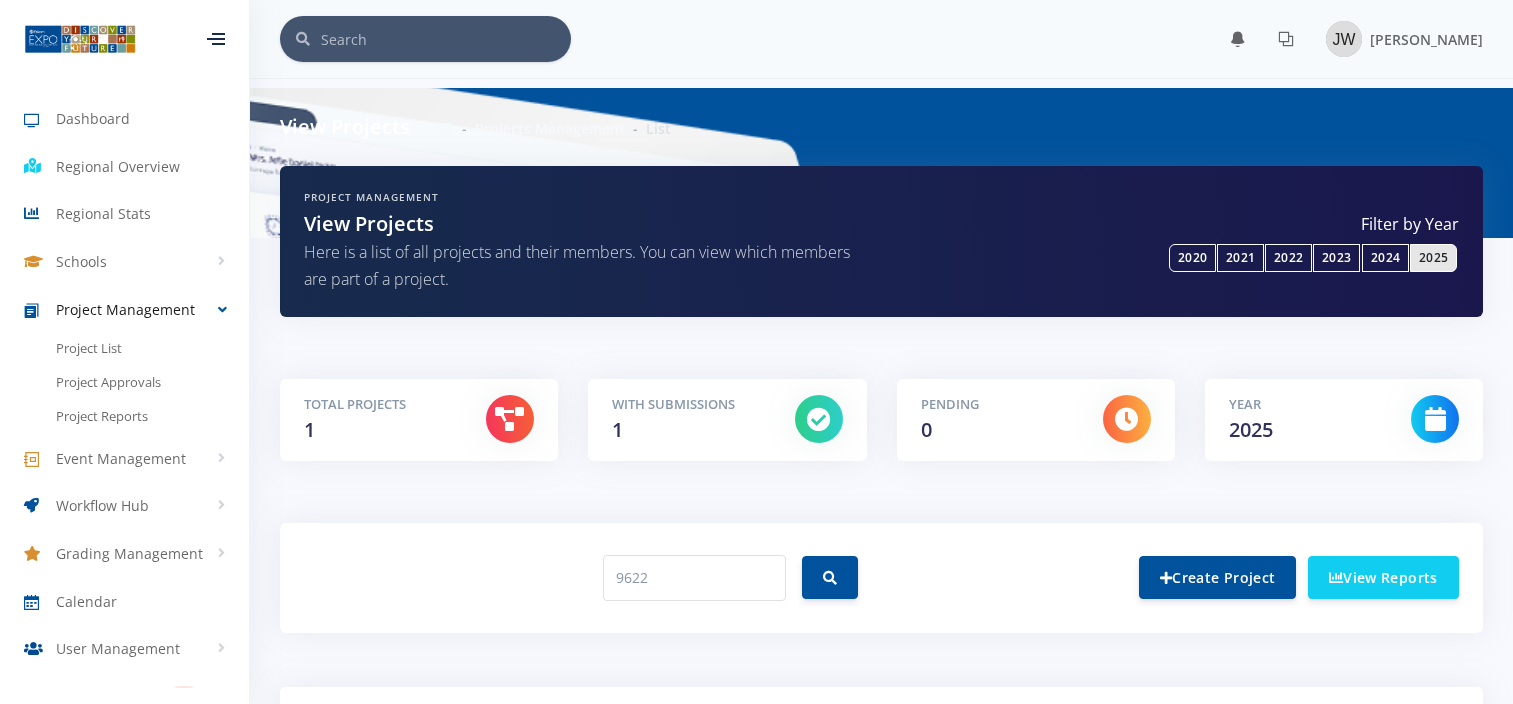 scroll, scrollTop: 0, scrollLeft: 0, axis: both 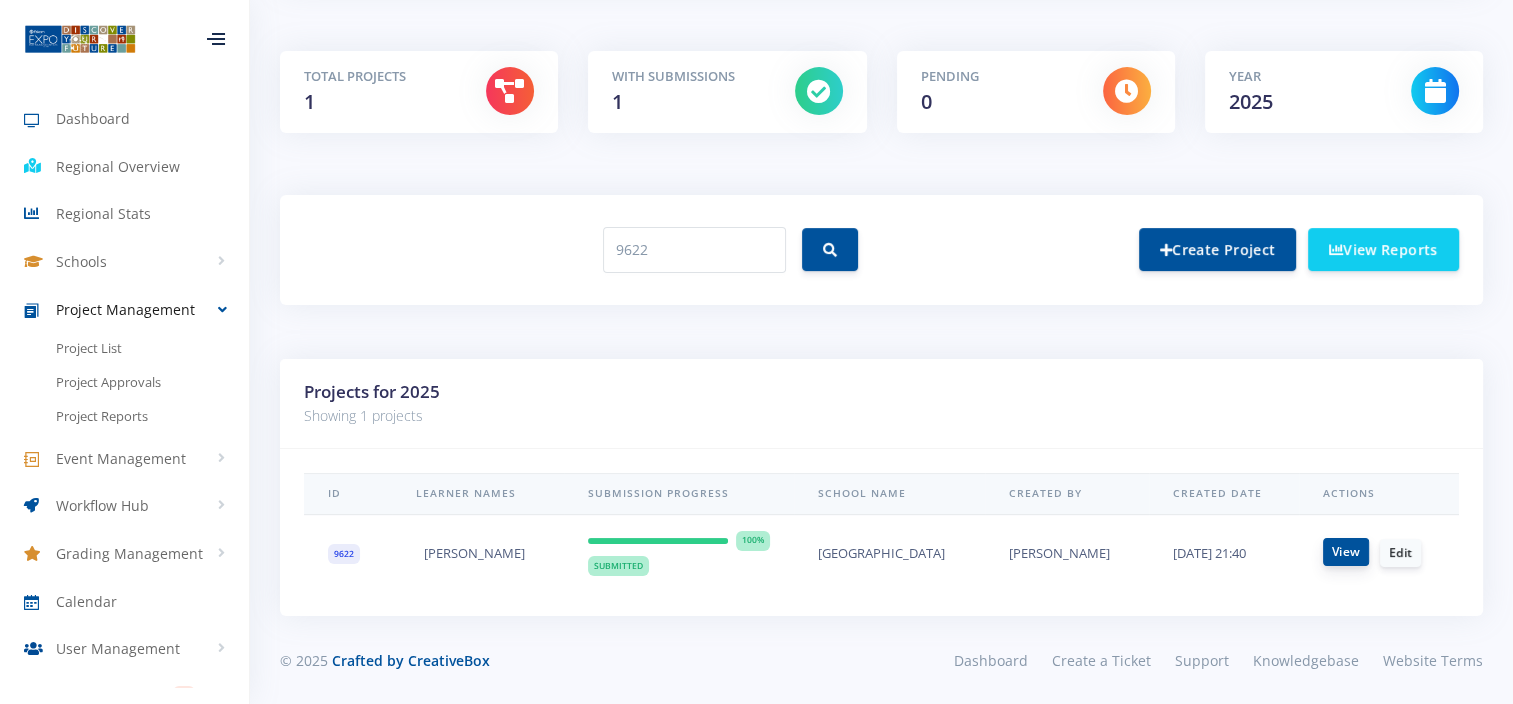 click on "View" at bounding box center [1346, 552] 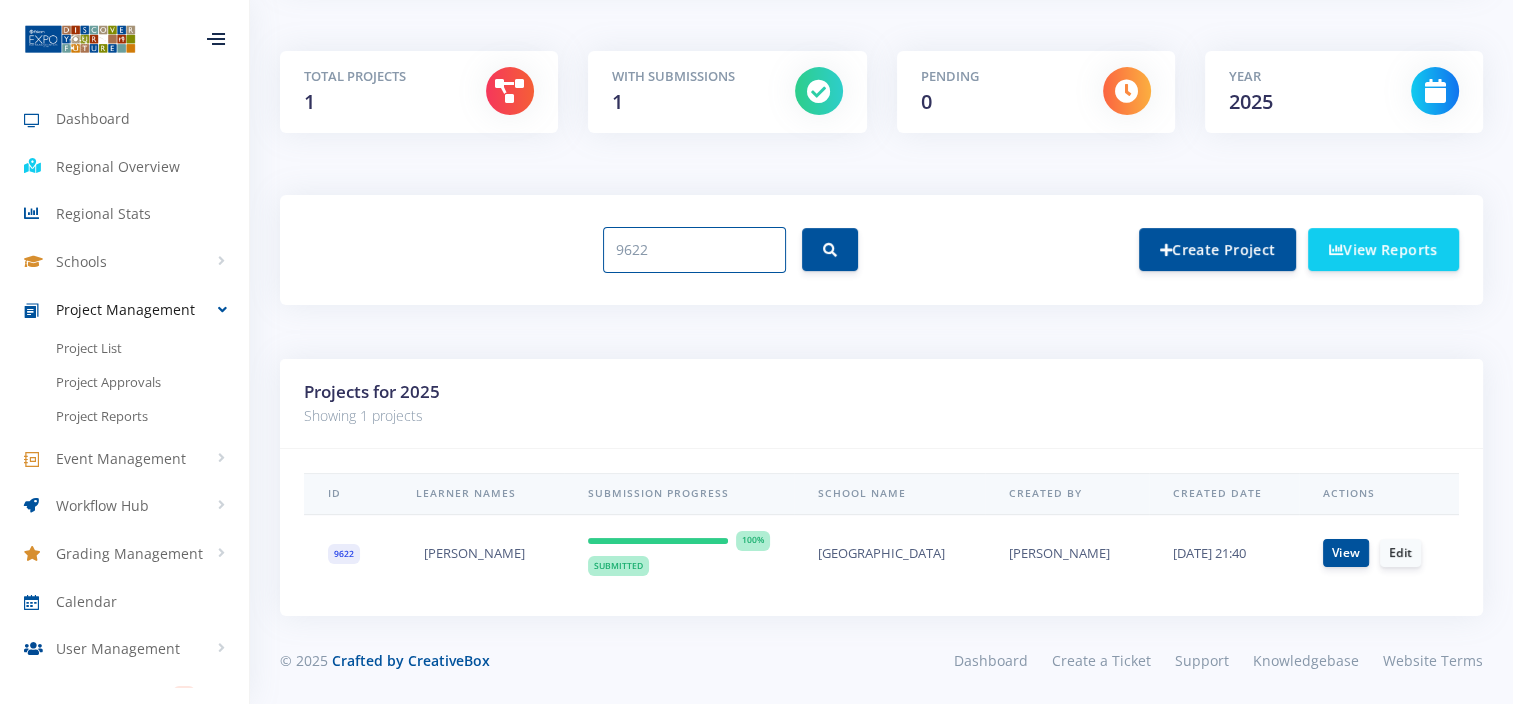 click on "9622" at bounding box center (694, 250) 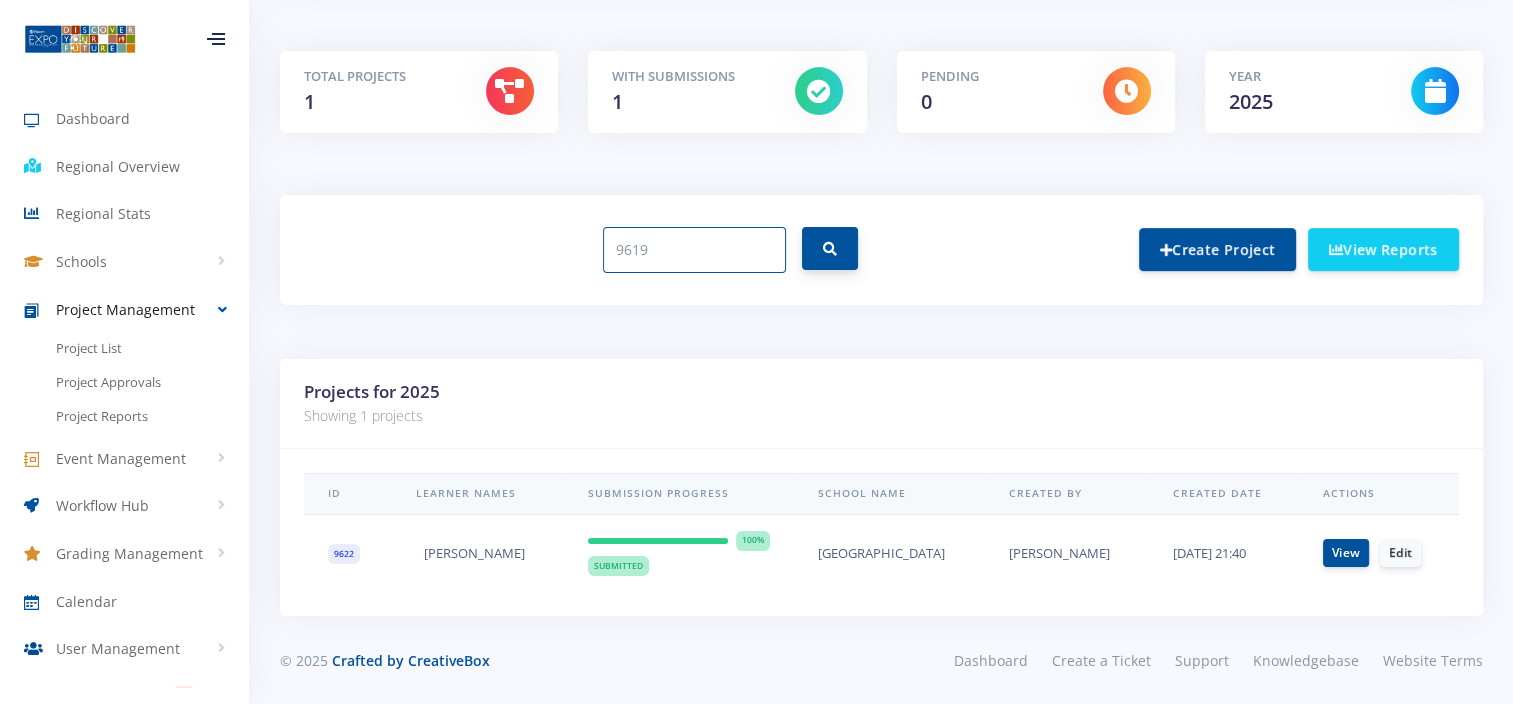 type on "9619" 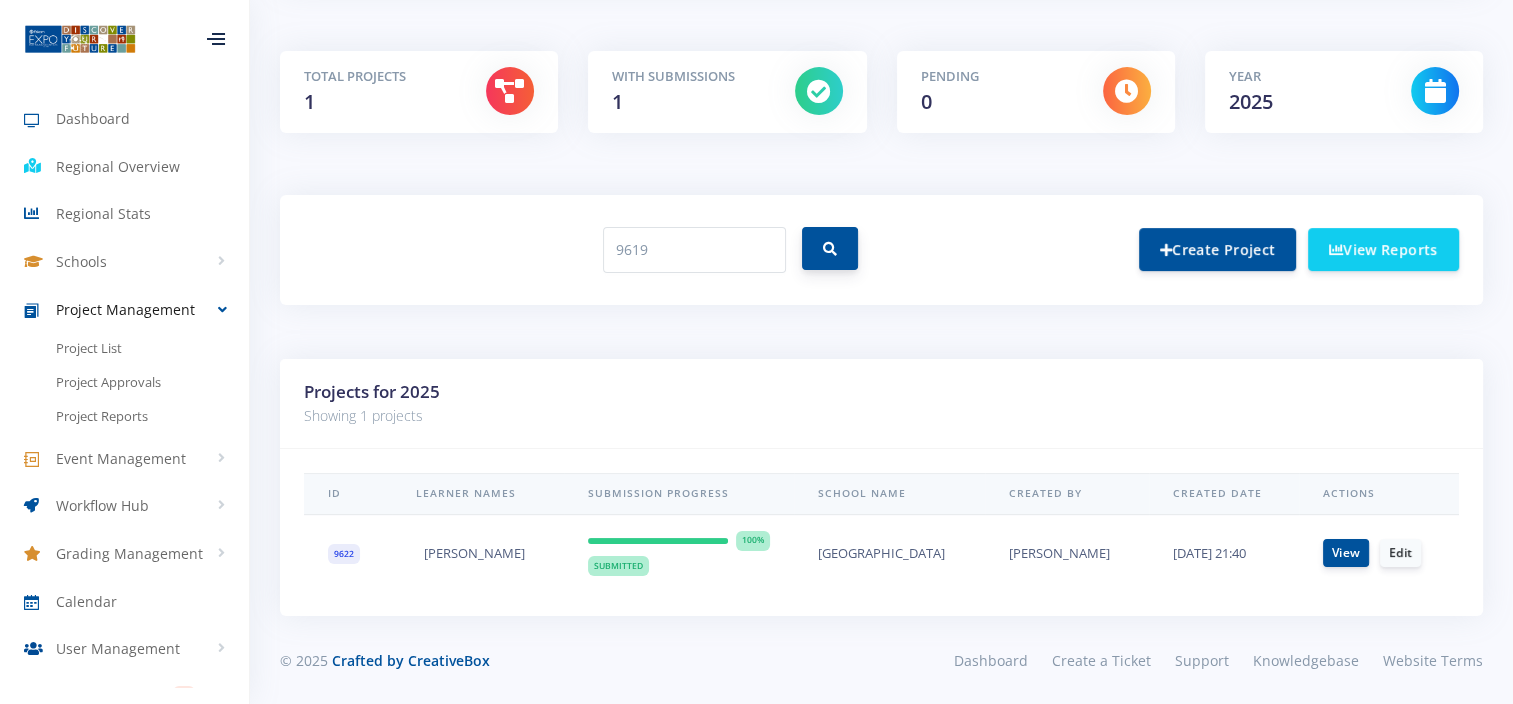 click at bounding box center [830, 248] 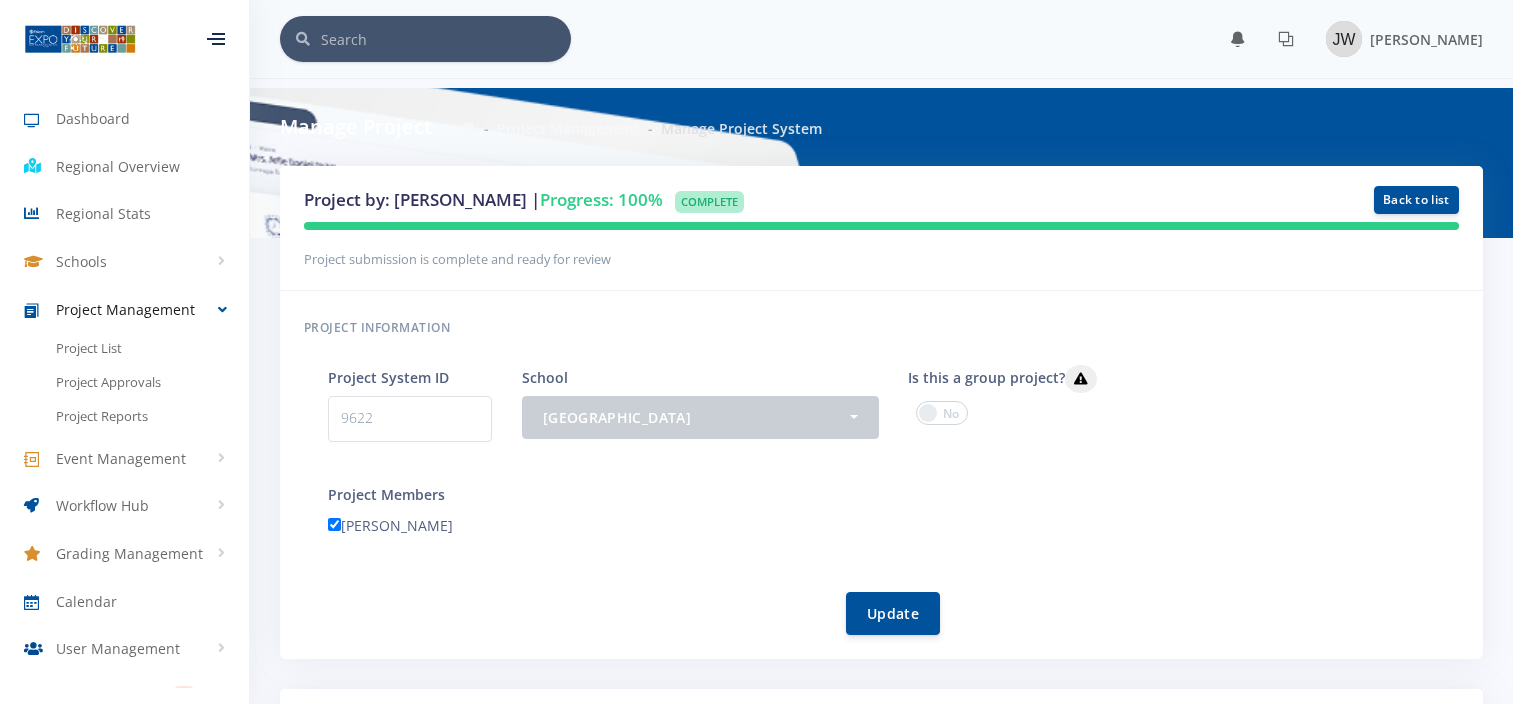 scroll, scrollTop: 0, scrollLeft: 0, axis: both 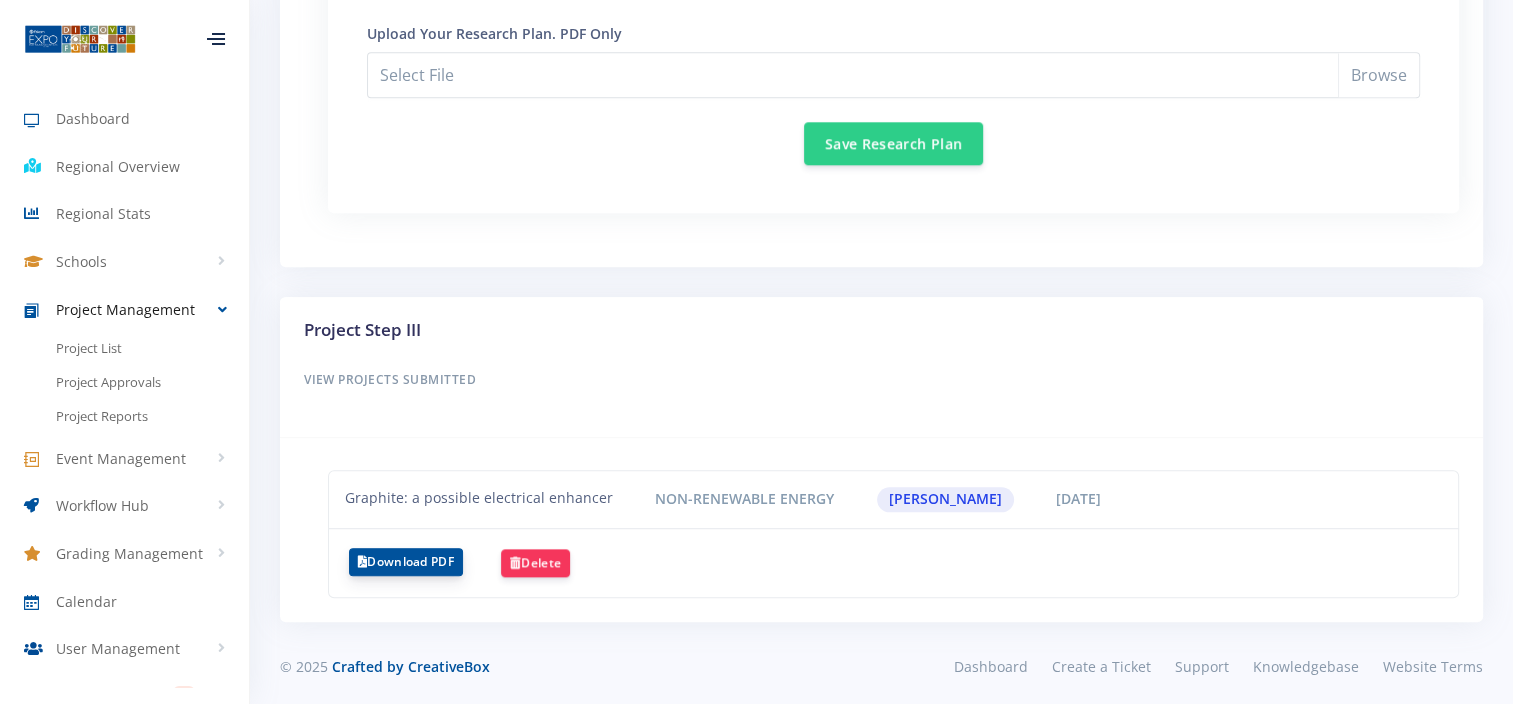 click on "Download PDF" at bounding box center [406, 562] 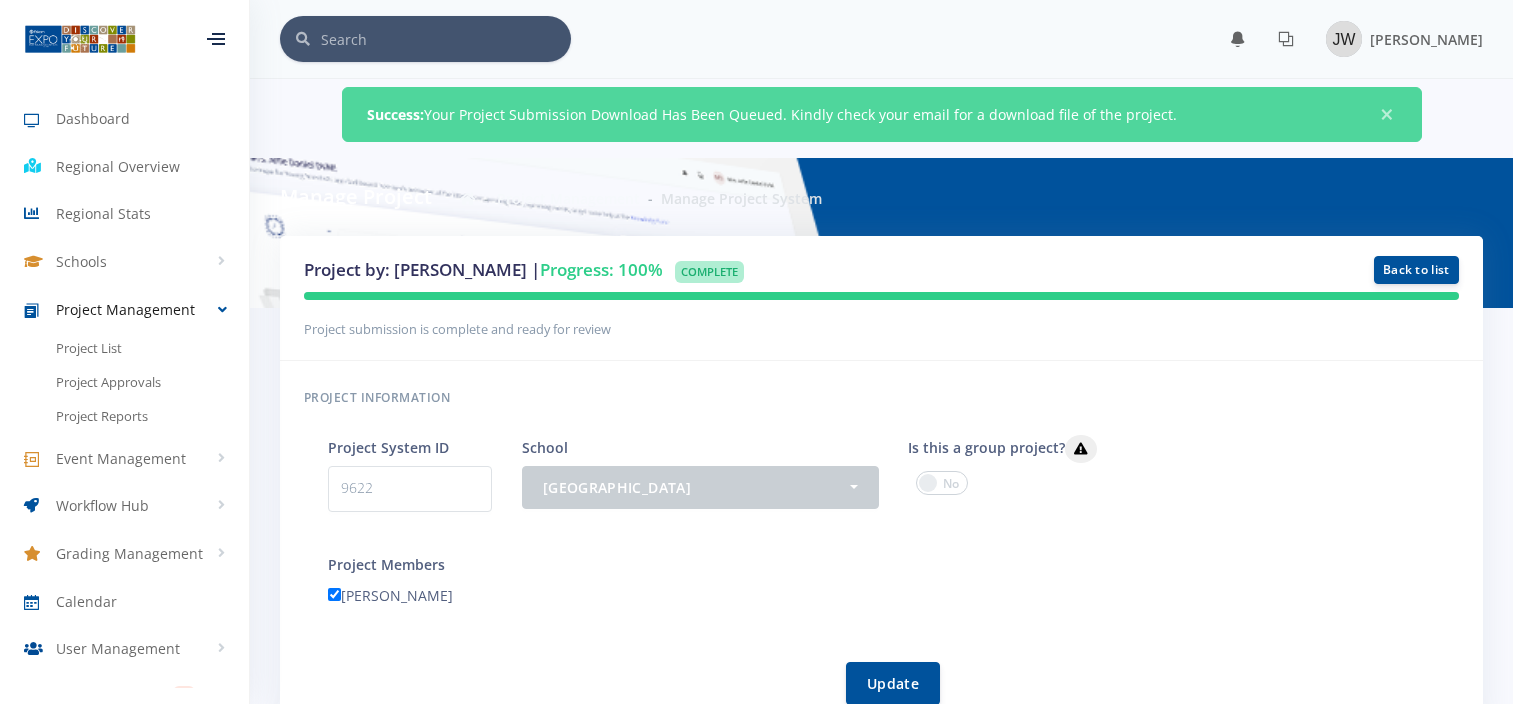 scroll, scrollTop: 0, scrollLeft: 0, axis: both 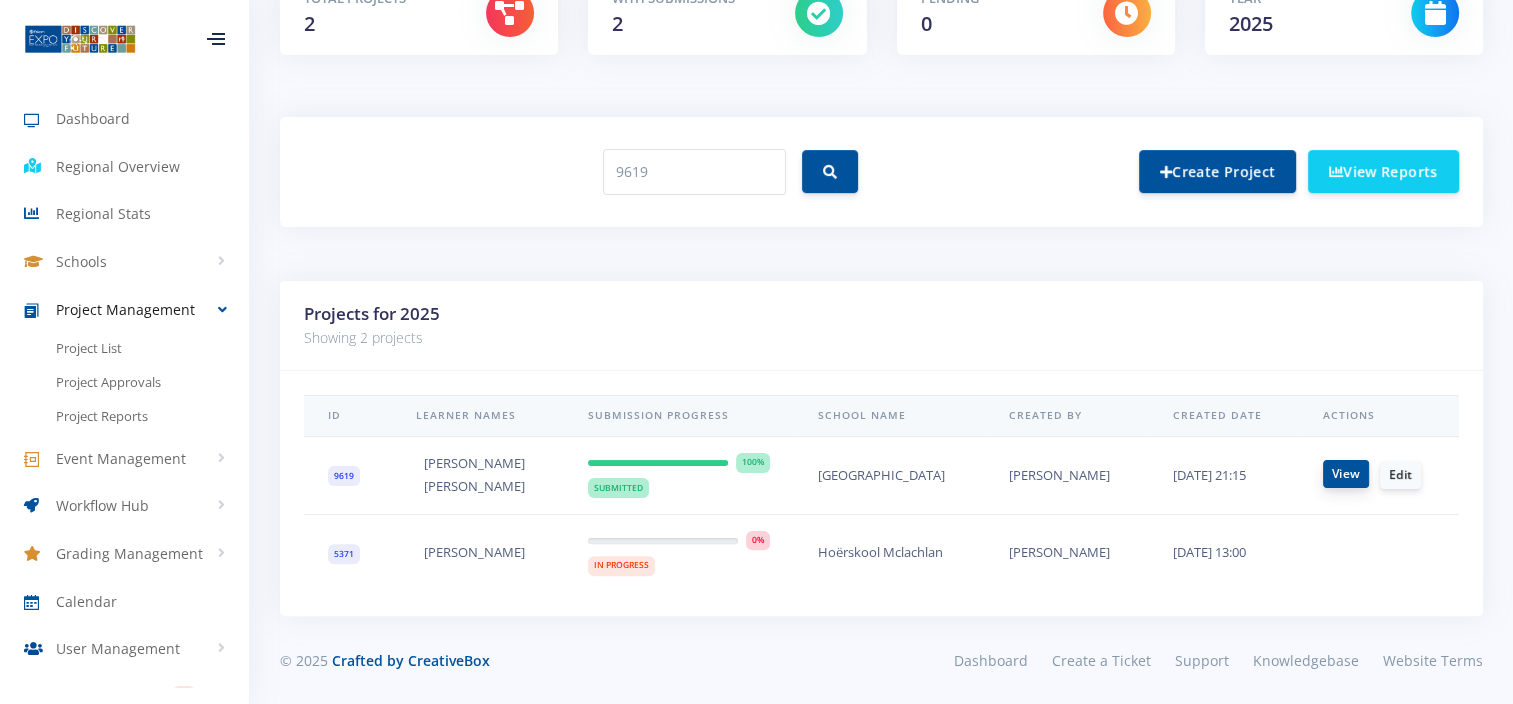 click on "View" at bounding box center (1346, 474) 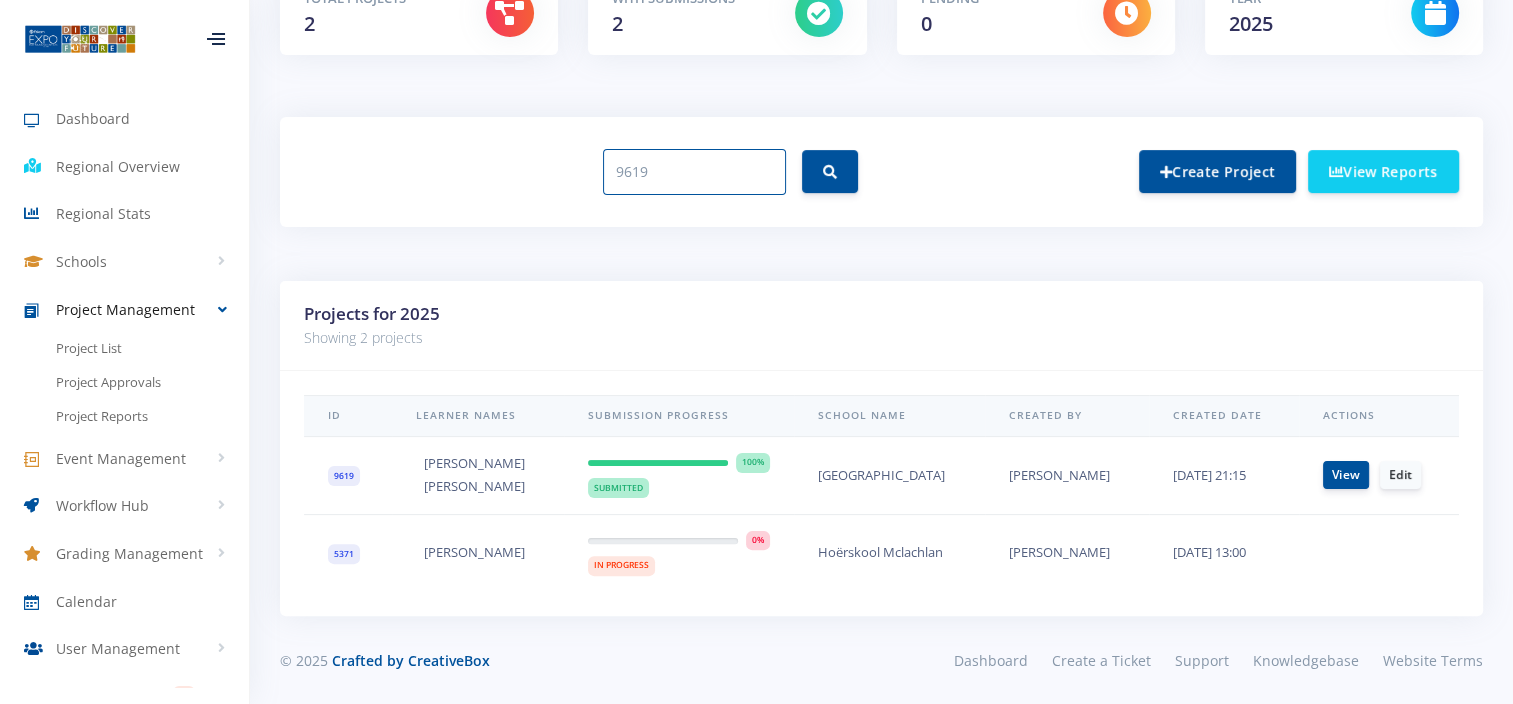 click on "9619" at bounding box center (694, 172) 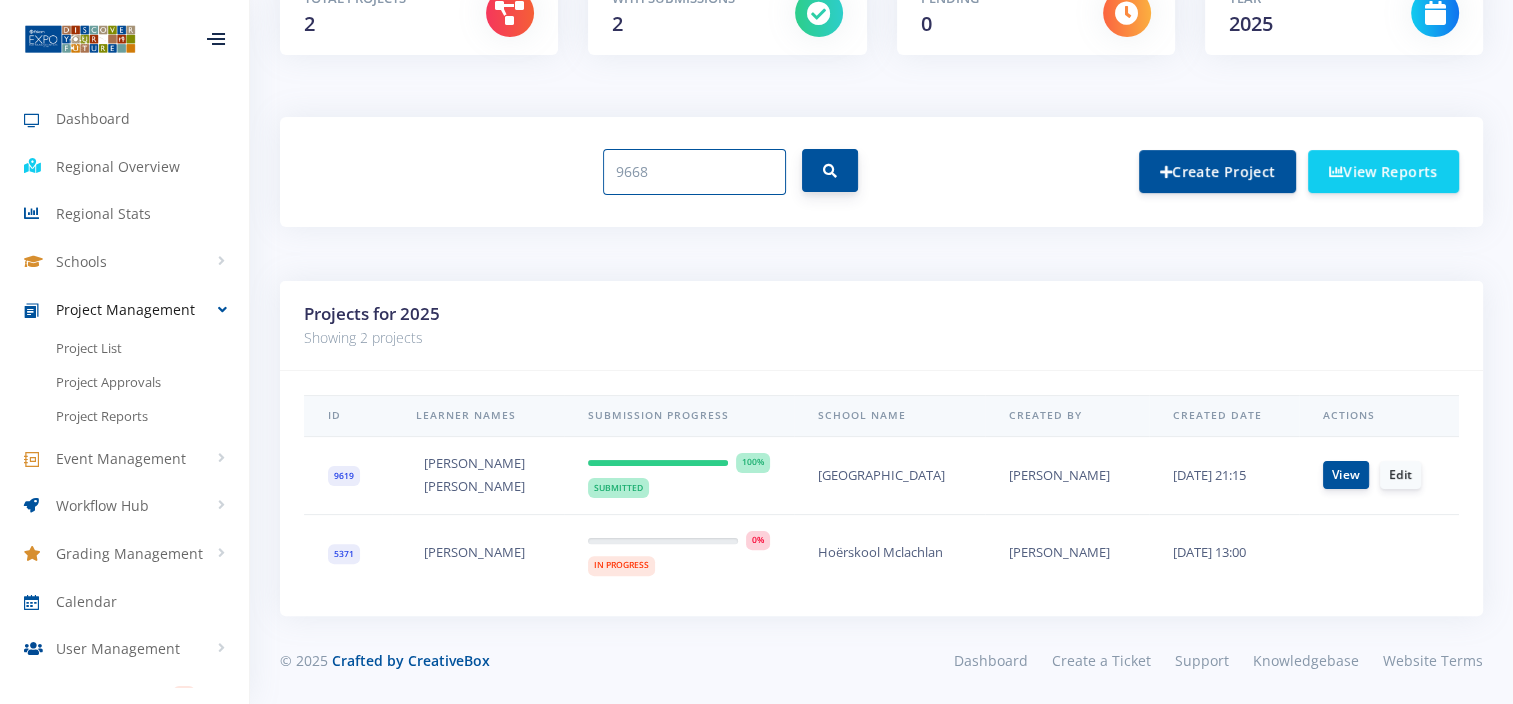 type on "9668" 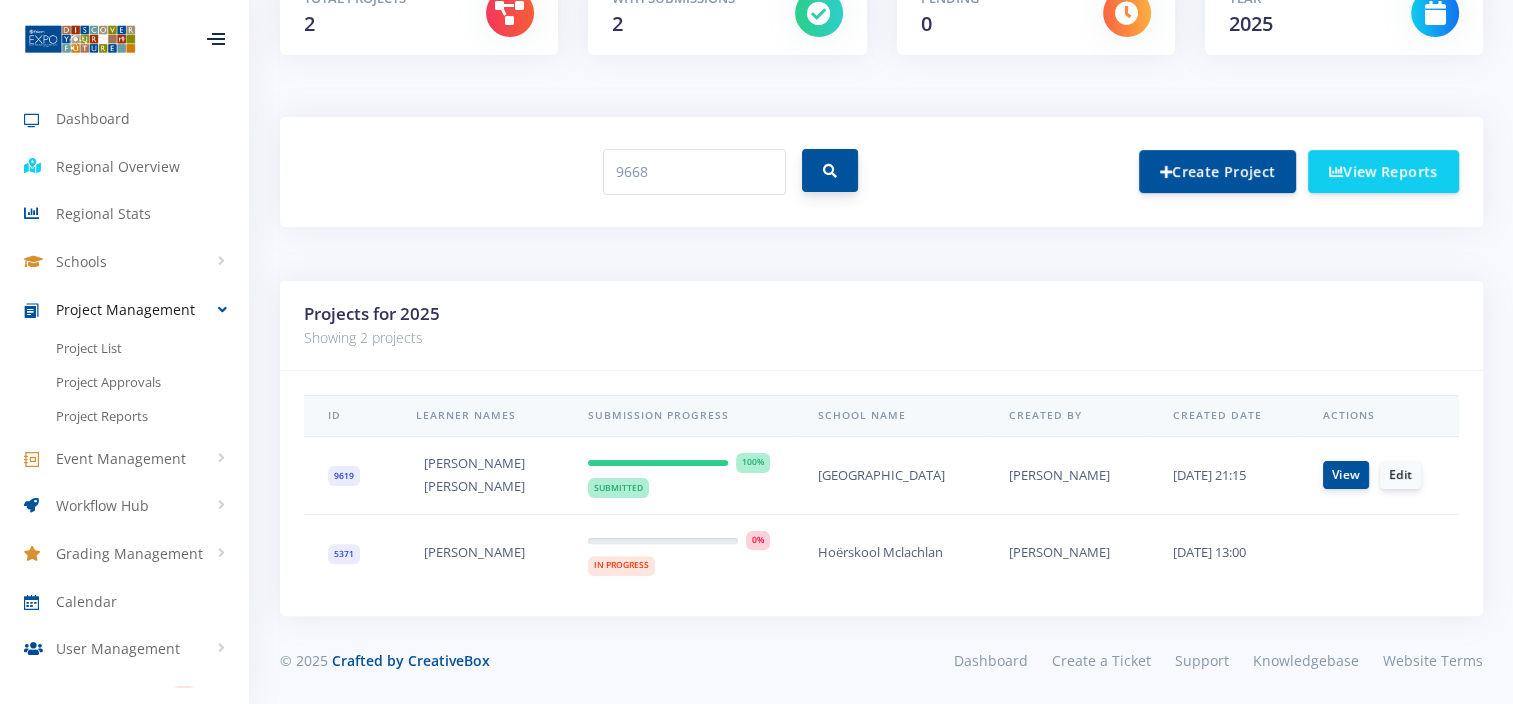 click at bounding box center [830, 170] 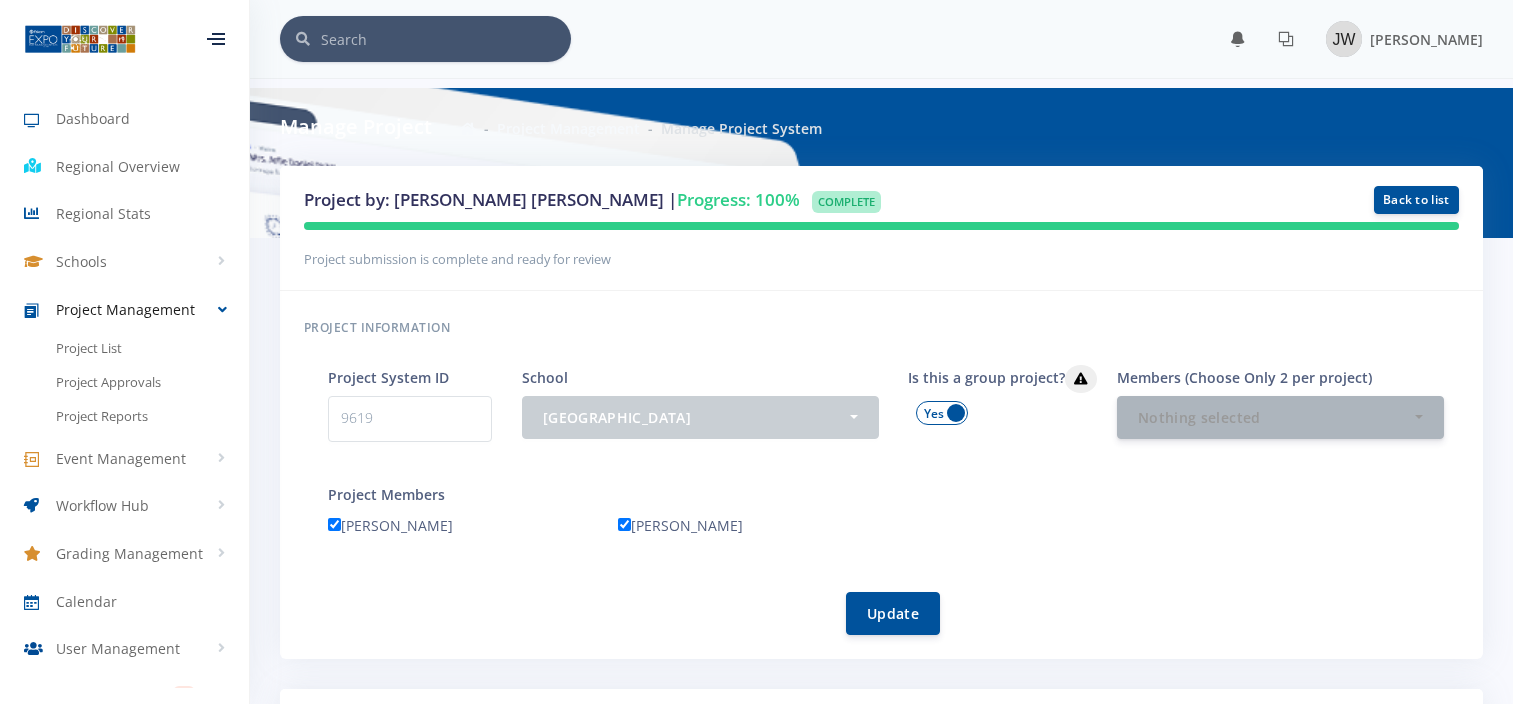 scroll, scrollTop: 0, scrollLeft: 0, axis: both 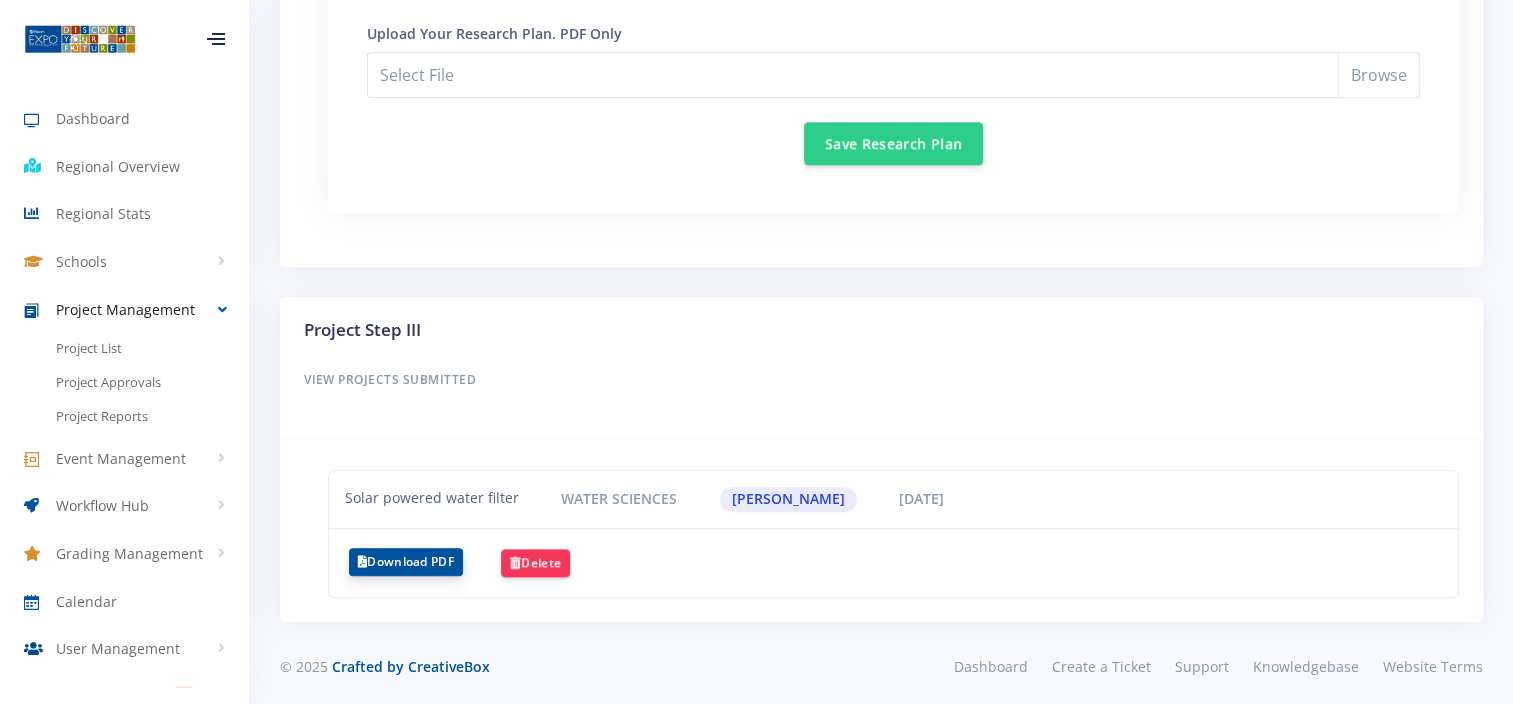 click on "Download PDF" at bounding box center (406, 562) 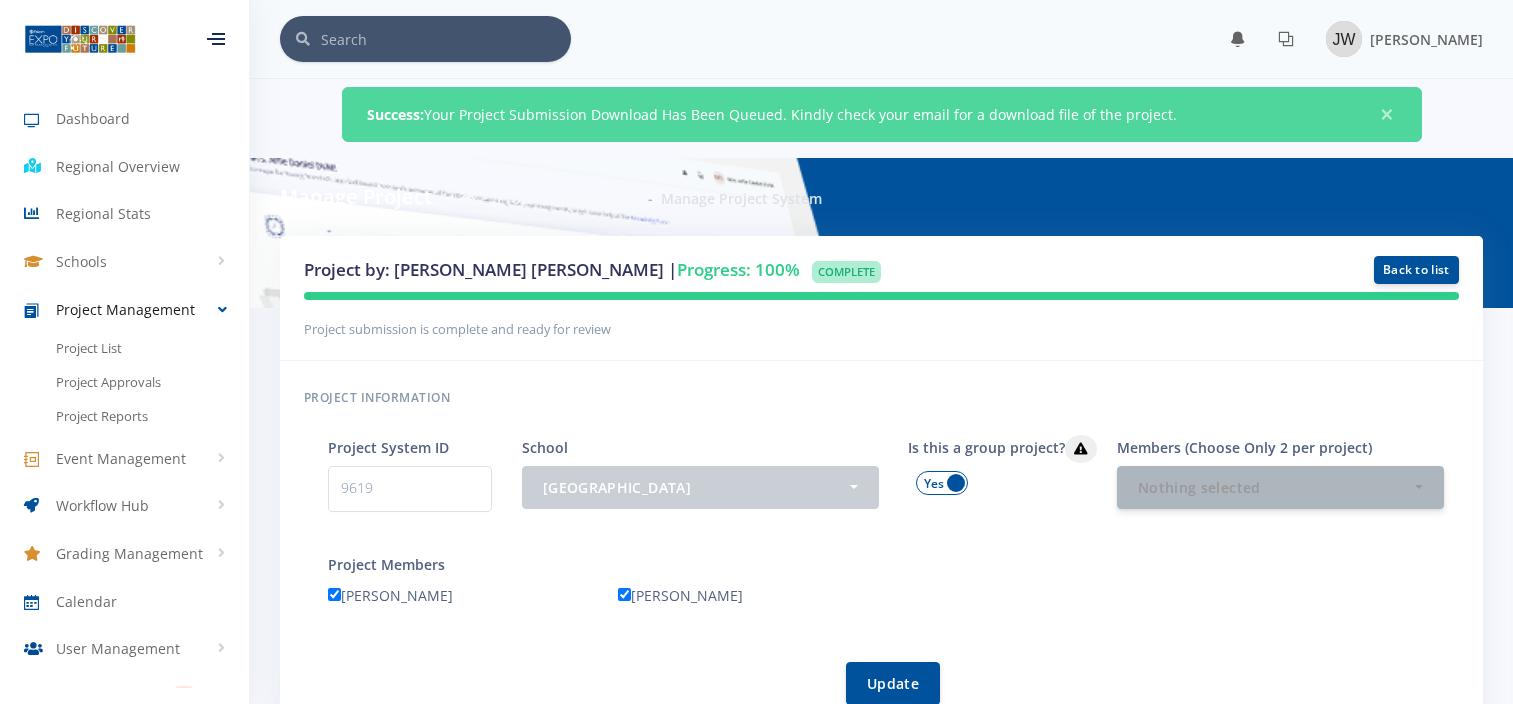 scroll, scrollTop: 0, scrollLeft: 0, axis: both 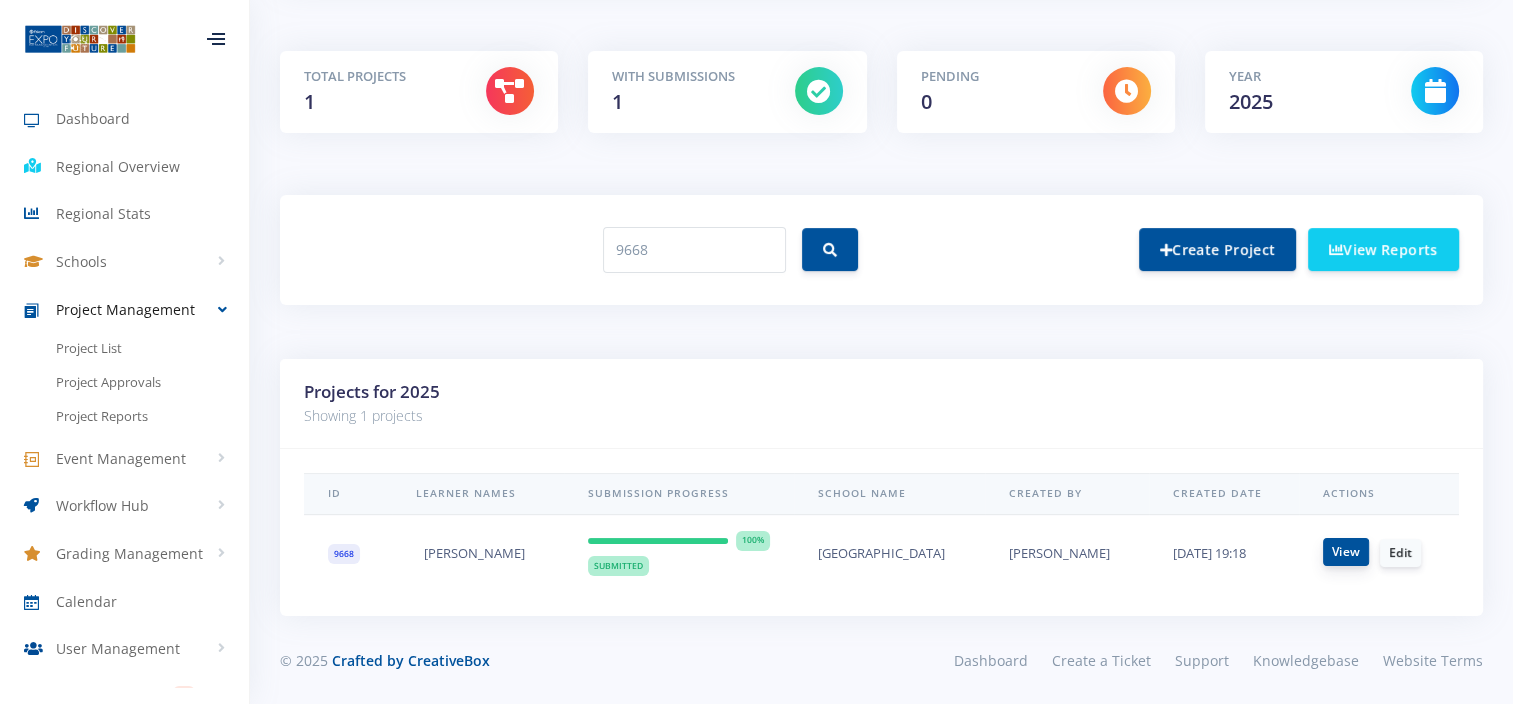 click on "View" at bounding box center [1346, 552] 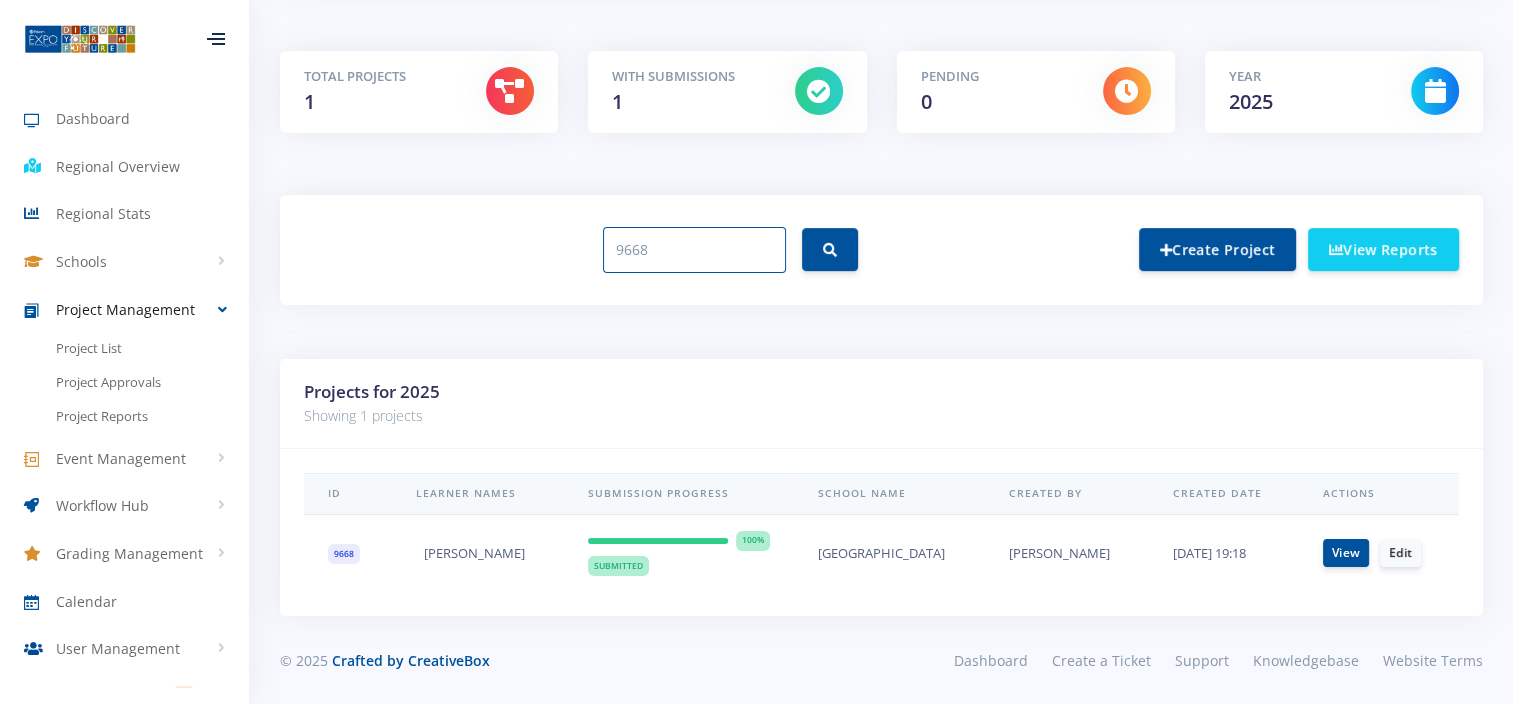 click on "9668" at bounding box center (694, 250) 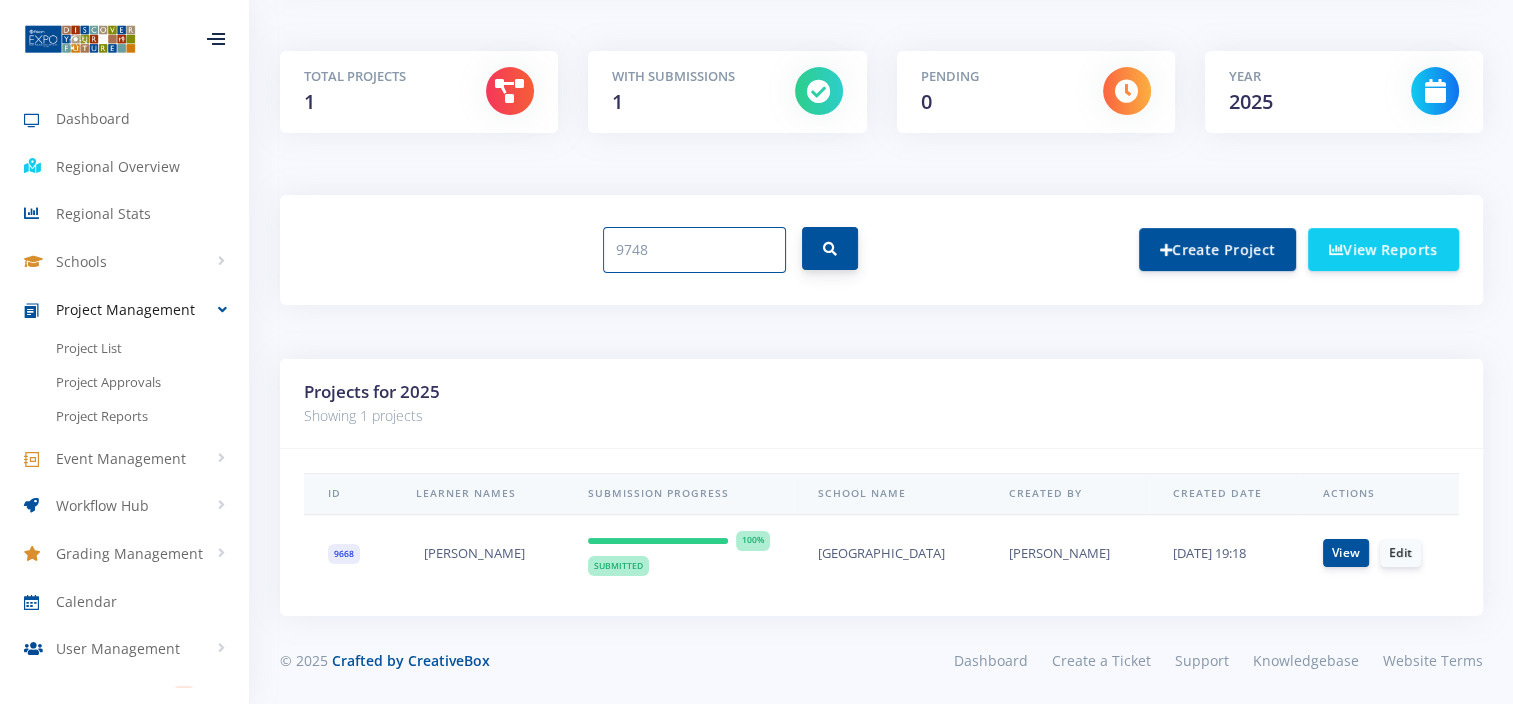 type on "9748" 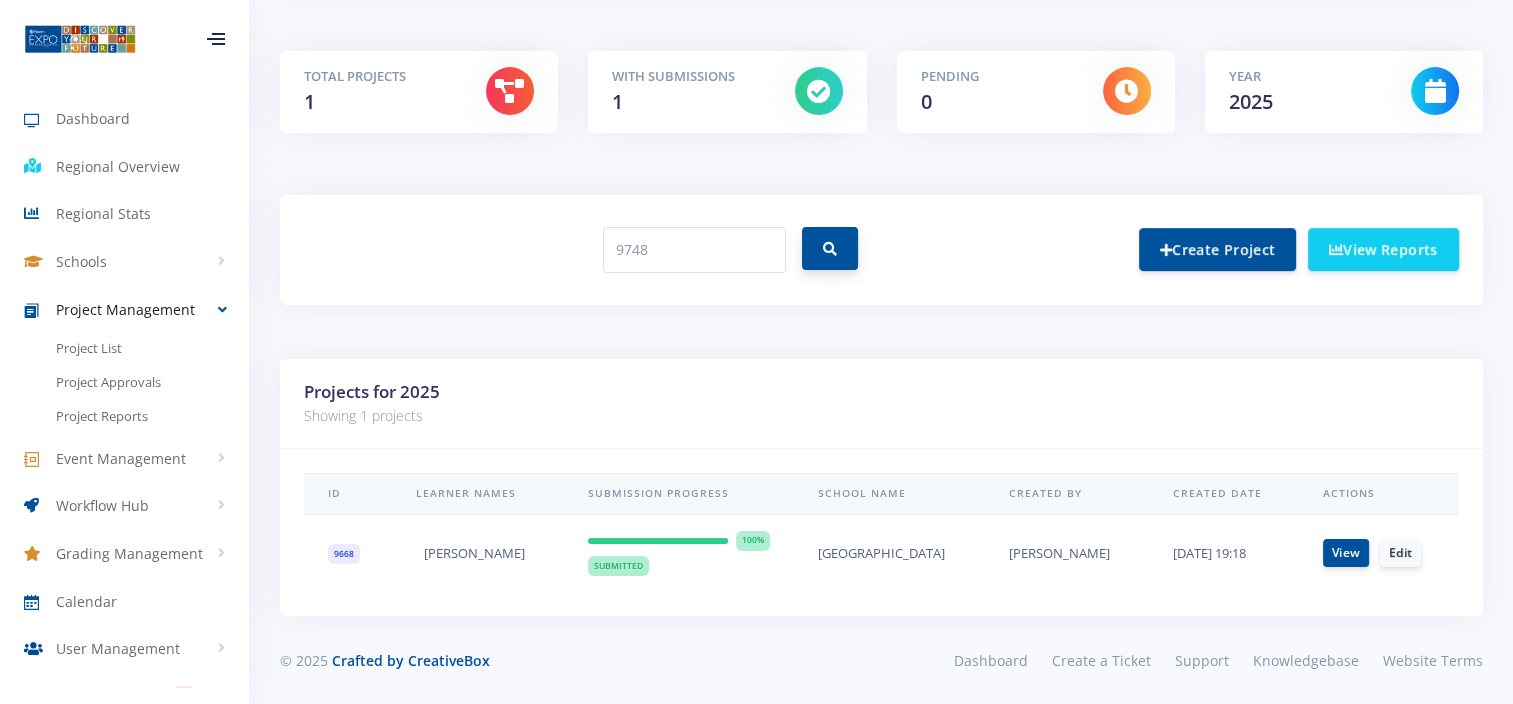 click at bounding box center (830, 249) 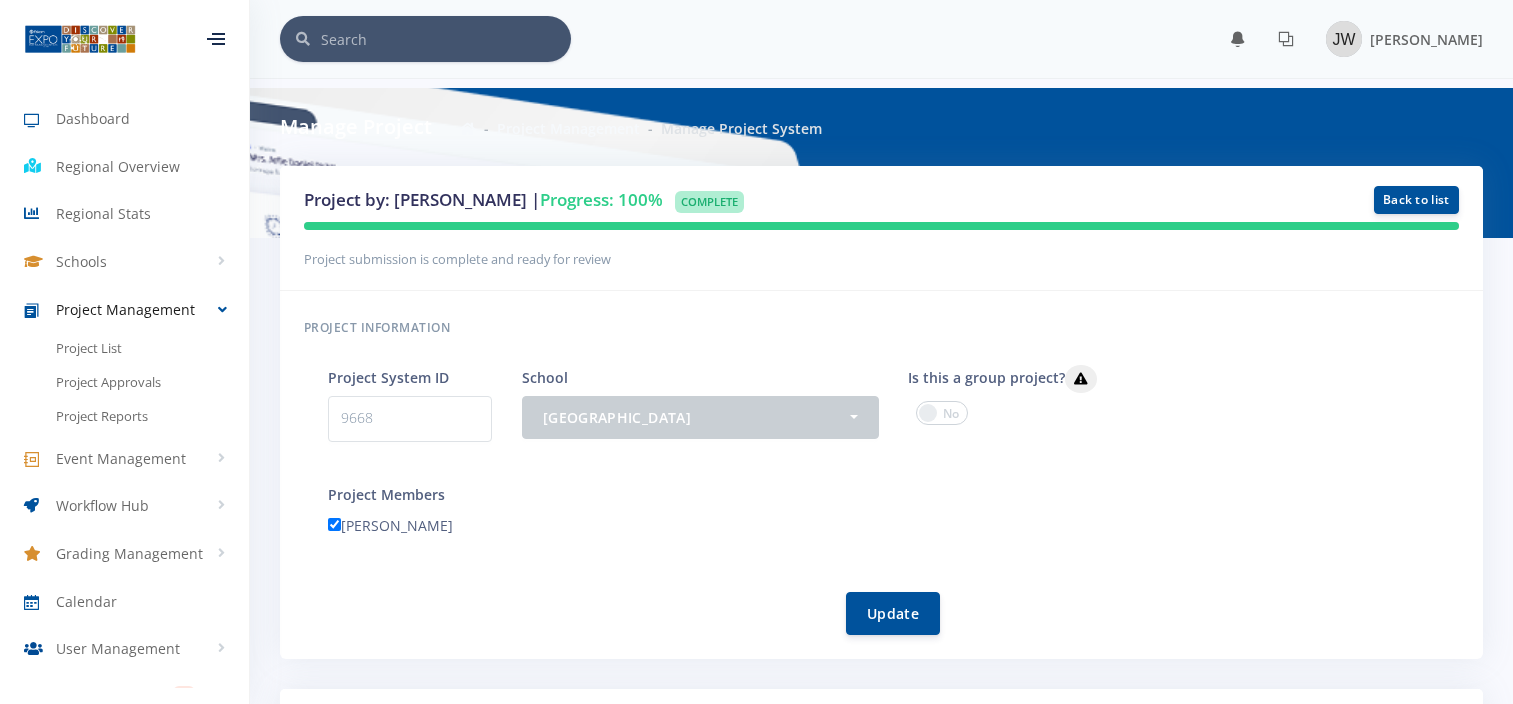 scroll, scrollTop: 0, scrollLeft: 0, axis: both 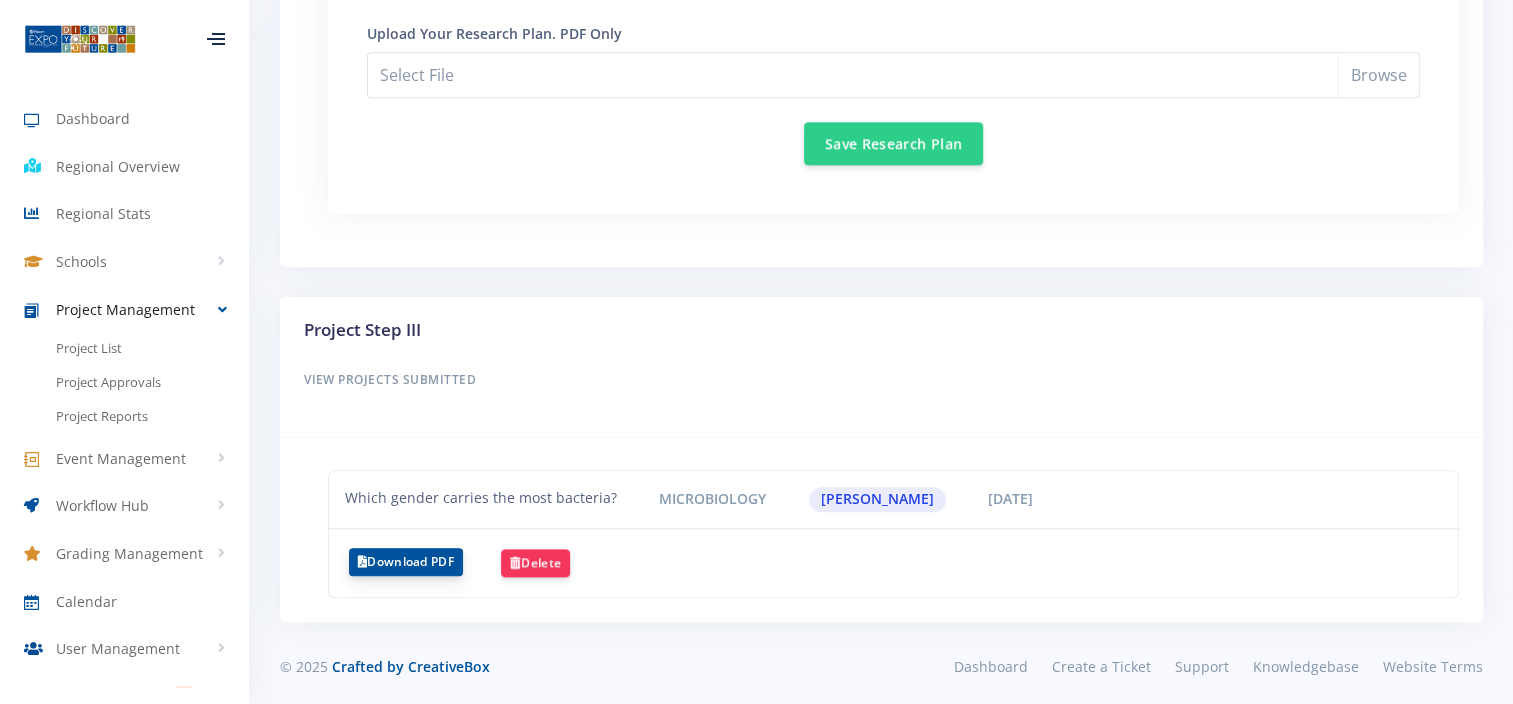 click on "Download PDF" at bounding box center (406, 562) 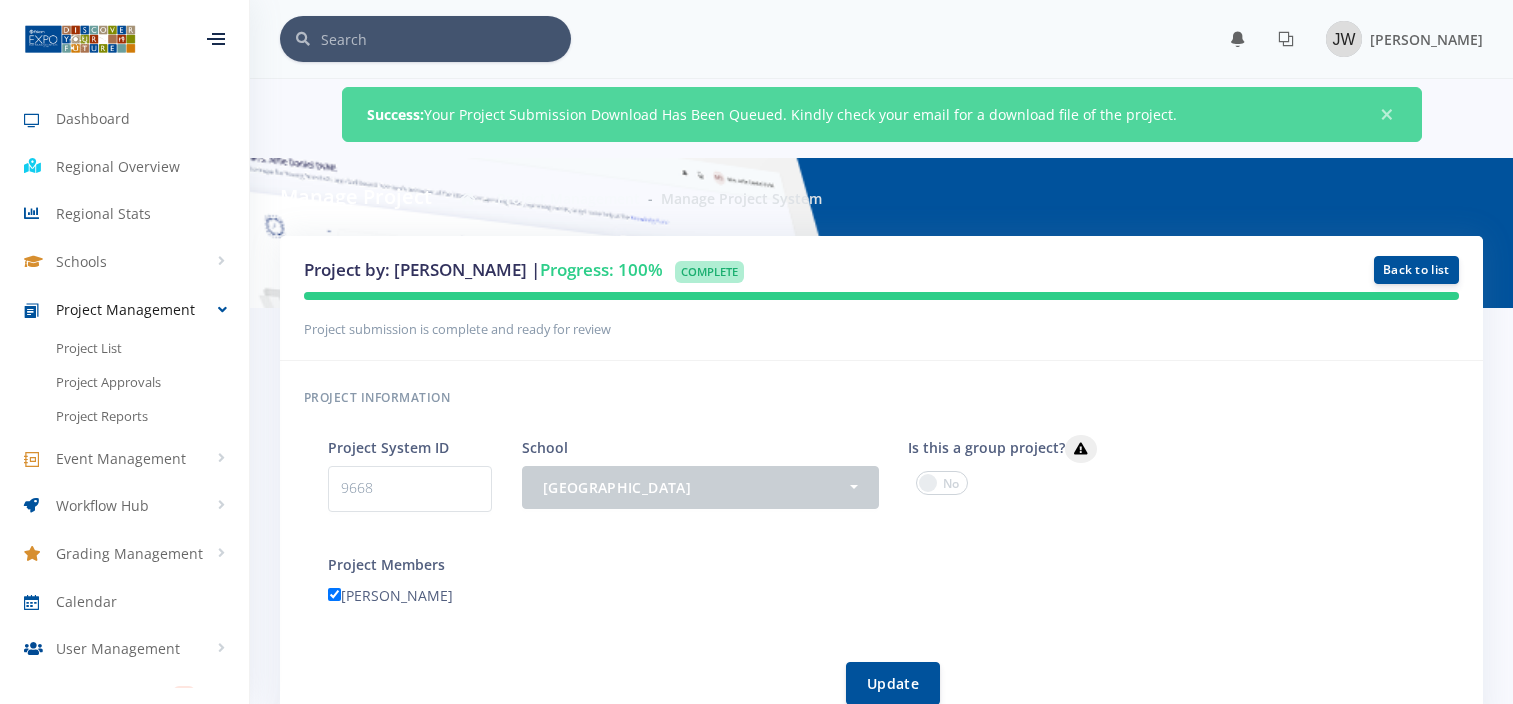 scroll, scrollTop: 0, scrollLeft: 0, axis: both 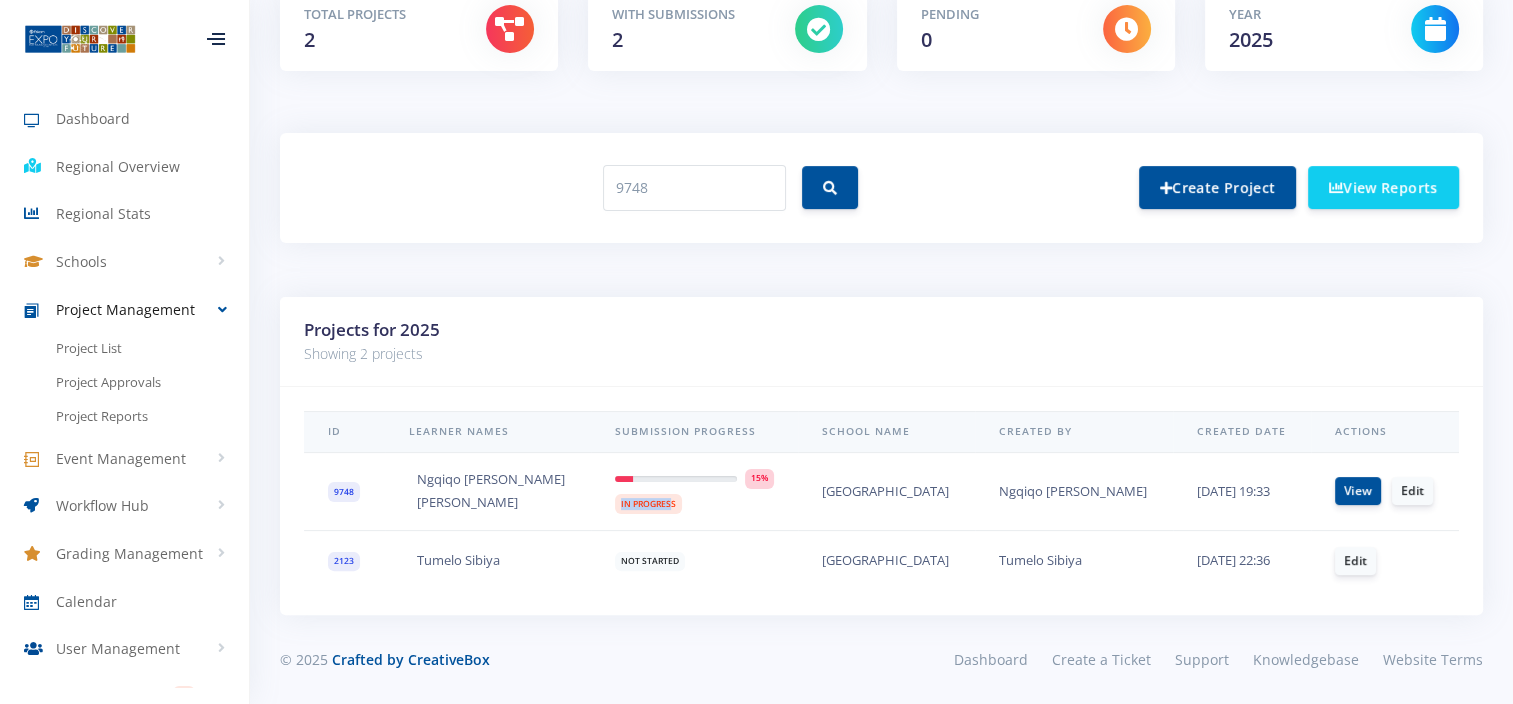 drag, startPoint x: 728, startPoint y: 484, endPoint x: 674, endPoint y: 494, distance: 54.91812 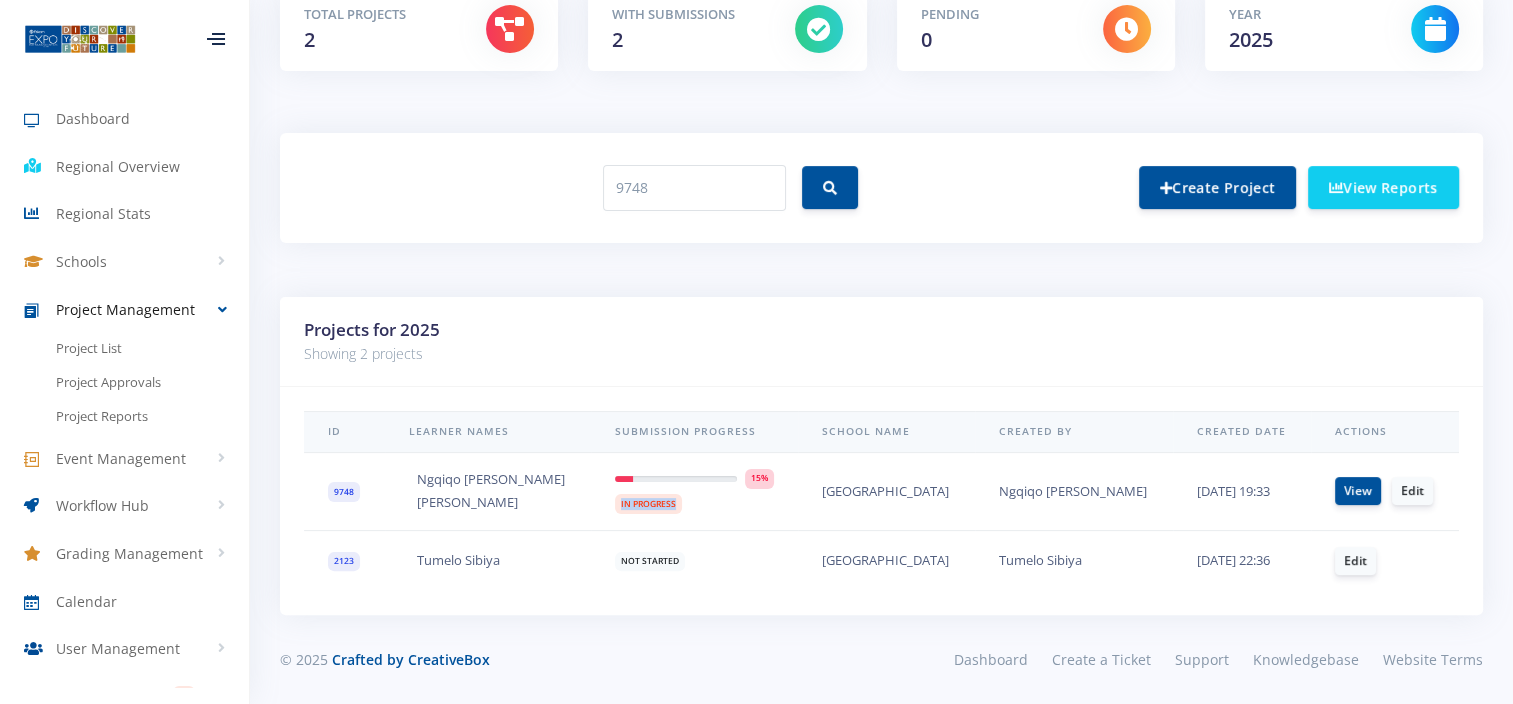 drag, startPoint x: 730, startPoint y: 492, endPoint x: 674, endPoint y: 497, distance: 56.22277 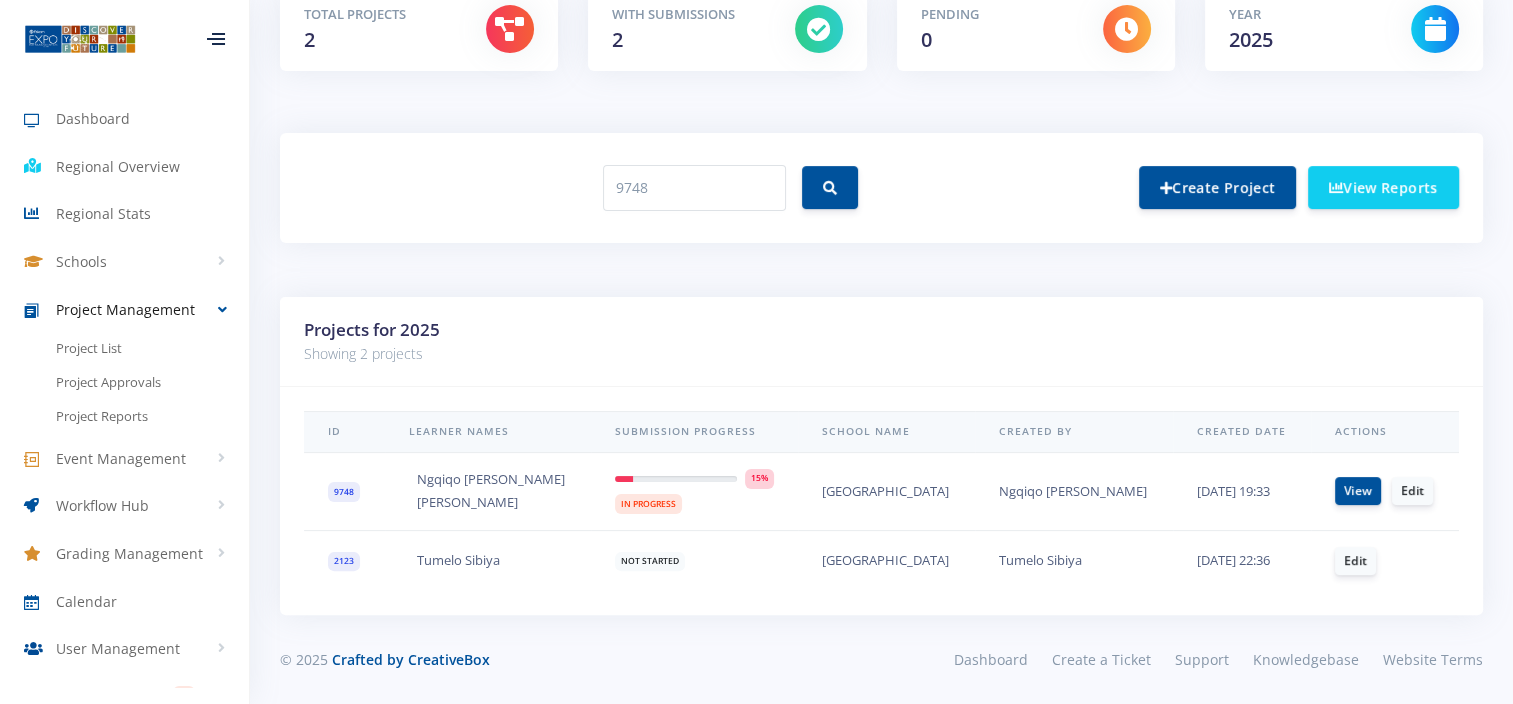drag, startPoint x: 683, startPoint y: 137, endPoint x: 644, endPoint y: 143, distance: 39.45884 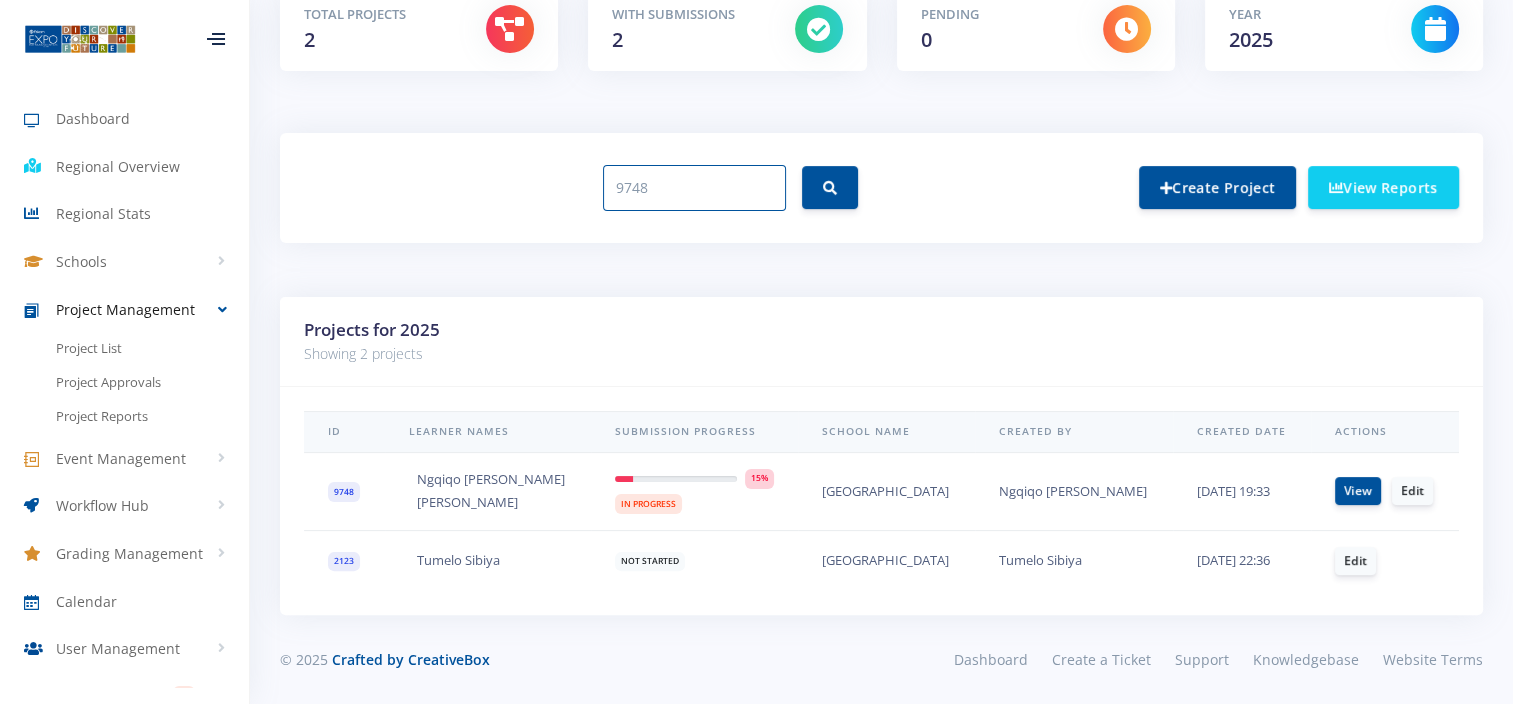 click on "9748" at bounding box center (694, 188) 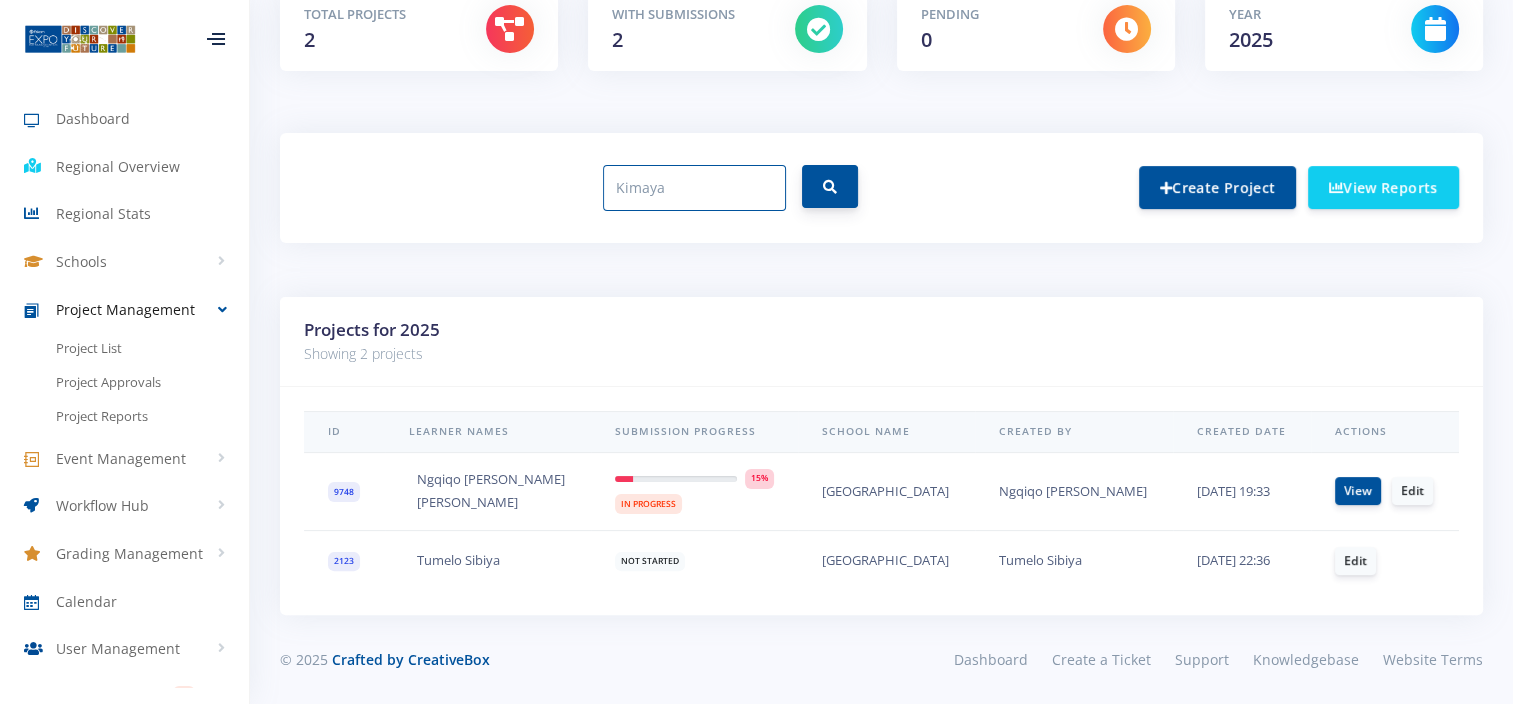 type on "Kimaya" 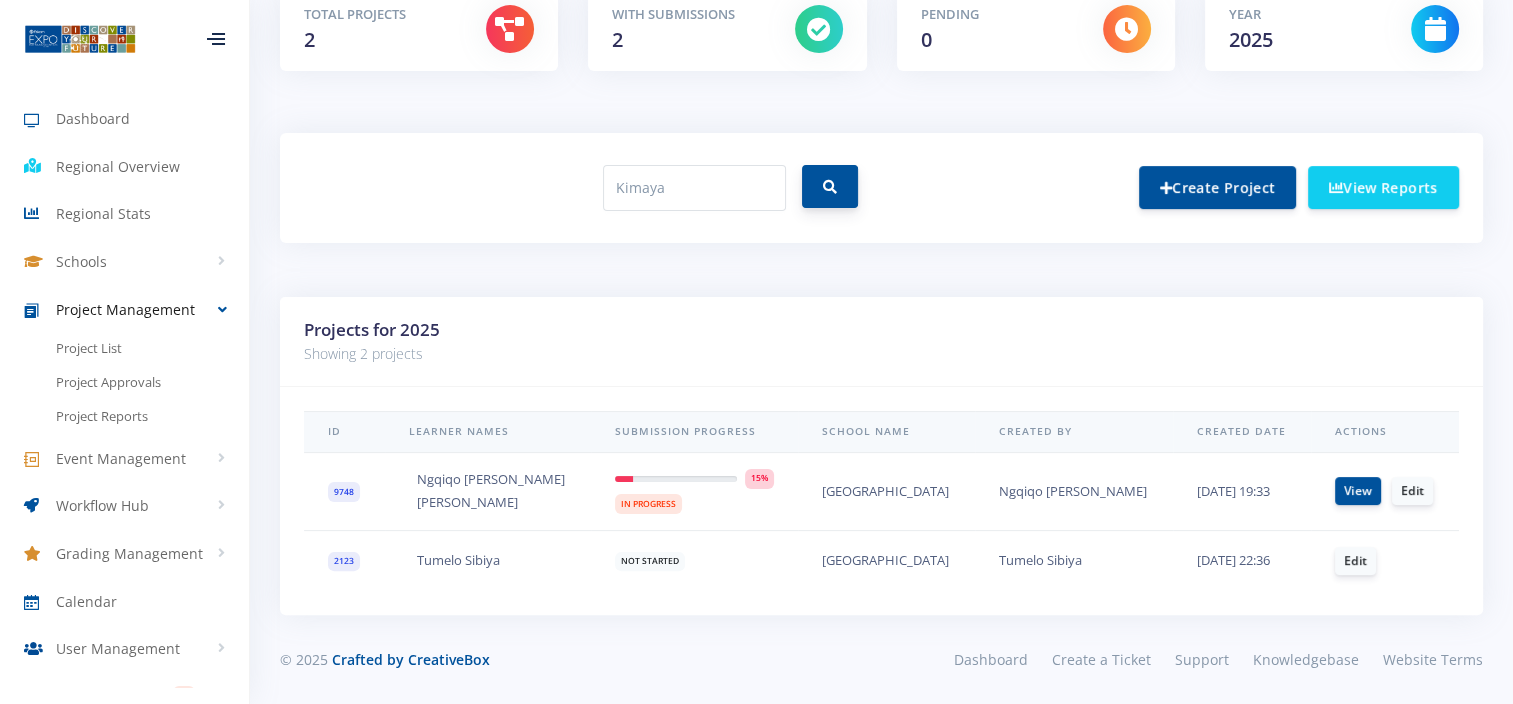 click at bounding box center (830, 186) 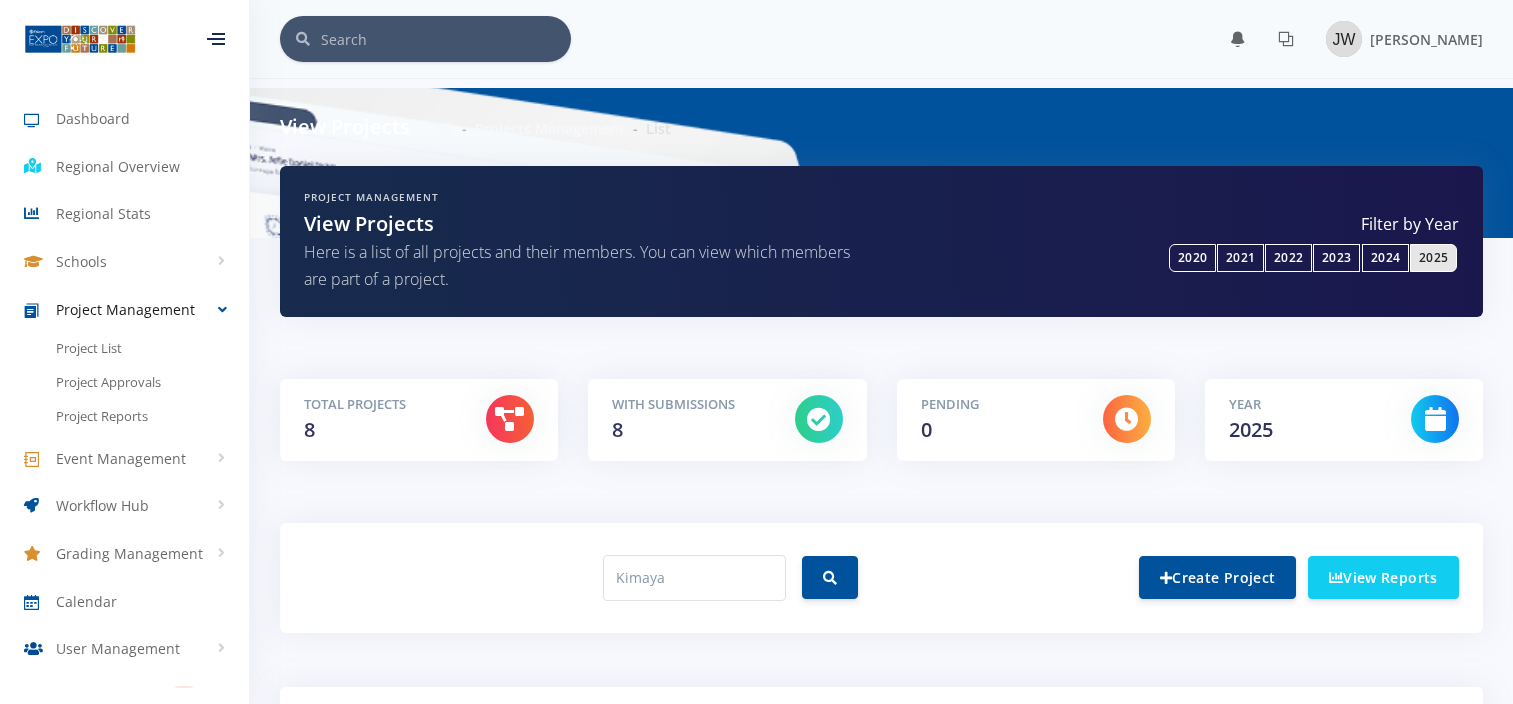 scroll, scrollTop: 48, scrollLeft: 0, axis: vertical 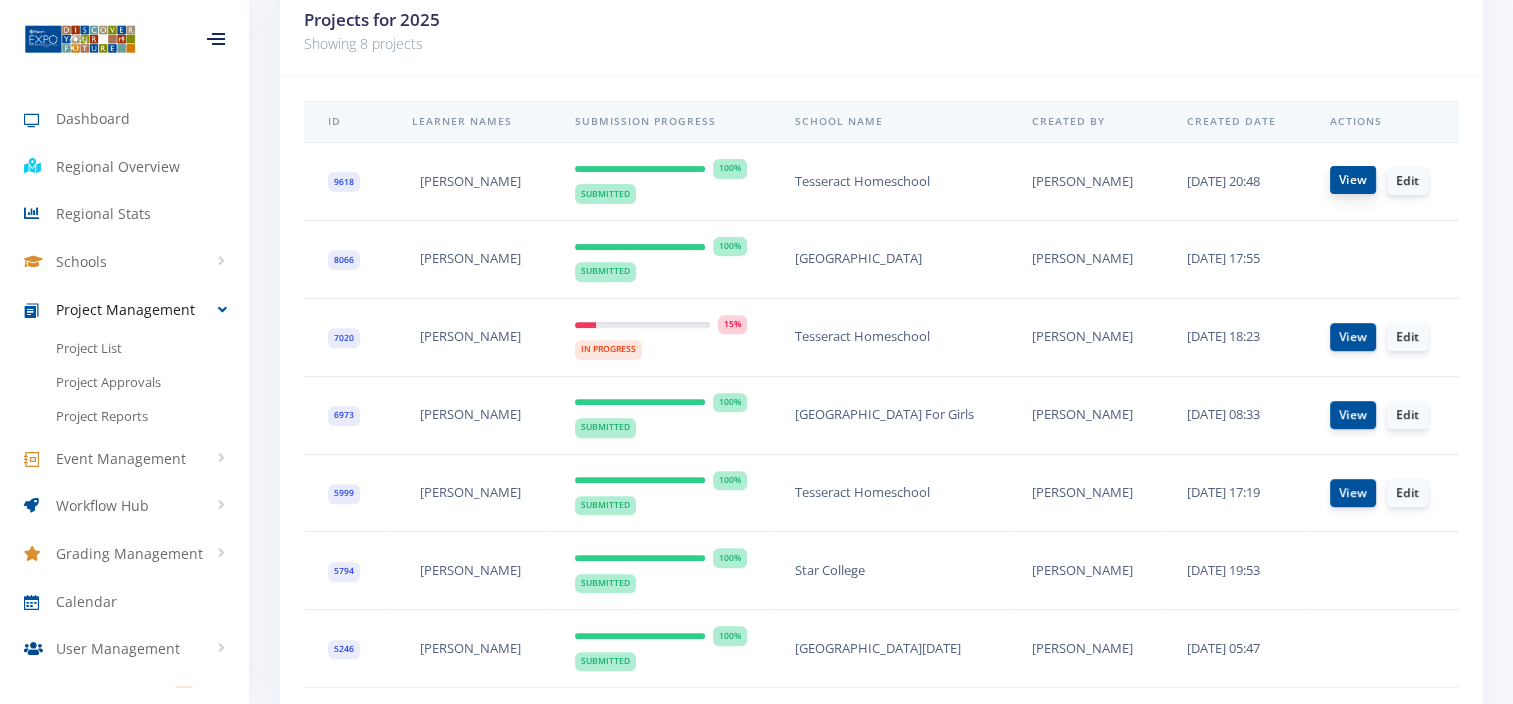 click on "View" at bounding box center (1353, 180) 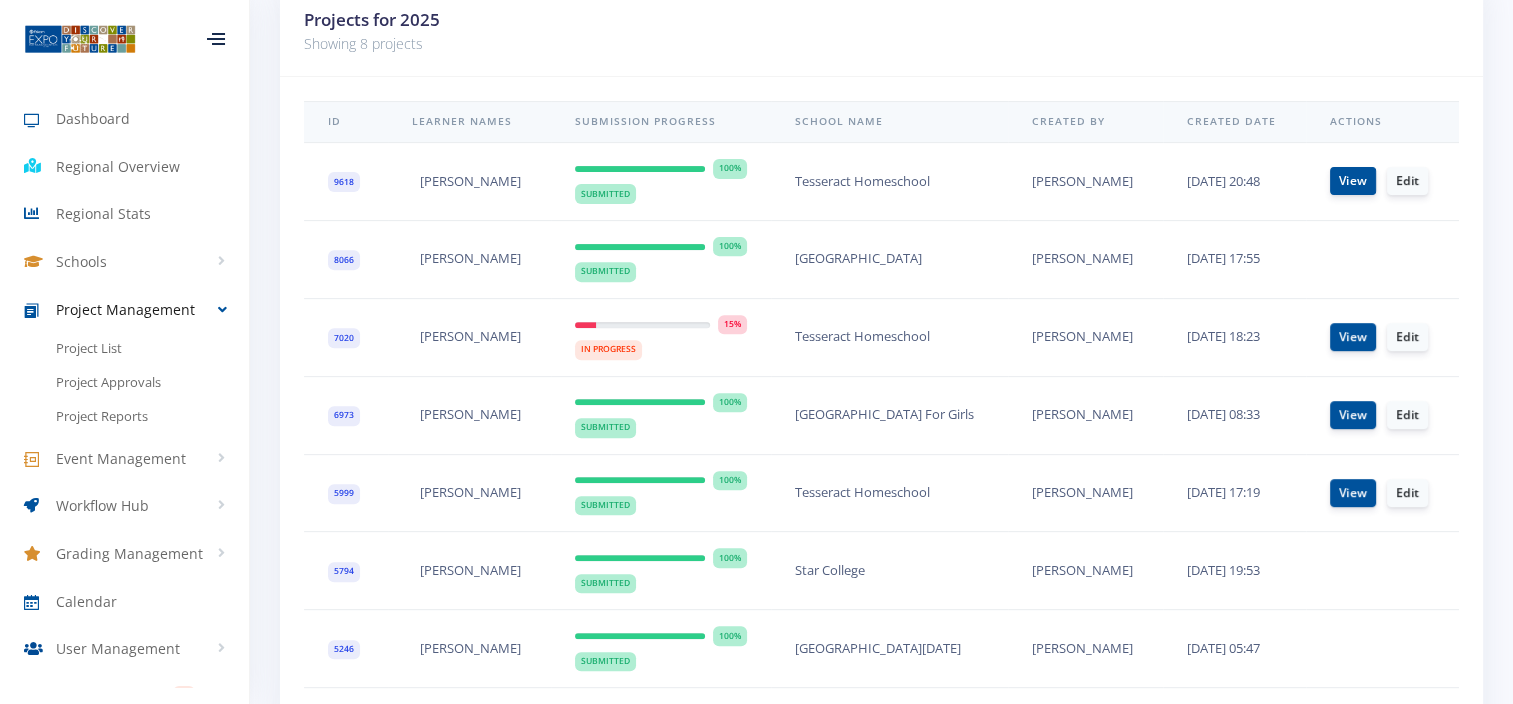 click on "24/07/2025 20:48" at bounding box center (1234, 181) 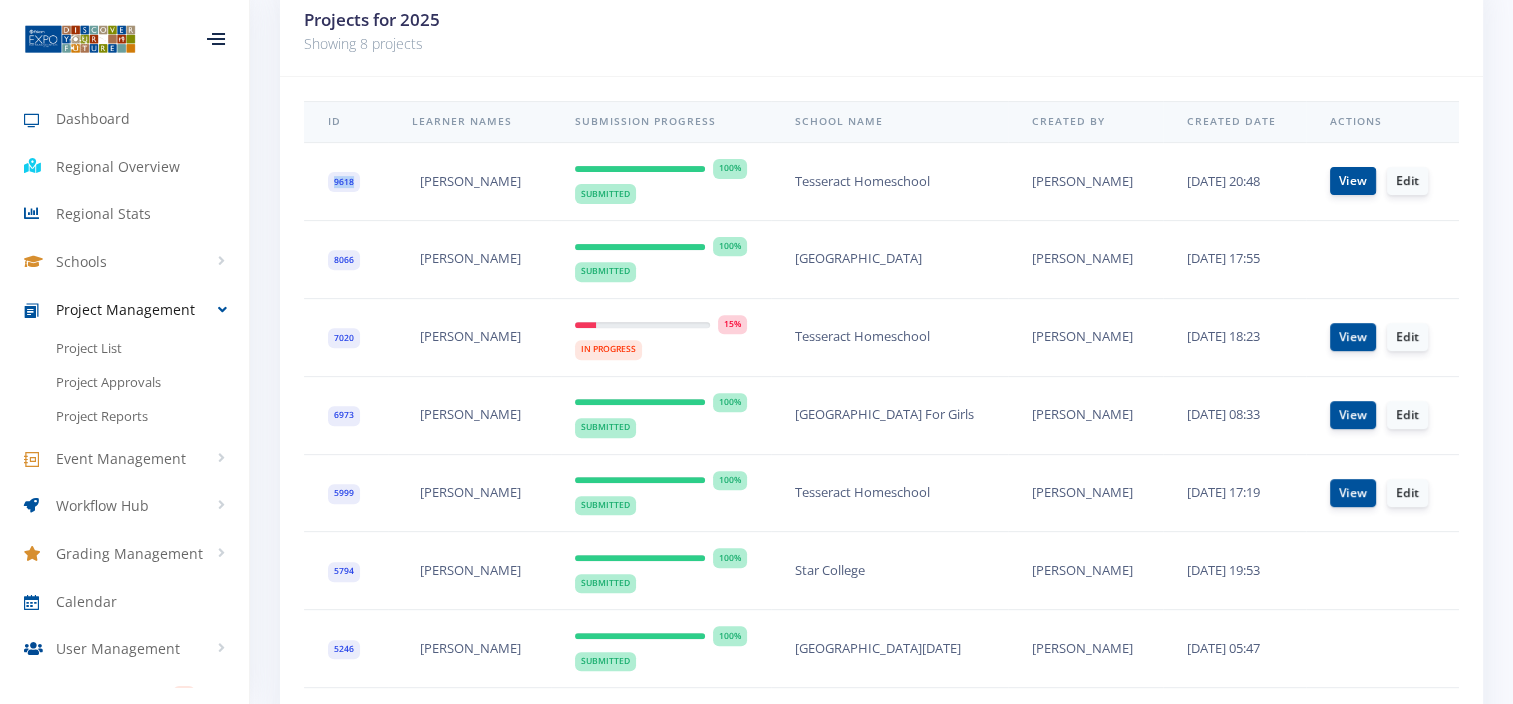 click on "9618" at bounding box center (344, 182) 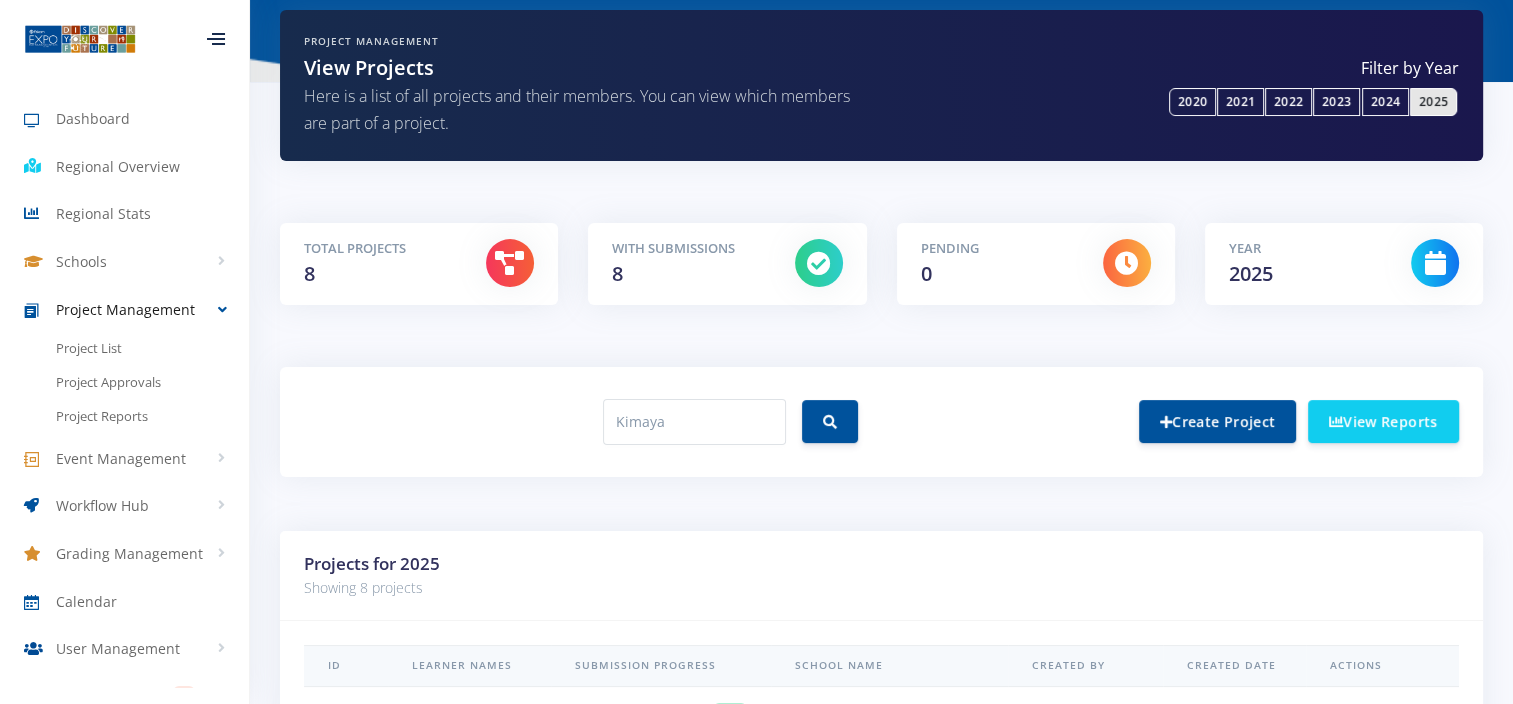 scroll, scrollTop: 300, scrollLeft: 0, axis: vertical 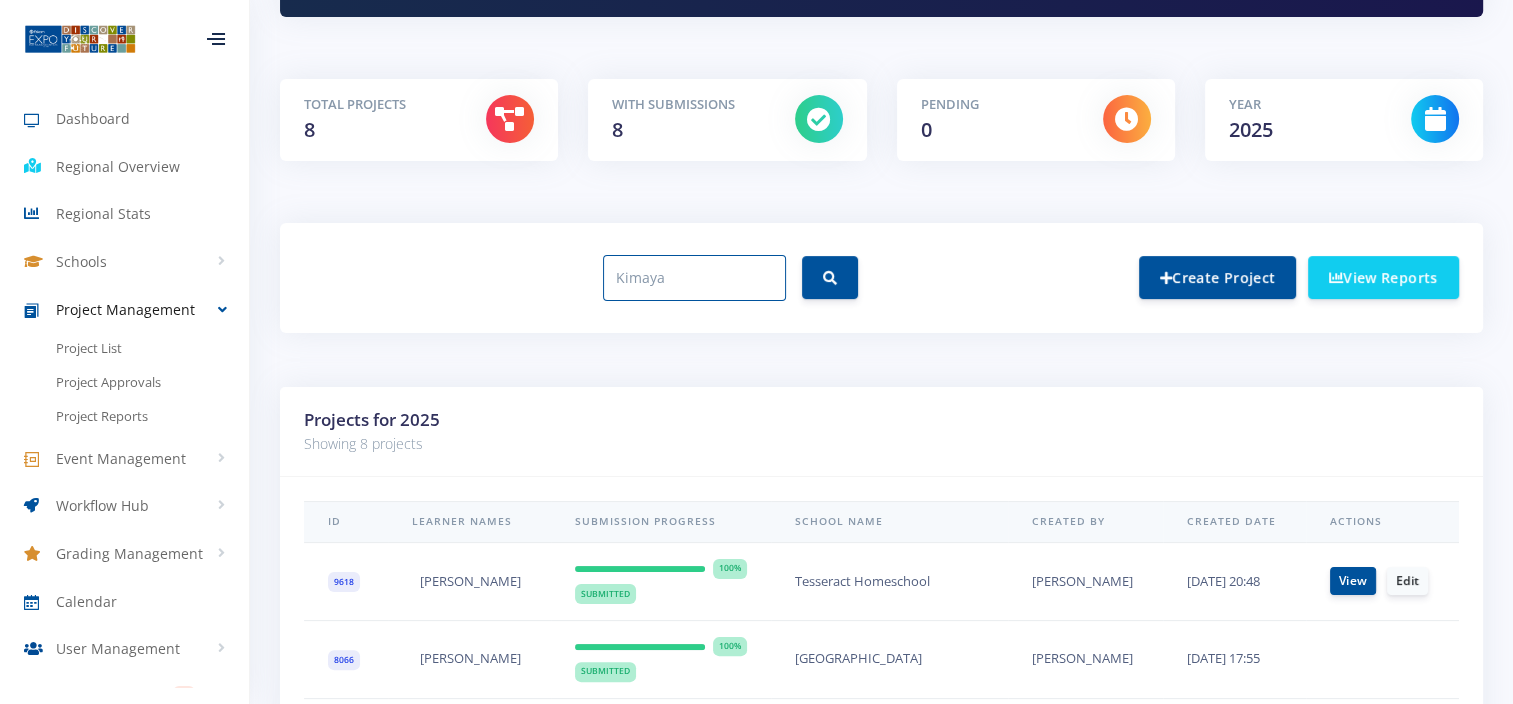 click on "Kimaya" at bounding box center (694, 278) 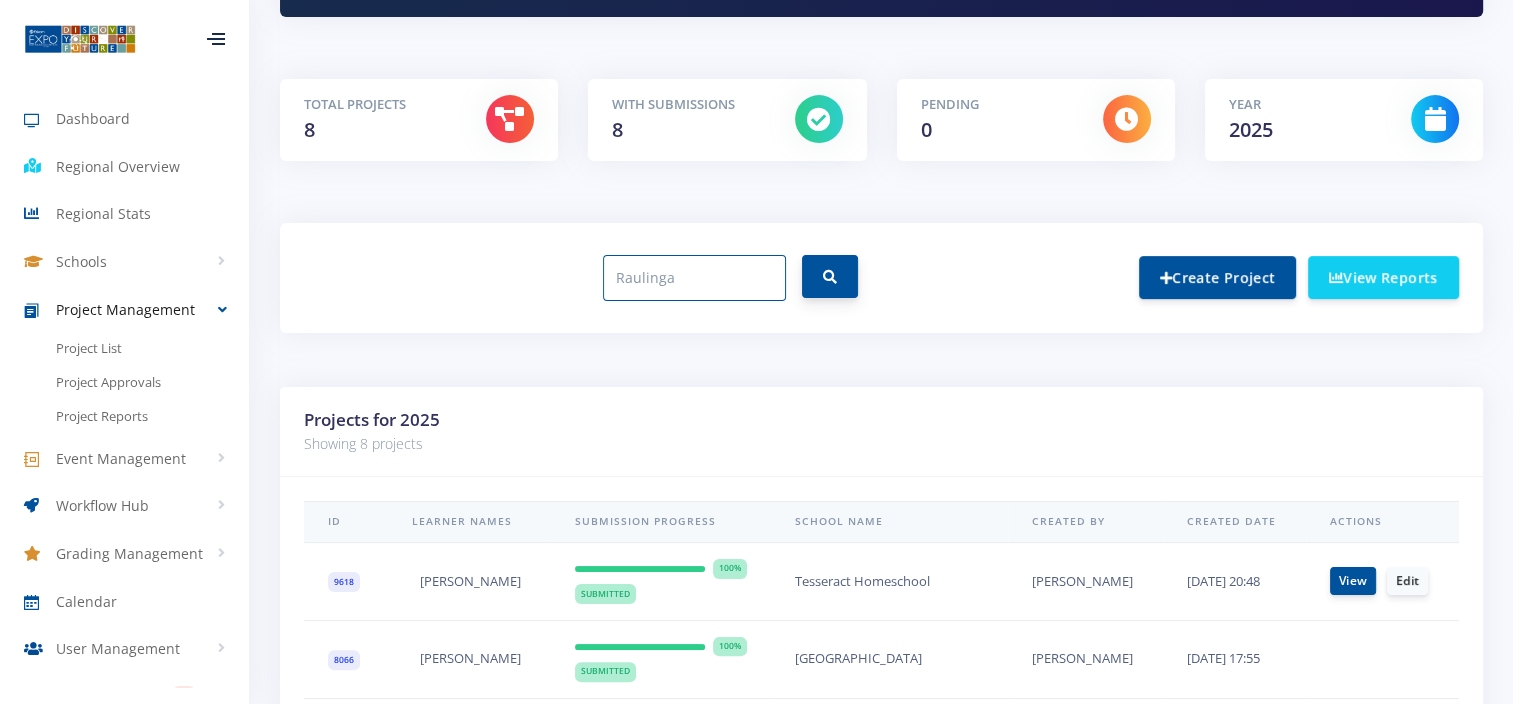 type on "Raulinga" 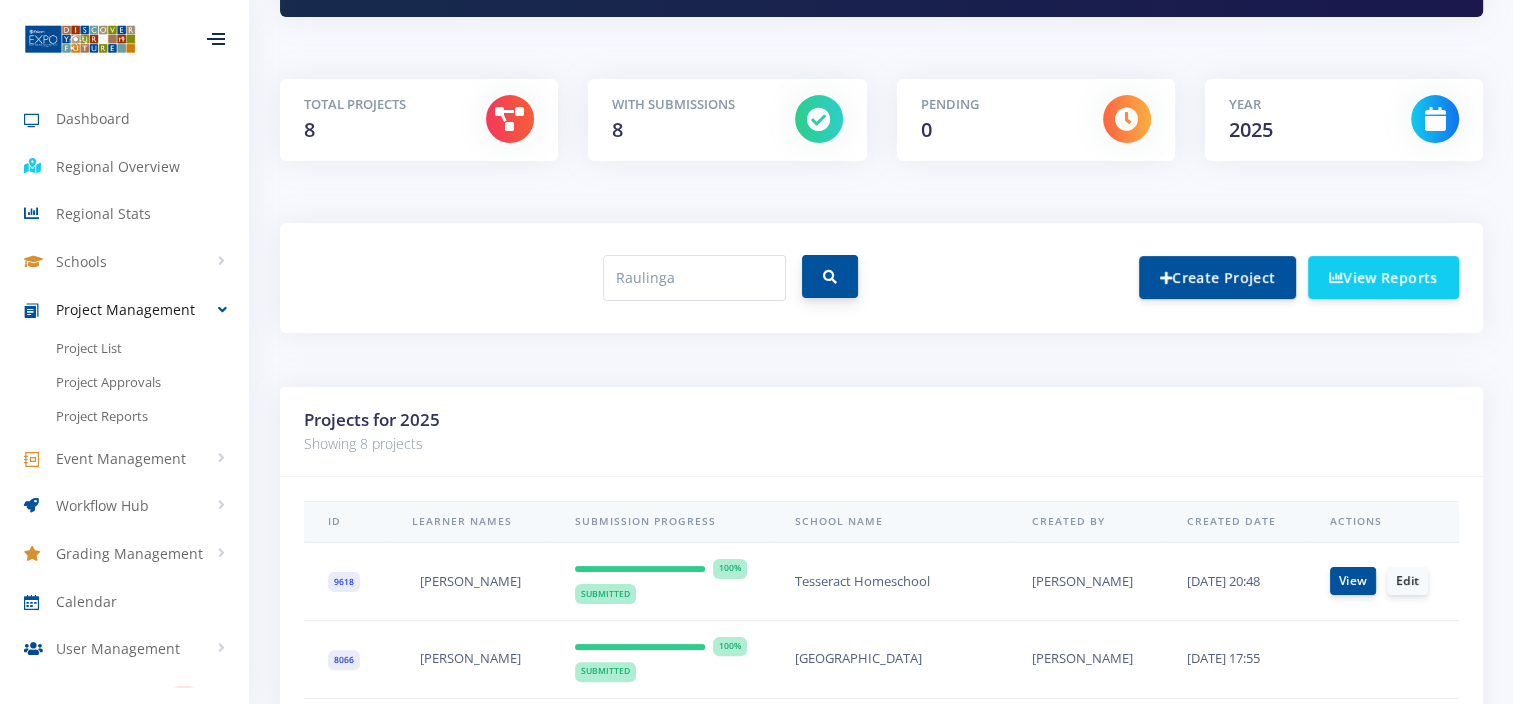 click at bounding box center (830, 277) 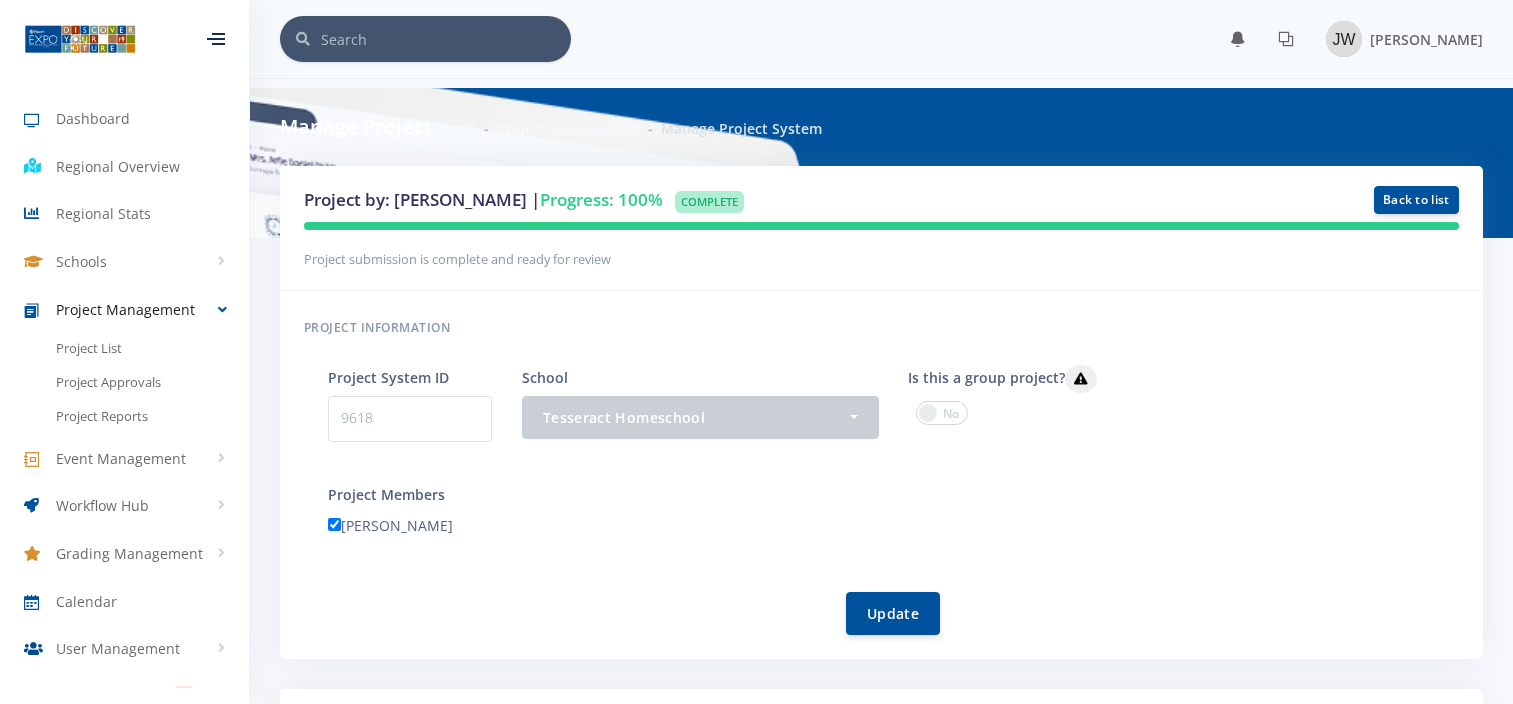 scroll, scrollTop: 0, scrollLeft: 0, axis: both 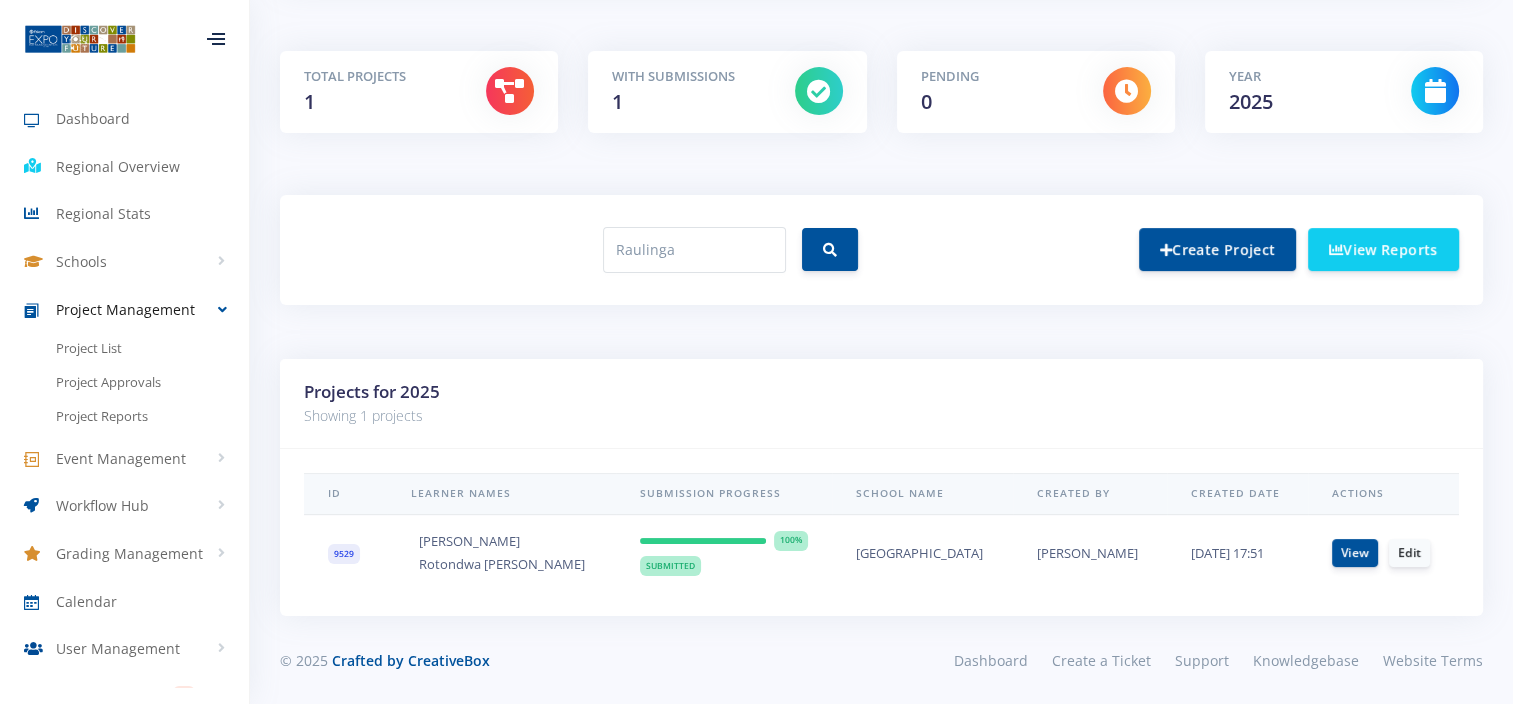 click on "9529" at bounding box center [344, 554] 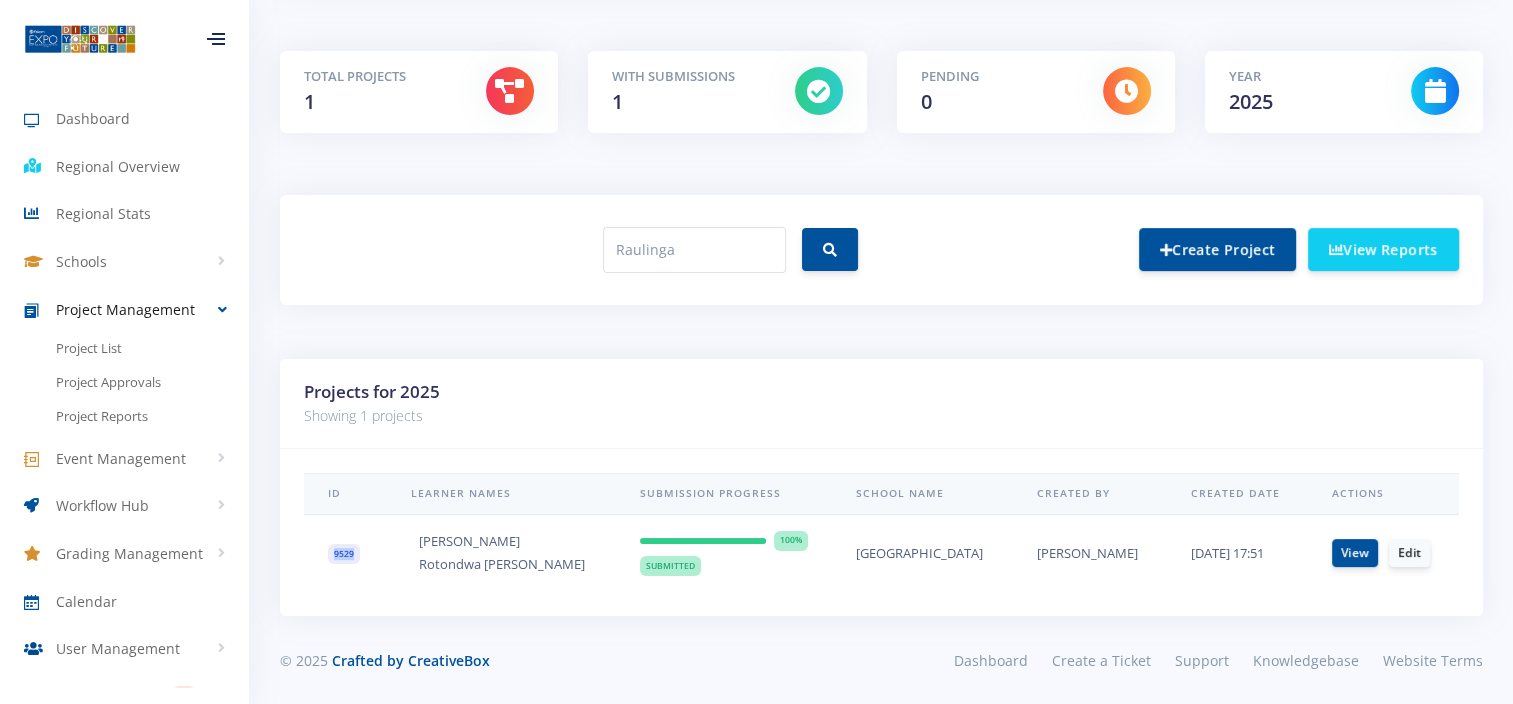 click on "9529" at bounding box center [344, 554] 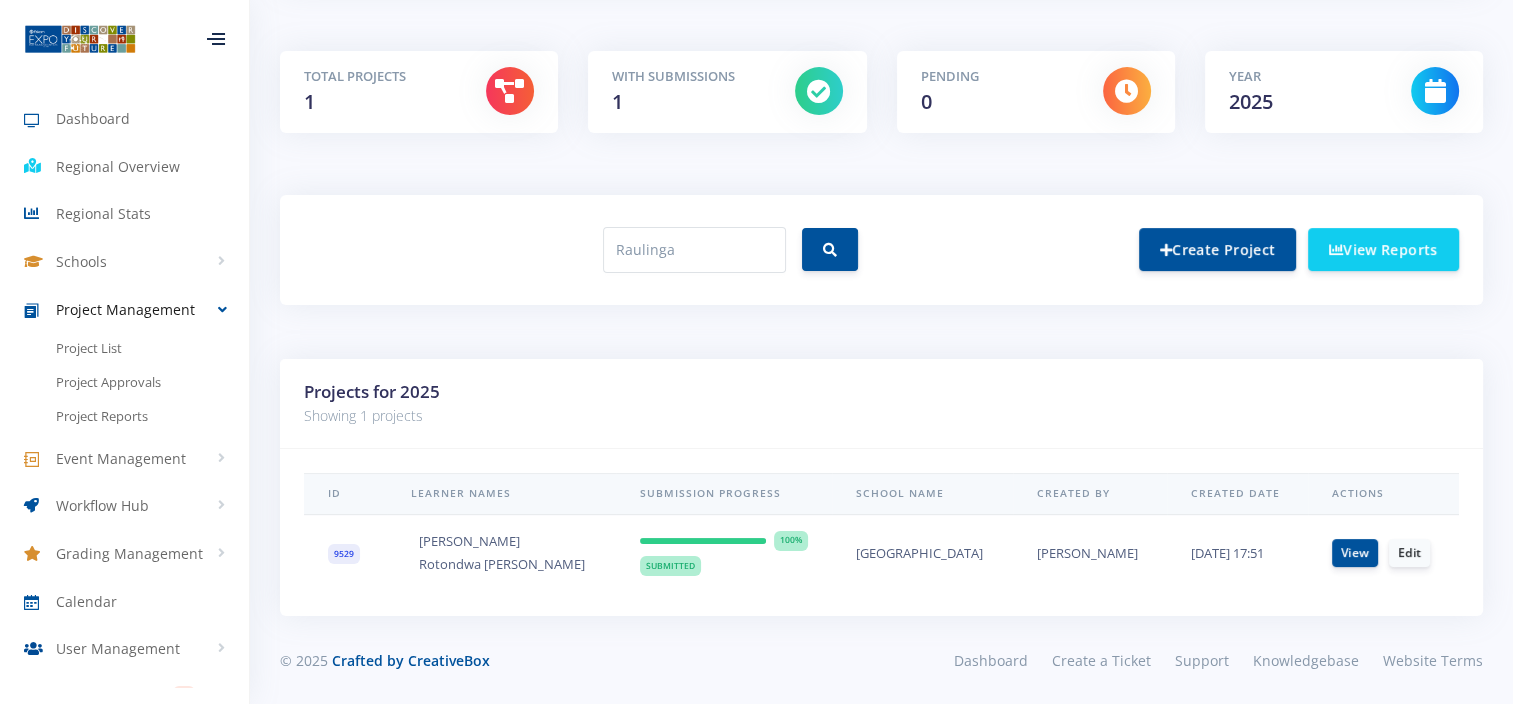 click on "Showing 1 projects" at bounding box center (881, 416) 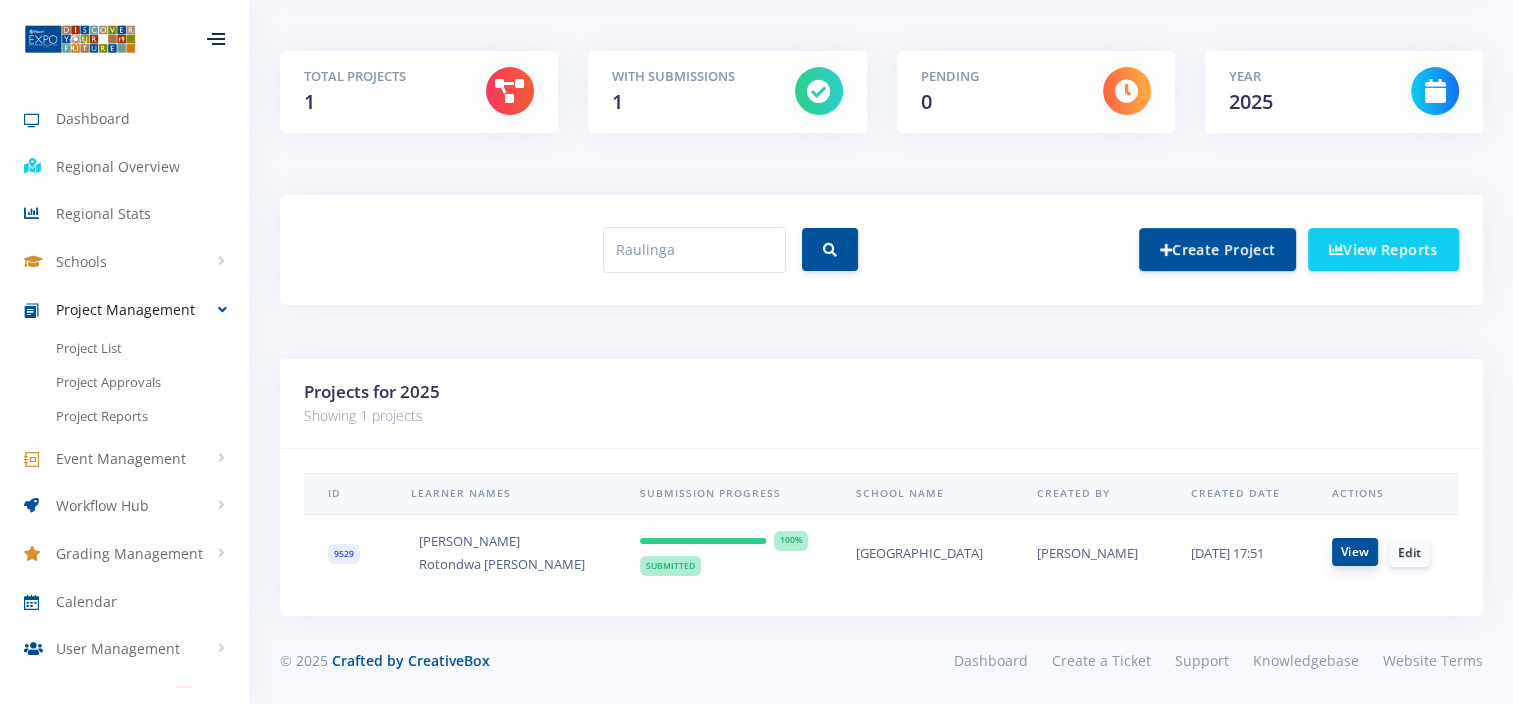 click on "View" at bounding box center [1355, 552] 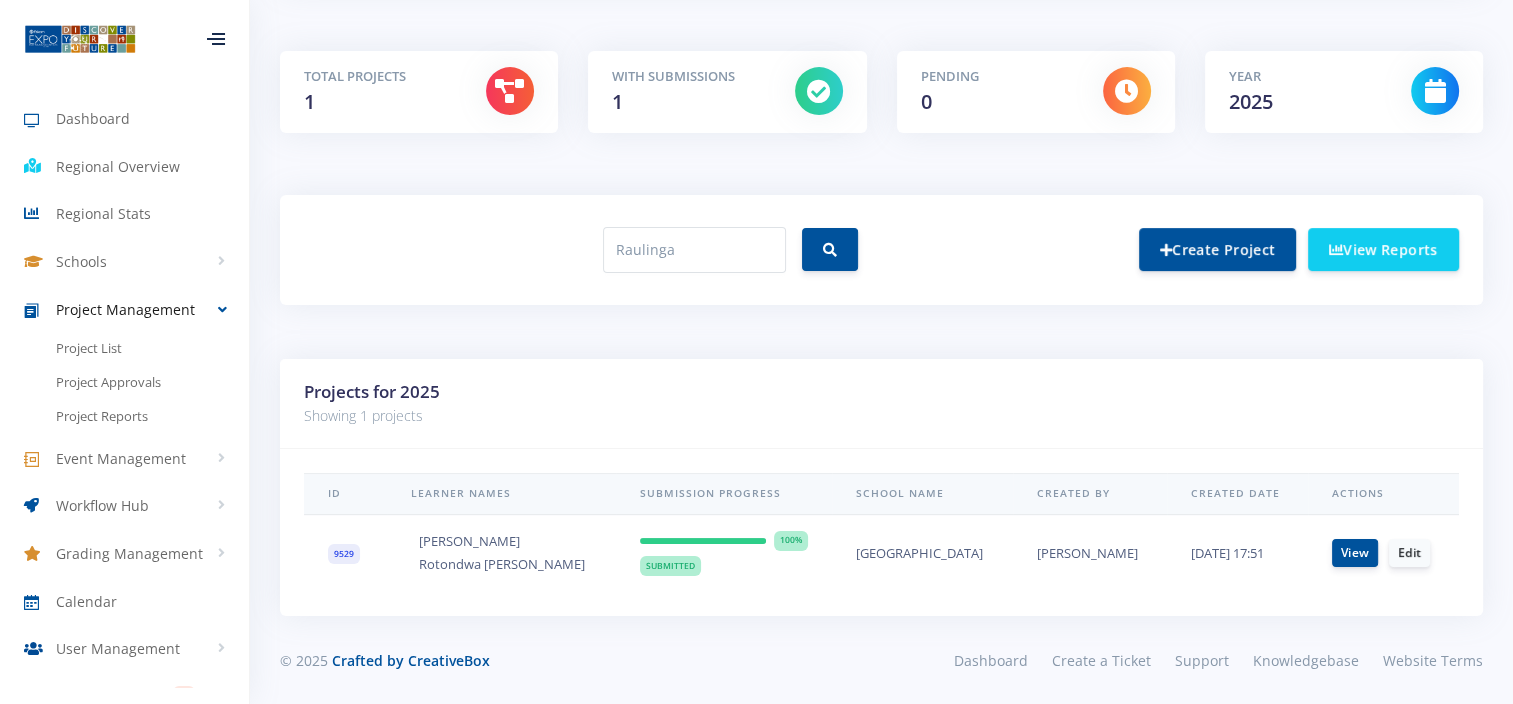 click on "Projects for 2025
Showing 1 projects" at bounding box center (881, 404) 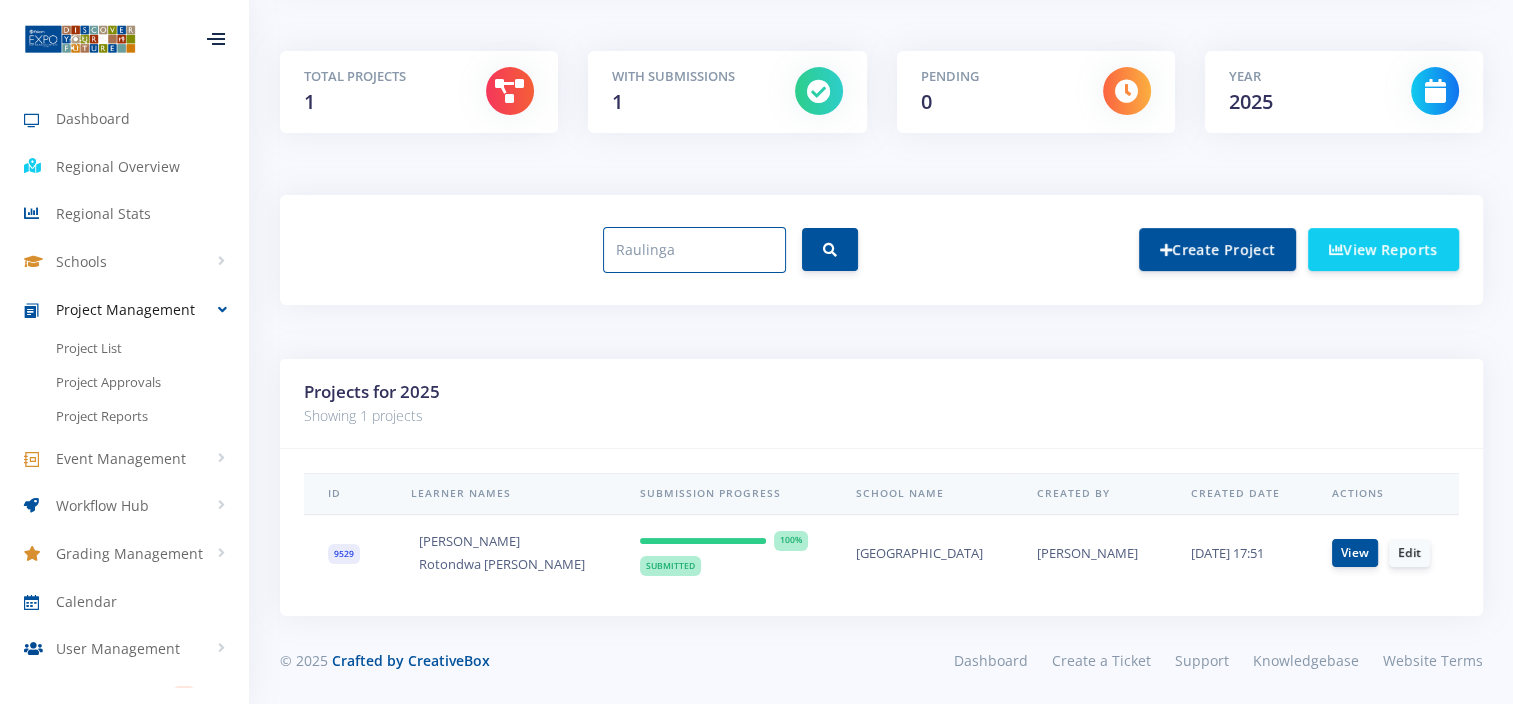 click on "Raulinga" at bounding box center (694, 250) 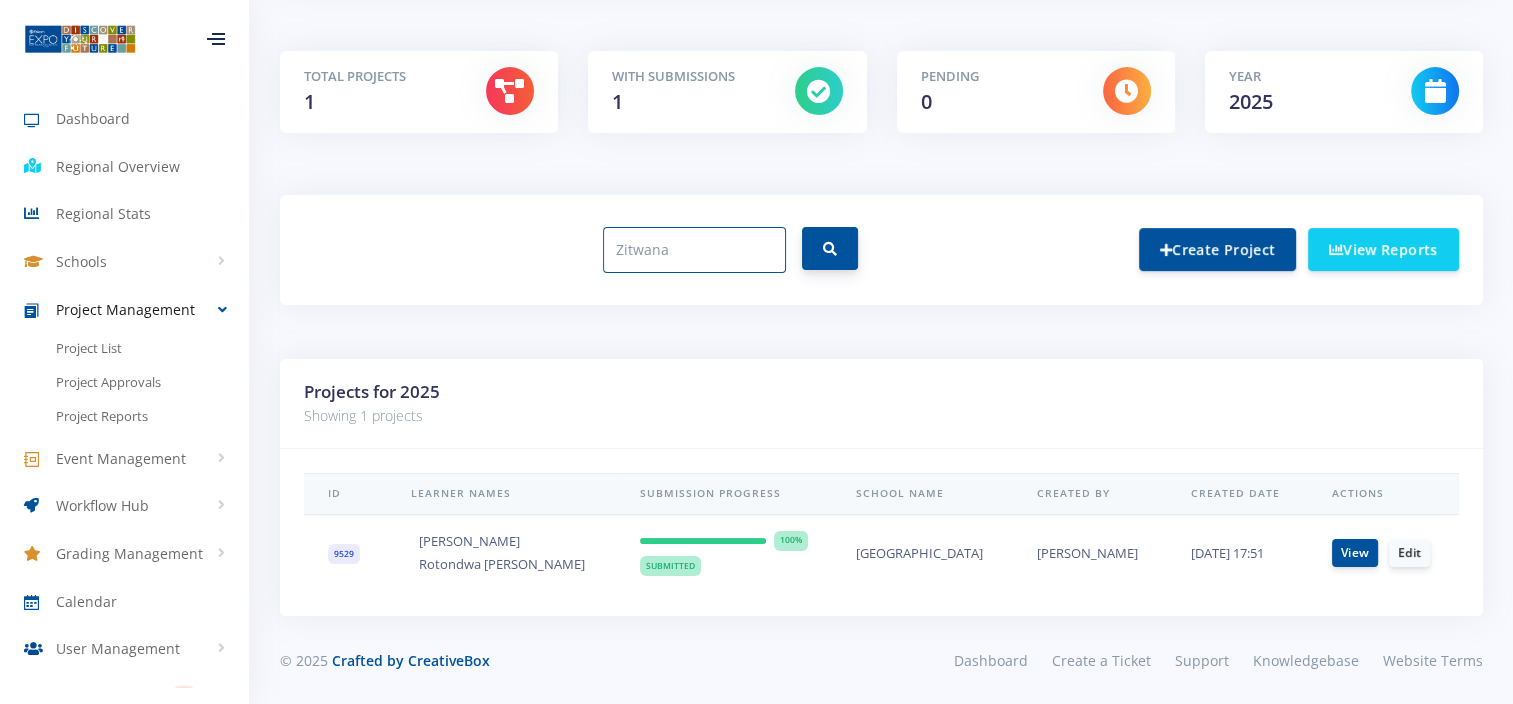 type on "Zitwana" 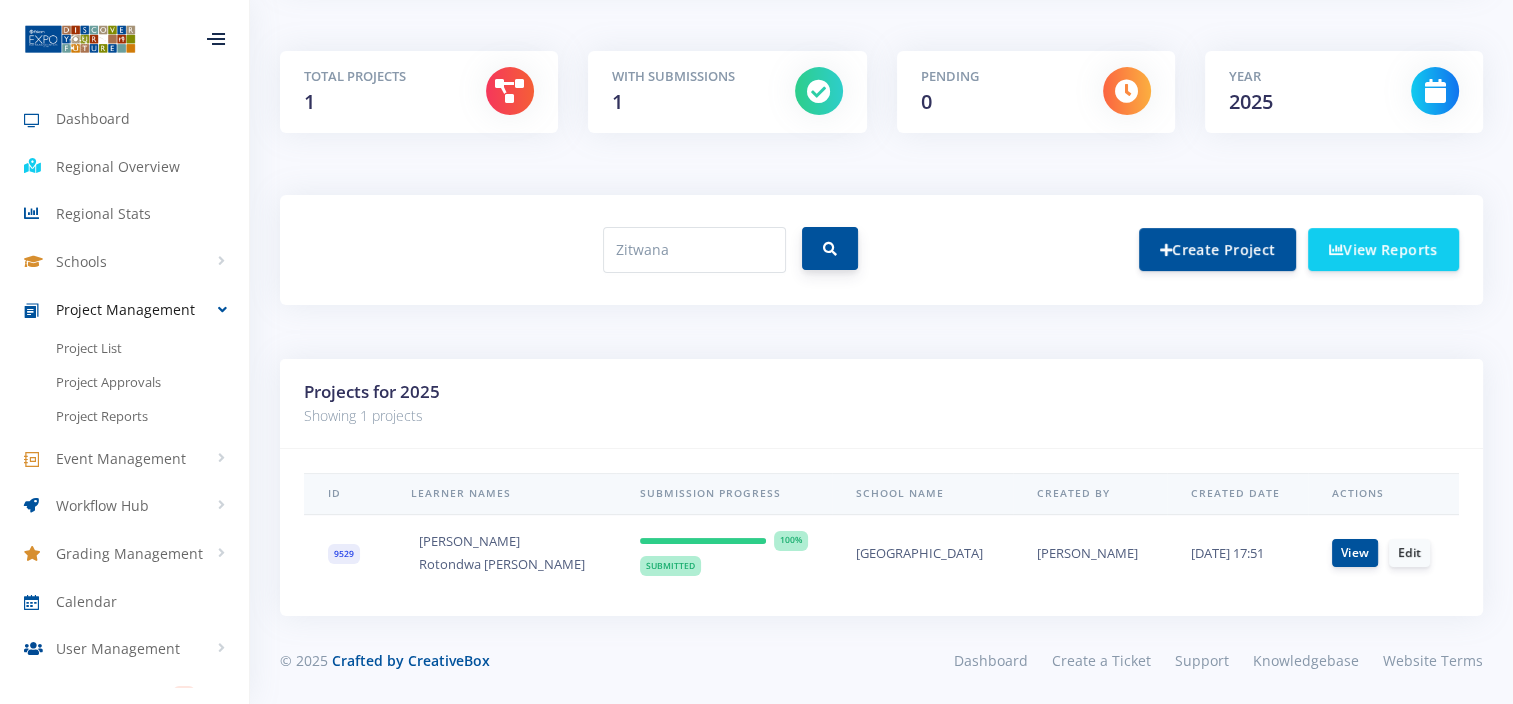 click at bounding box center (830, 248) 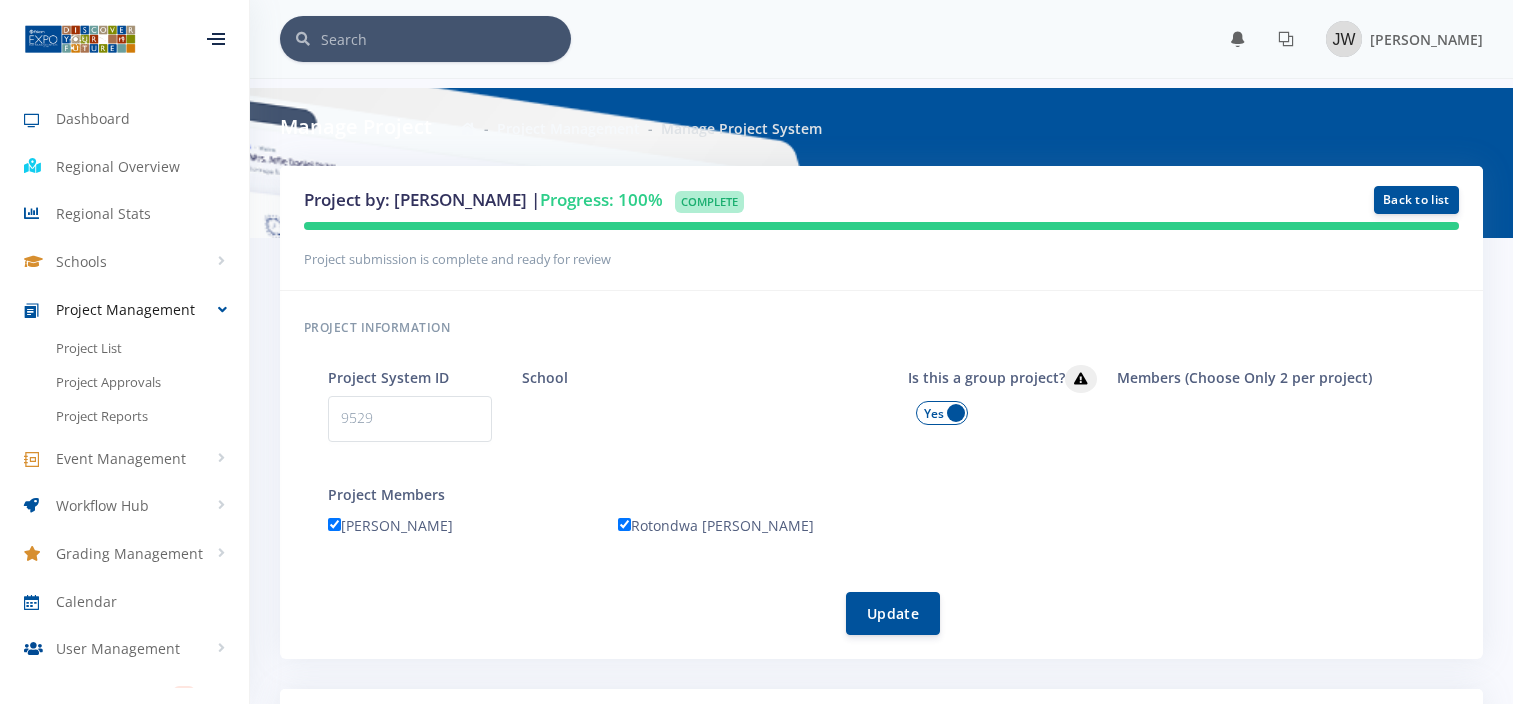 scroll, scrollTop: 176, scrollLeft: 0, axis: vertical 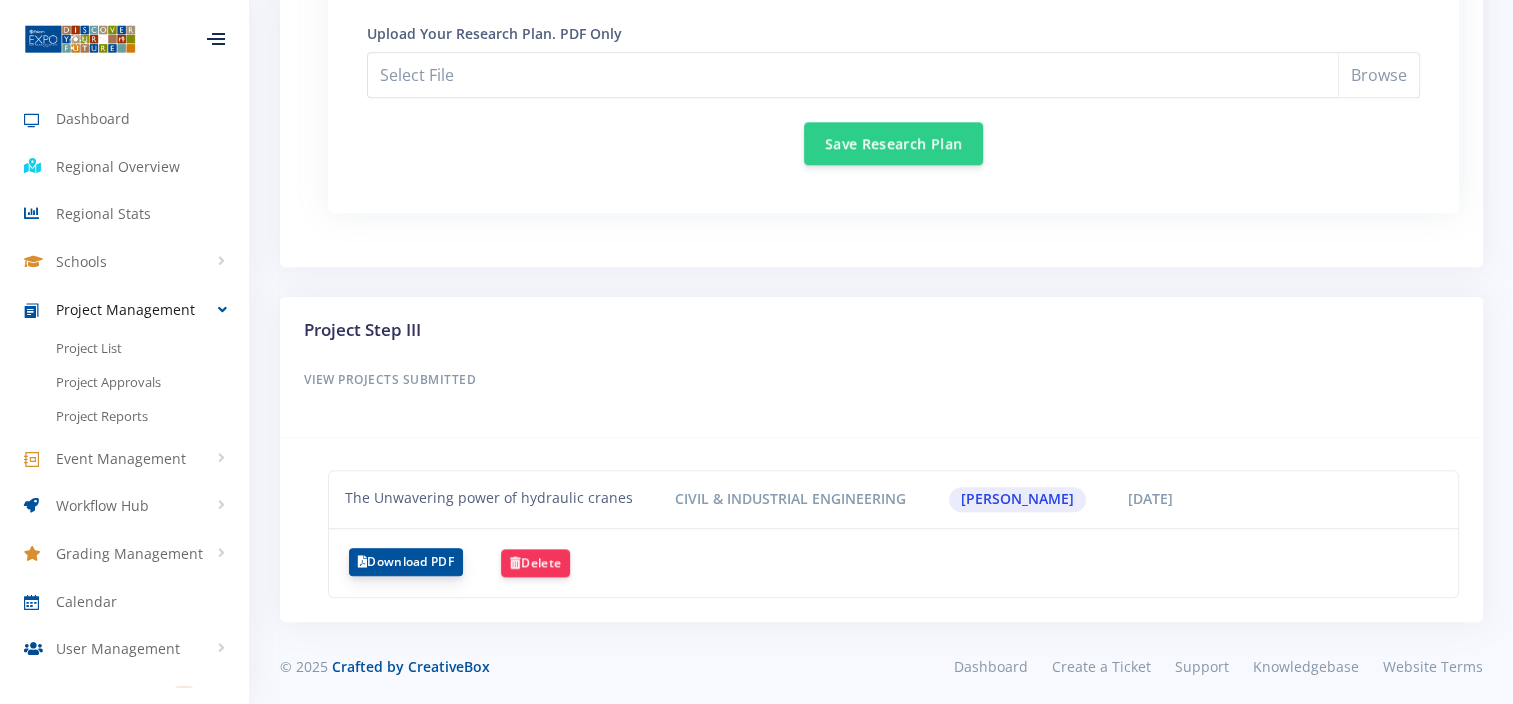 click on "Download PDF" at bounding box center [406, 562] 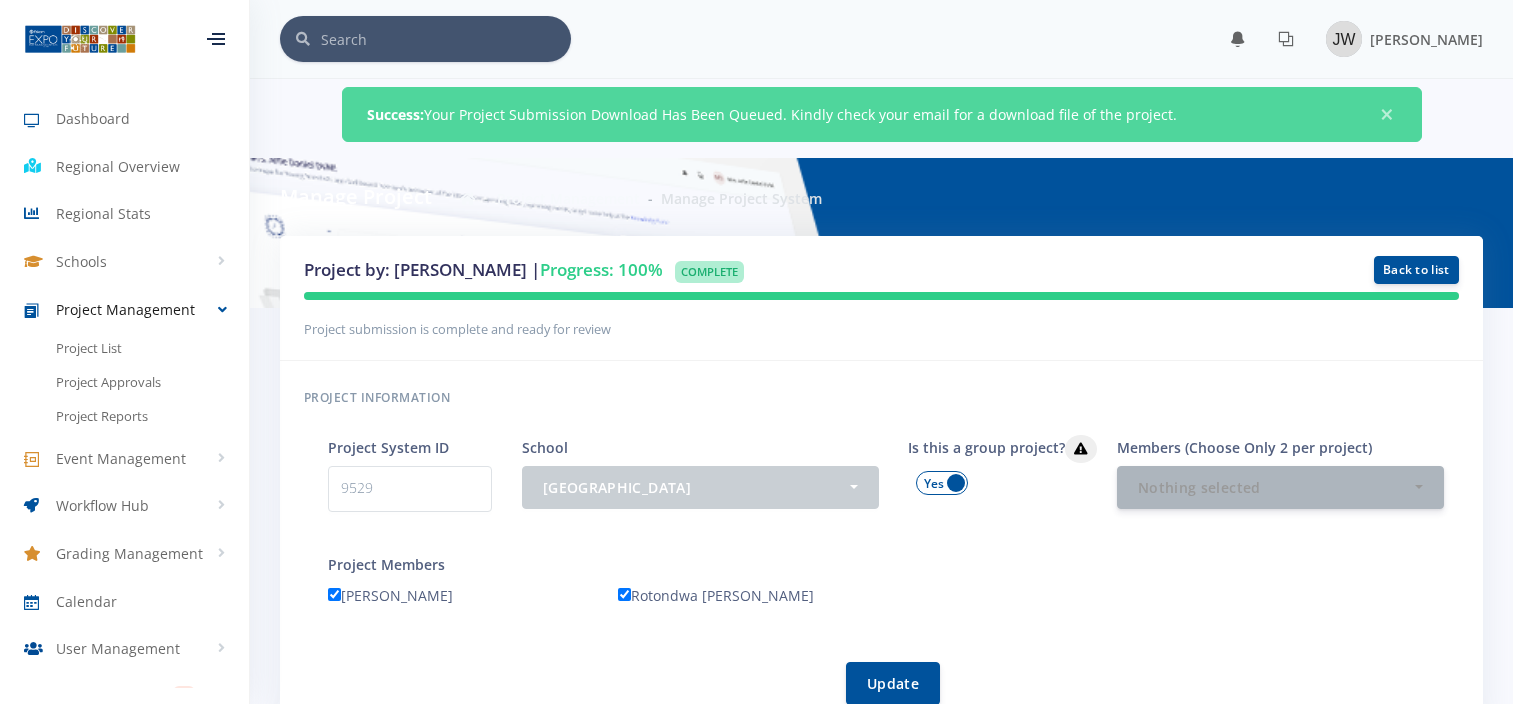 scroll, scrollTop: 0, scrollLeft: 0, axis: both 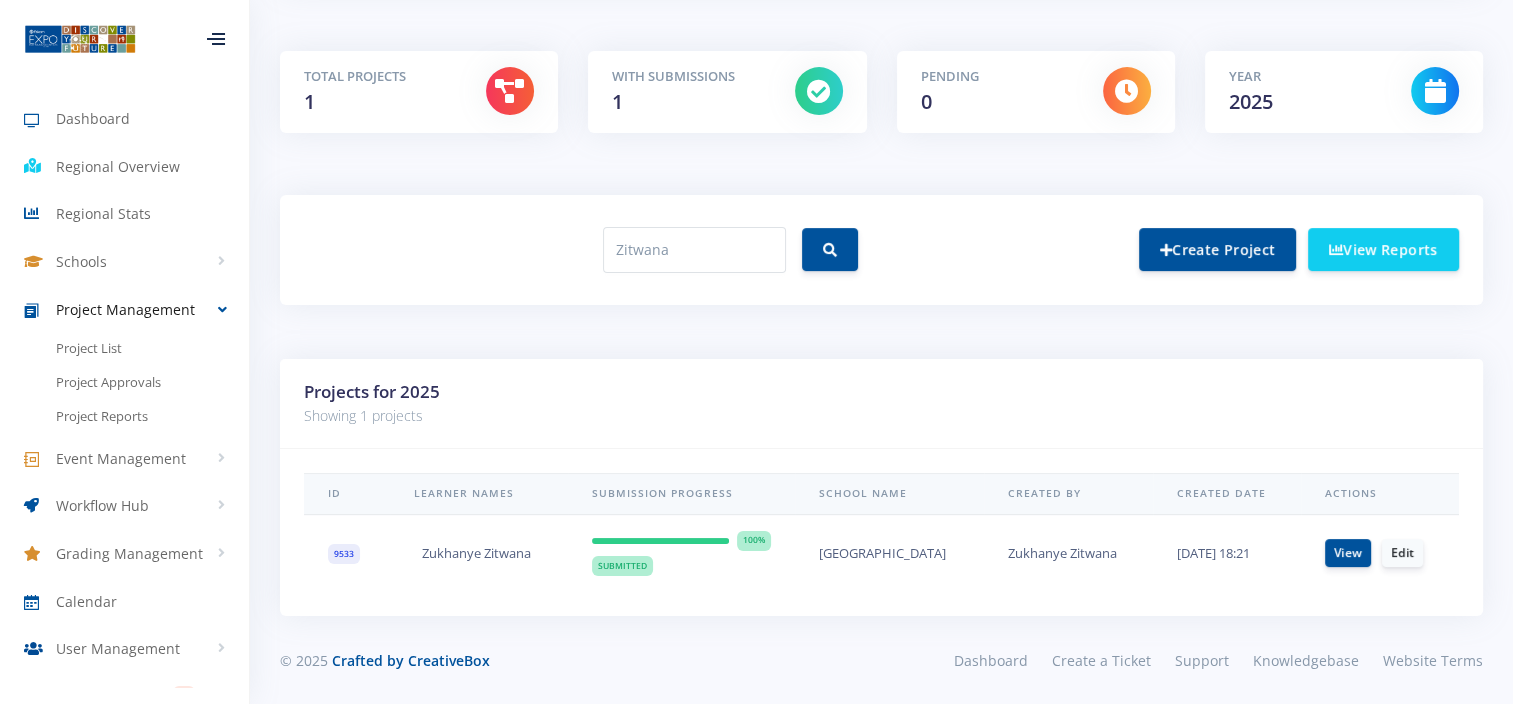 click on "9533" at bounding box center [344, 554] 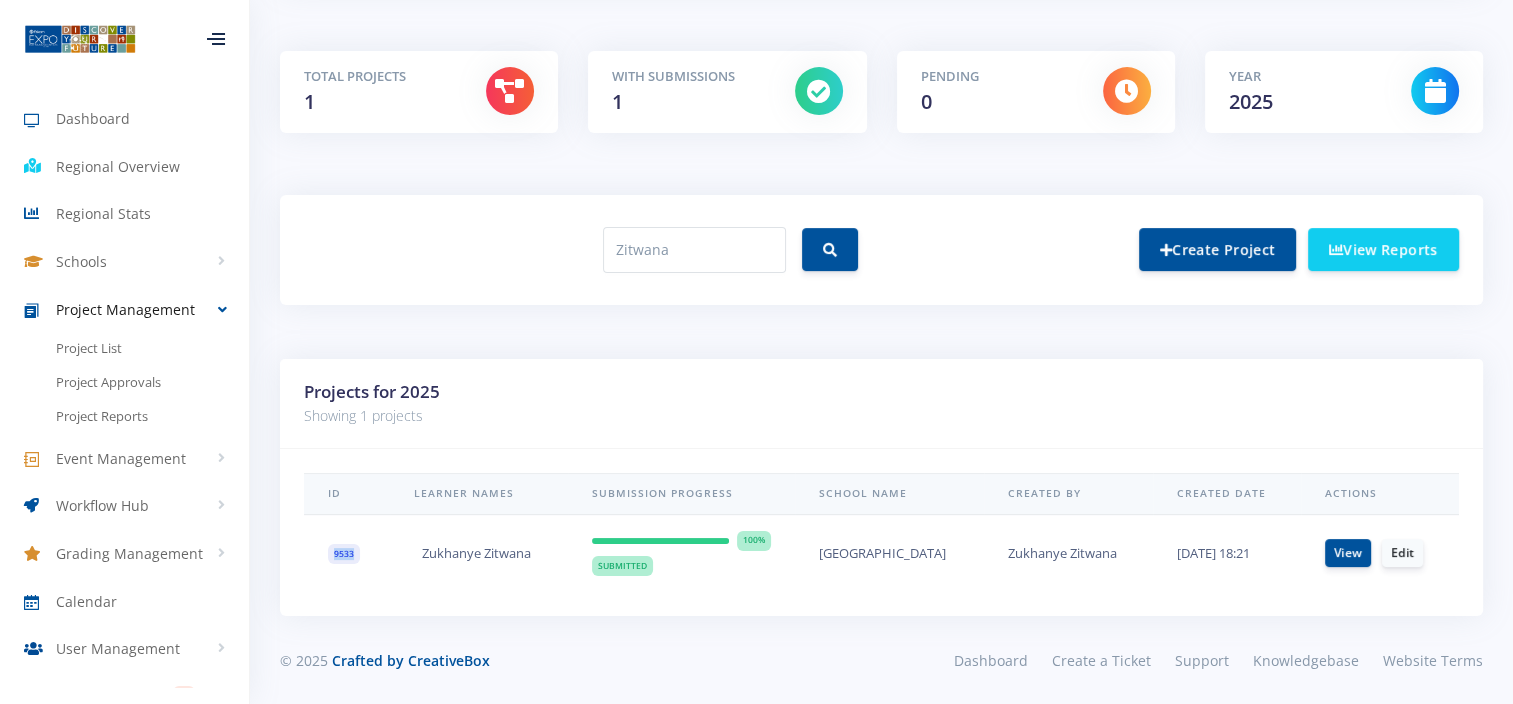 click on "9533" at bounding box center [344, 554] 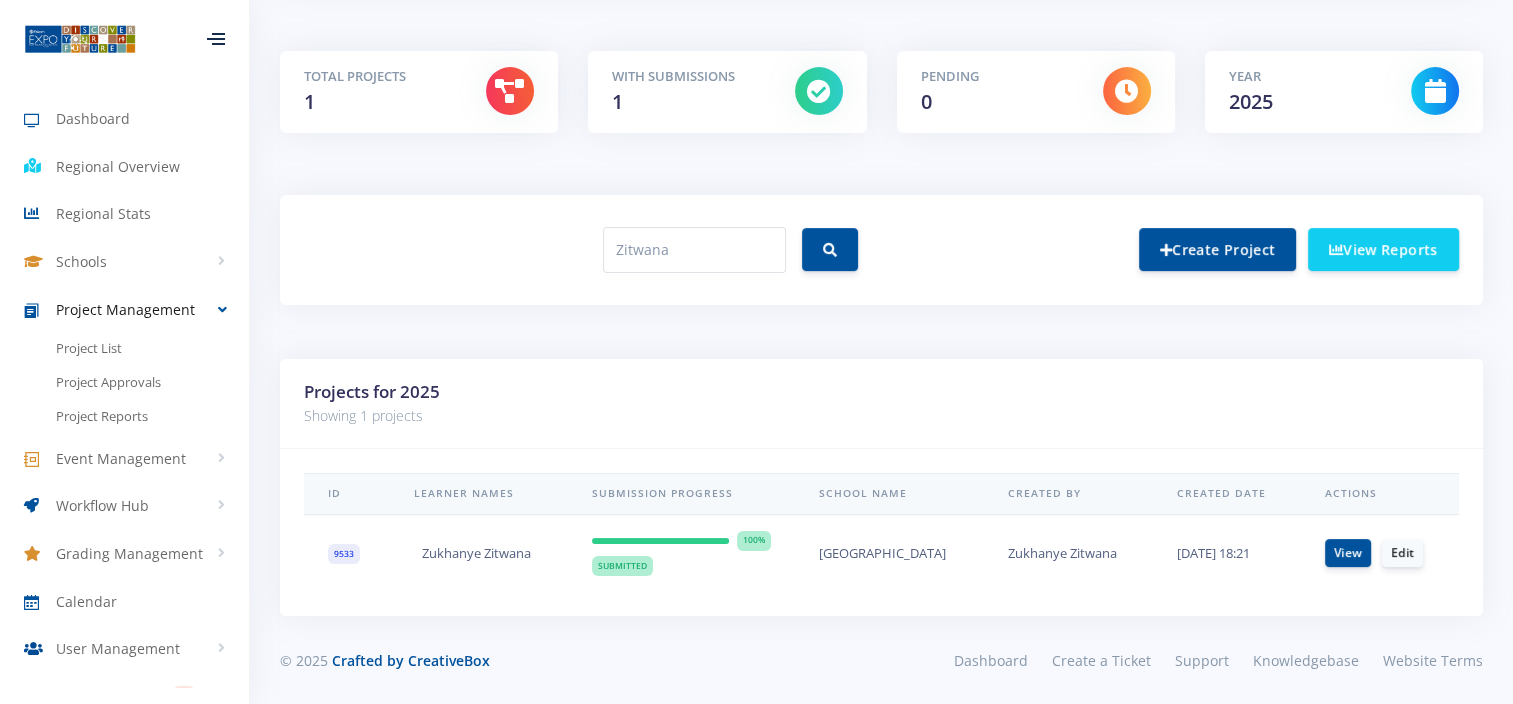 click on "Projects for 2025" at bounding box center [881, 392] 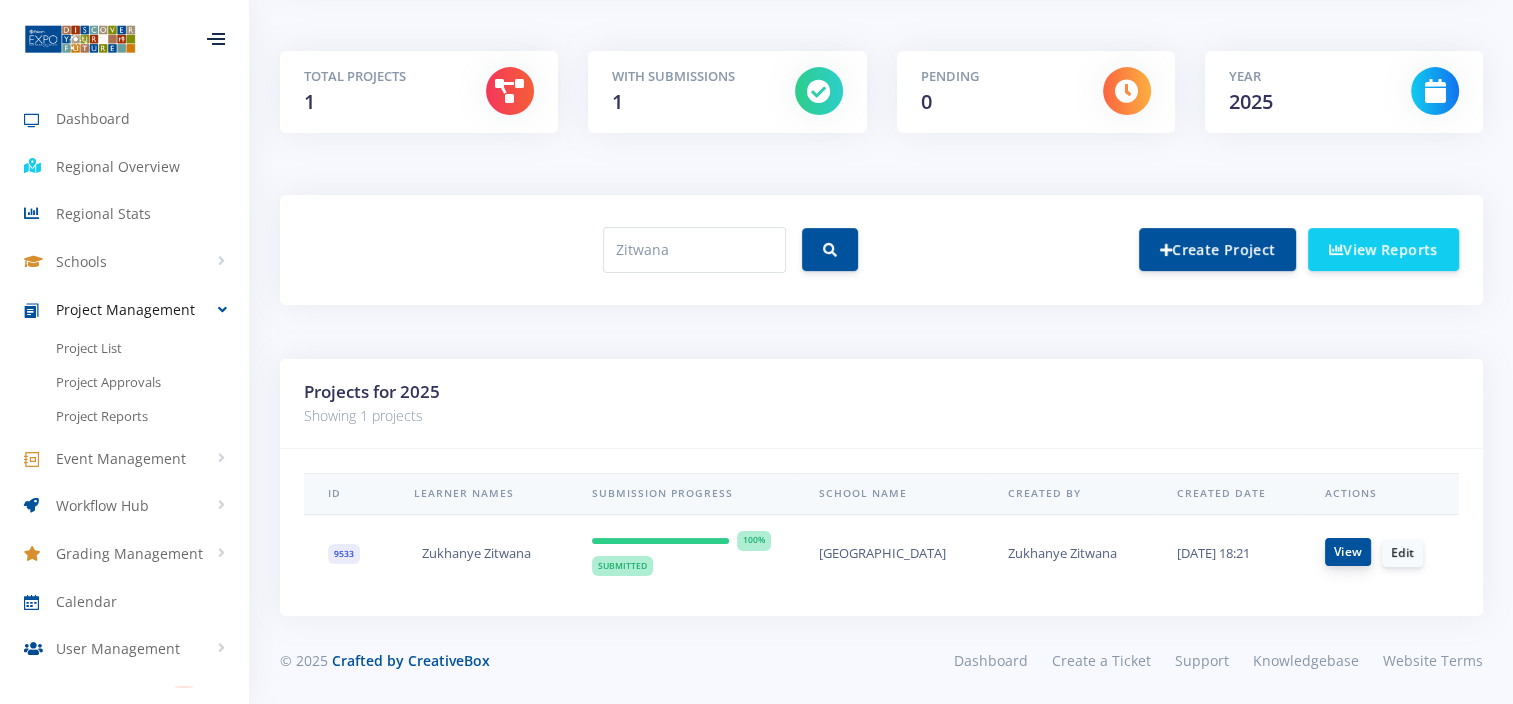 click on "View" at bounding box center [1348, 552] 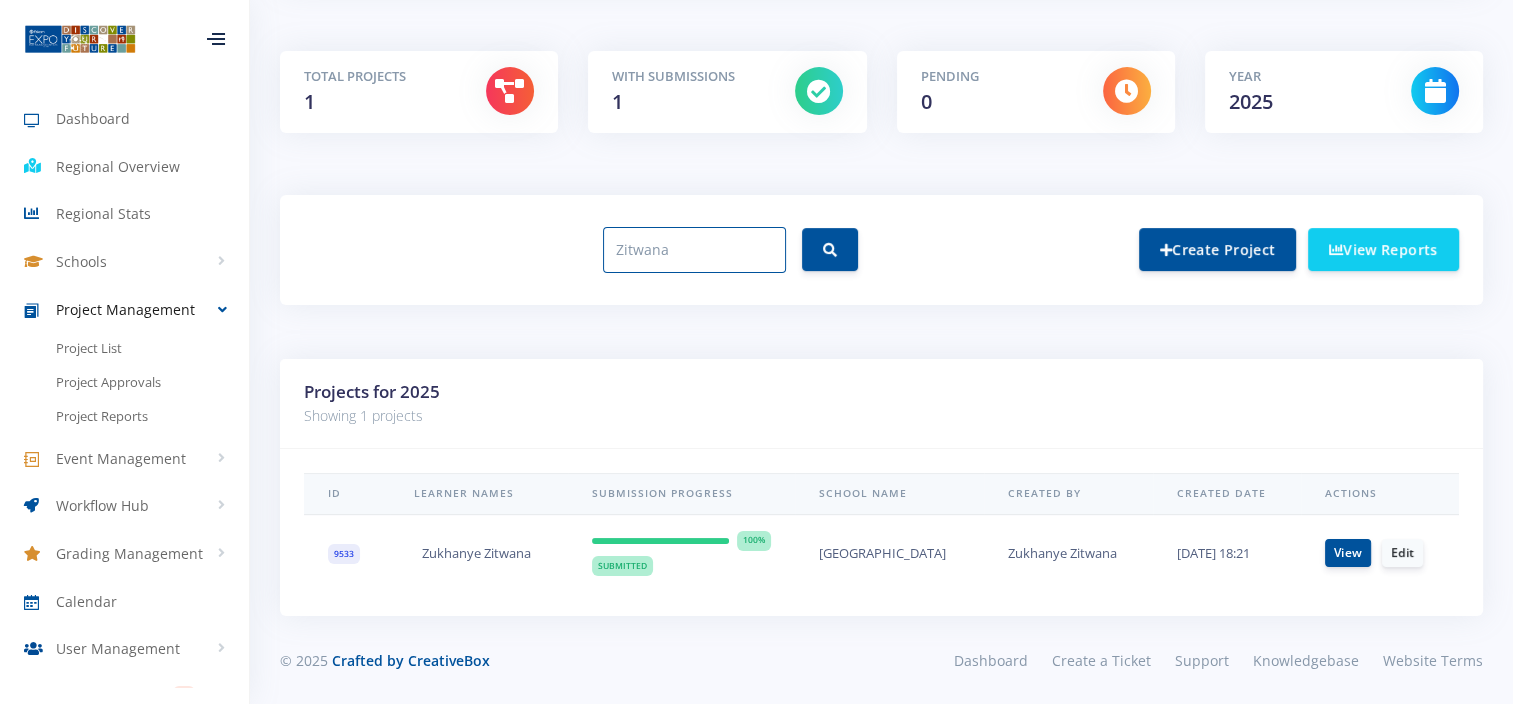 click on "Zitwana" at bounding box center (694, 250) 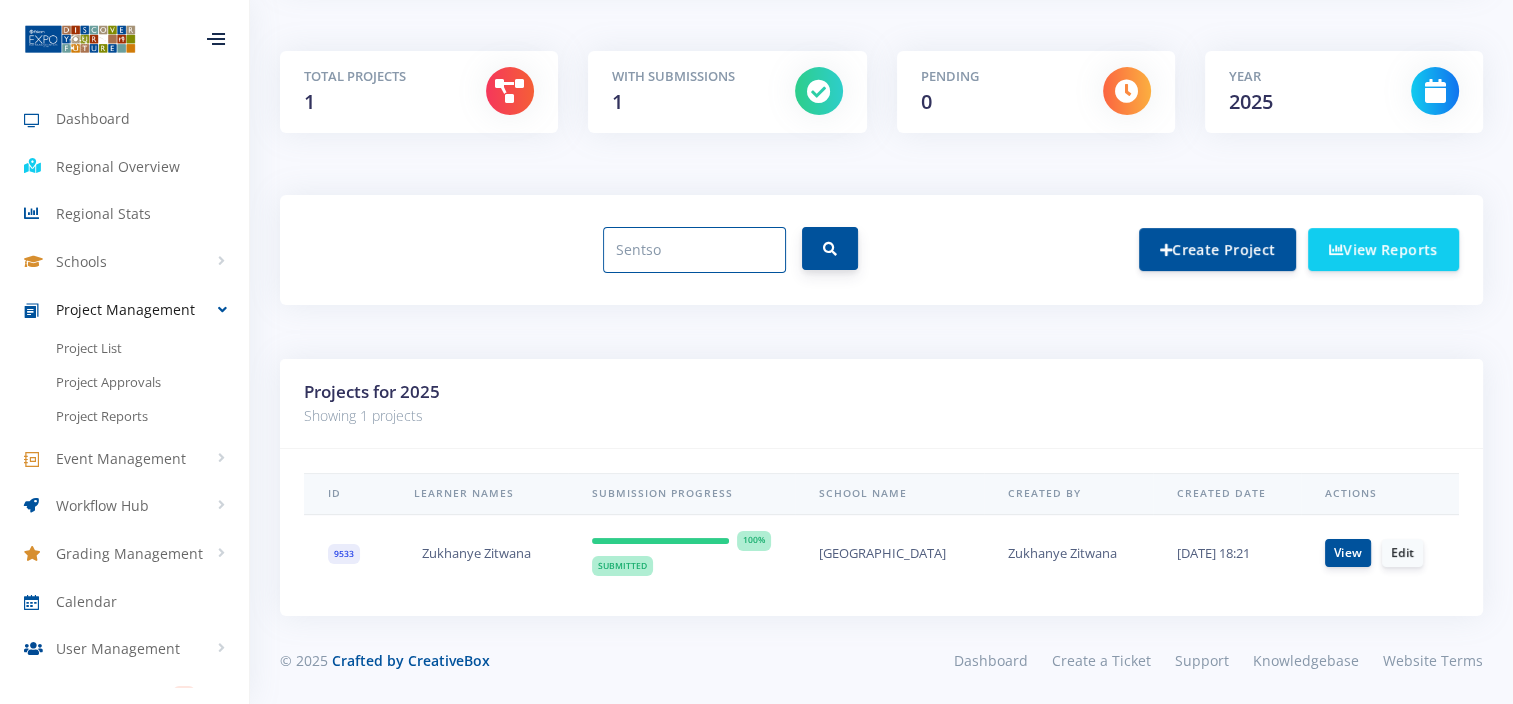 type on "Sentso" 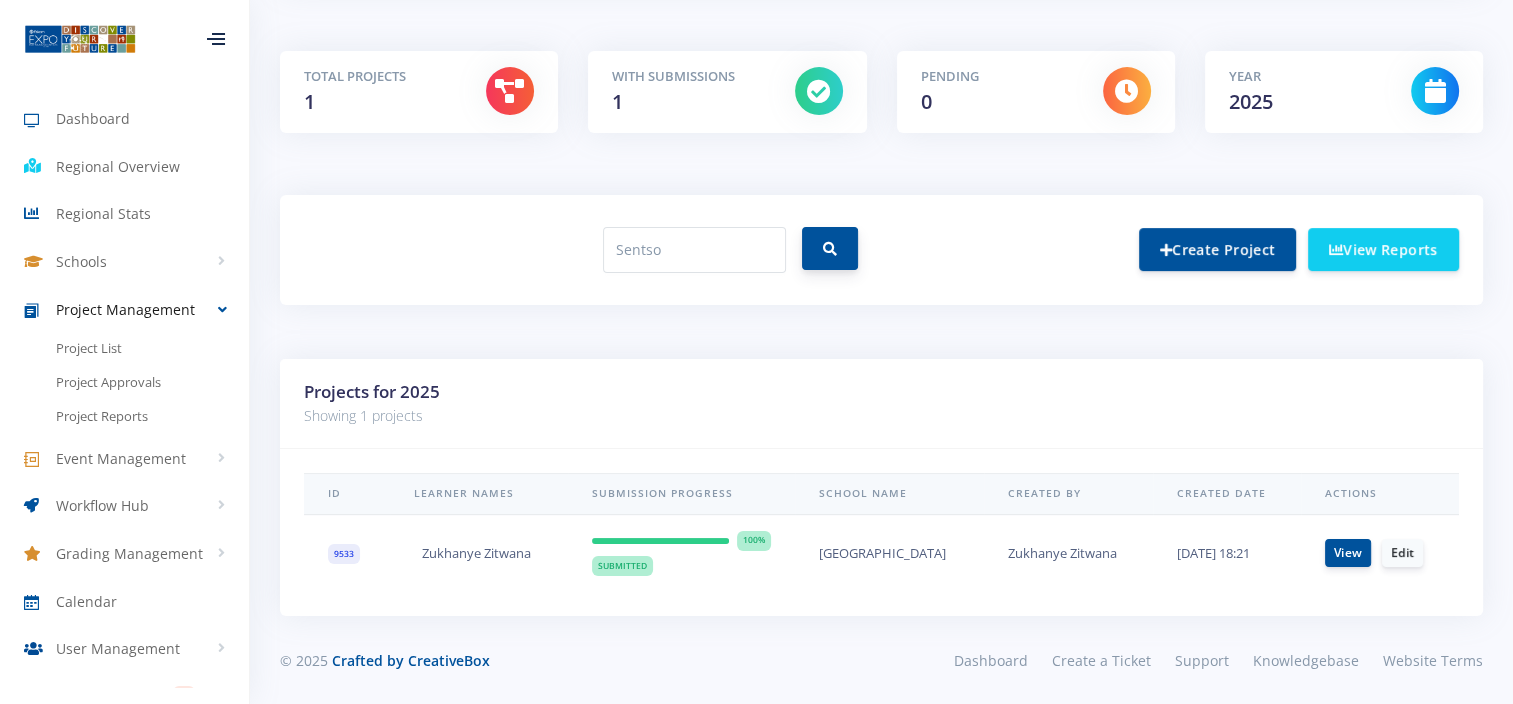 click at bounding box center (830, 248) 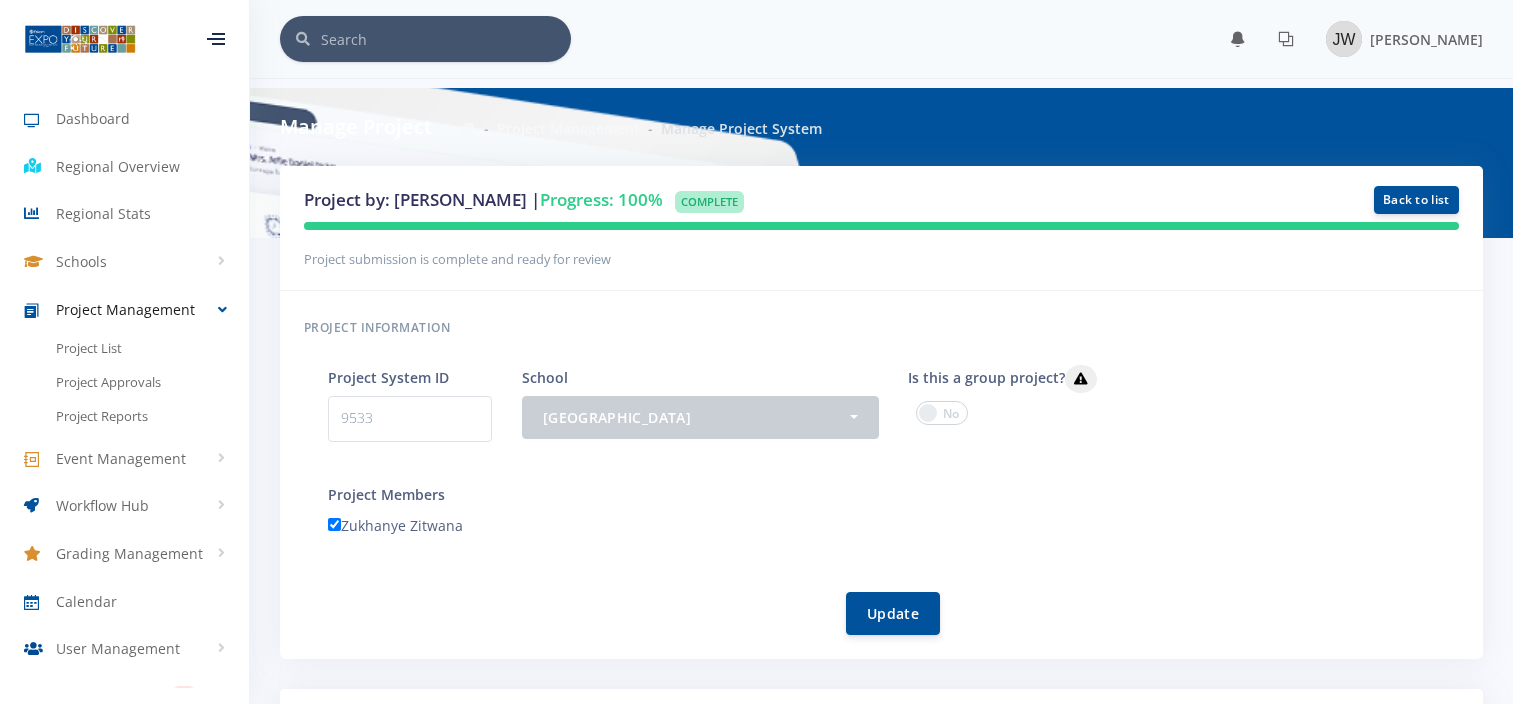 scroll, scrollTop: 0, scrollLeft: 0, axis: both 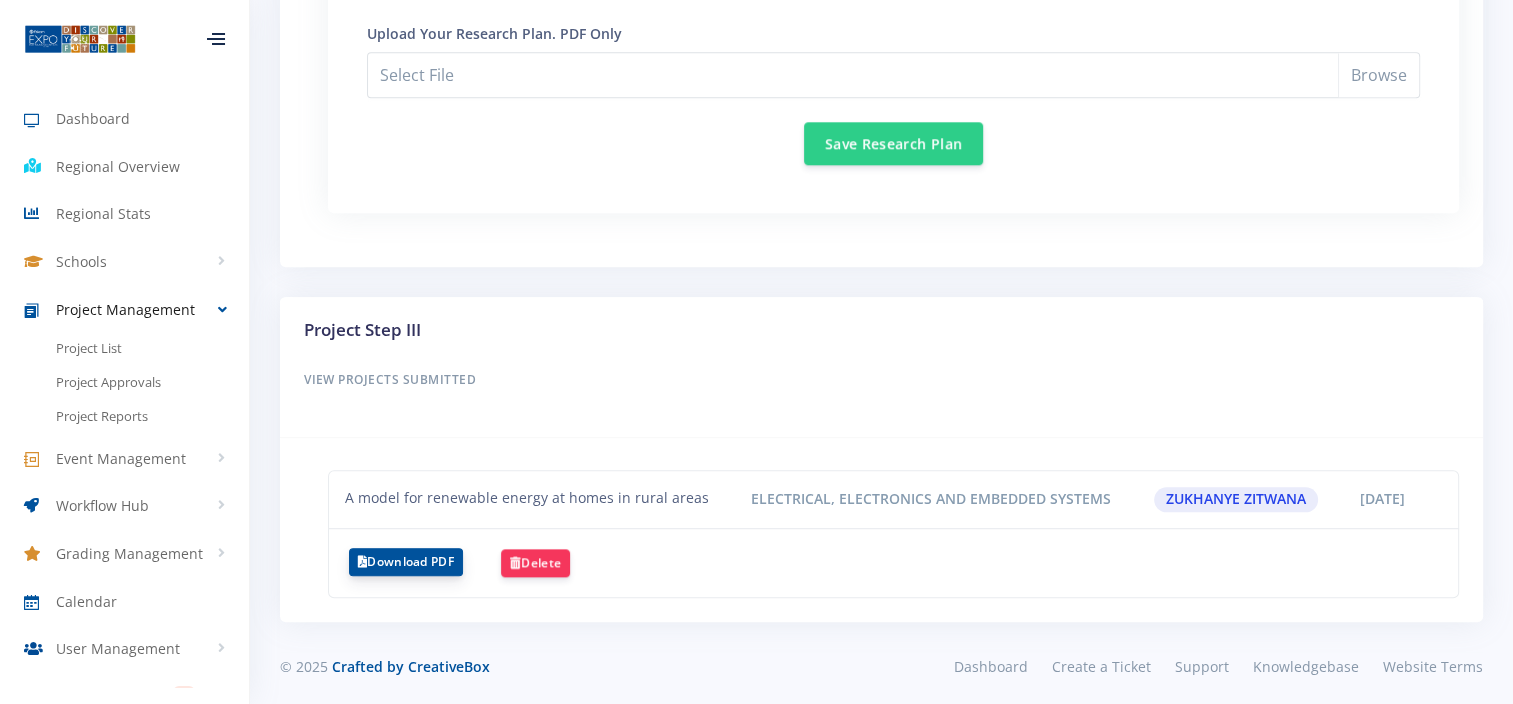 click on "Download PDF" at bounding box center (406, 562) 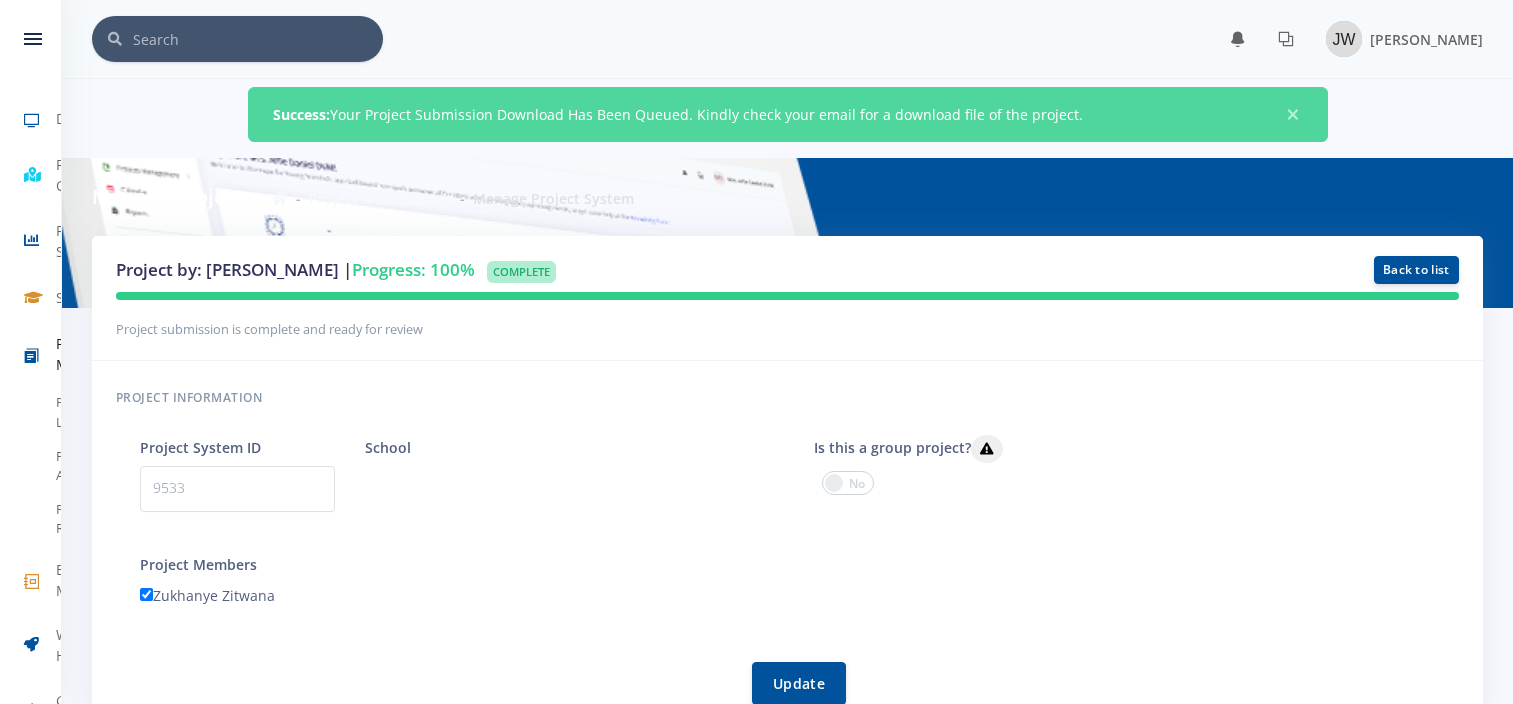 scroll, scrollTop: 0, scrollLeft: 0, axis: both 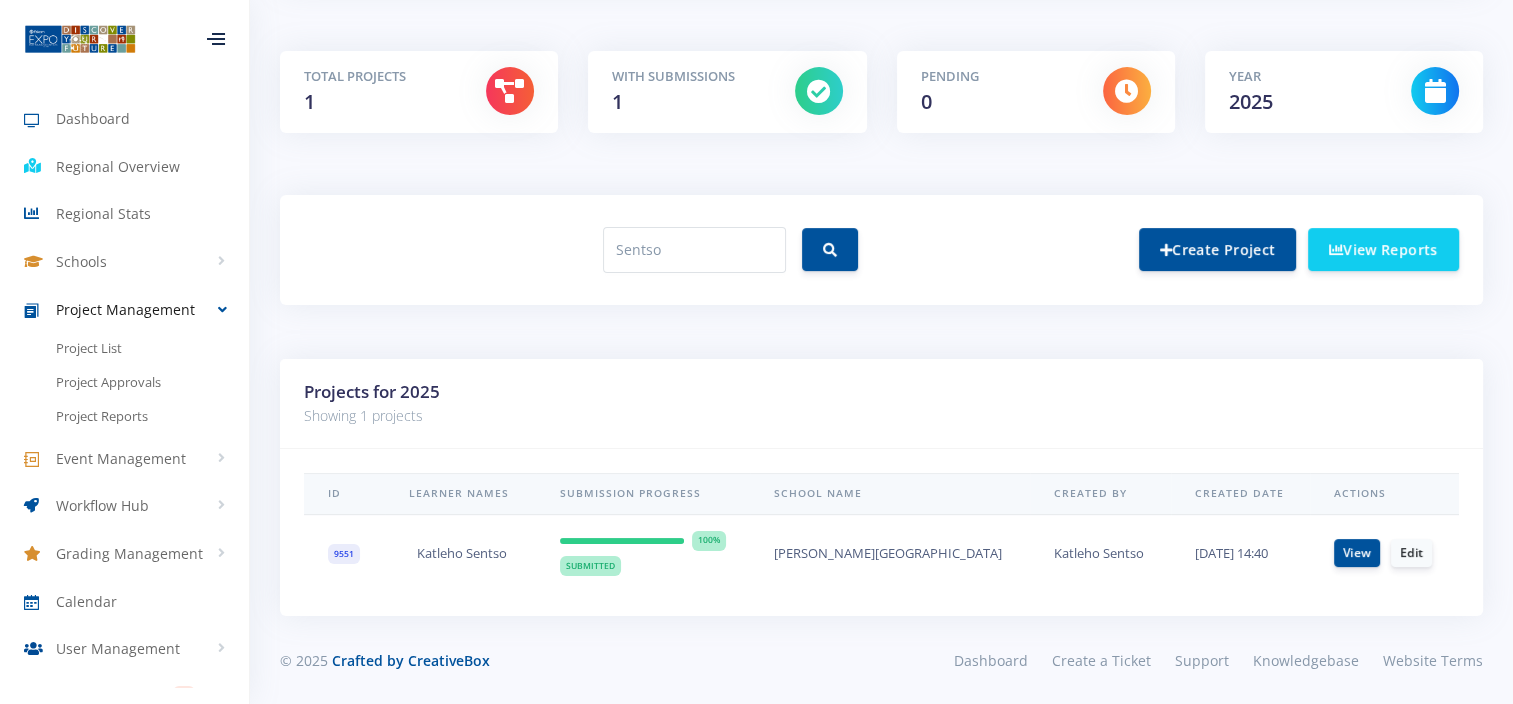 drag, startPoint x: 528, startPoint y: 620, endPoint x: 432, endPoint y: 200, distance: 430.83176 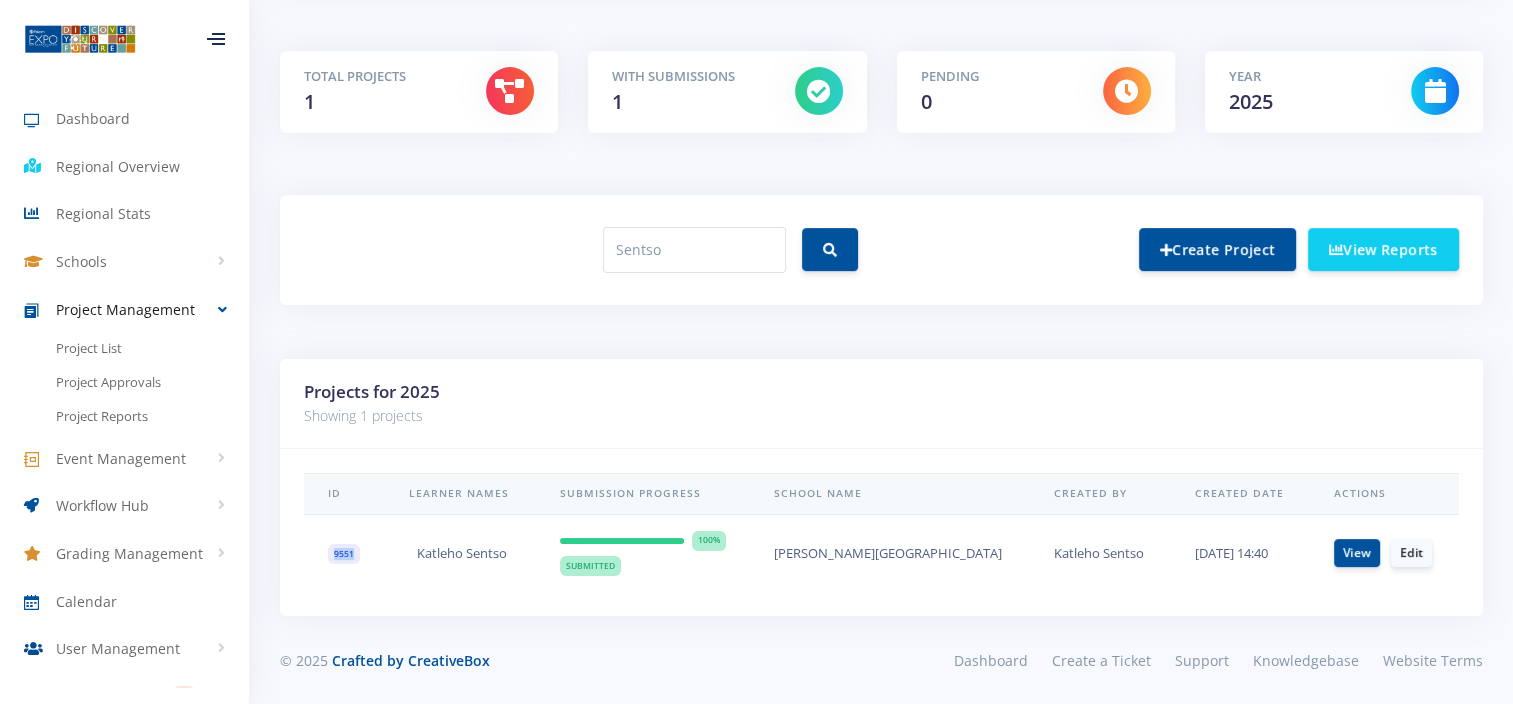 click on "9551" at bounding box center (344, 554) 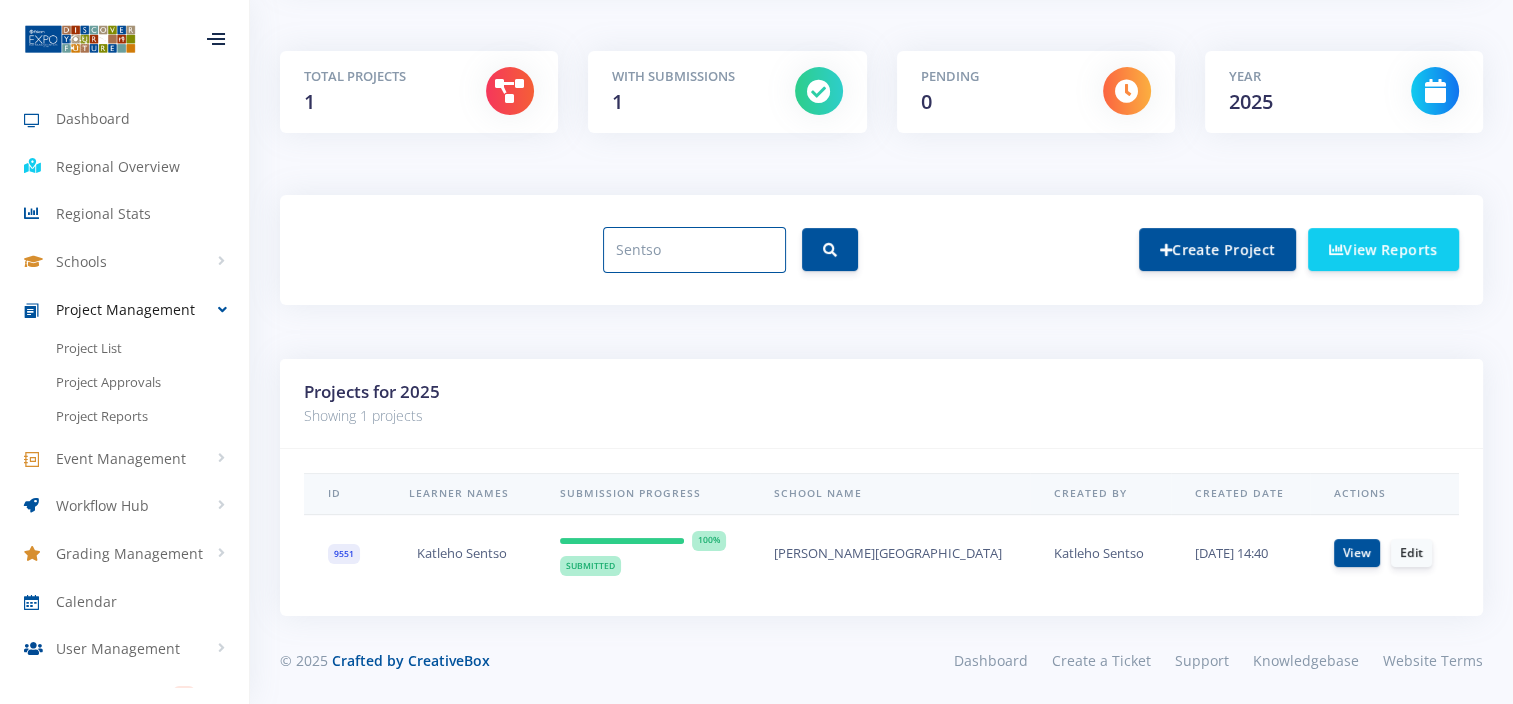 click on "Sentso" at bounding box center [694, 250] 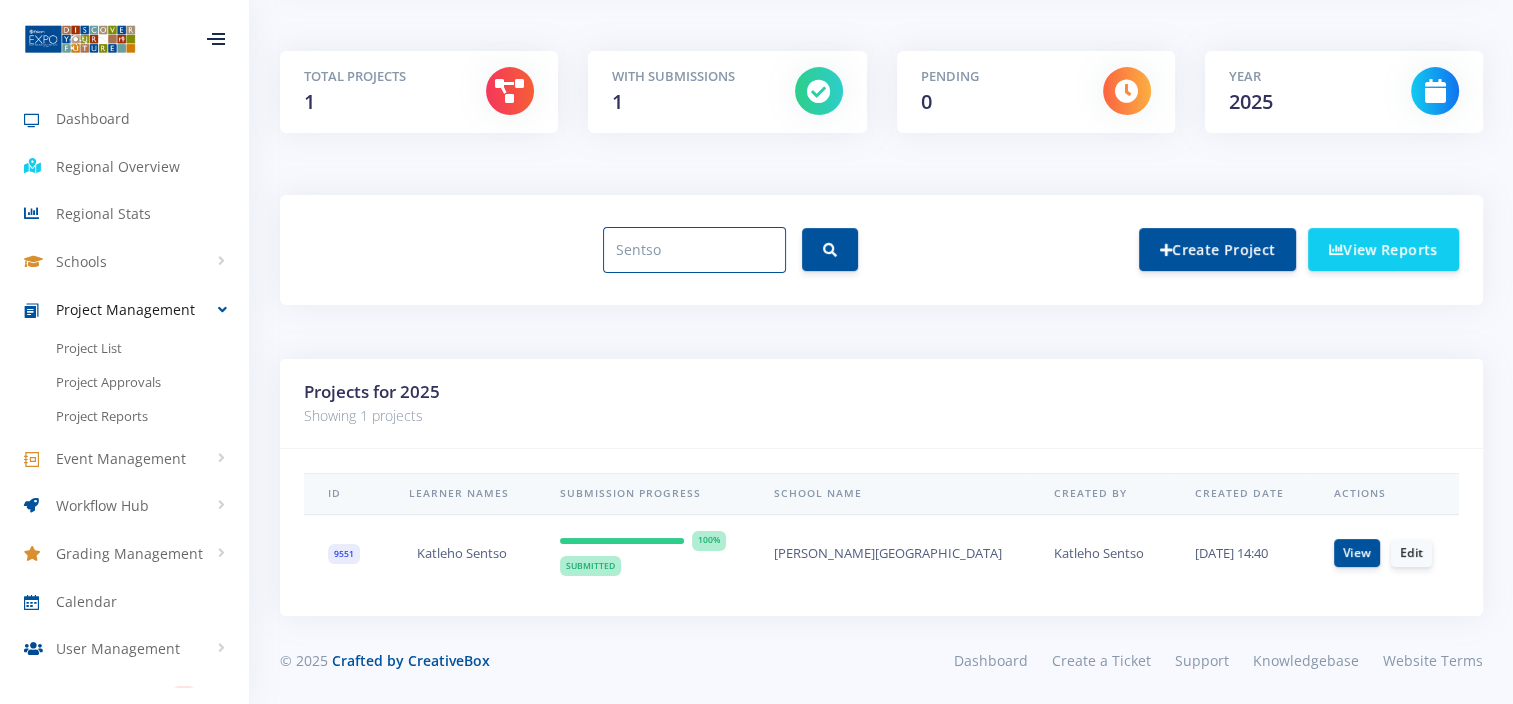 paste on "Mookisi" 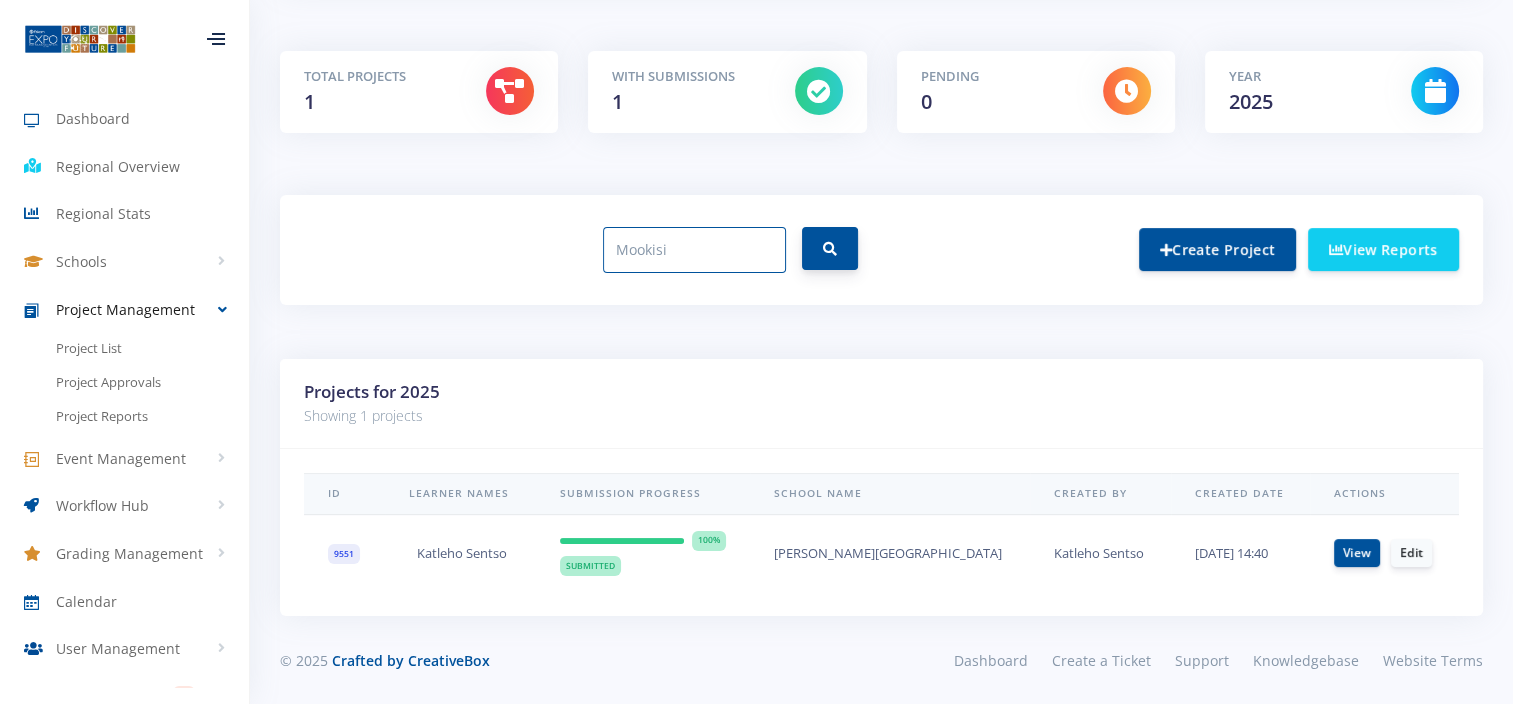 type on "Mookisi" 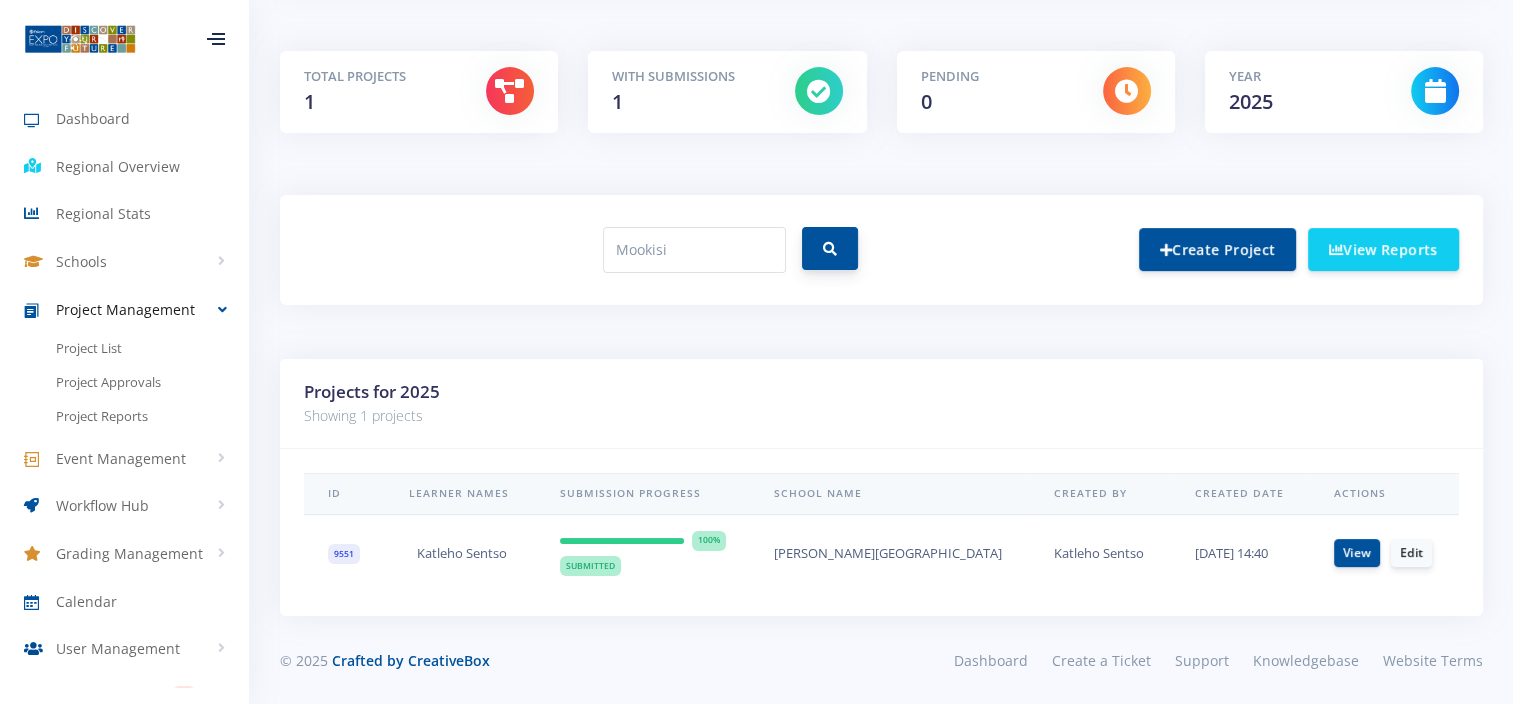 click at bounding box center [830, 249] 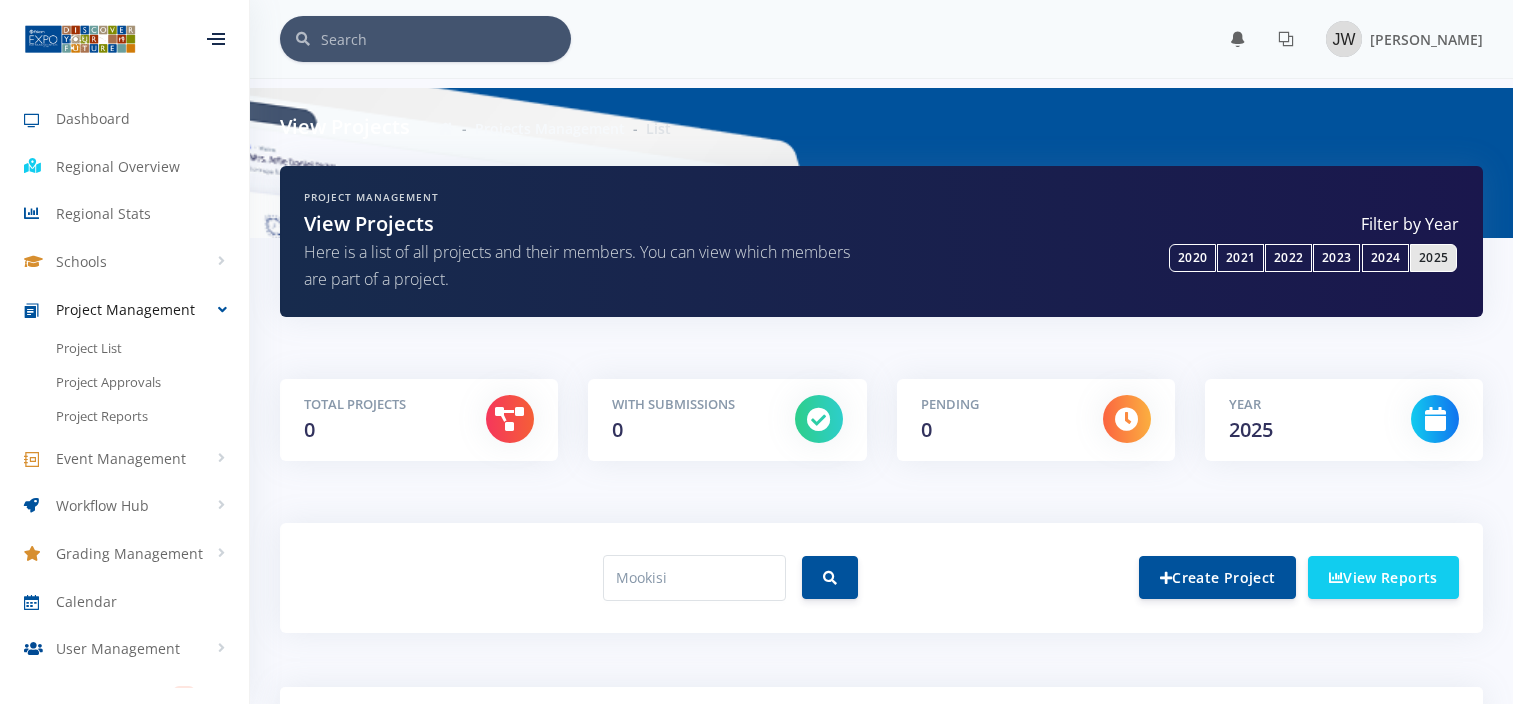 scroll, scrollTop: 0, scrollLeft: 0, axis: both 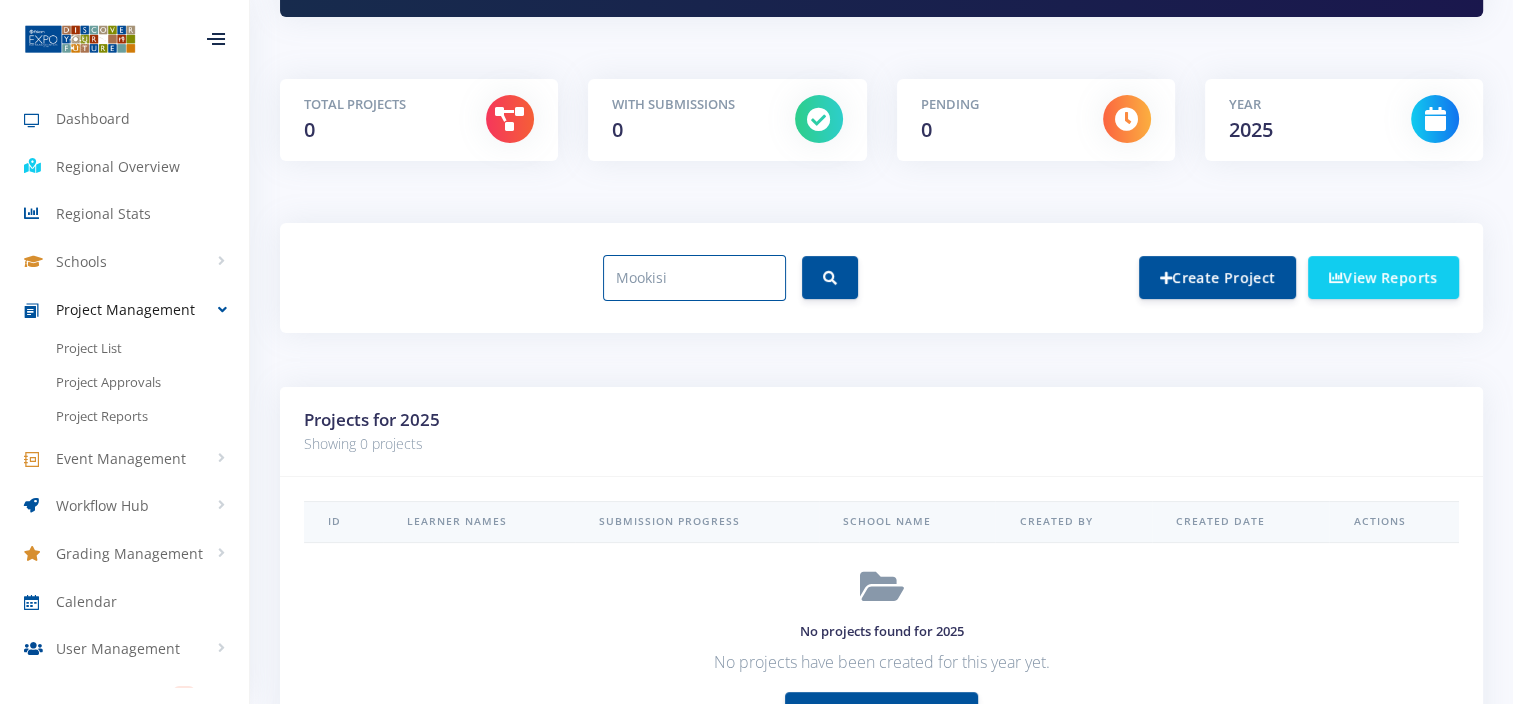 click on "Mookisi" at bounding box center [694, 278] 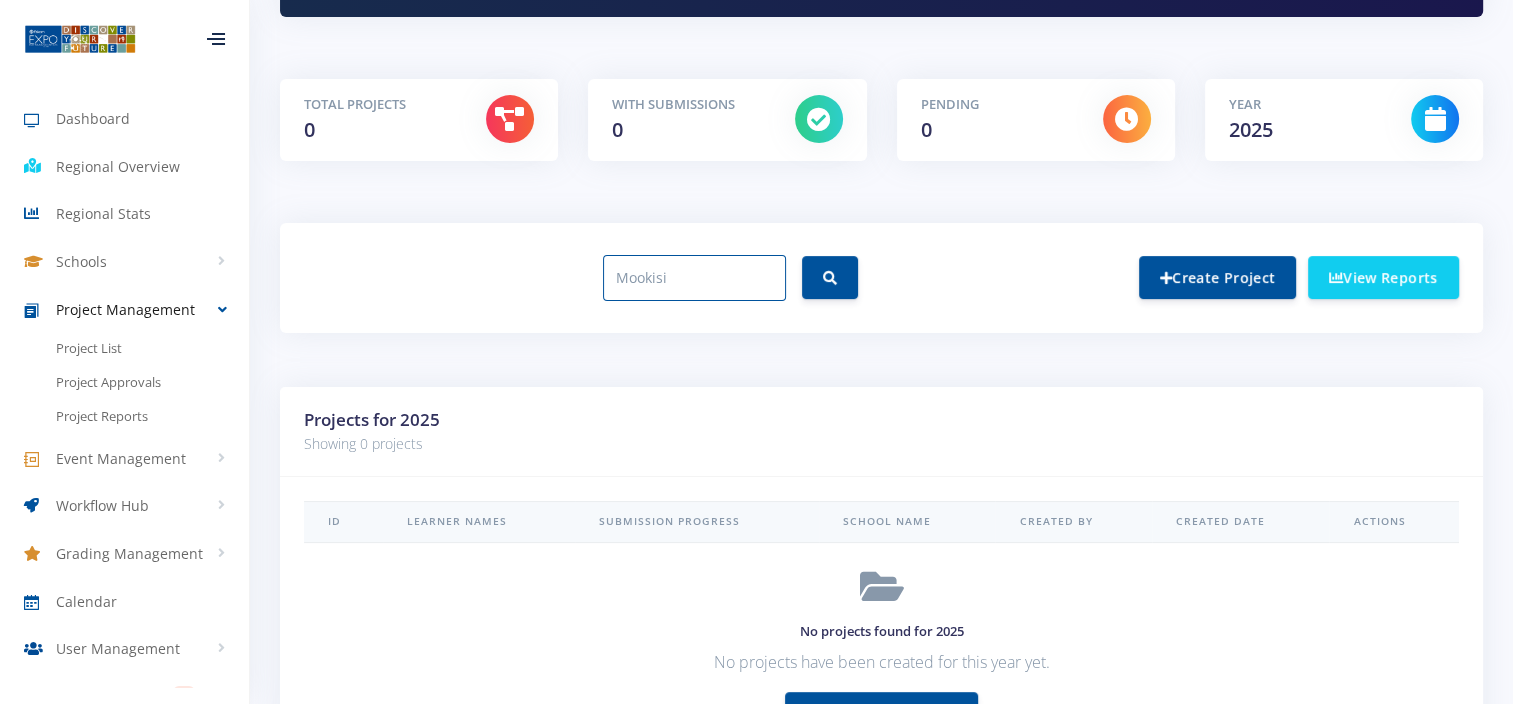 paste on "Phemelo"" 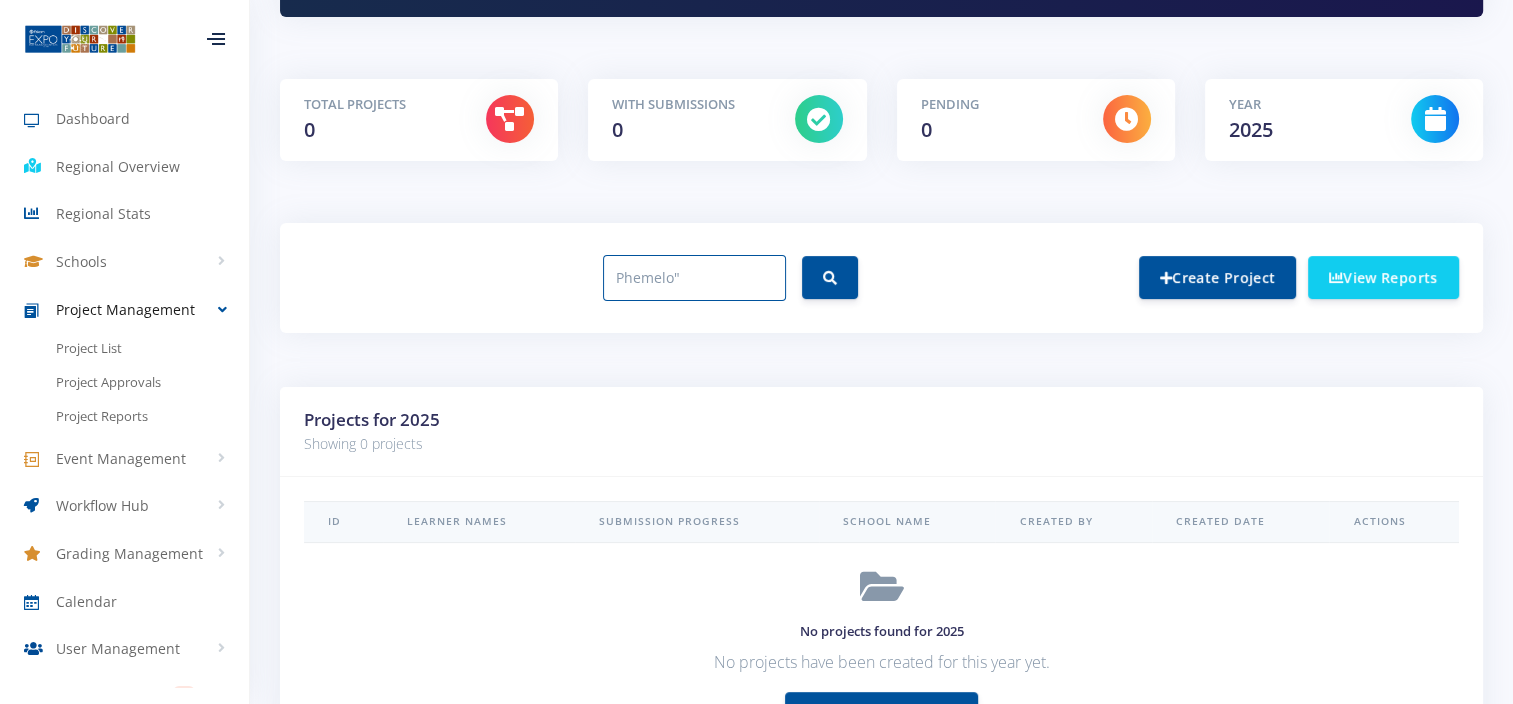click on "Phemelo"" at bounding box center (694, 278) 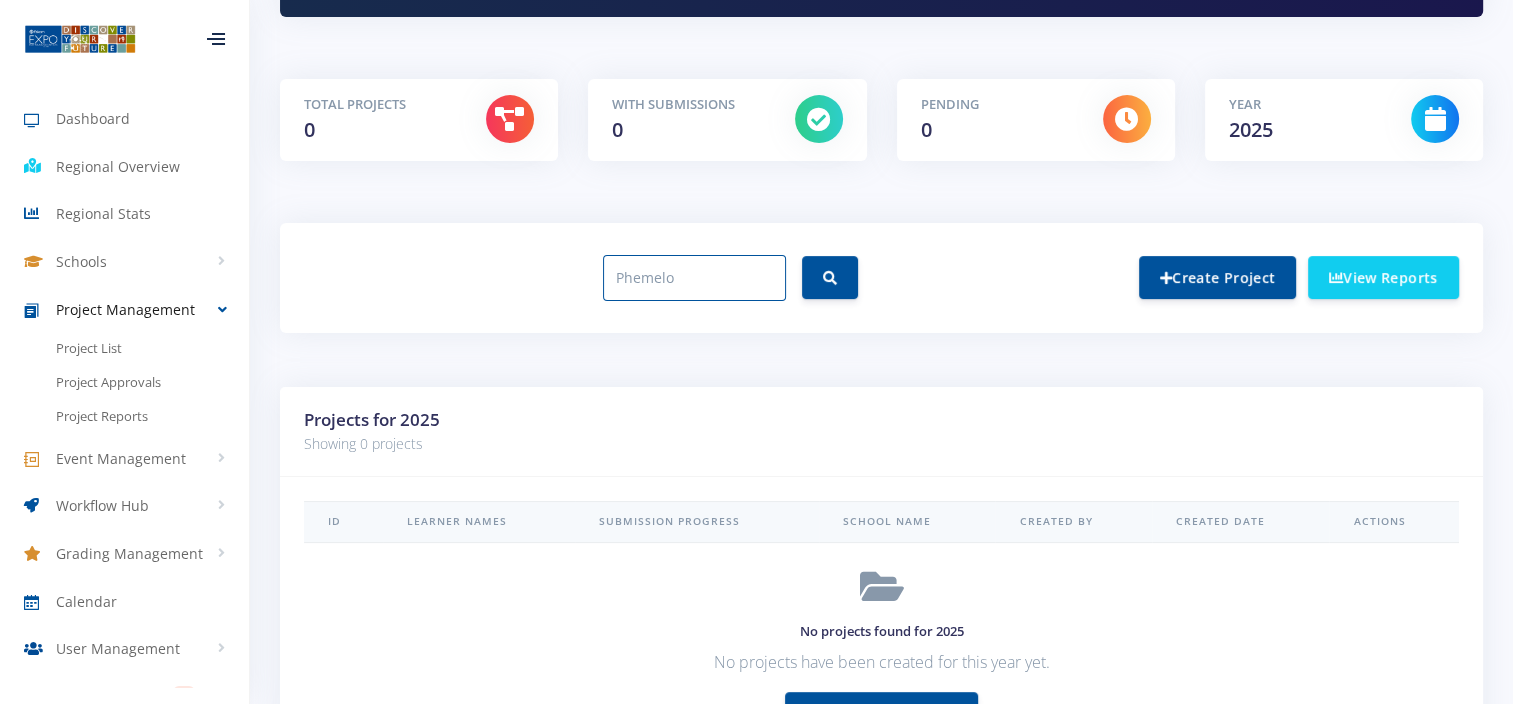 type on "Phemelo" 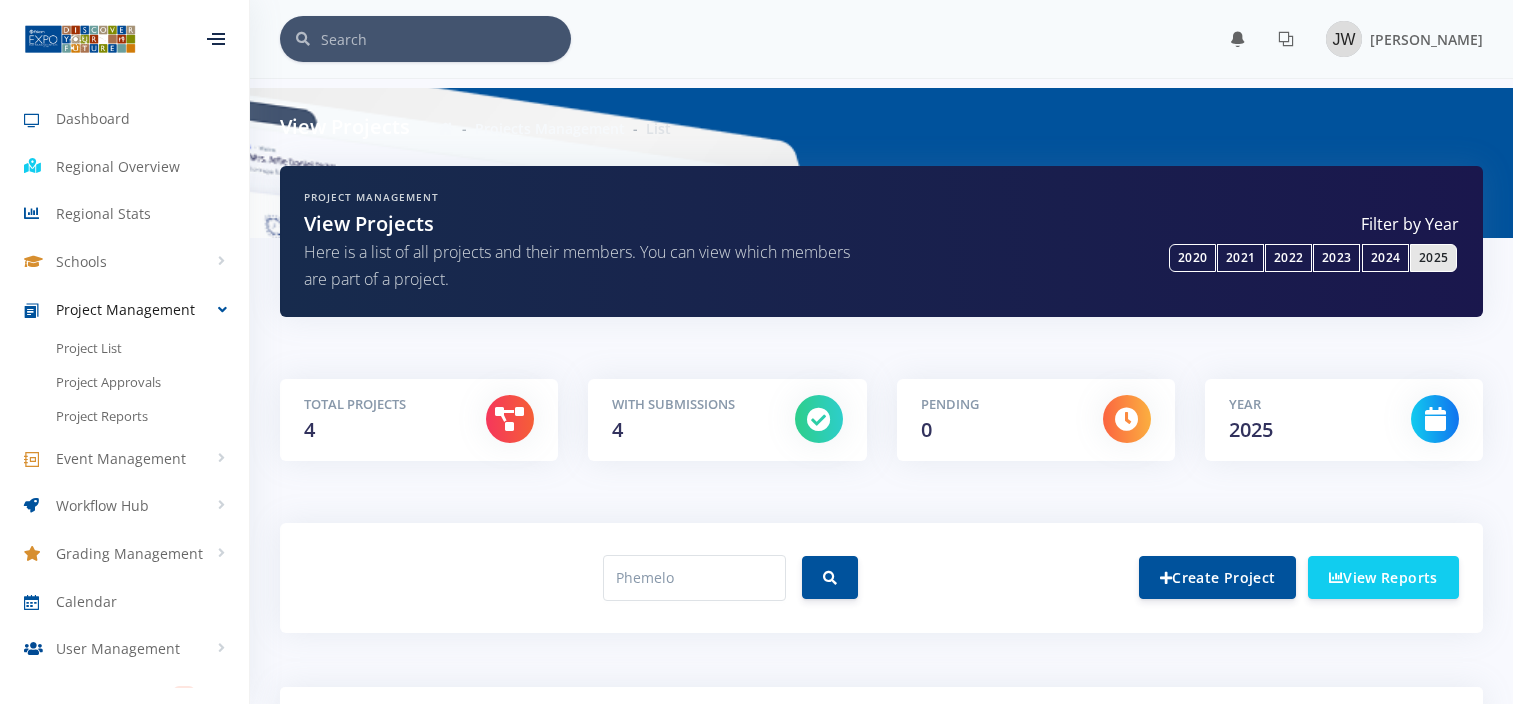 scroll, scrollTop: 0, scrollLeft: 0, axis: both 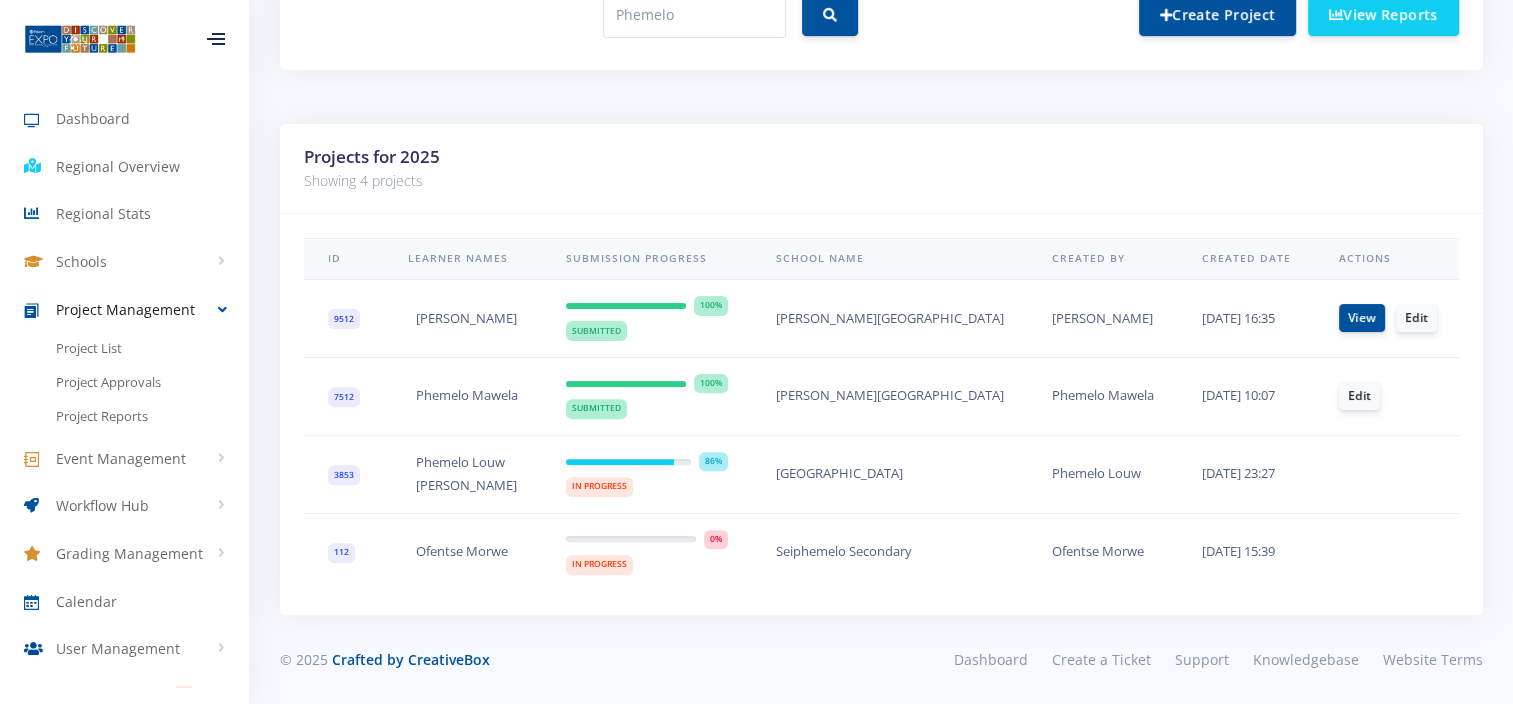 click on "9512" at bounding box center (344, 319) 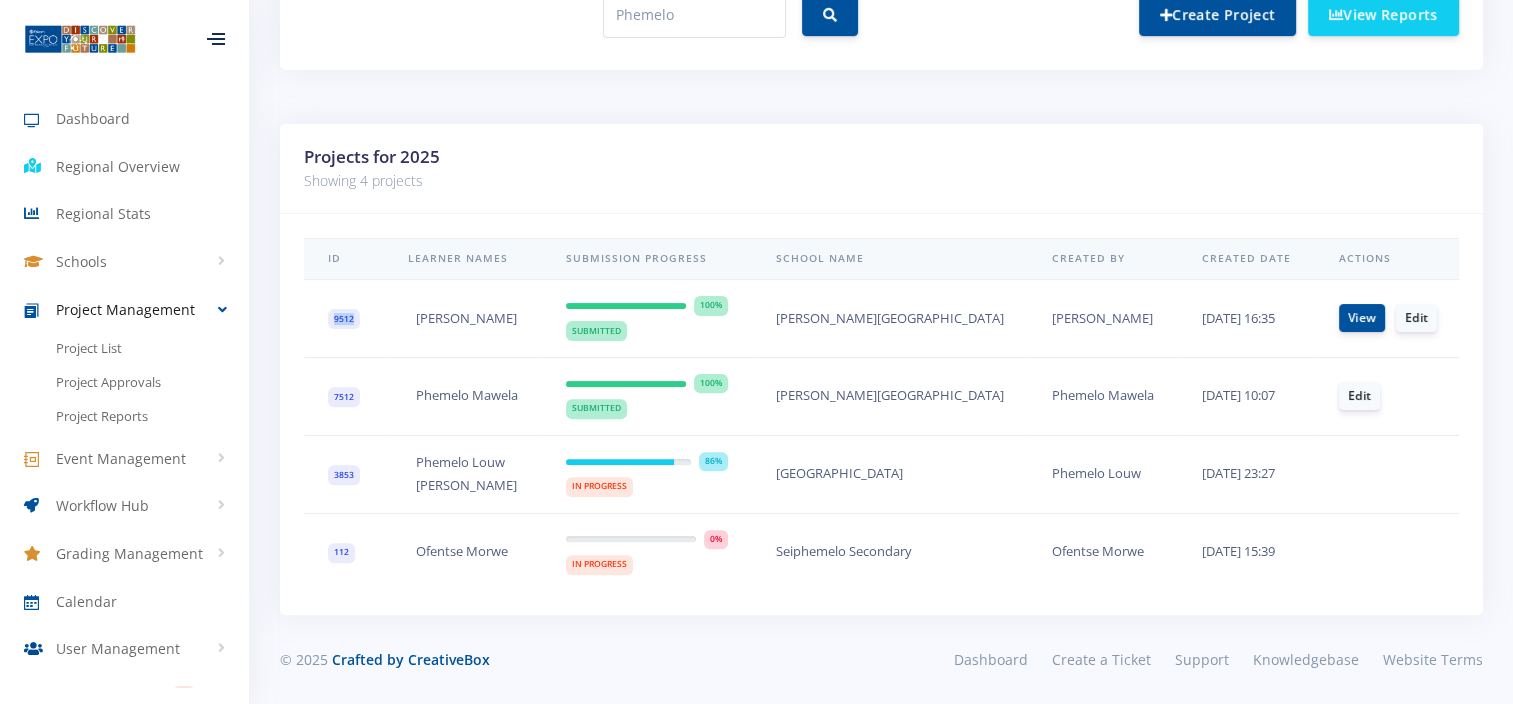 click on "9512" at bounding box center (344, 319) 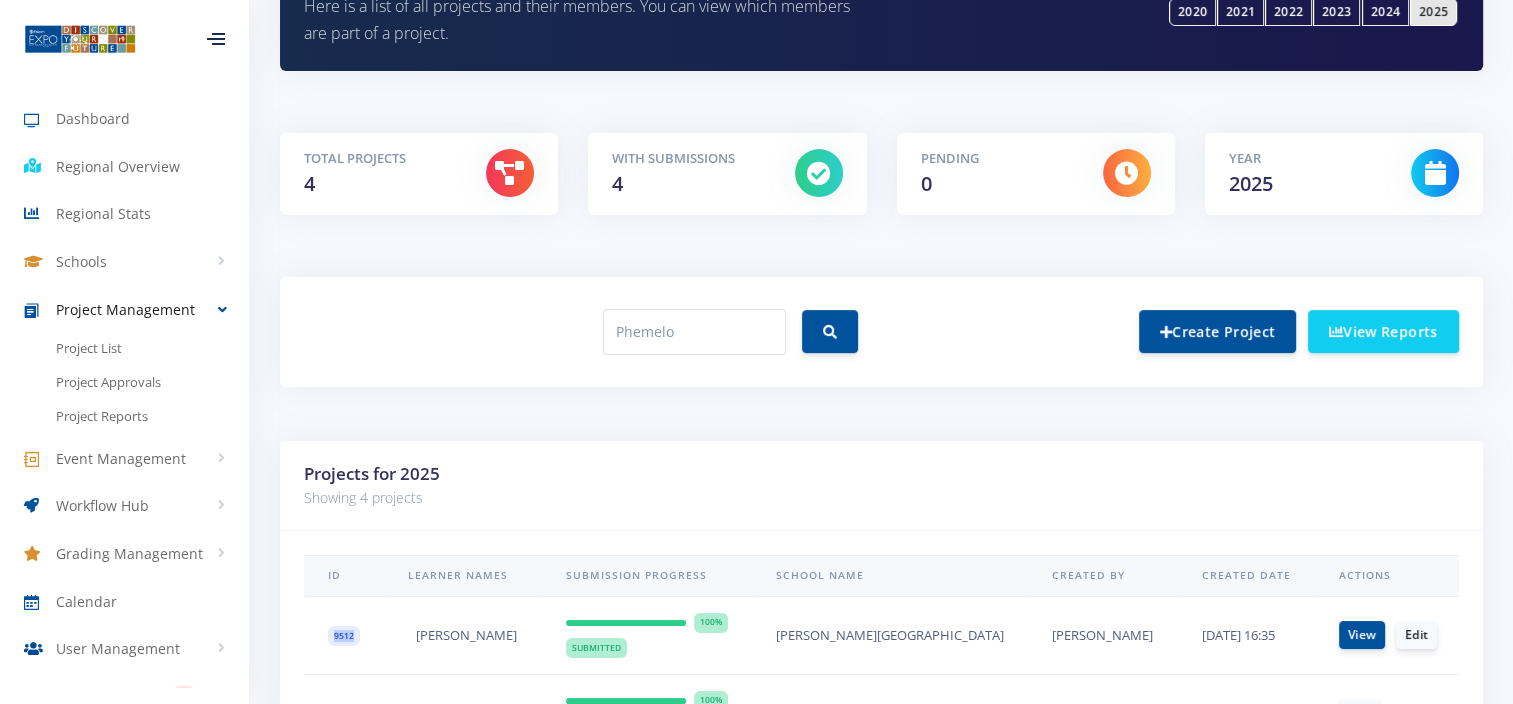 scroll, scrollTop: 277, scrollLeft: 0, axis: vertical 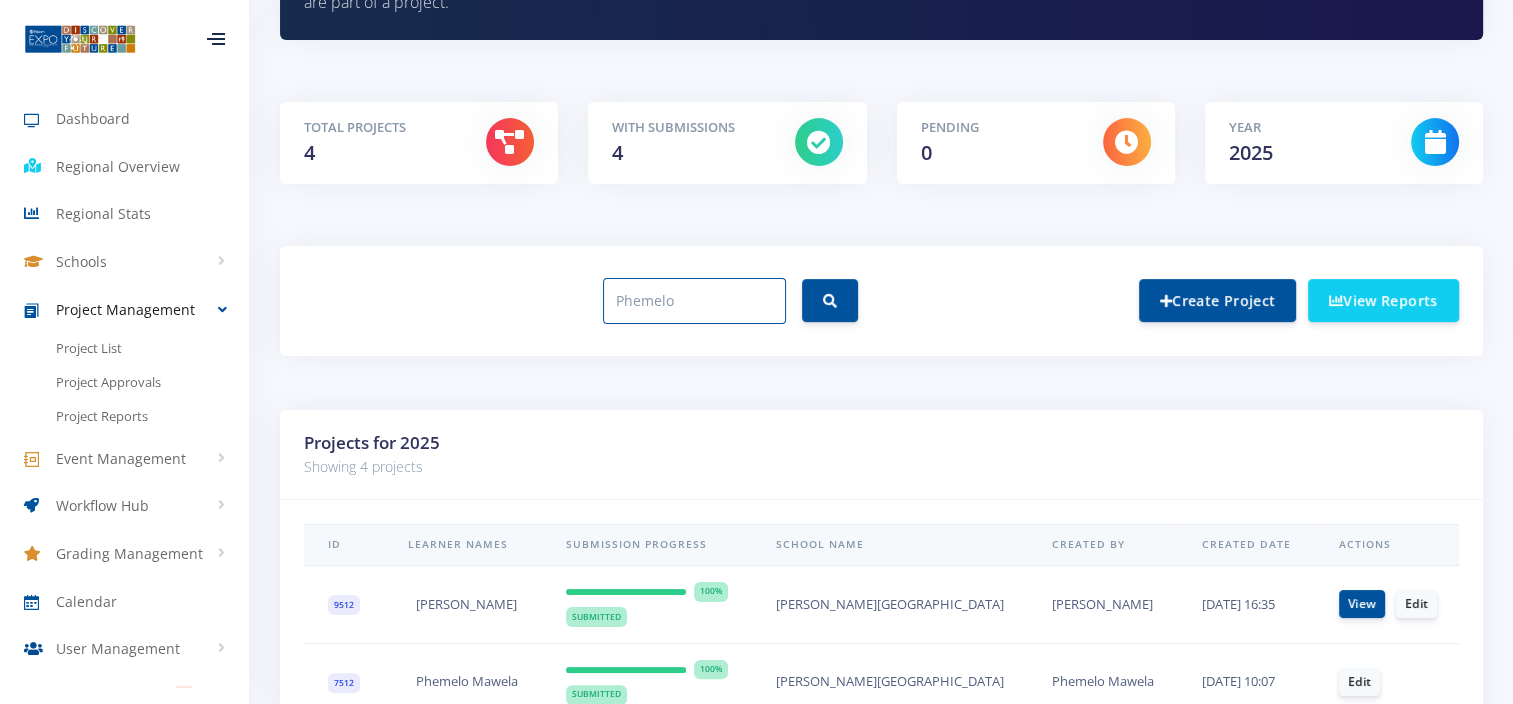click on "Phemelo" at bounding box center [694, 301] 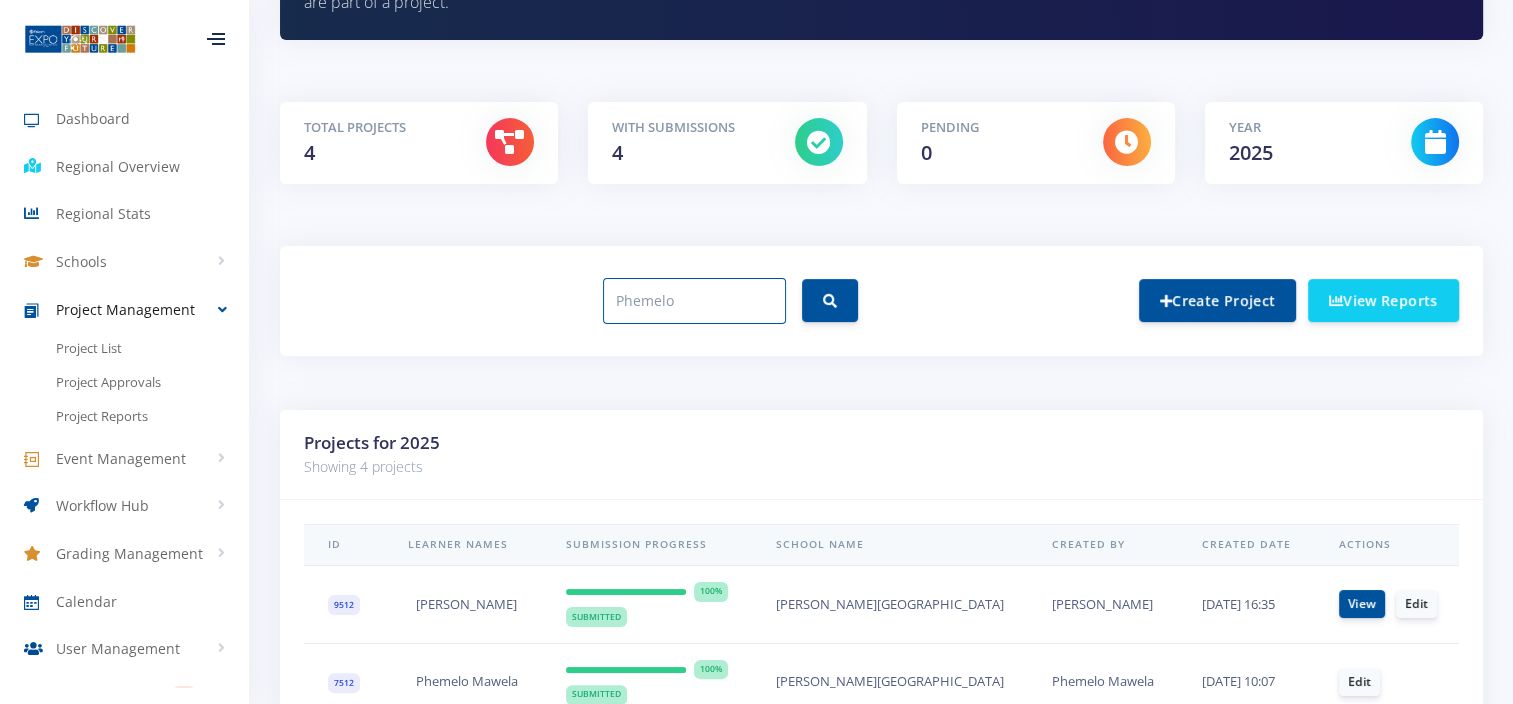 paste on "Risana" 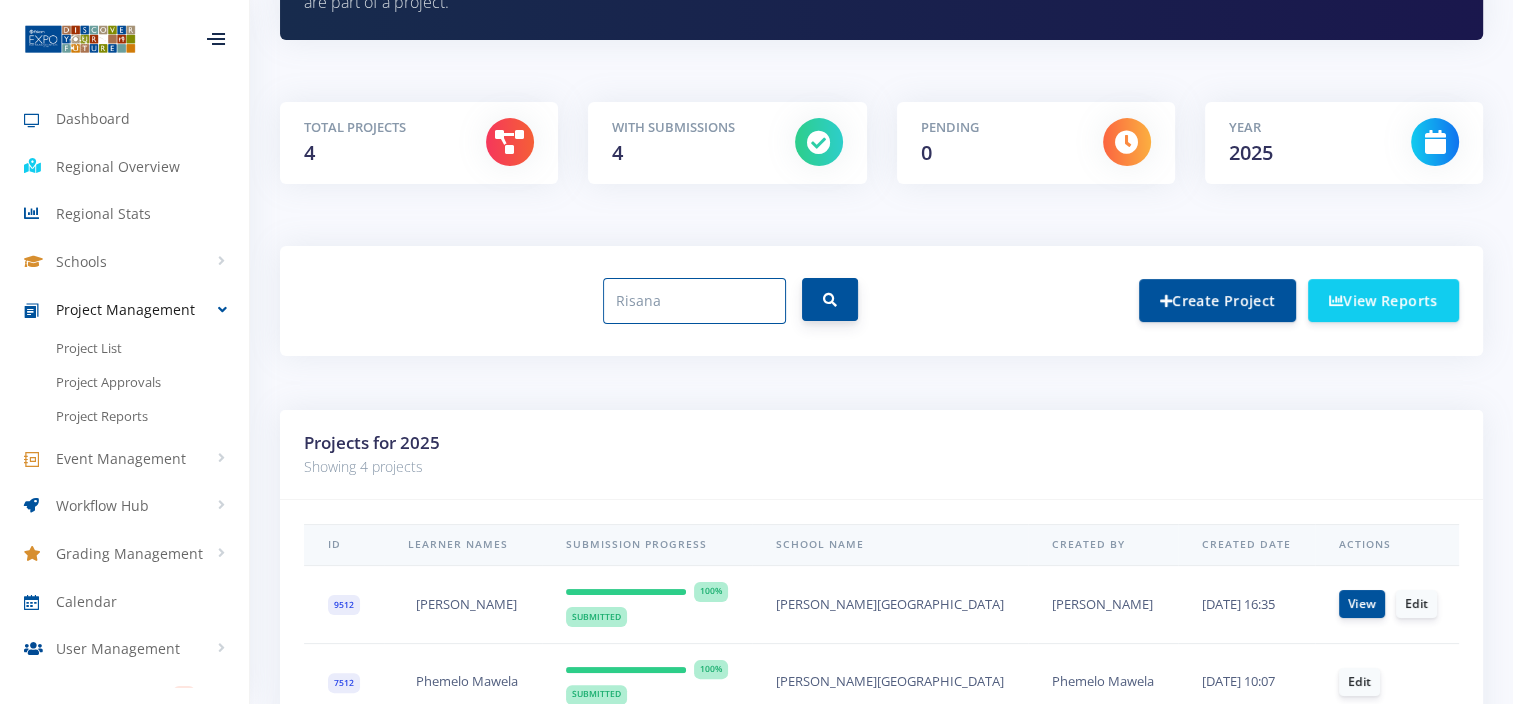 type on "Risana" 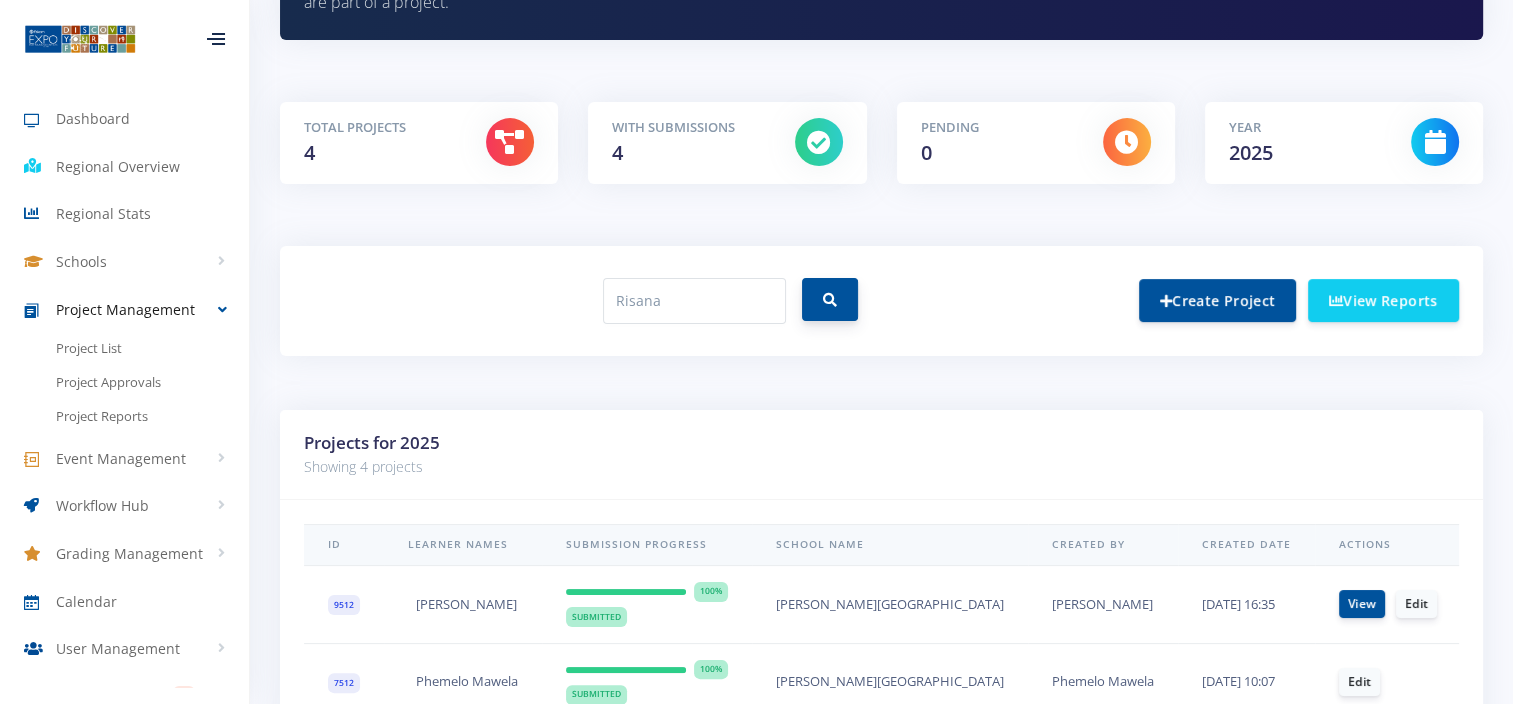 click at bounding box center [830, 299] 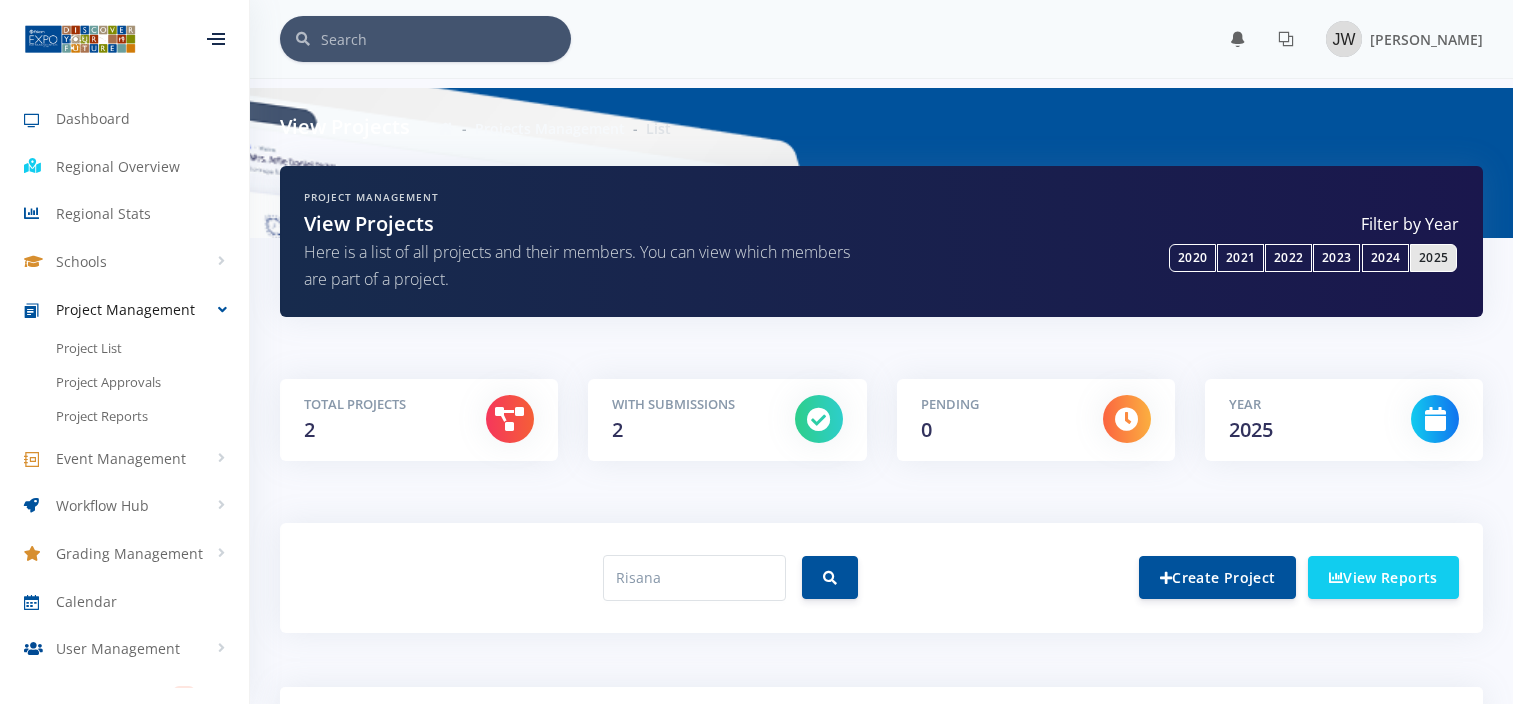 scroll, scrollTop: 0, scrollLeft: 0, axis: both 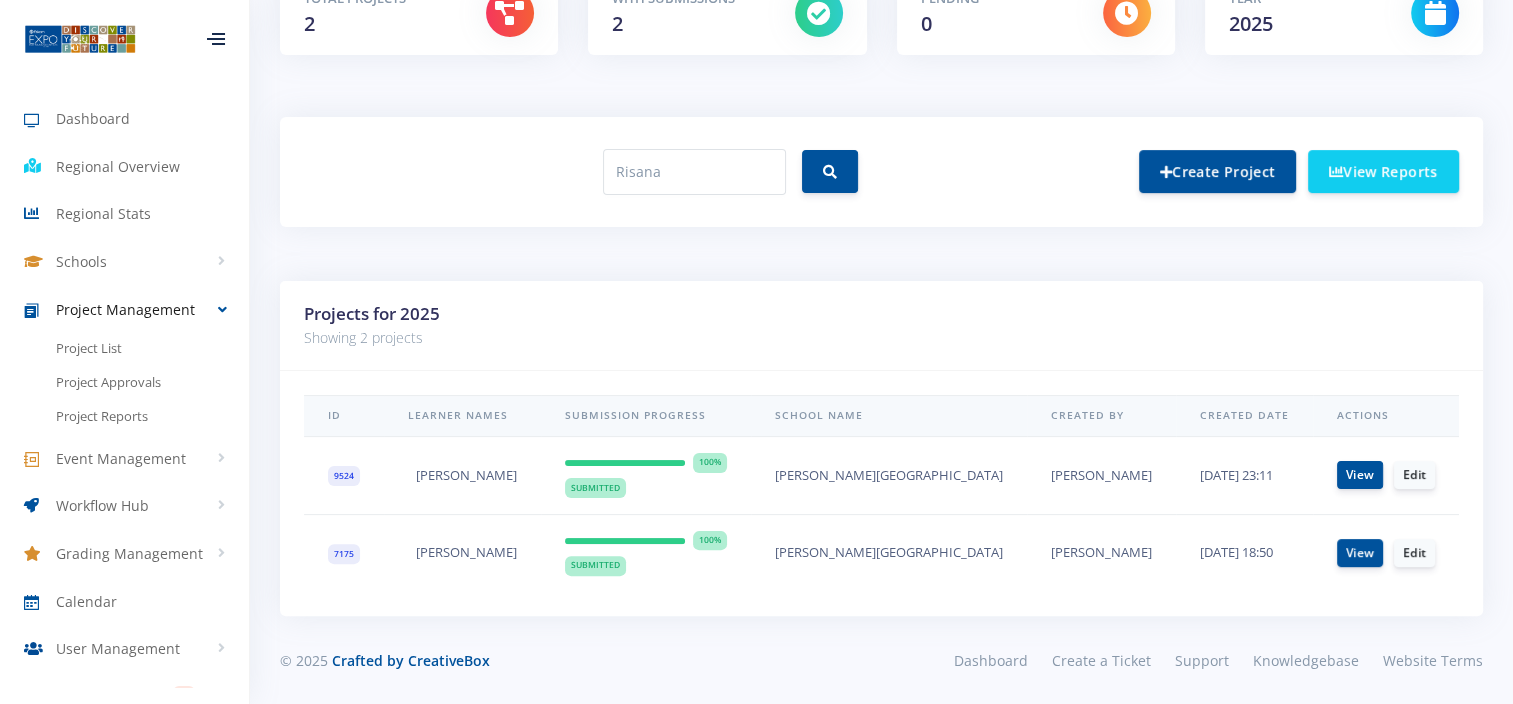 click on "9524" at bounding box center [344, 476] 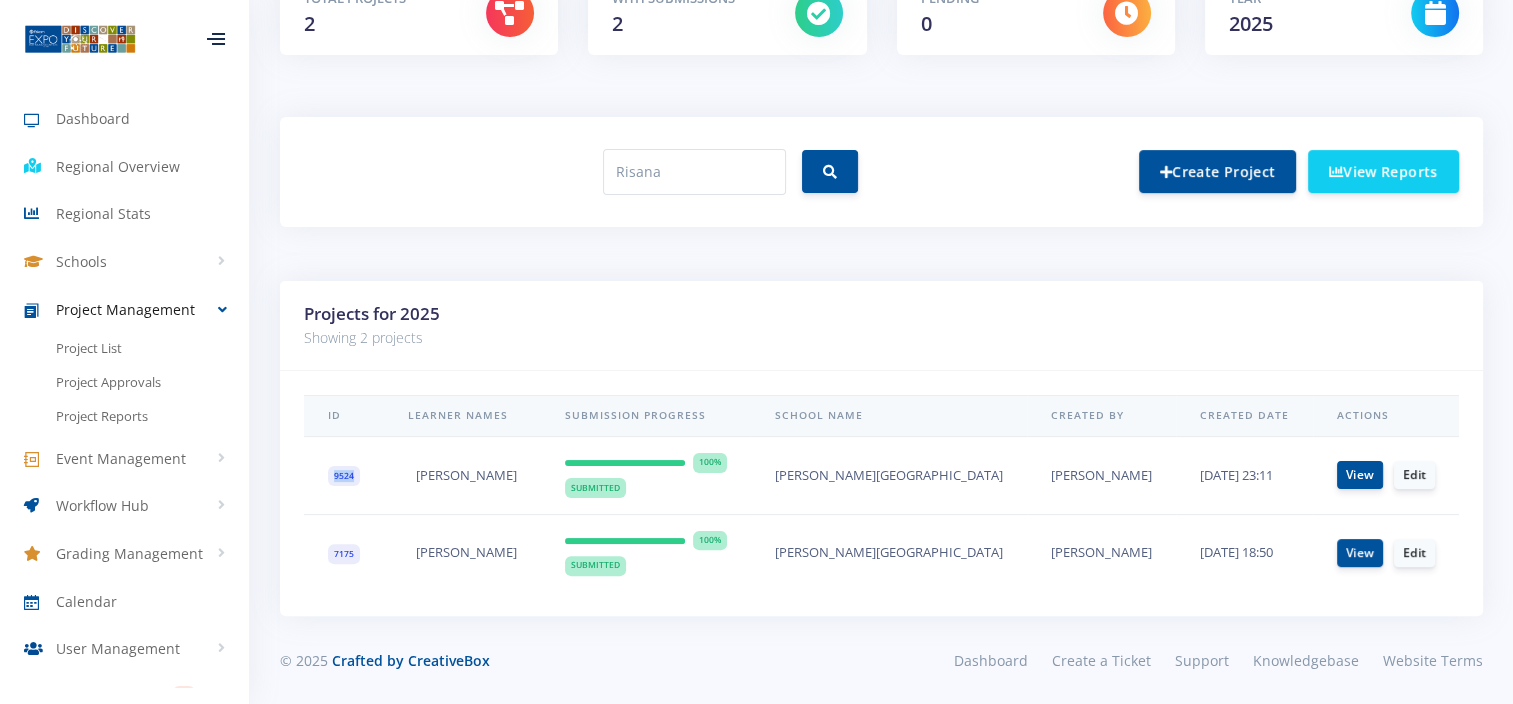 click on "9524" at bounding box center (344, 476) 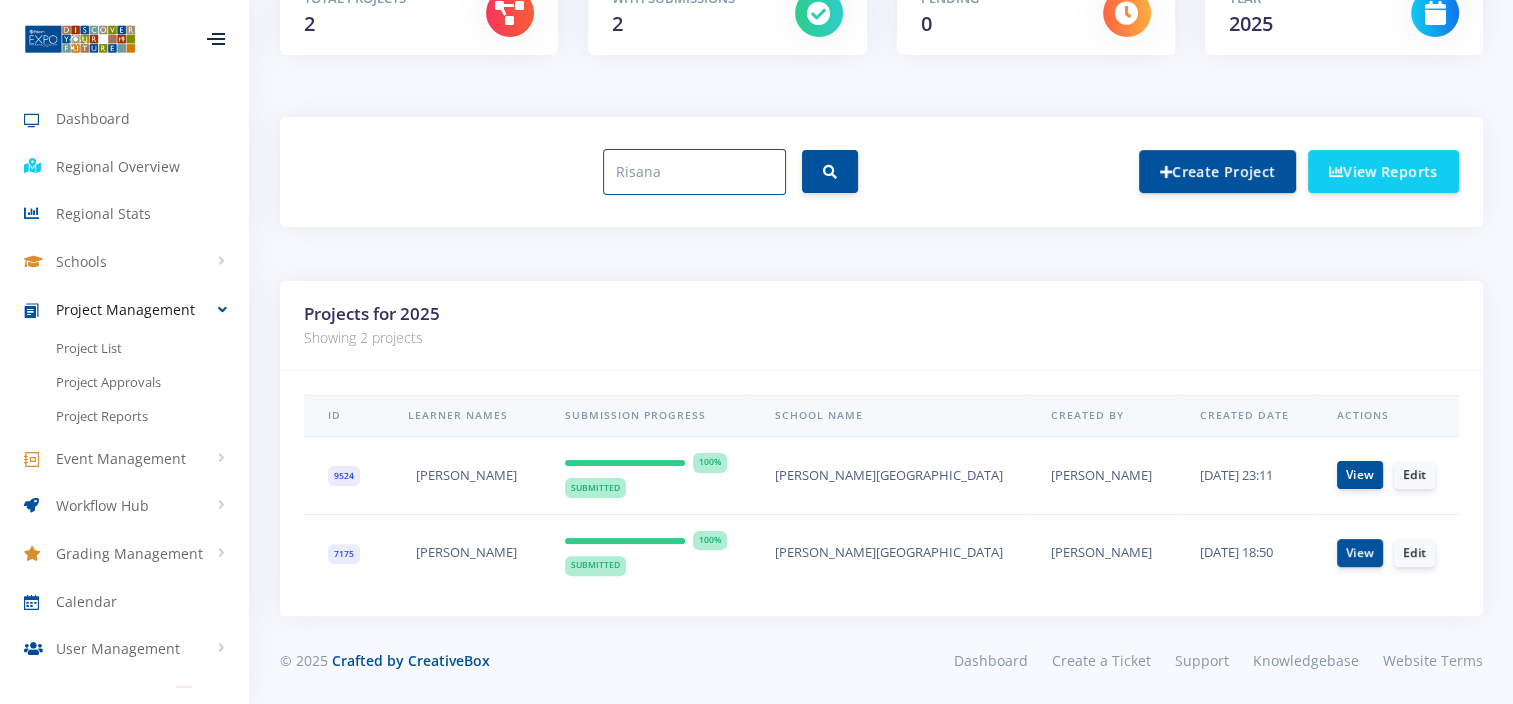 click on "Risana" at bounding box center [694, 172] 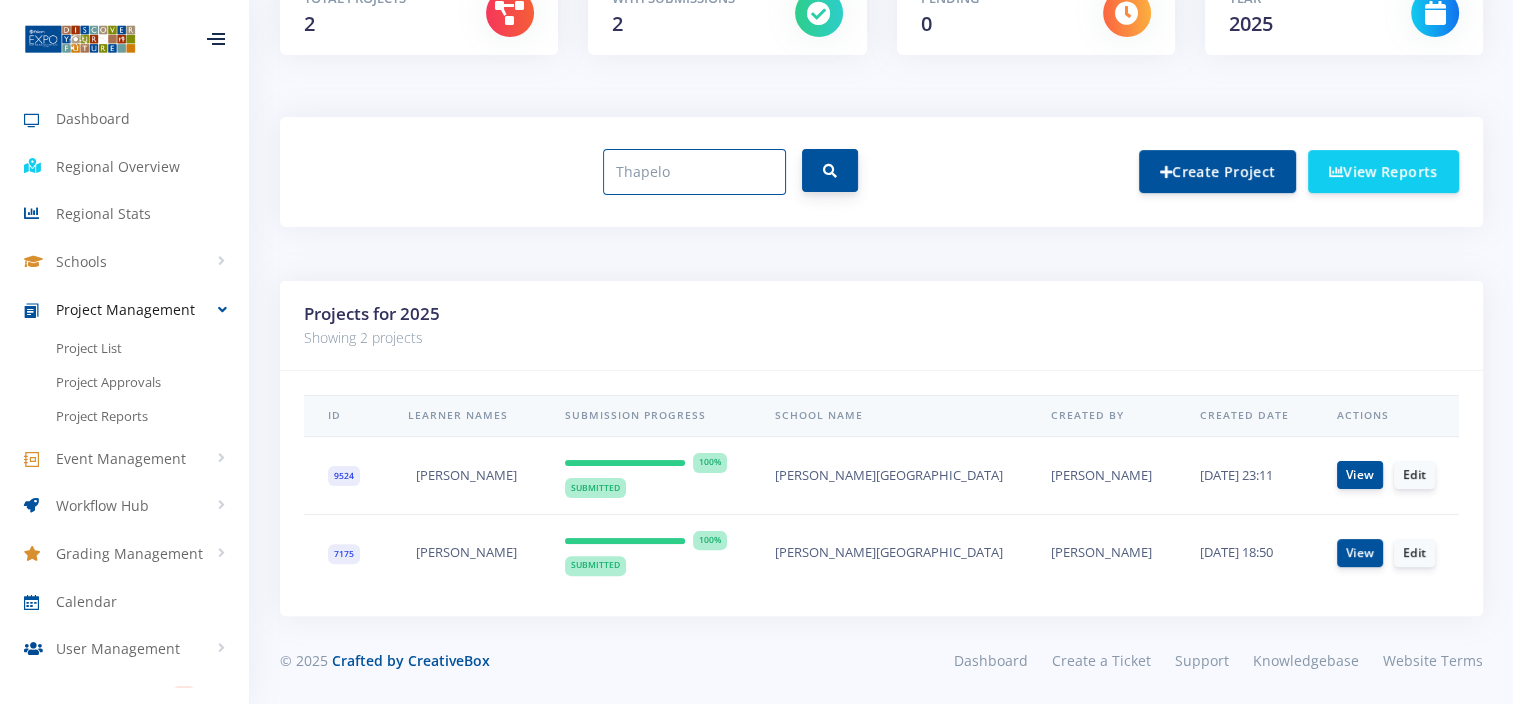 type on "Thapelo" 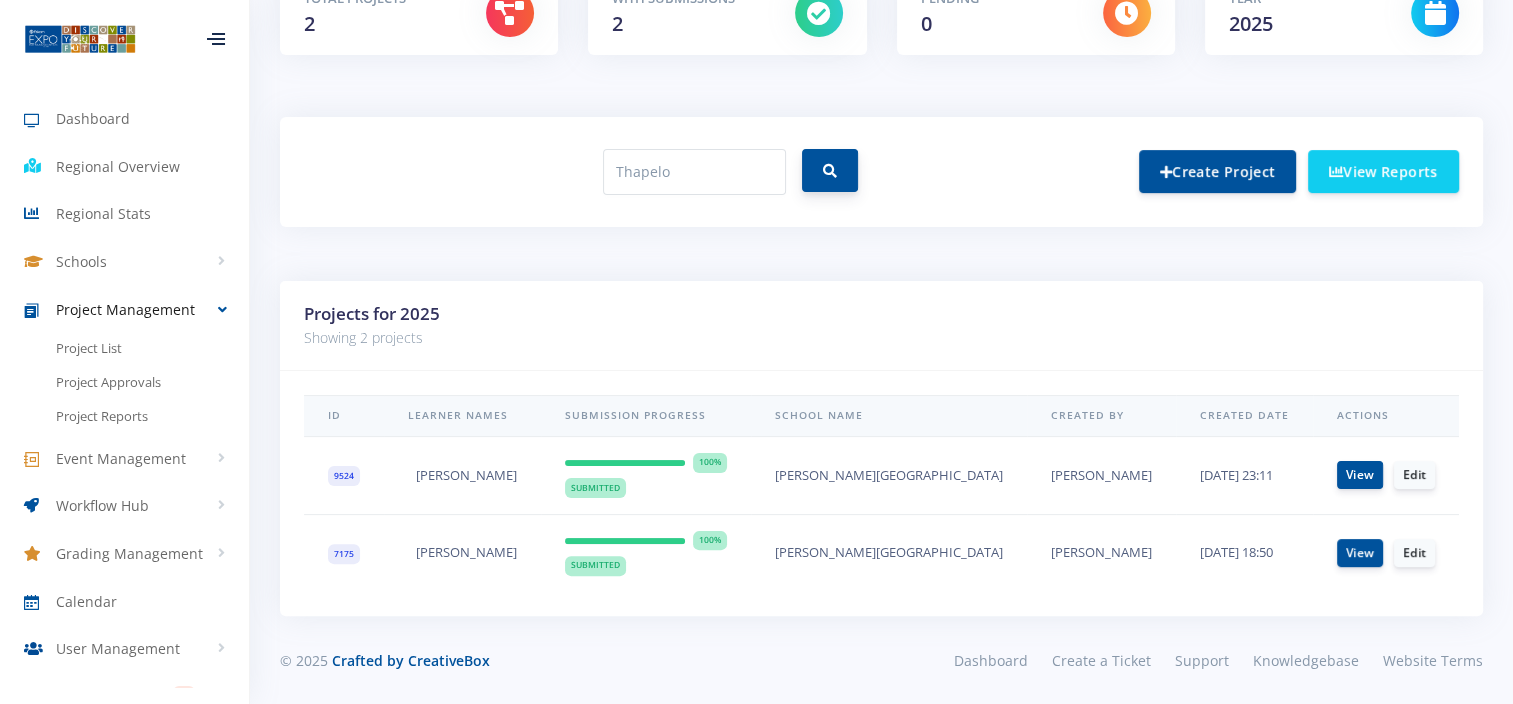 click at bounding box center (830, 170) 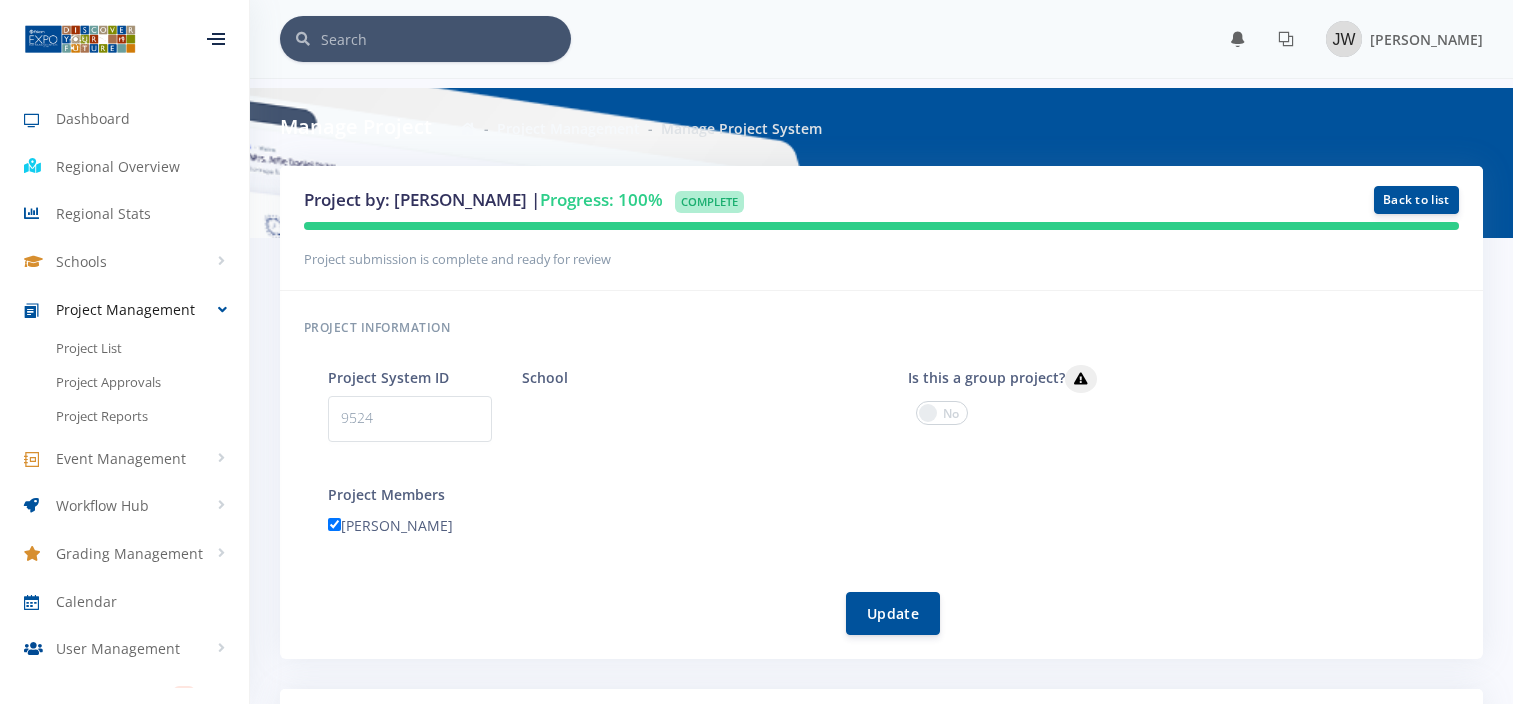 scroll, scrollTop: 0, scrollLeft: 0, axis: both 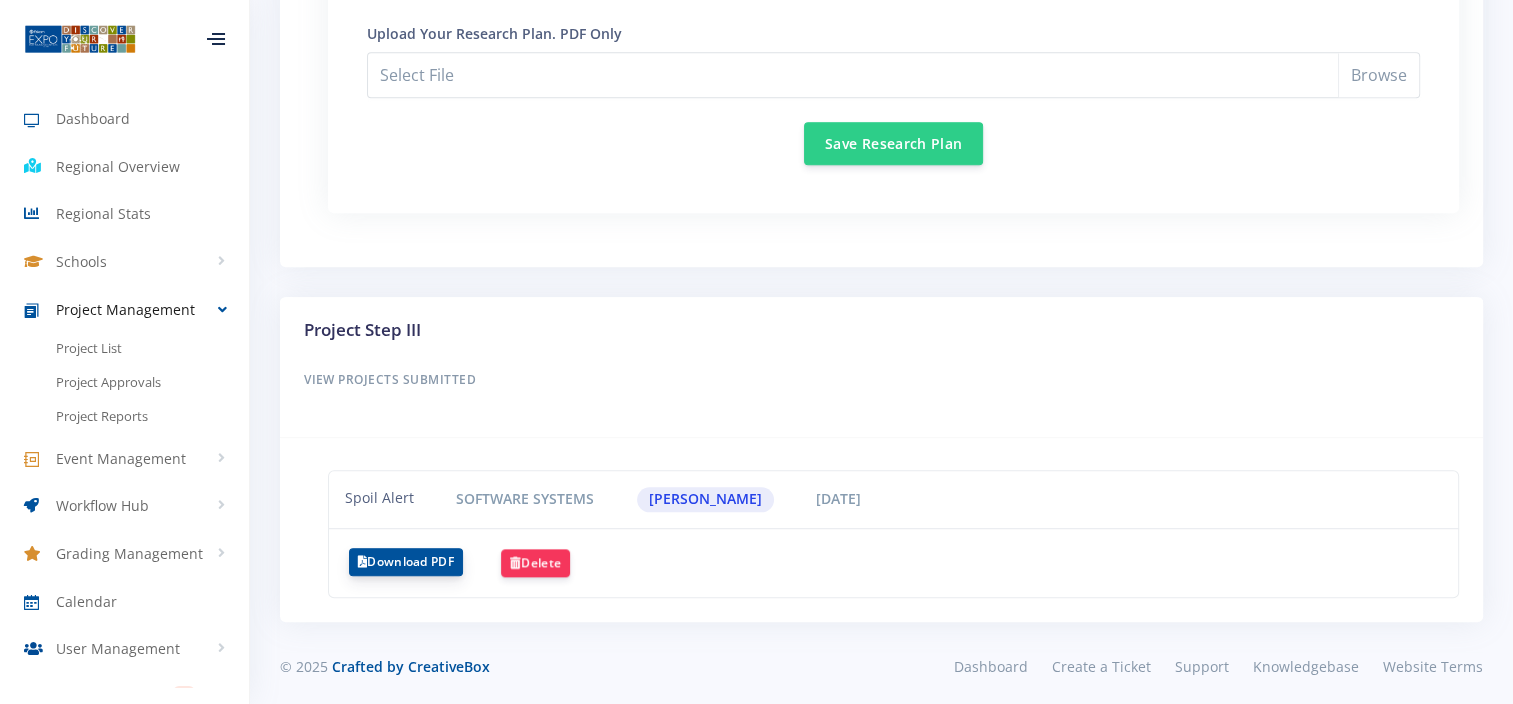 click on "Download PDF" at bounding box center (406, 562) 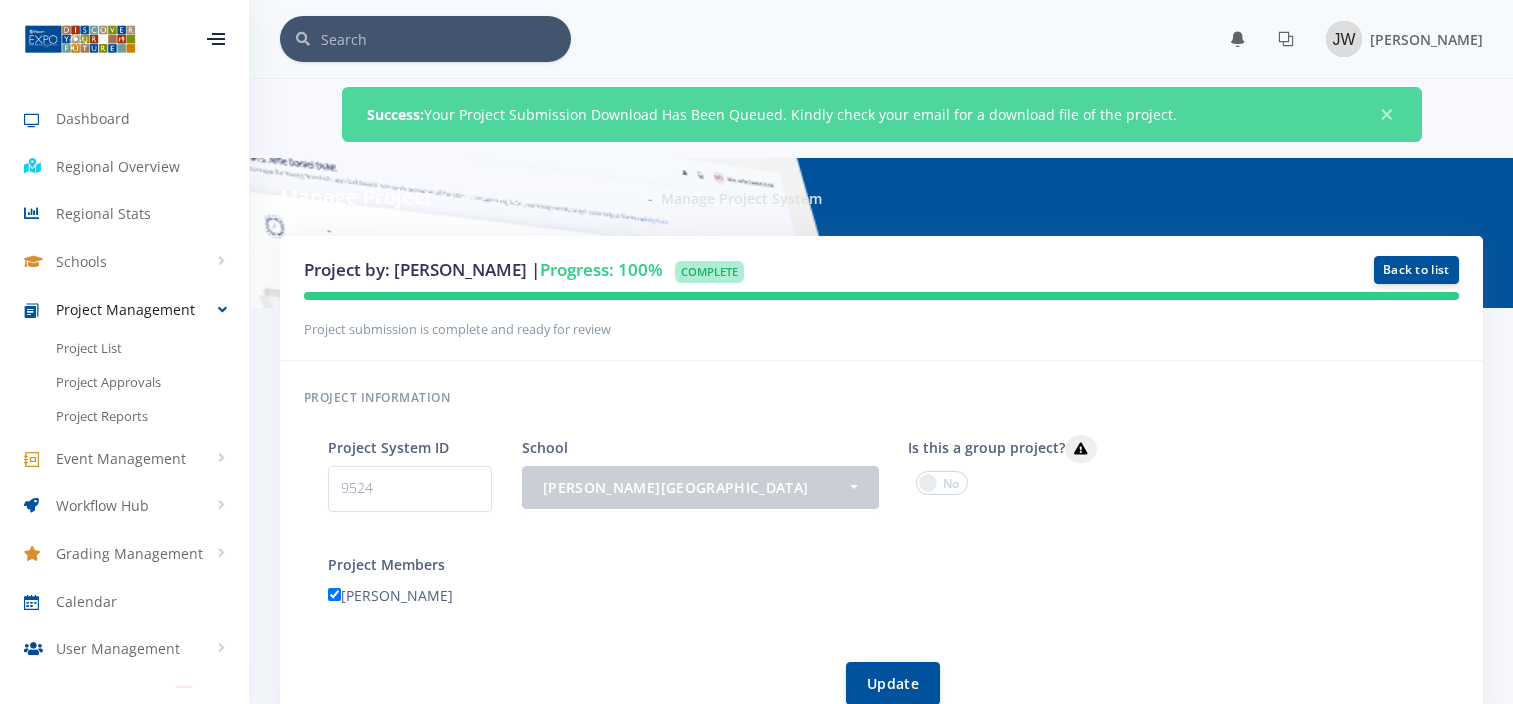 scroll, scrollTop: 0, scrollLeft: 0, axis: both 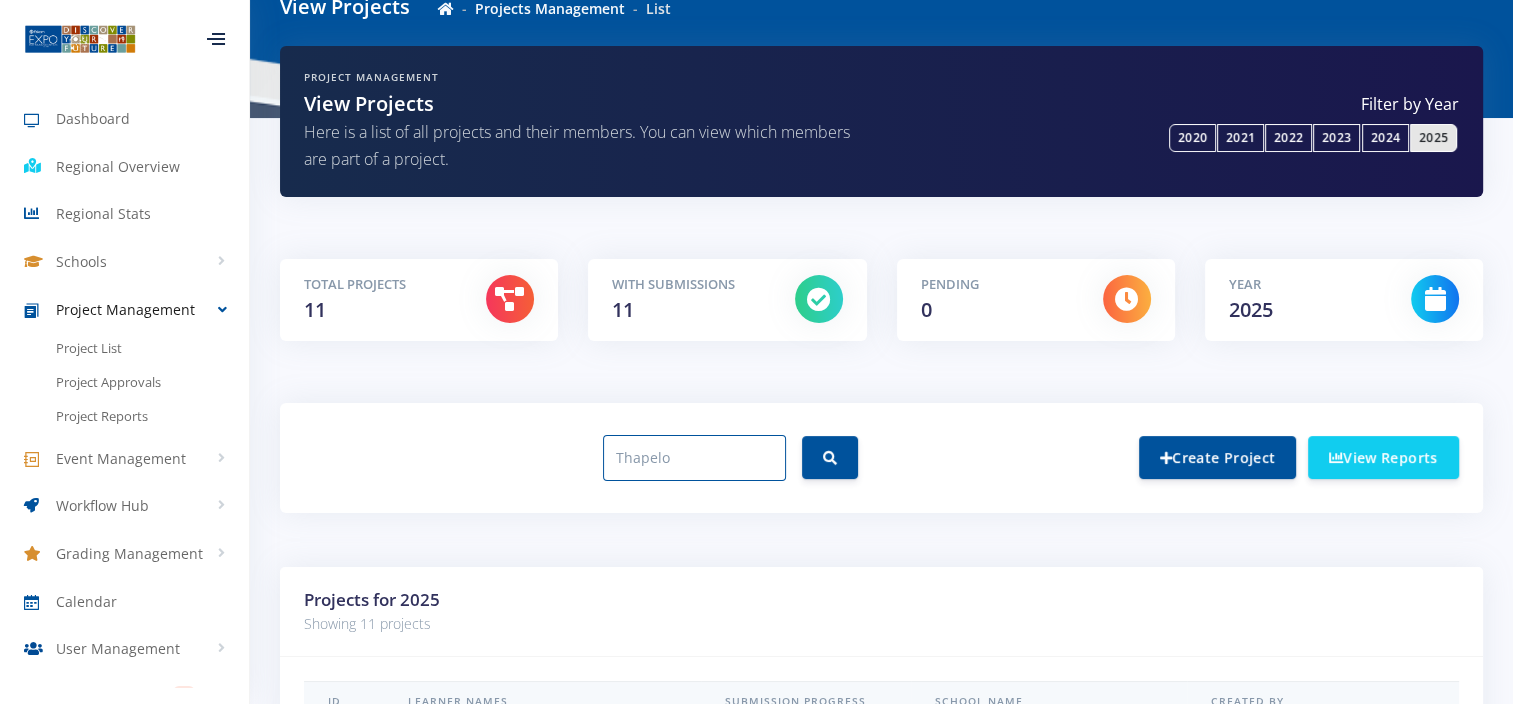click on "Thapelo" at bounding box center [694, 458] 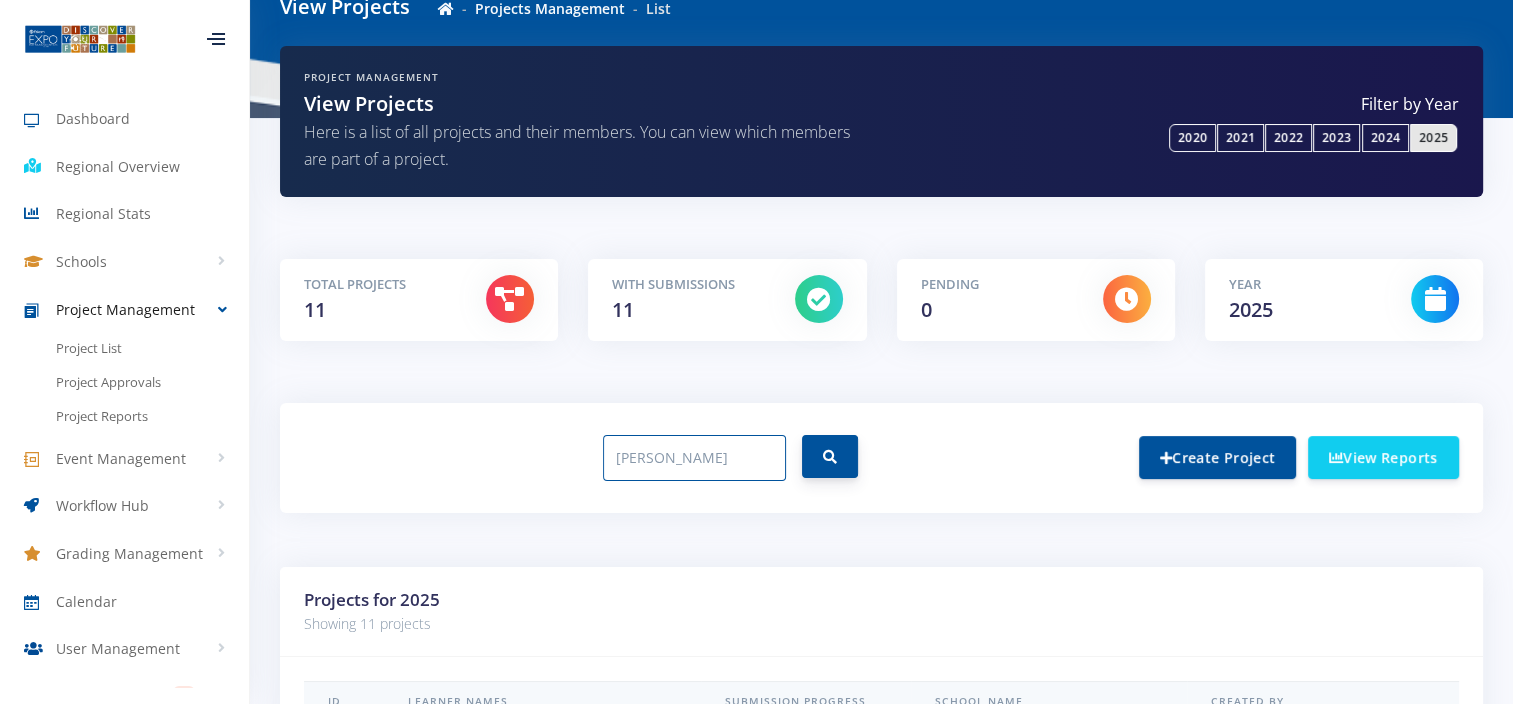 type on "[PERSON_NAME]" 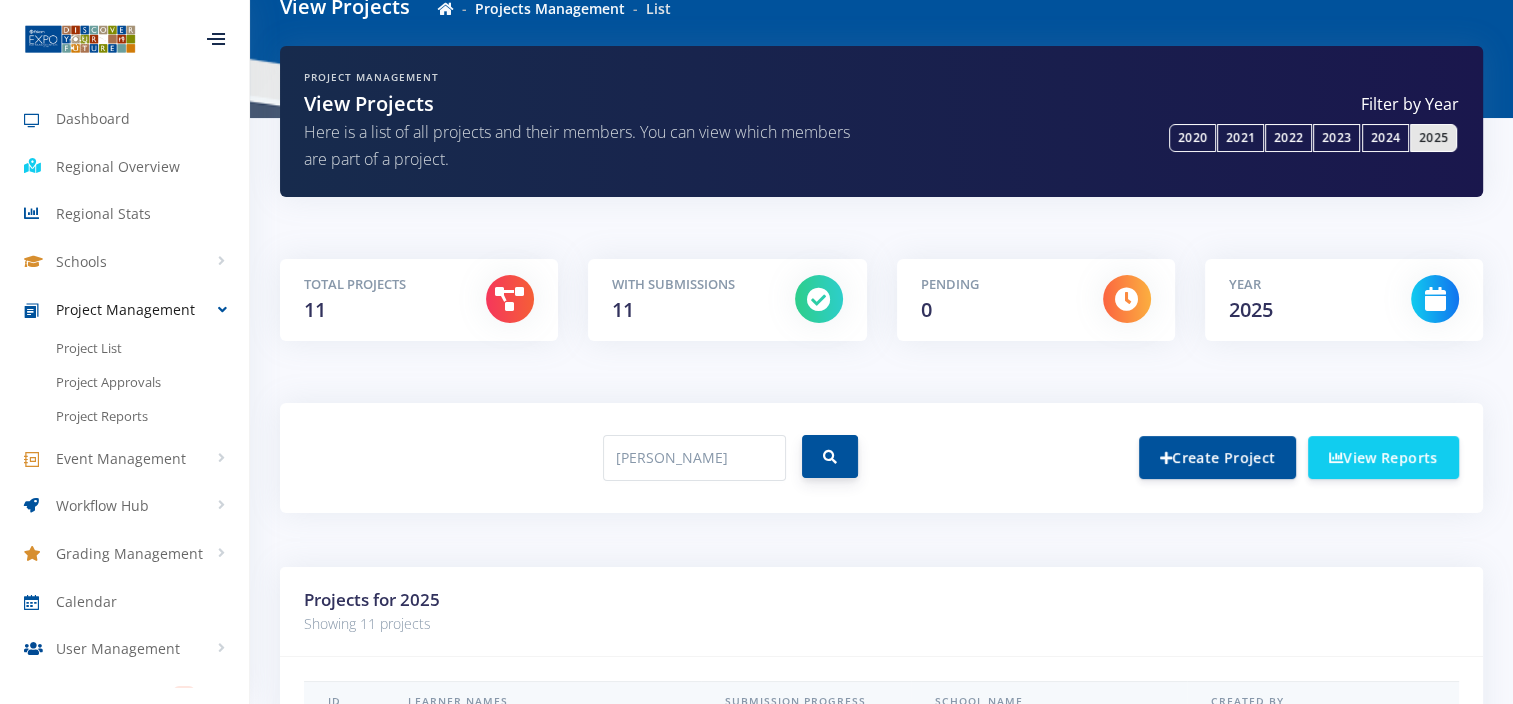 click at bounding box center [830, 457] 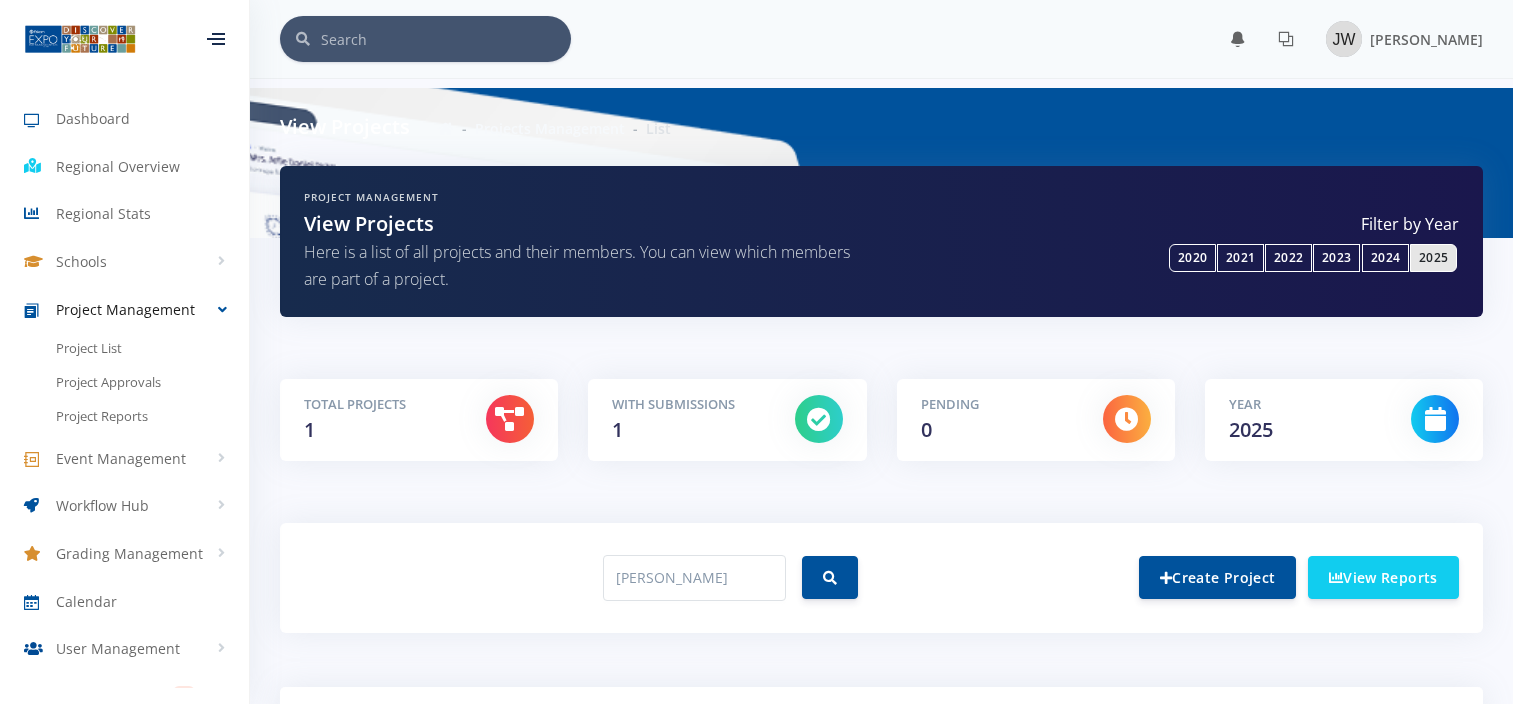 scroll, scrollTop: 0, scrollLeft: 0, axis: both 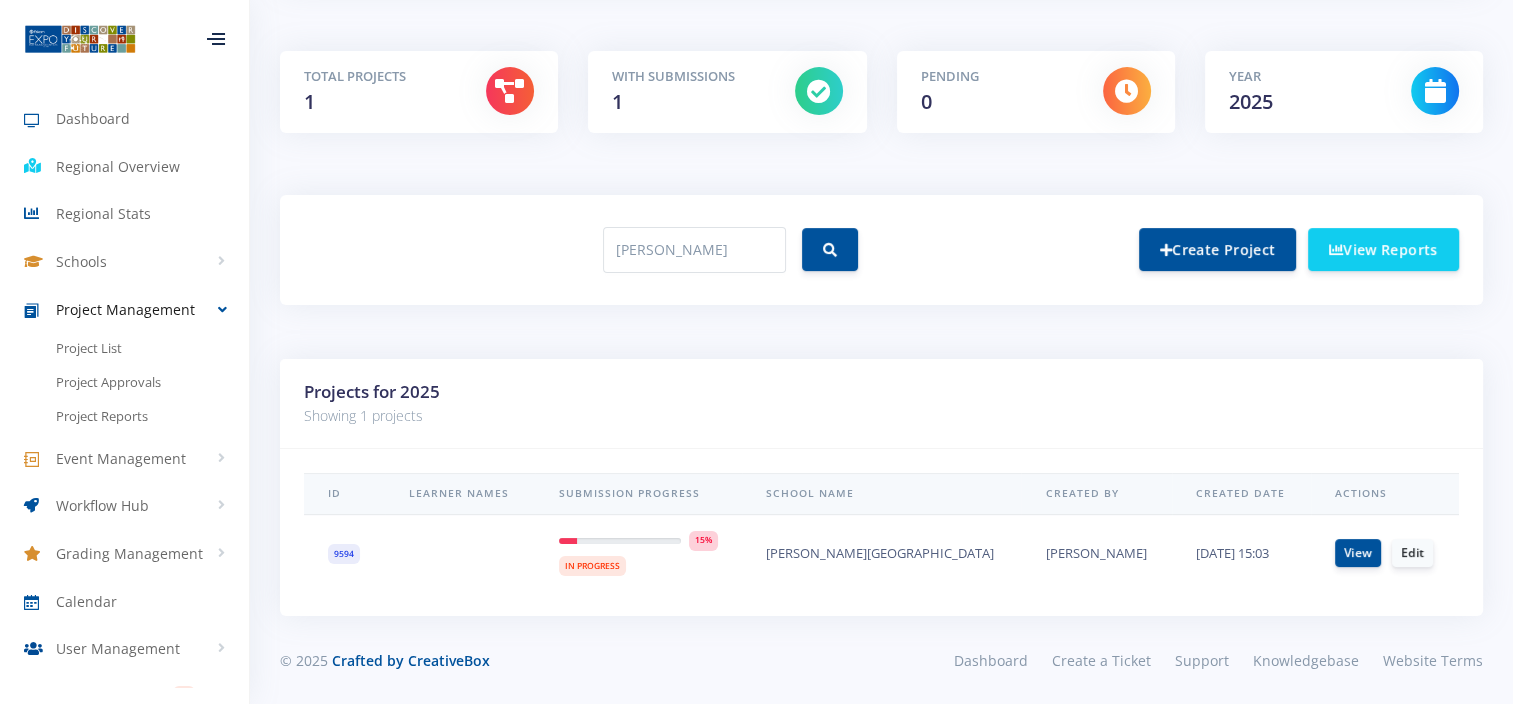 click on "9594" at bounding box center [344, 554] 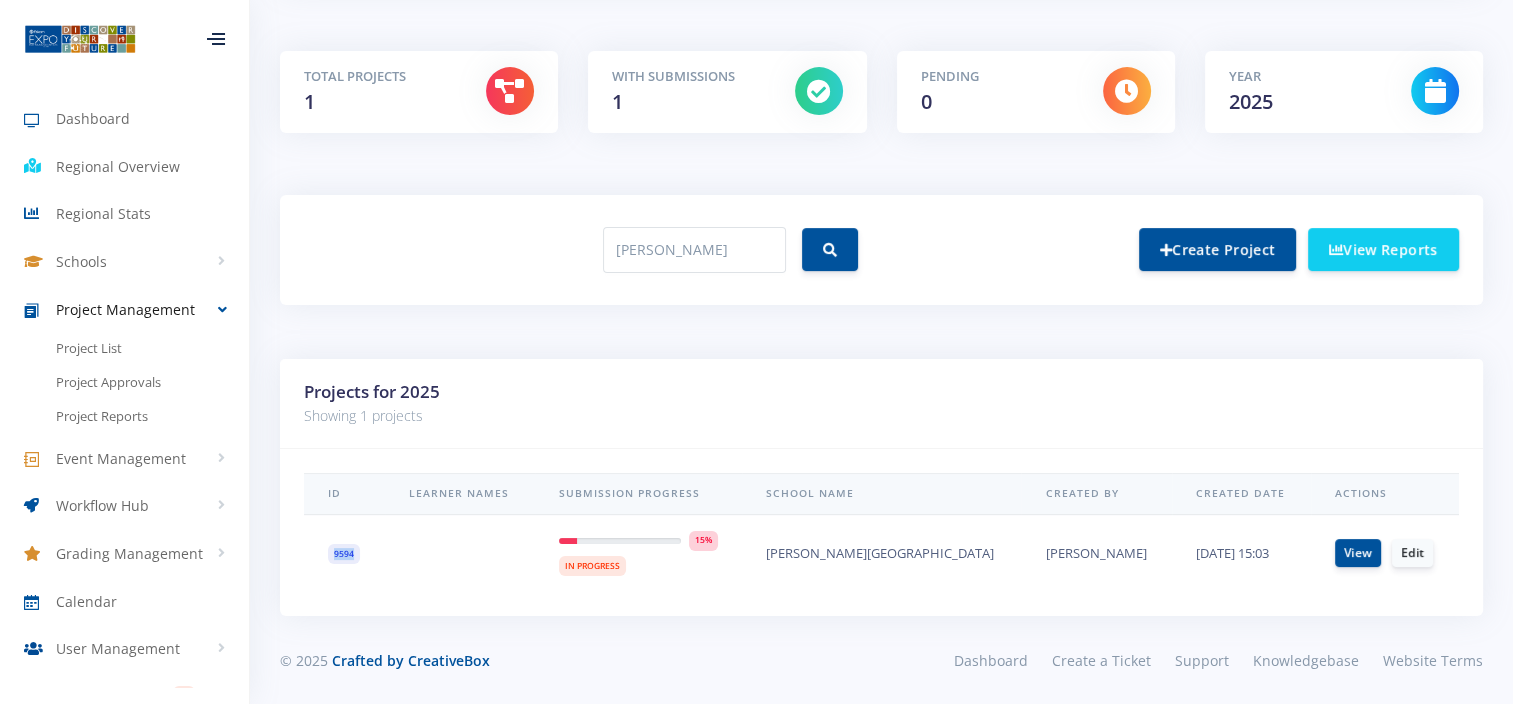 click on "9594" at bounding box center (344, 554) 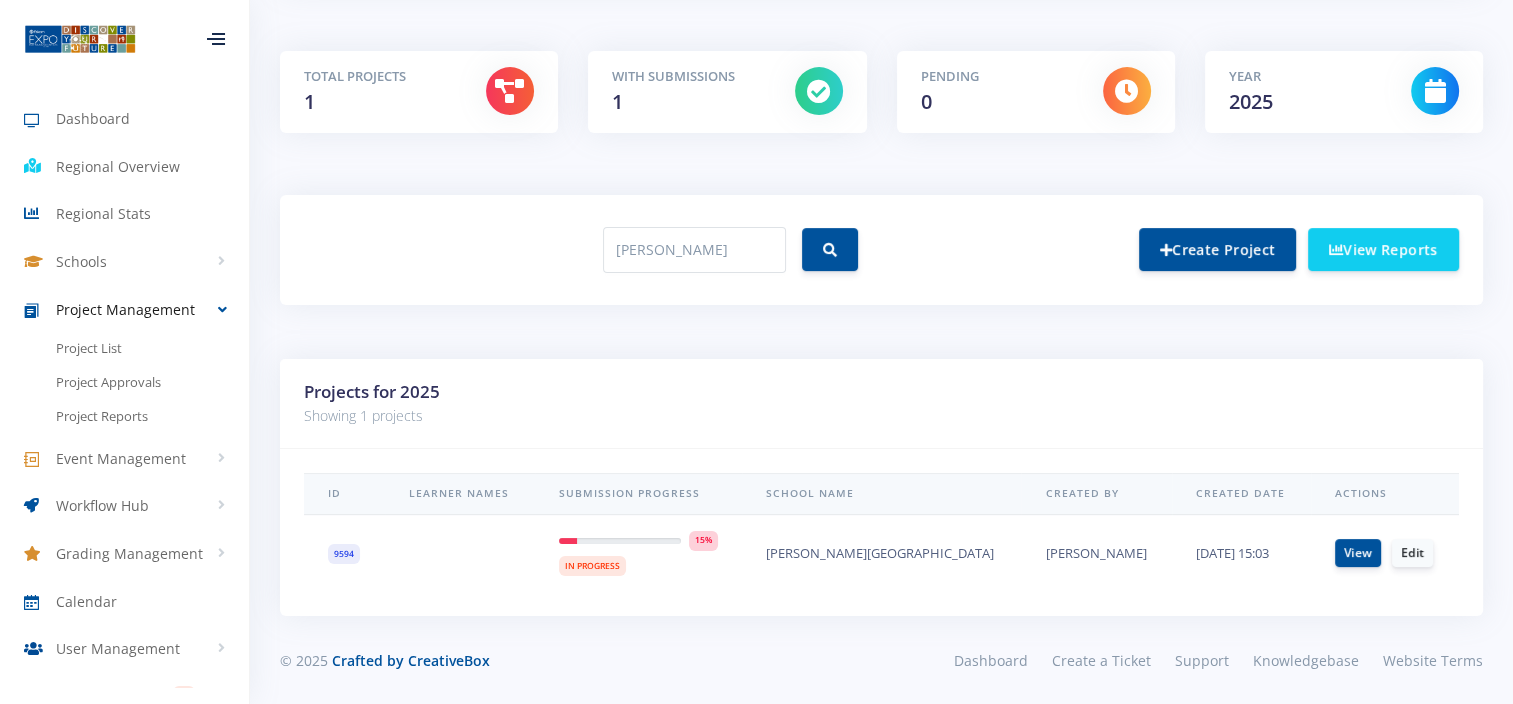 click on "ID
Learner Names
Submission Progress
School Name
Created By
Created Date
Actions
9594" at bounding box center (881, 532) 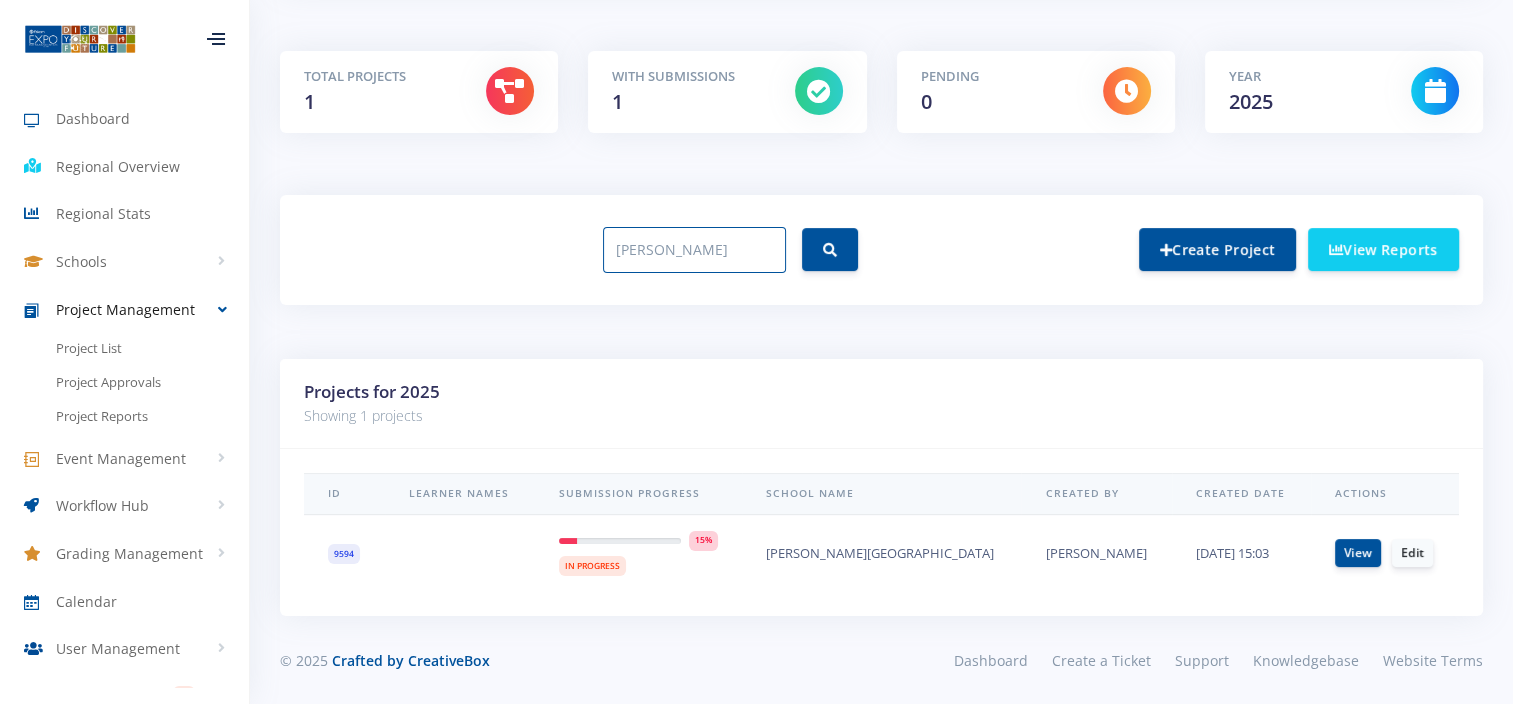 click on "[PERSON_NAME]" at bounding box center (694, 250) 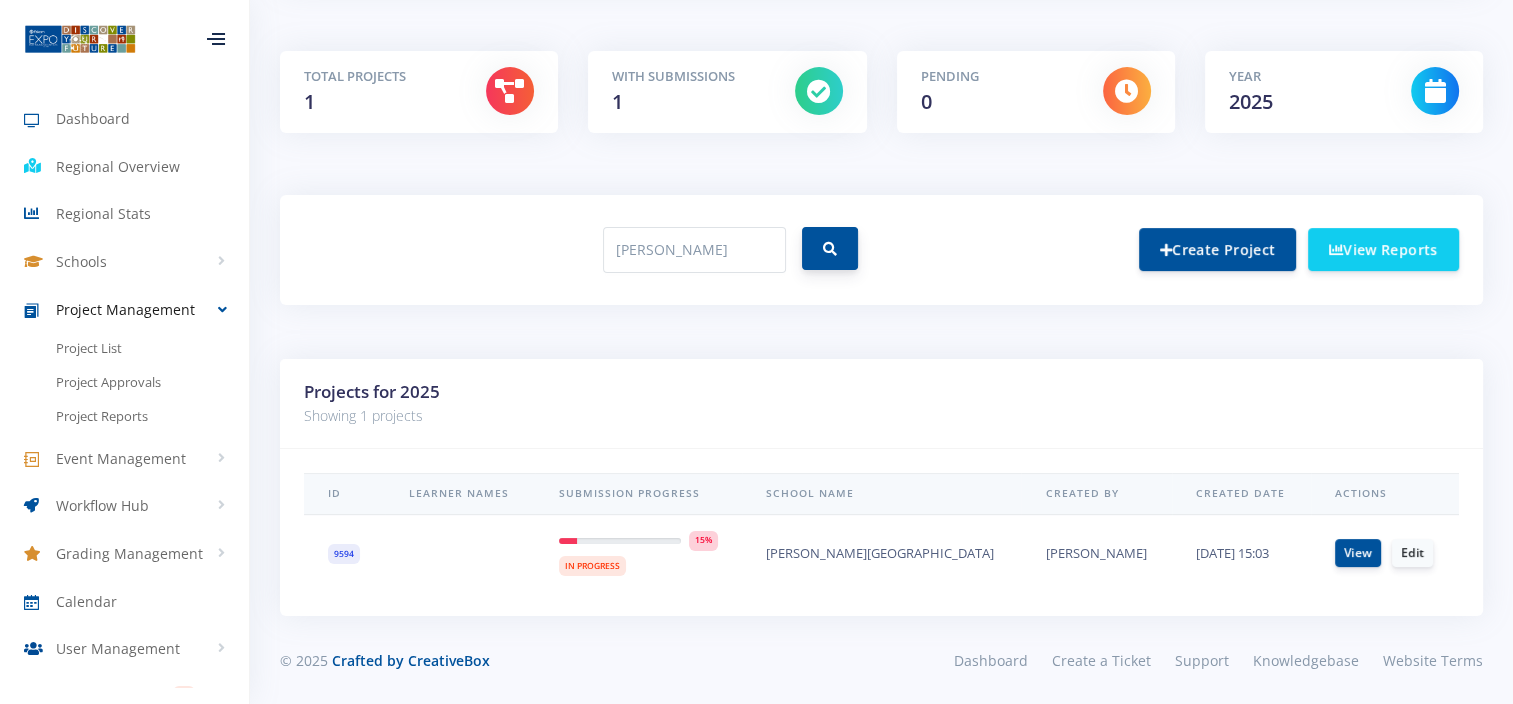 click at bounding box center [830, 248] 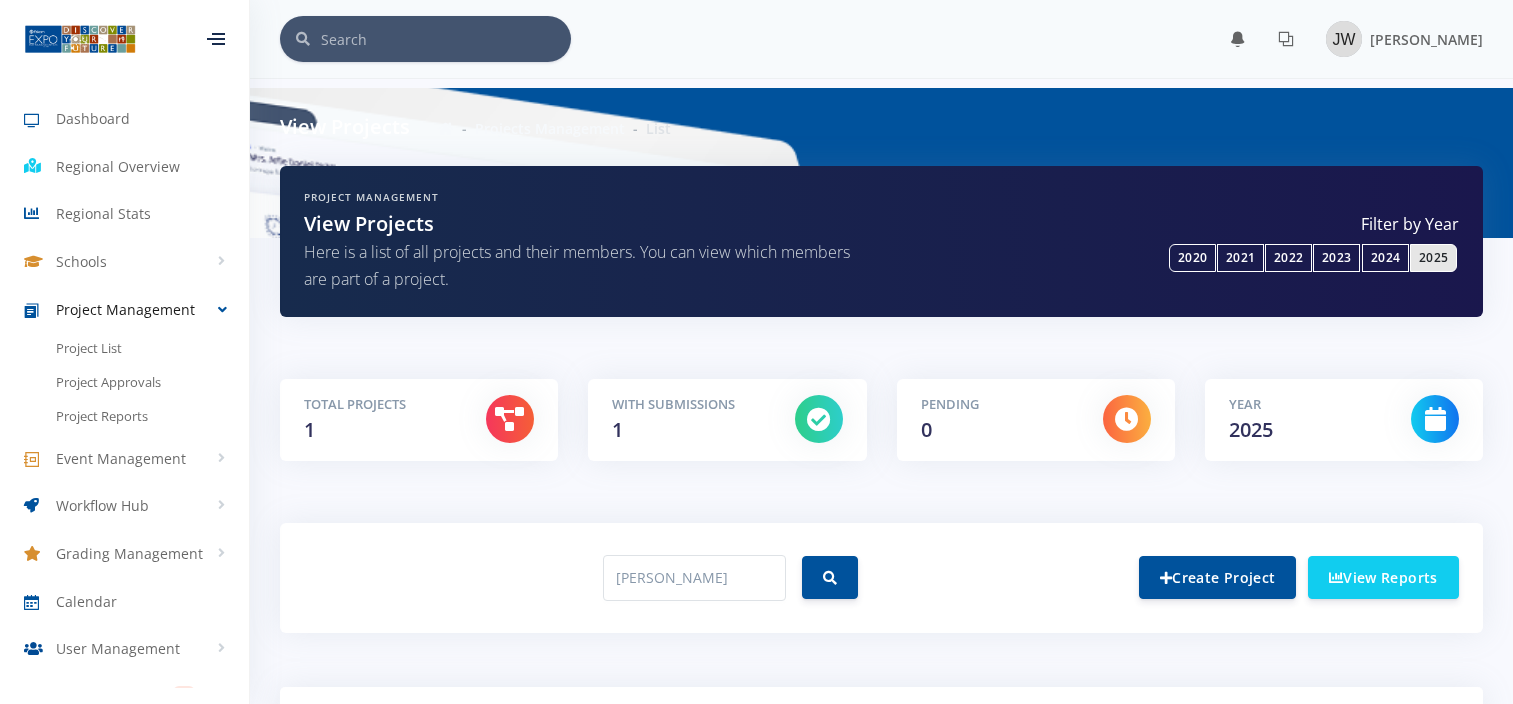 scroll, scrollTop: 0, scrollLeft: 0, axis: both 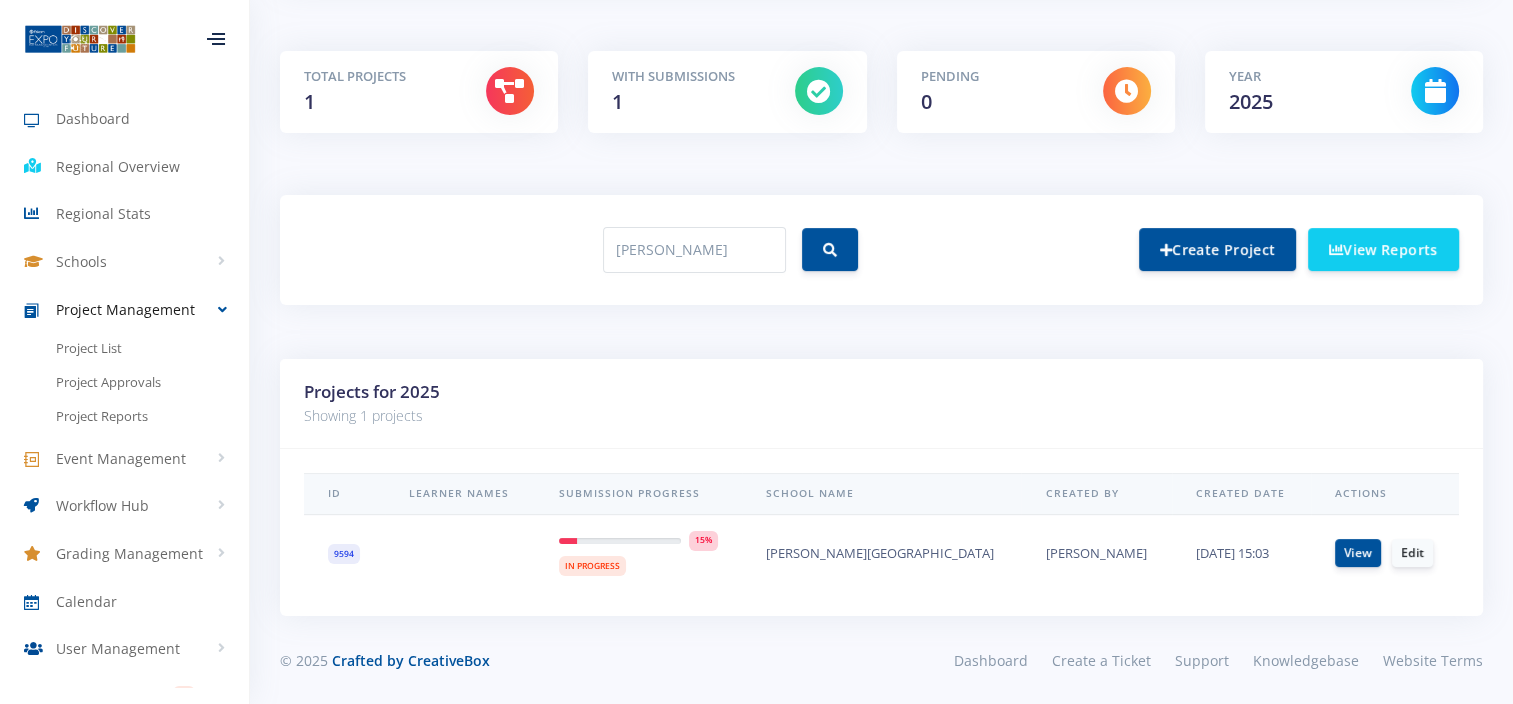 click on "9594" at bounding box center [344, 554] 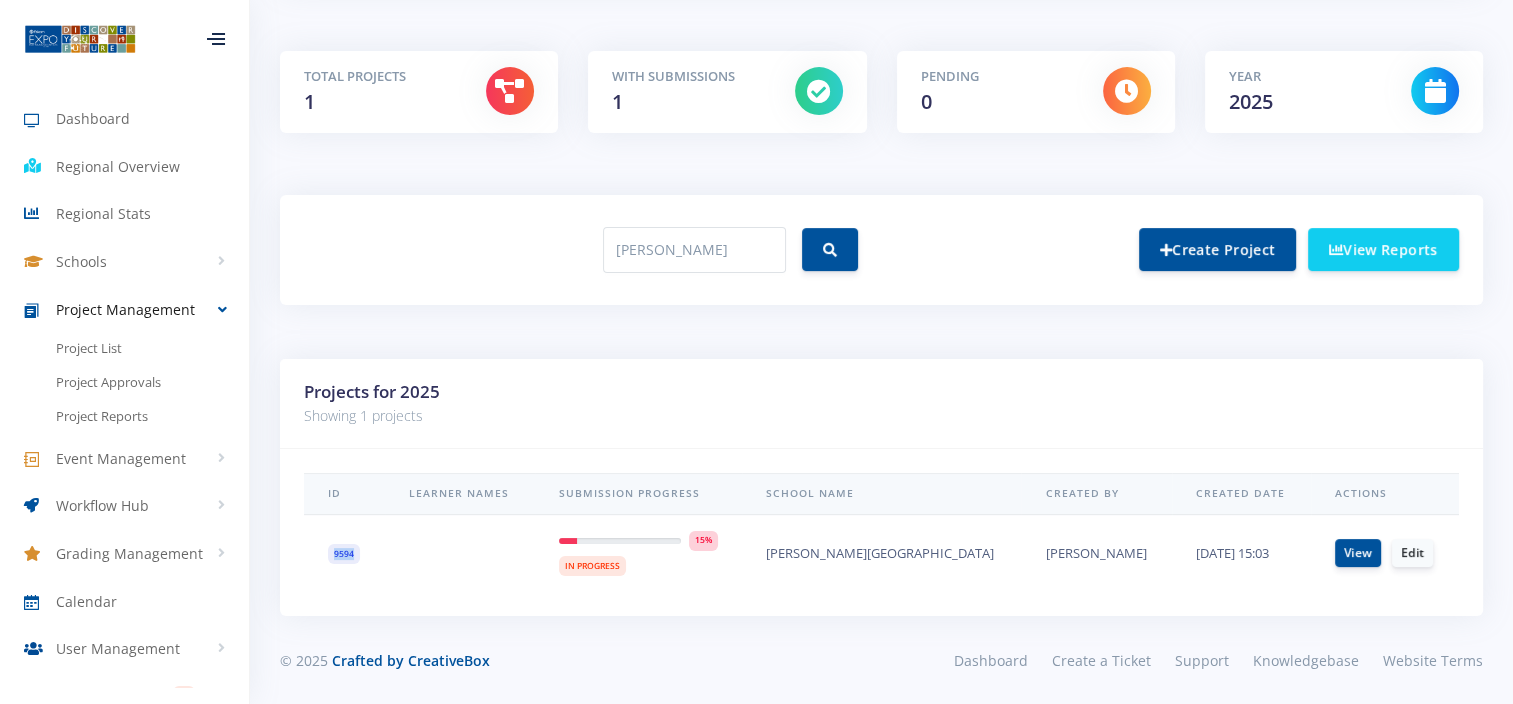 click on "9594" at bounding box center (344, 554) 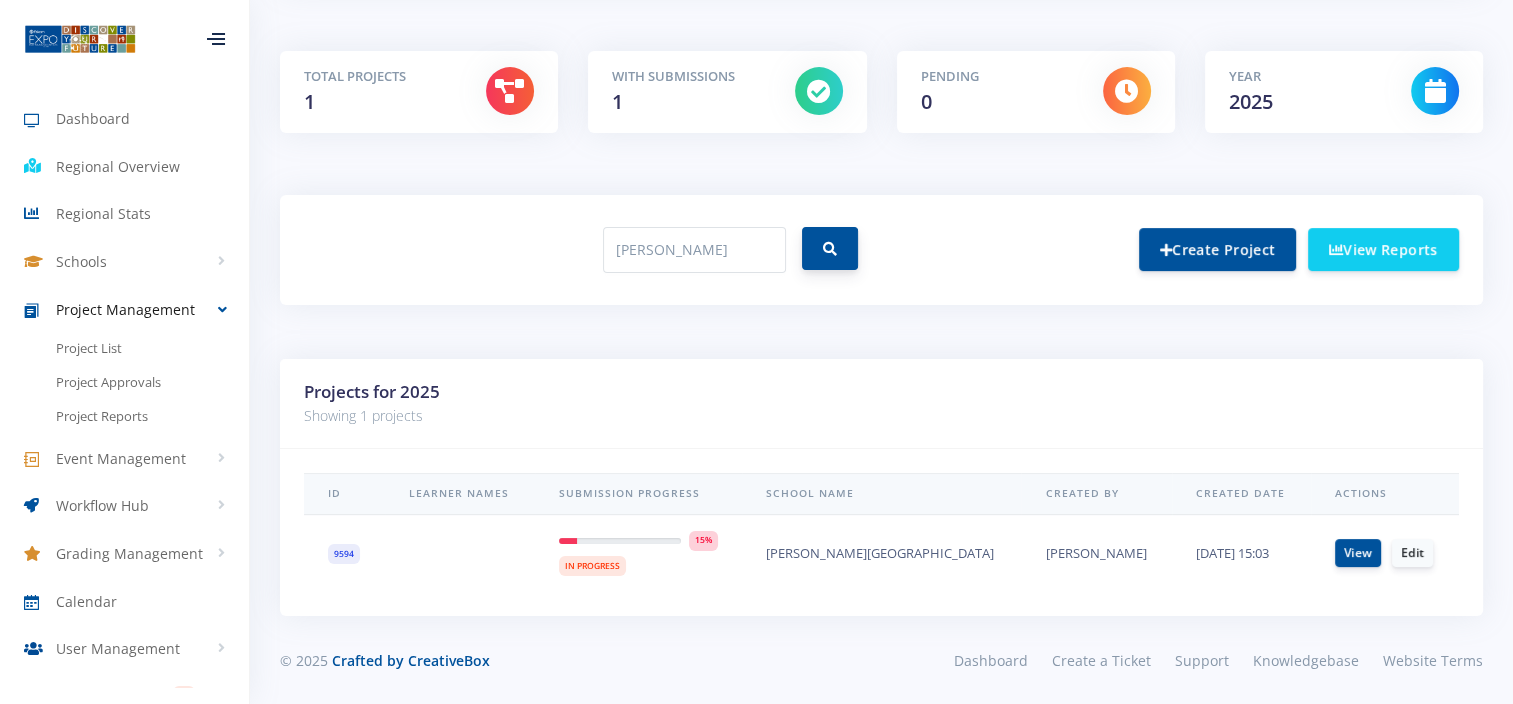 click at bounding box center [830, 248] 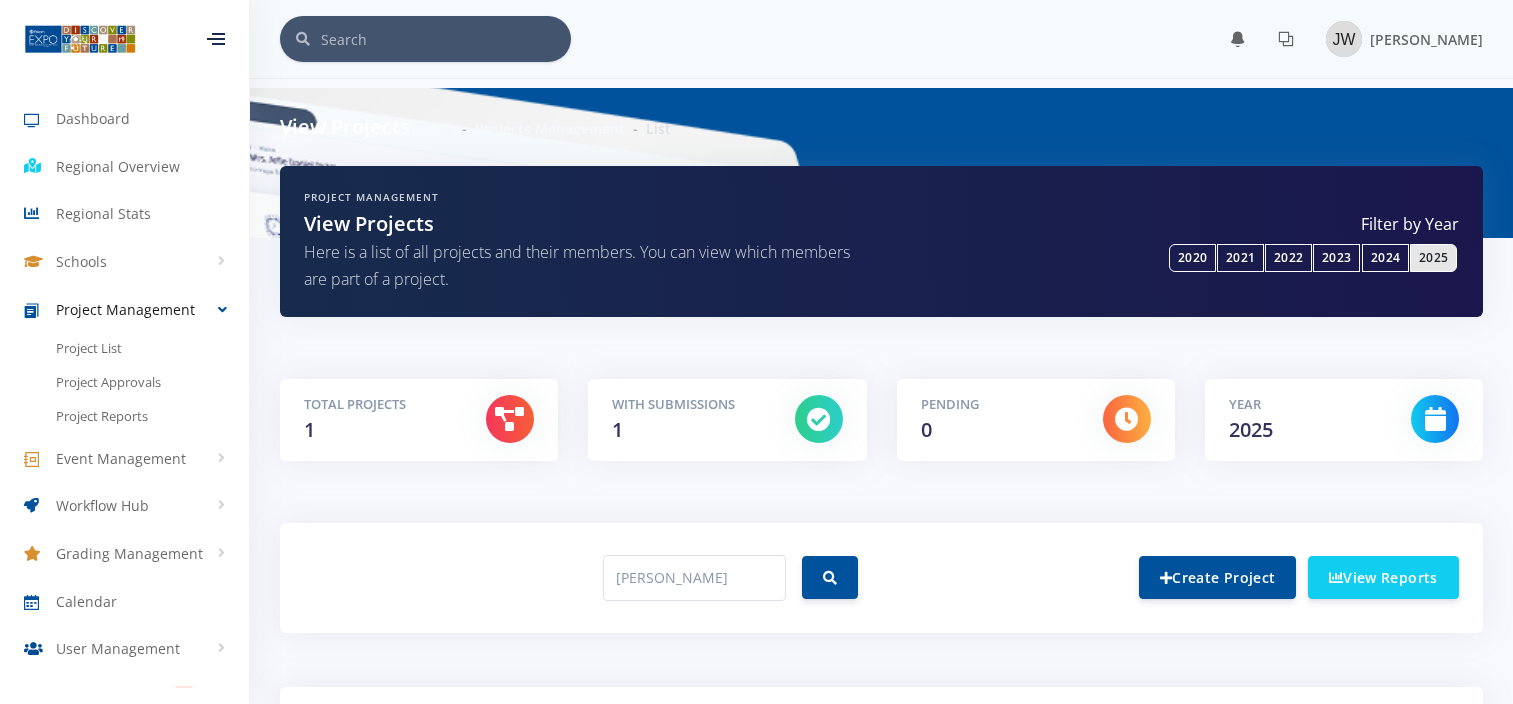 scroll, scrollTop: 0, scrollLeft: 0, axis: both 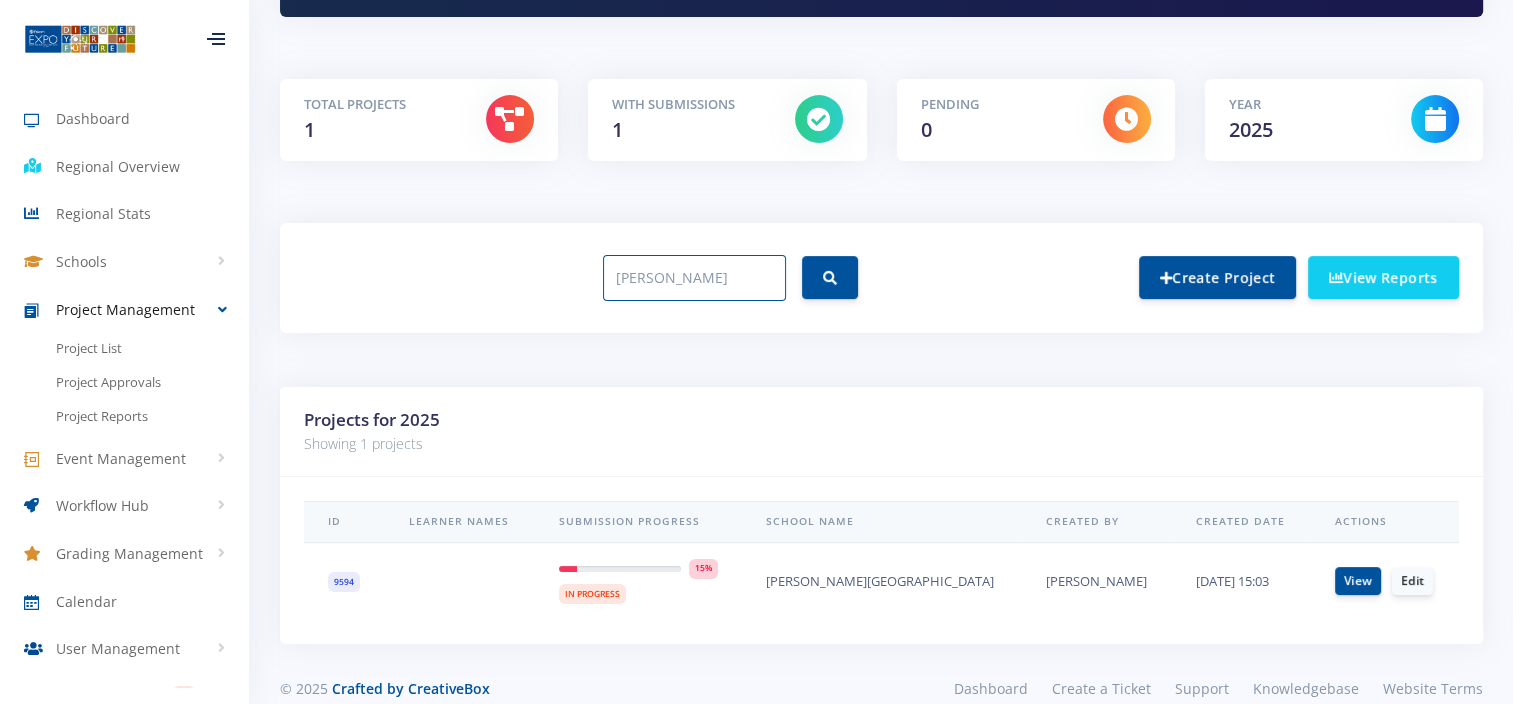paste on "Bokako" 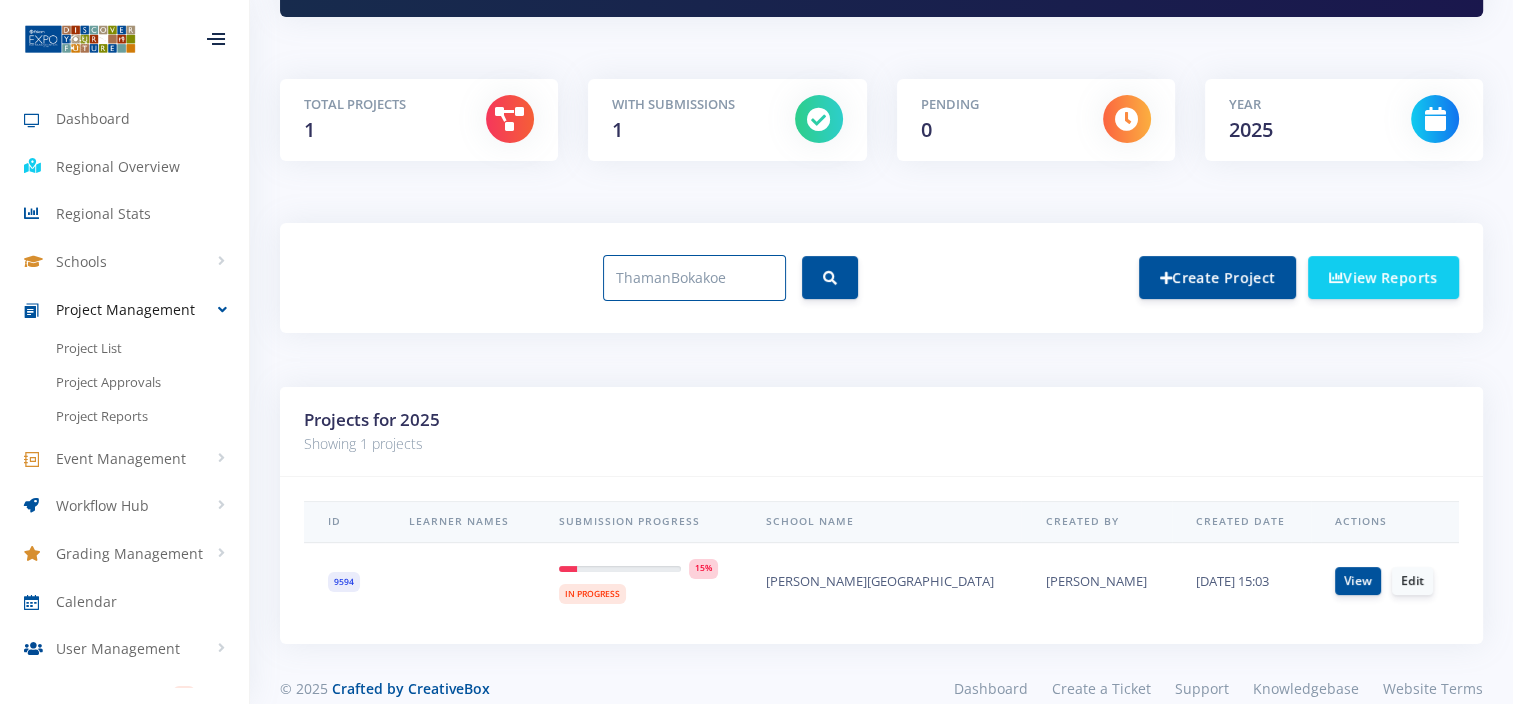 click on "ThamanBokakoe" at bounding box center (694, 278) 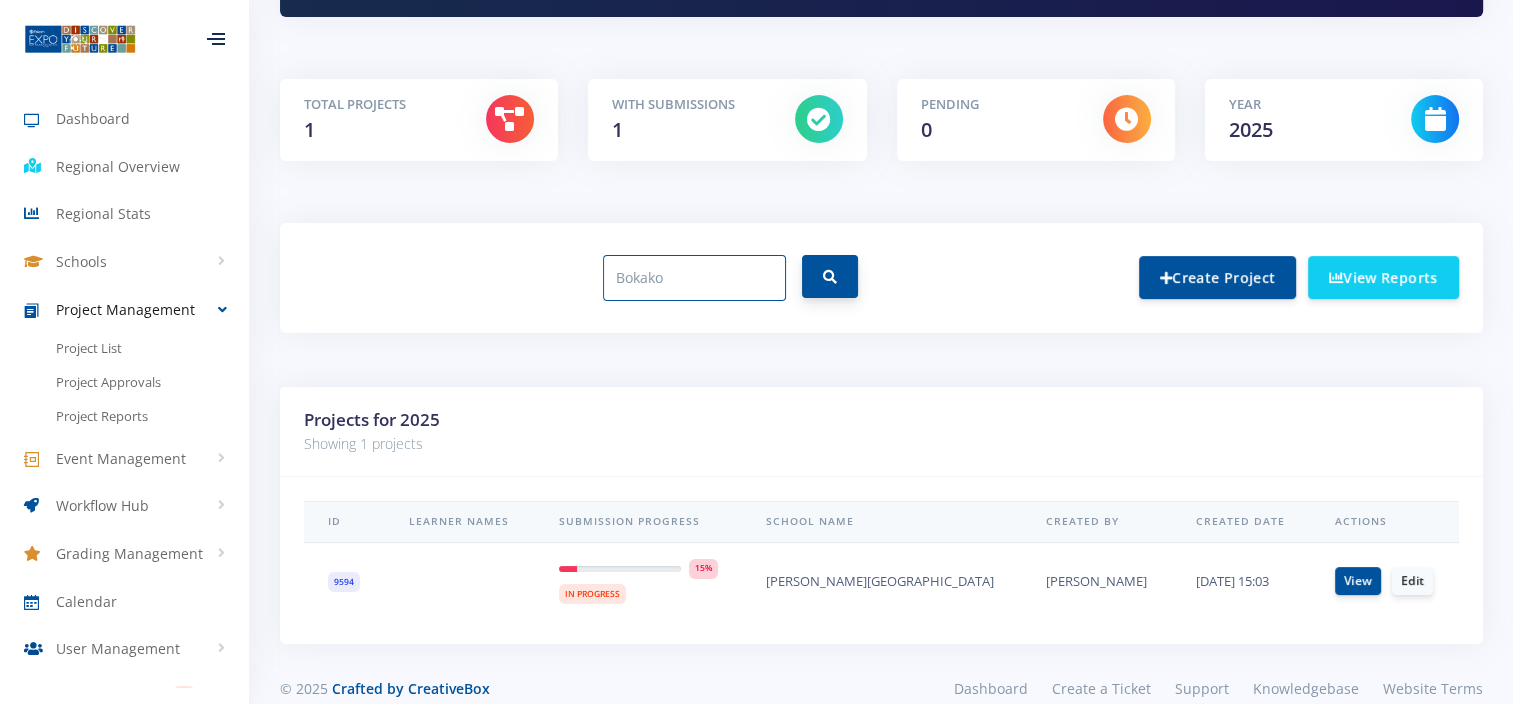 type on "Bokako" 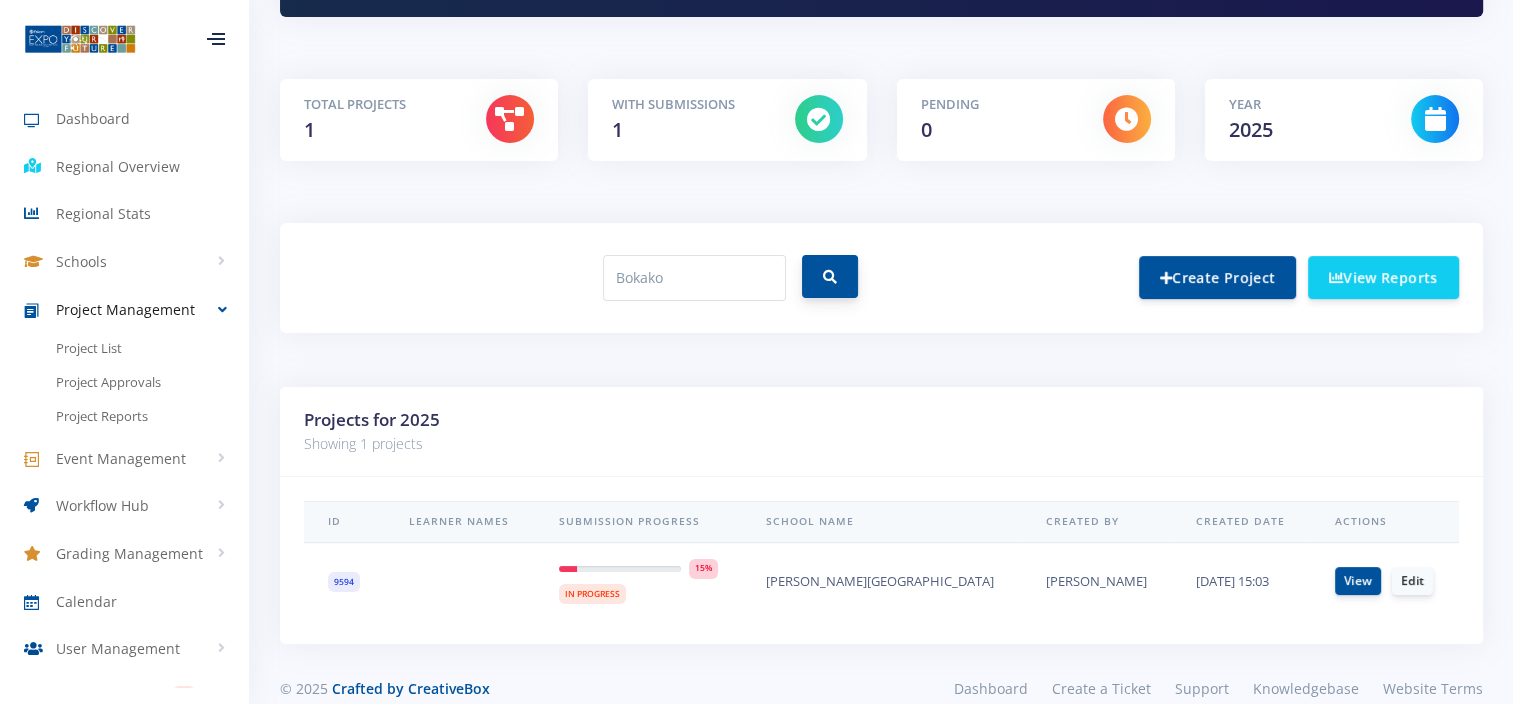 click at bounding box center (830, 276) 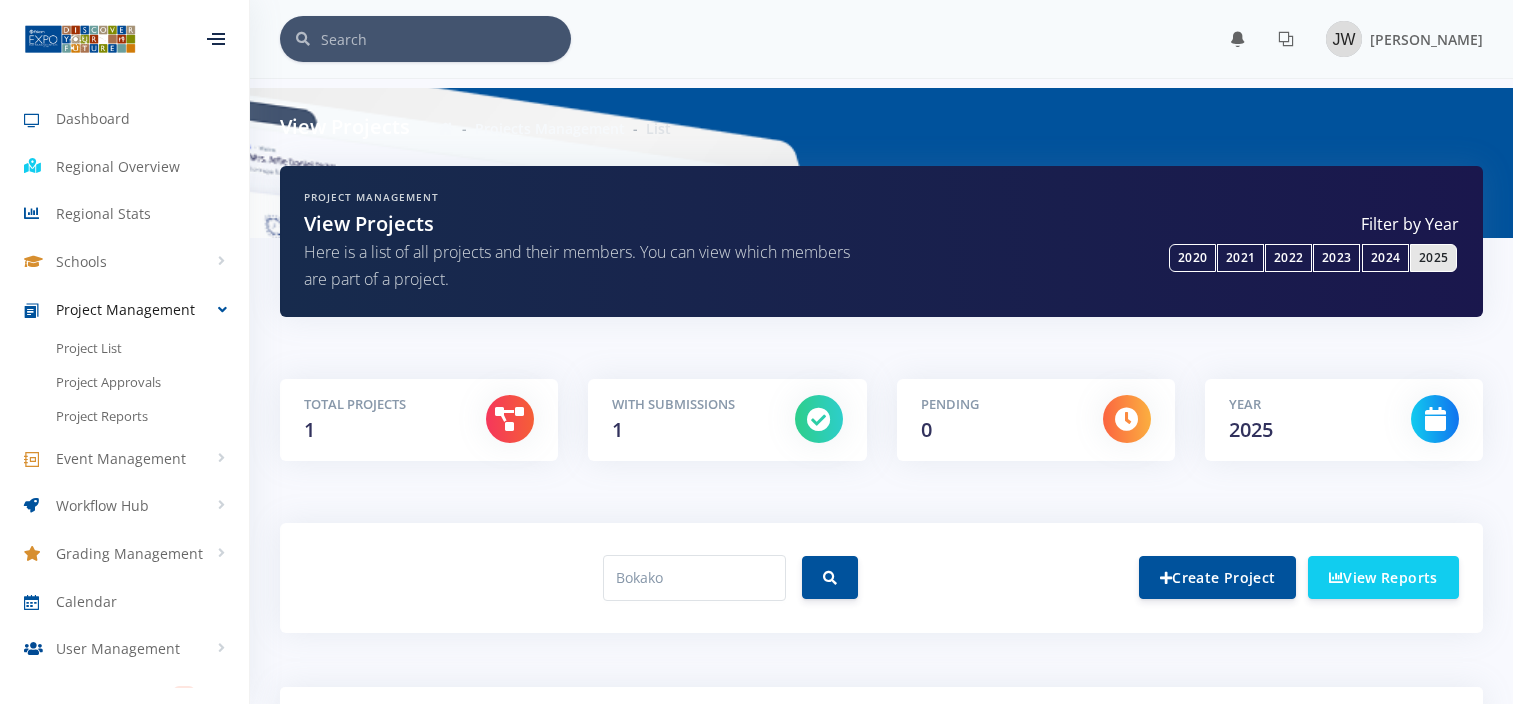 scroll, scrollTop: 0, scrollLeft: 0, axis: both 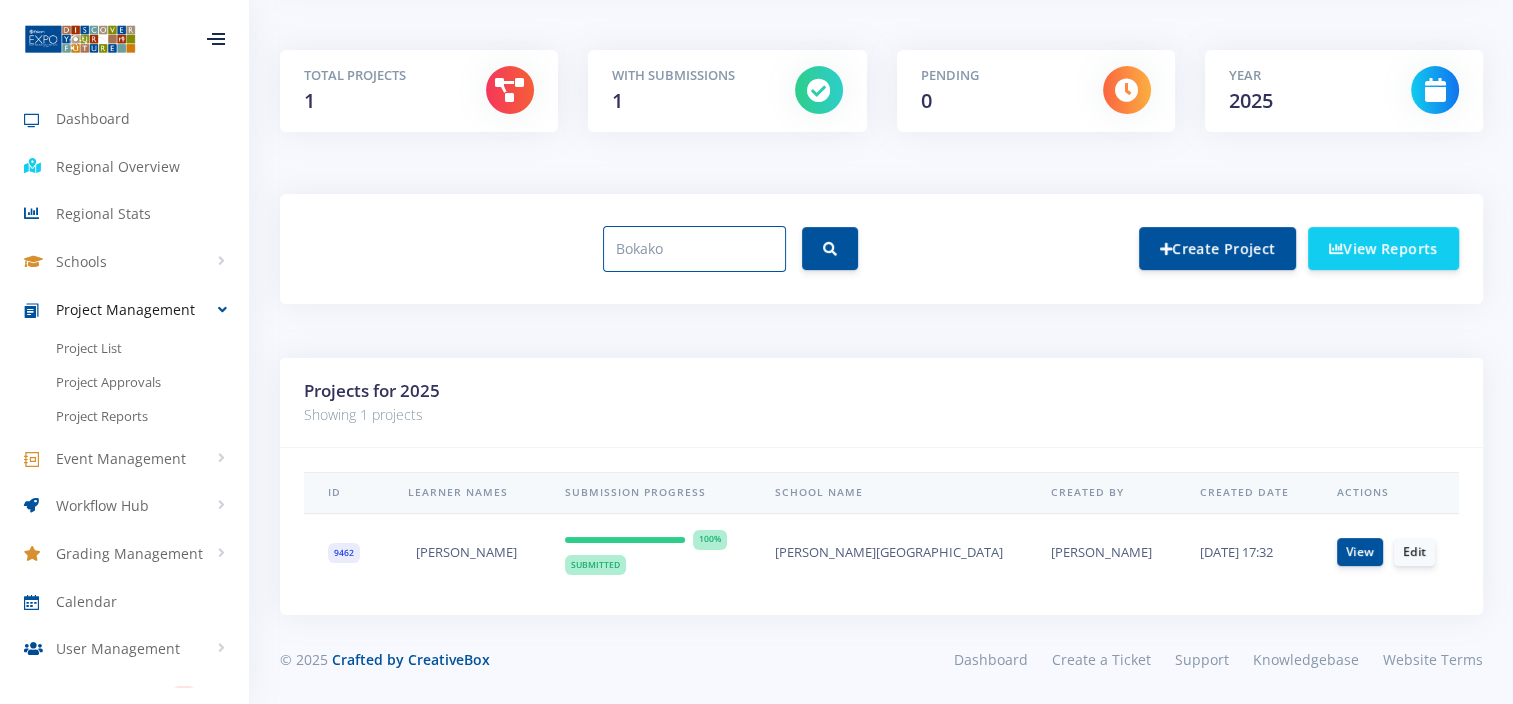click on "Bokako" at bounding box center (694, 249) 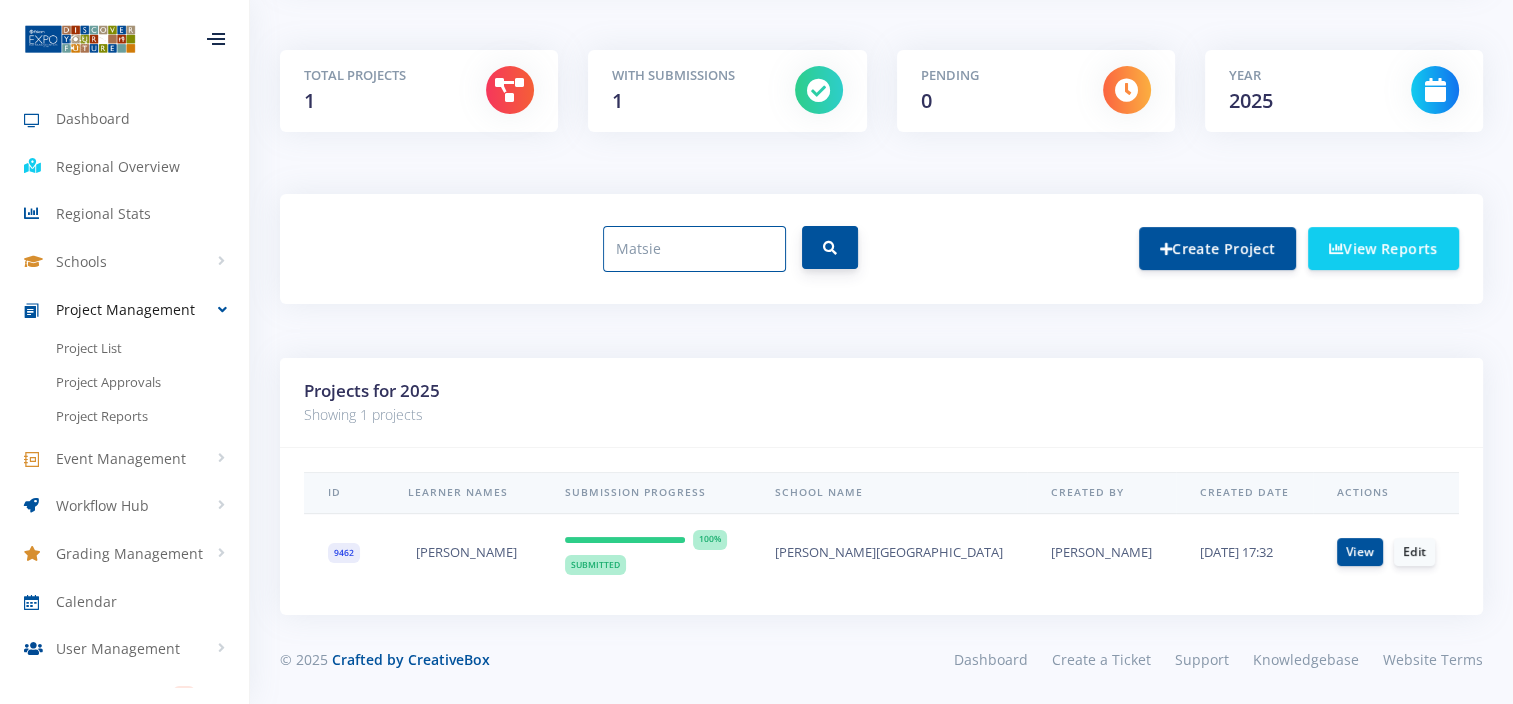 type on "Matsie" 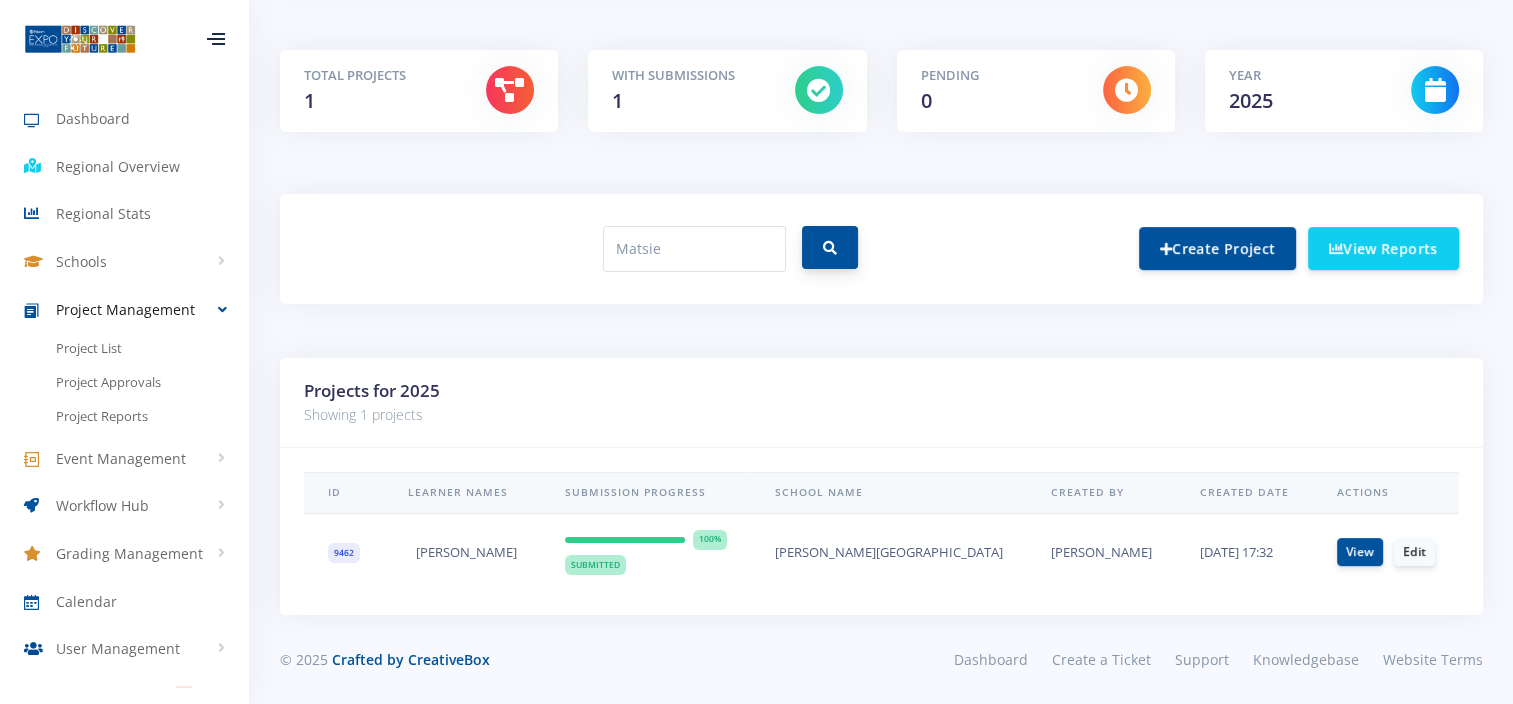 click at bounding box center [830, 248] 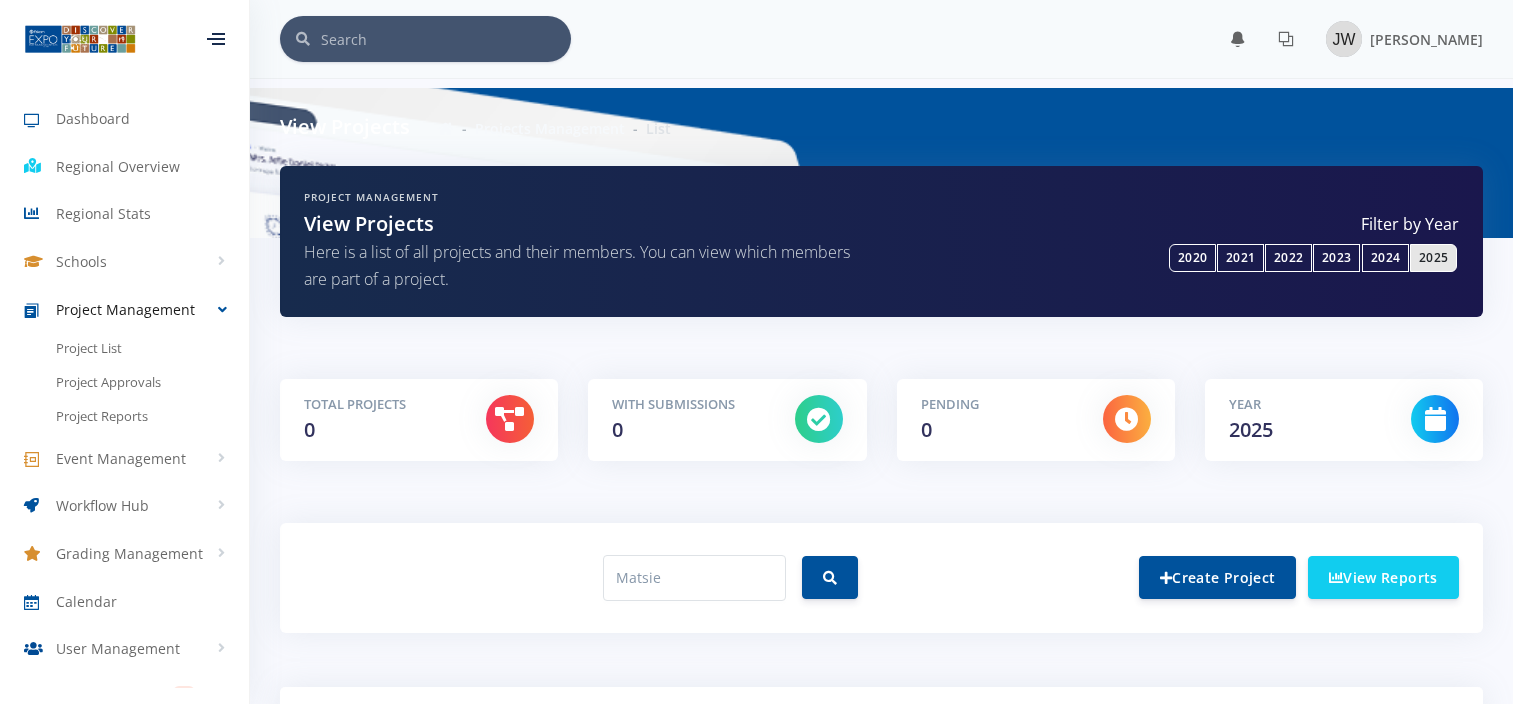 scroll, scrollTop: 0, scrollLeft: 0, axis: both 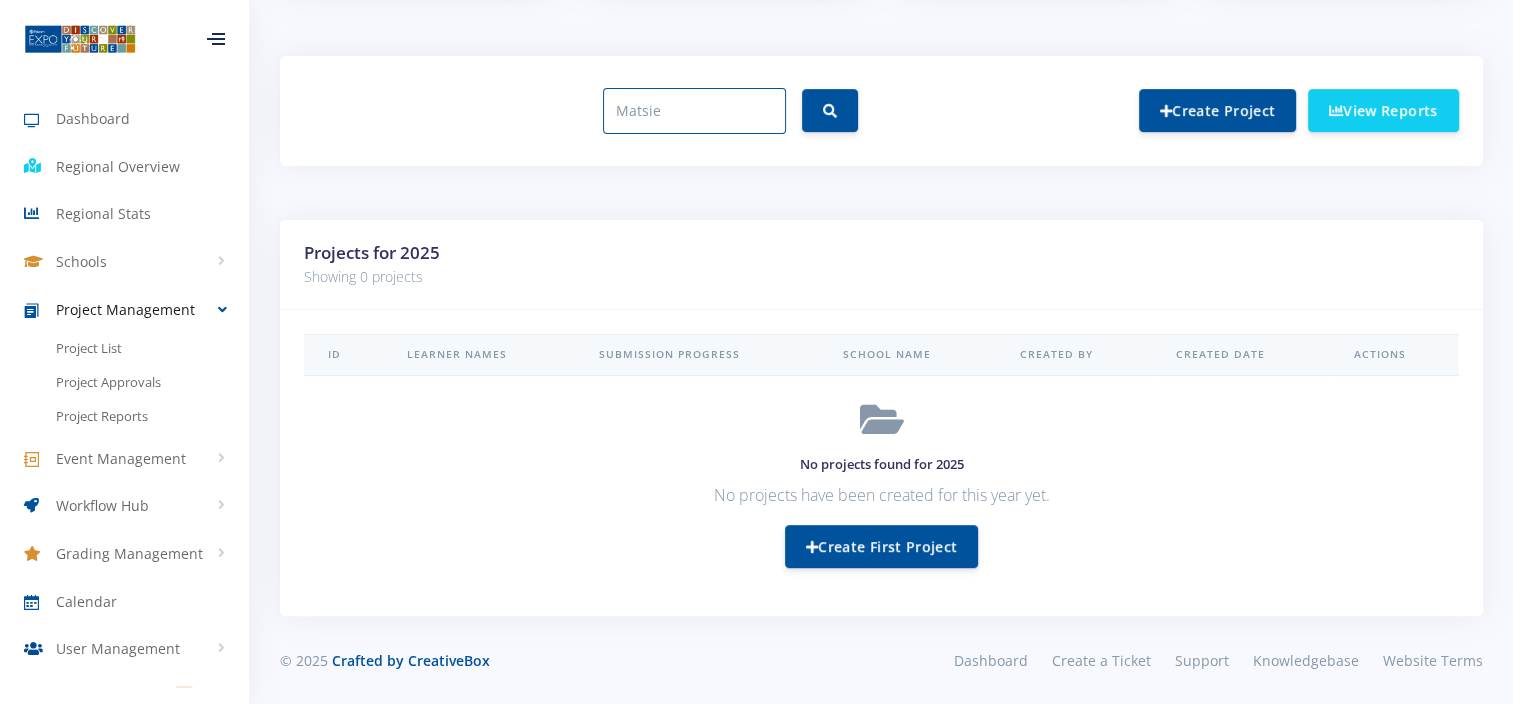 click on "Matsie" at bounding box center [694, 111] 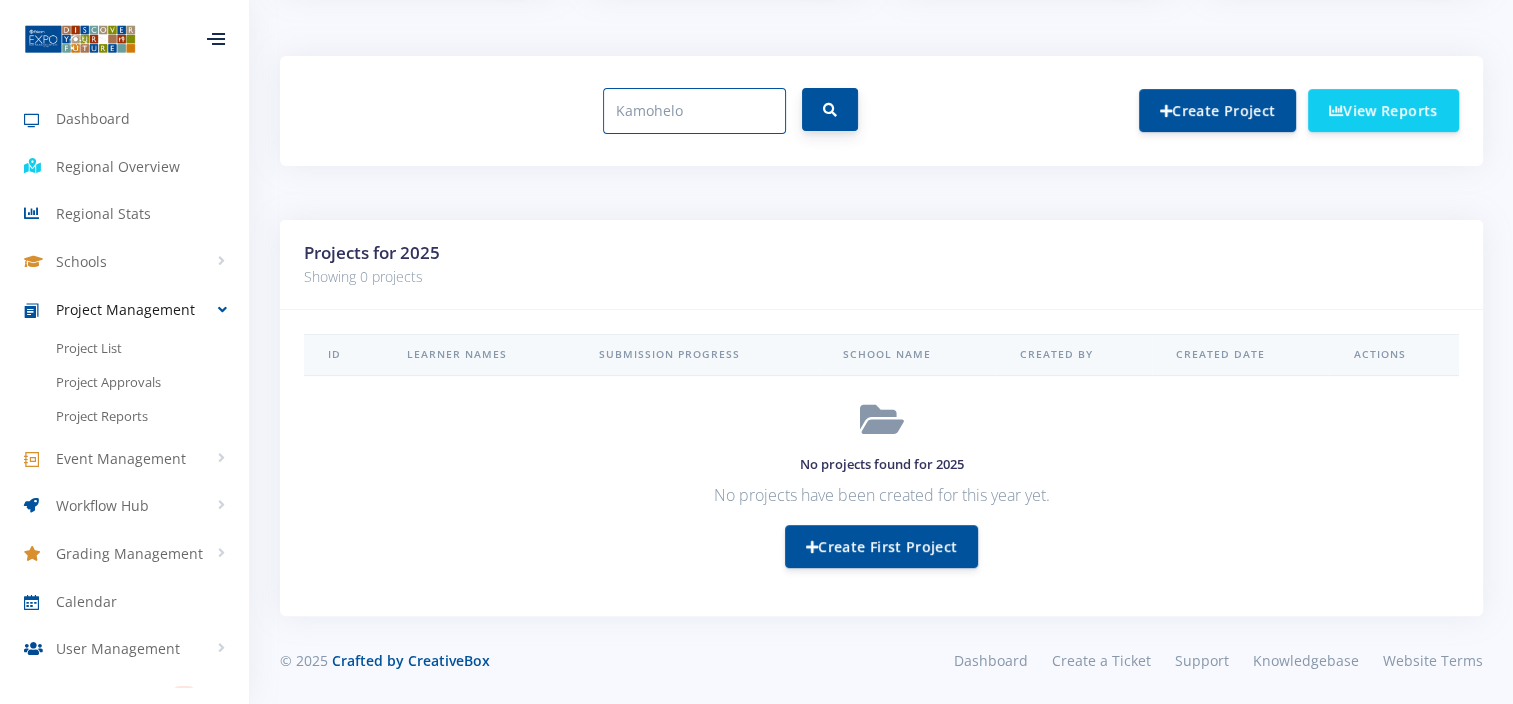 type on "Kamohelo" 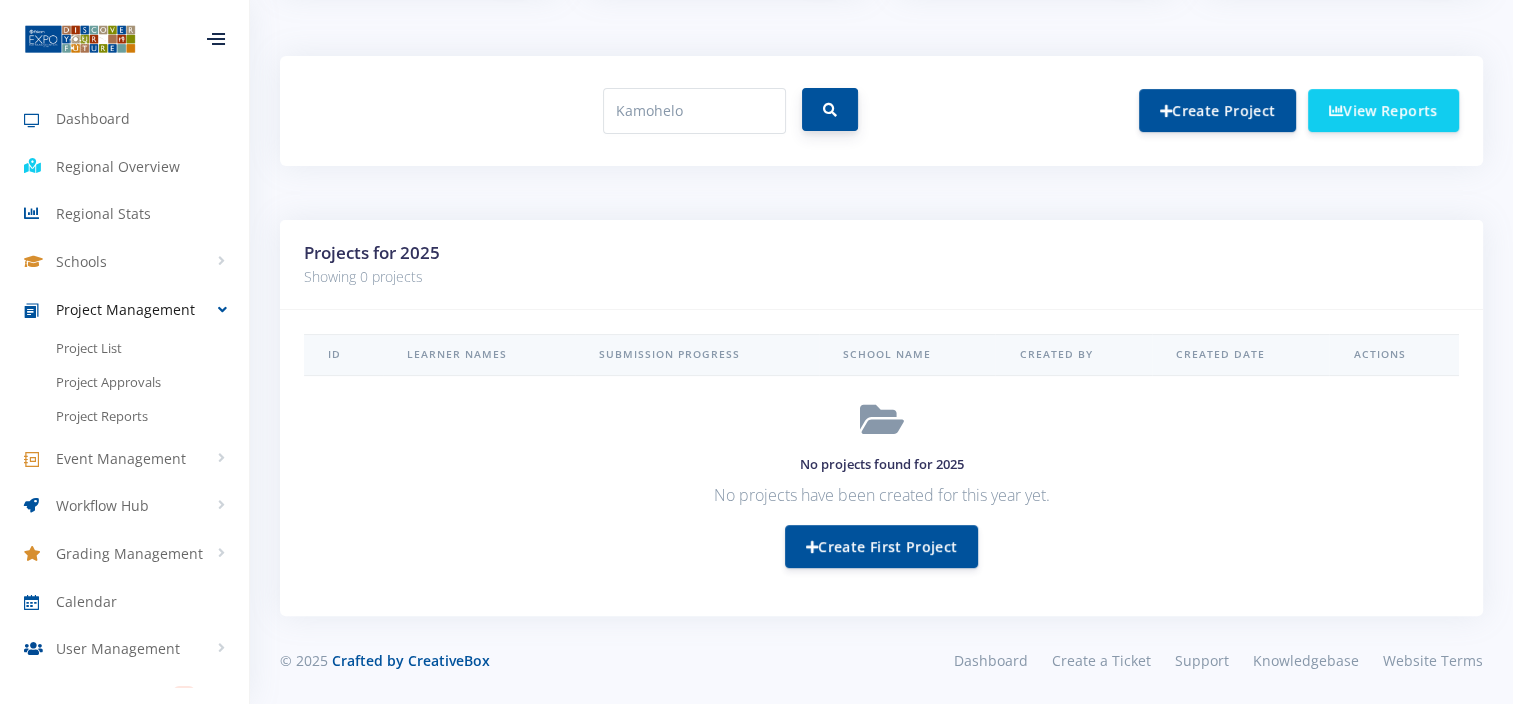 click at bounding box center (830, 109) 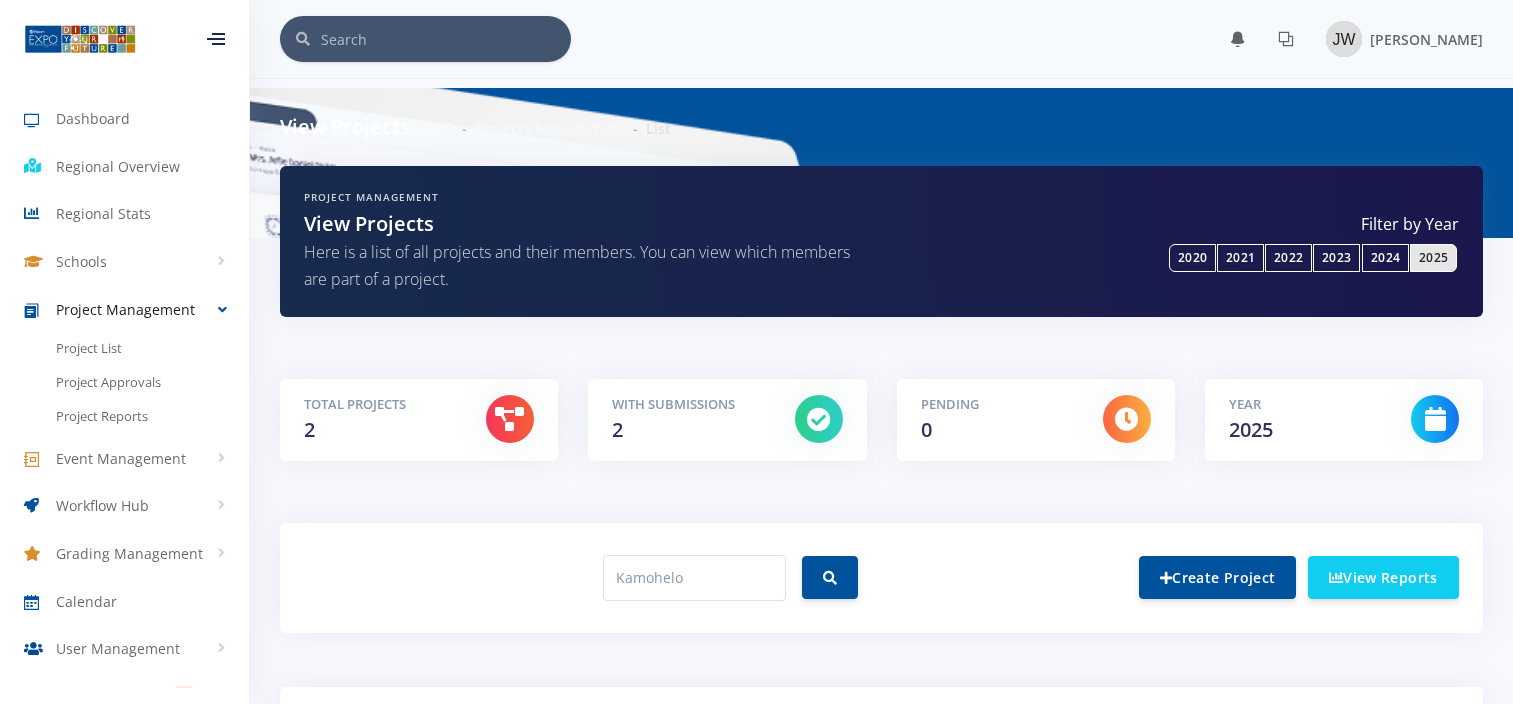 scroll, scrollTop: 0, scrollLeft: 0, axis: both 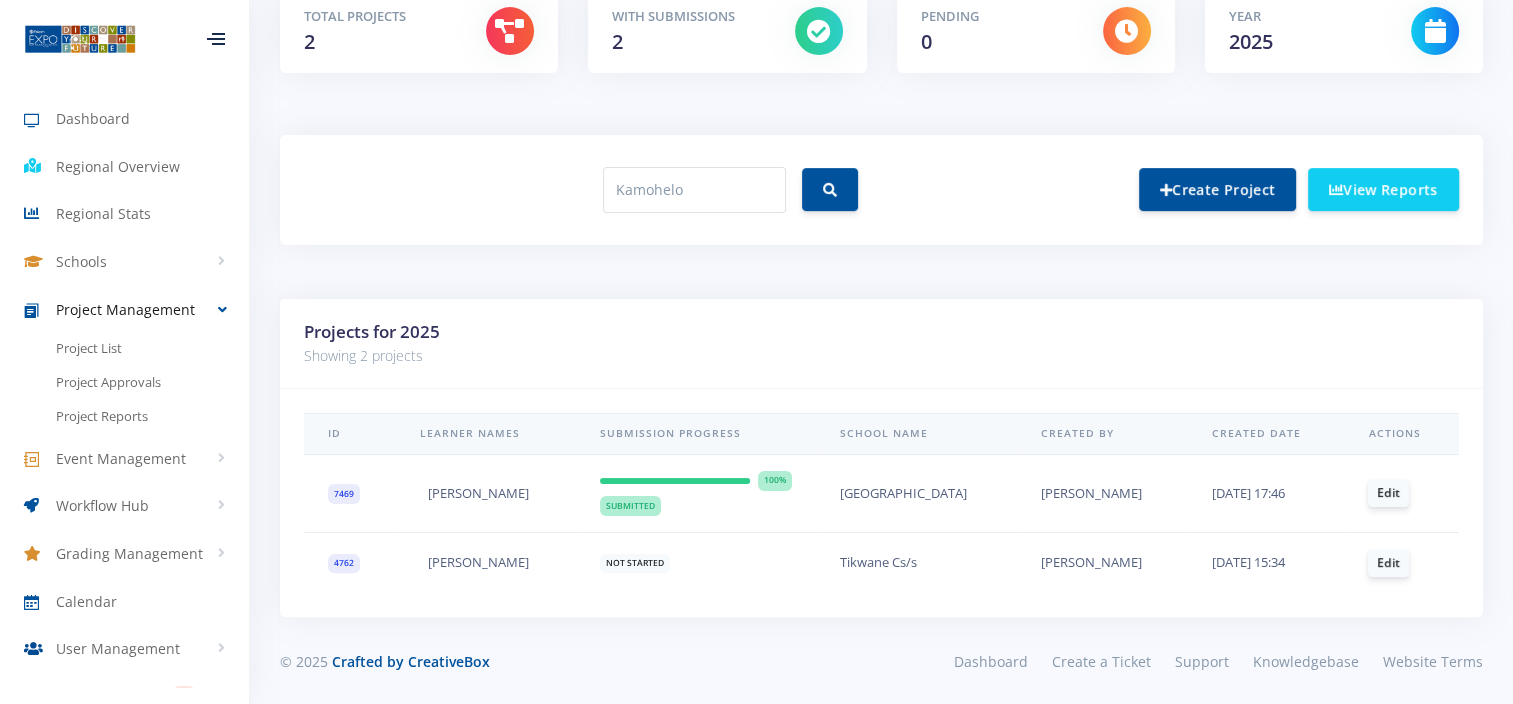 click on "7469" at bounding box center (344, 494) 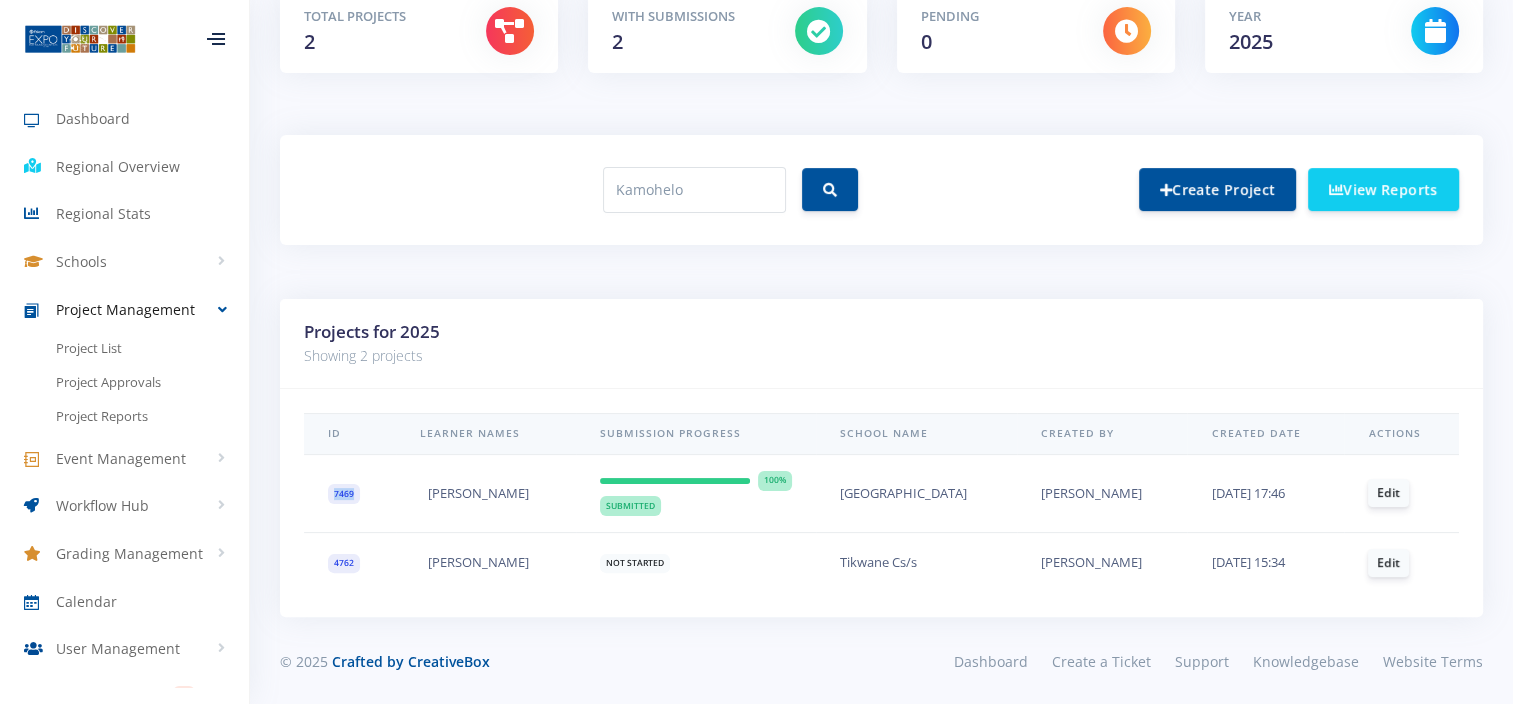click on "7469" at bounding box center [344, 494] 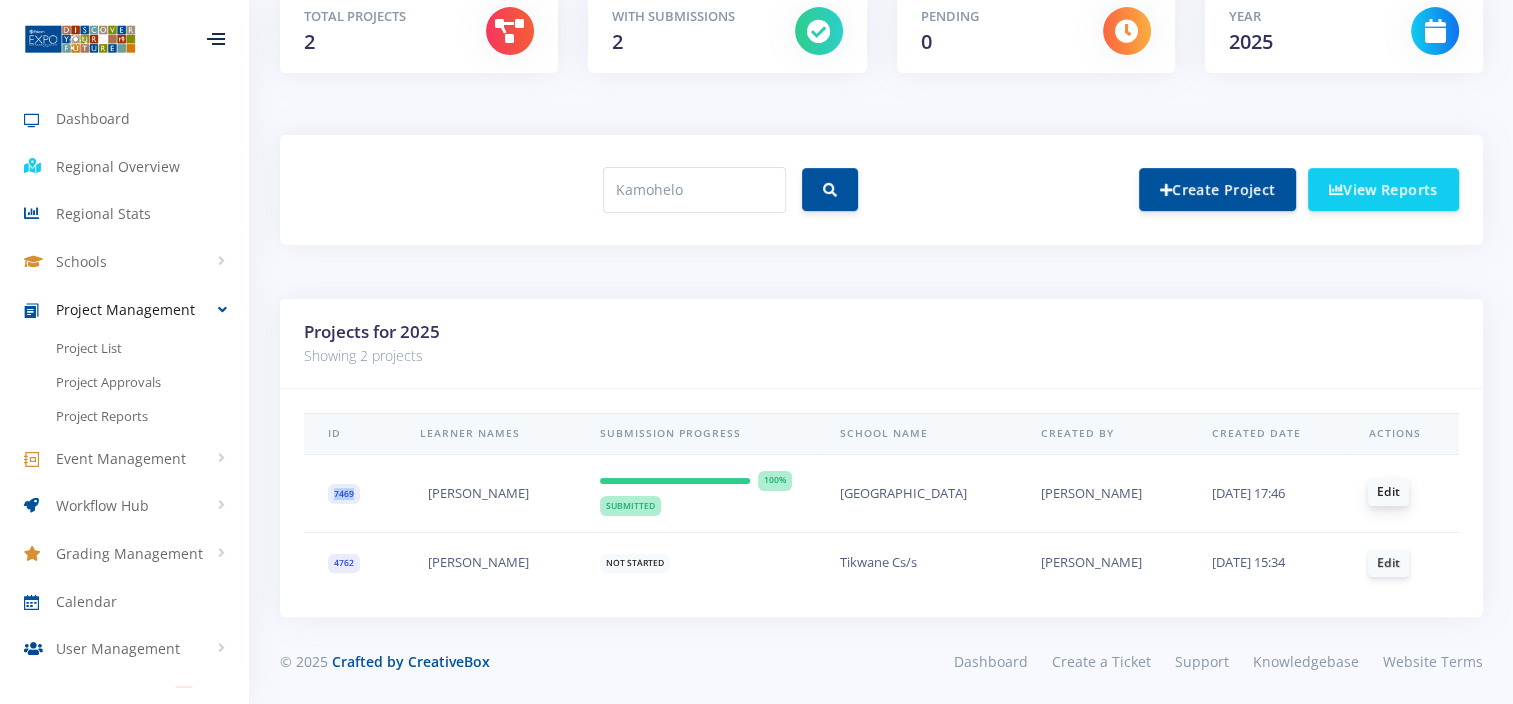 click on "Edit" at bounding box center [1388, 492] 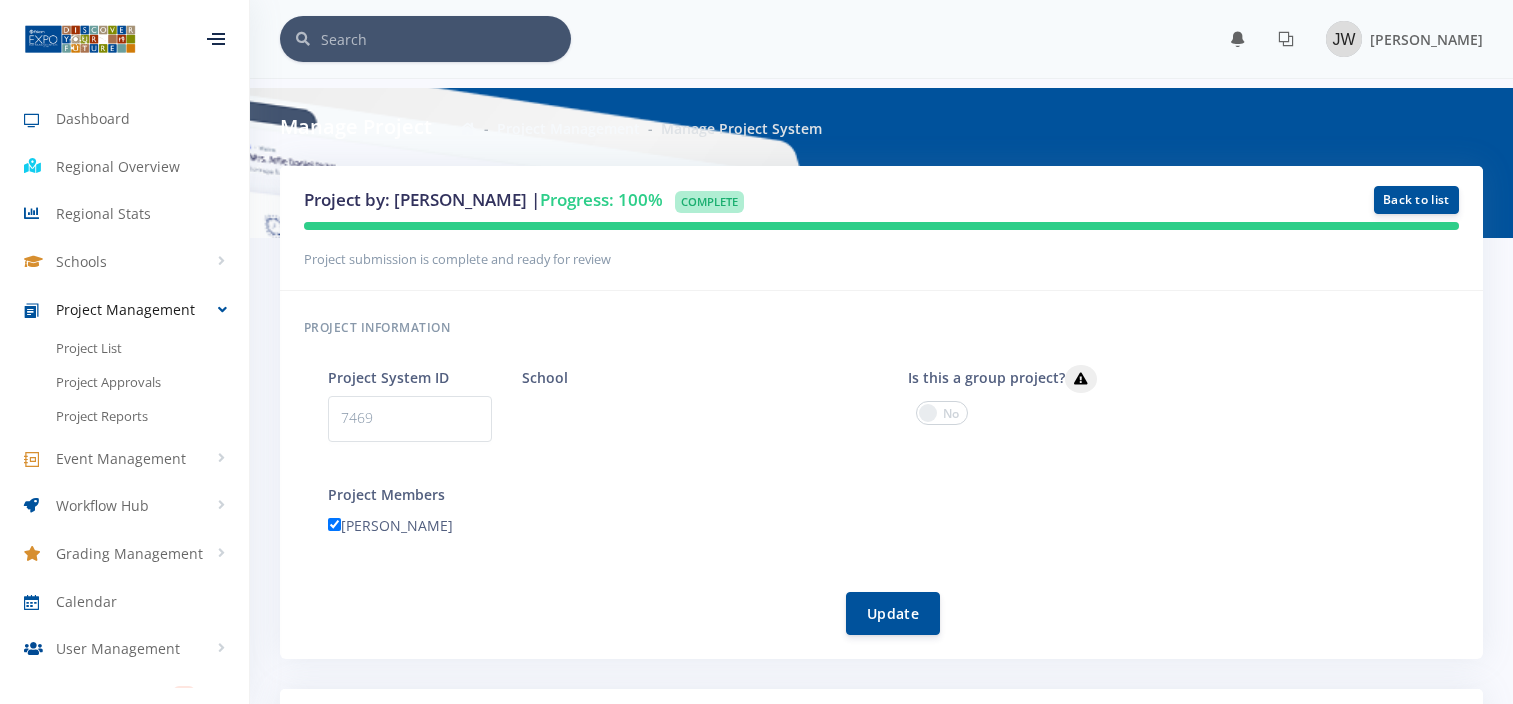 scroll, scrollTop: 0, scrollLeft: 0, axis: both 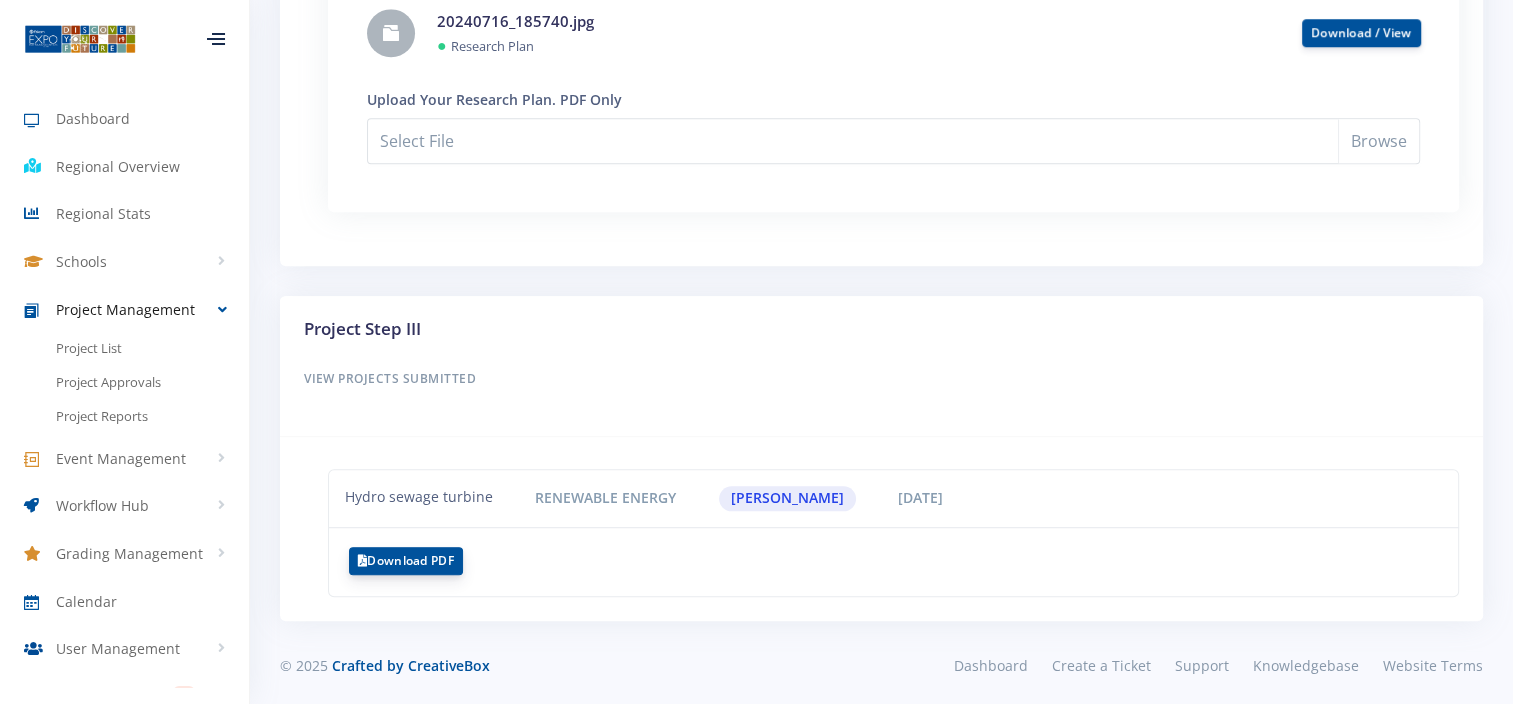 click on "Download PDF" at bounding box center (406, 561) 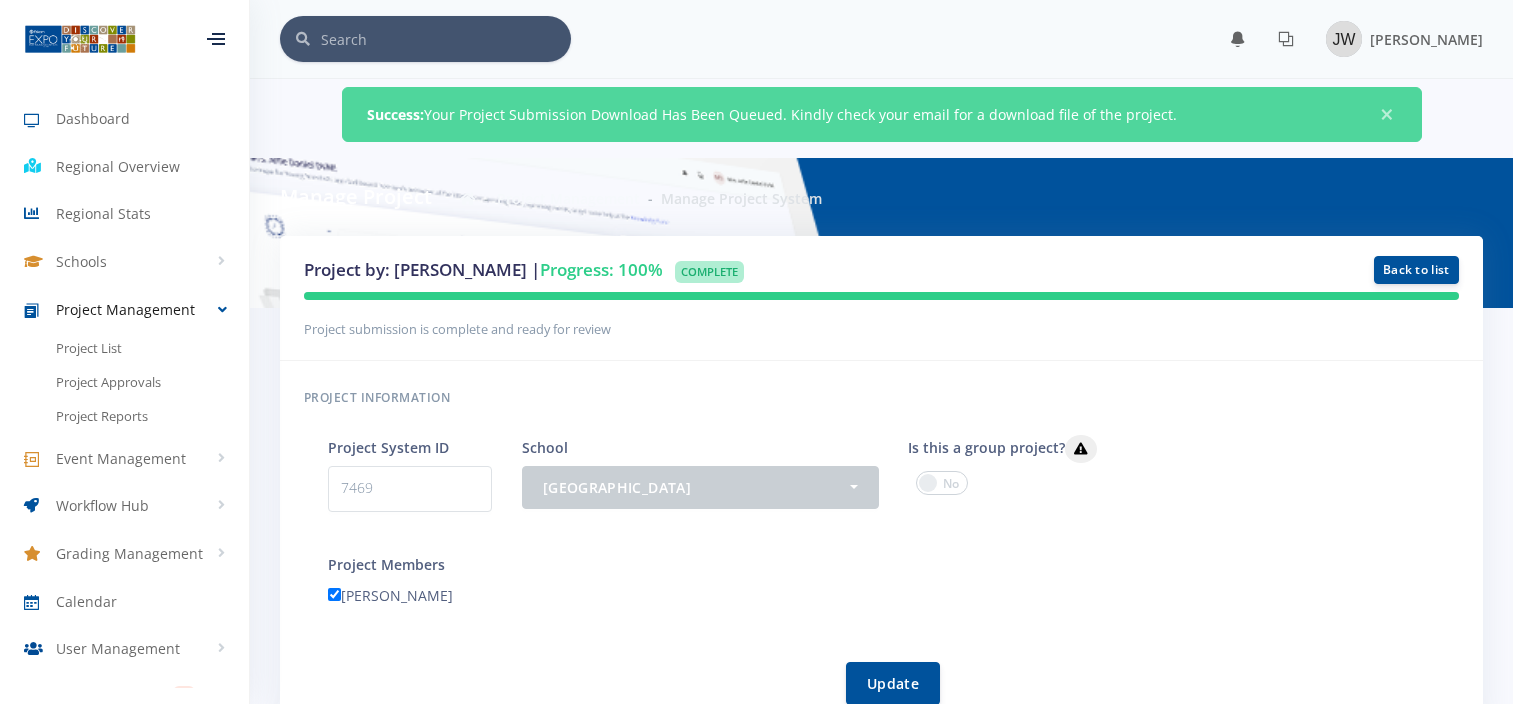 scroll, scrollTop: 0, scrollLeft: 0, axis: both 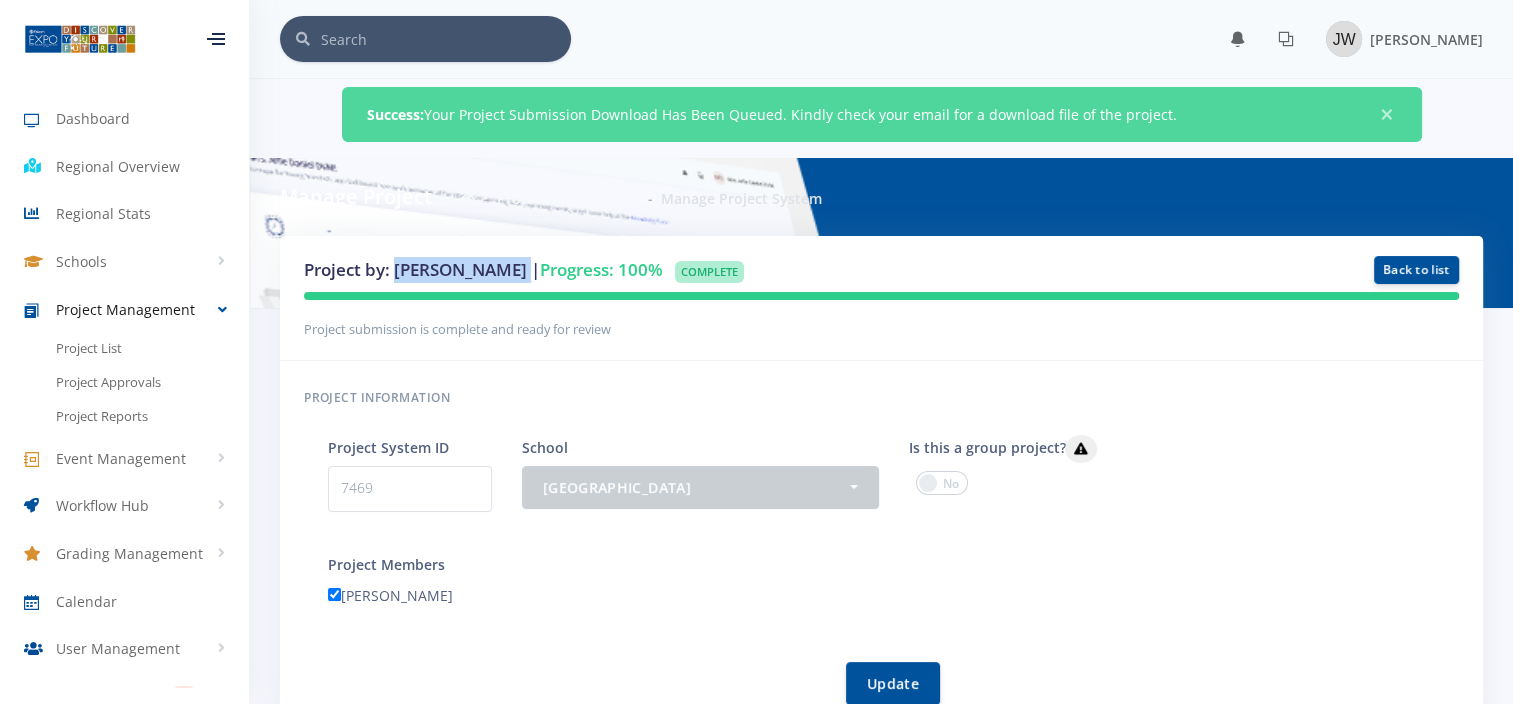 drag, startPoint x: 536, startPoint y: 271, endPoint x: 398, endPoint y: 272, distance: 138.00362 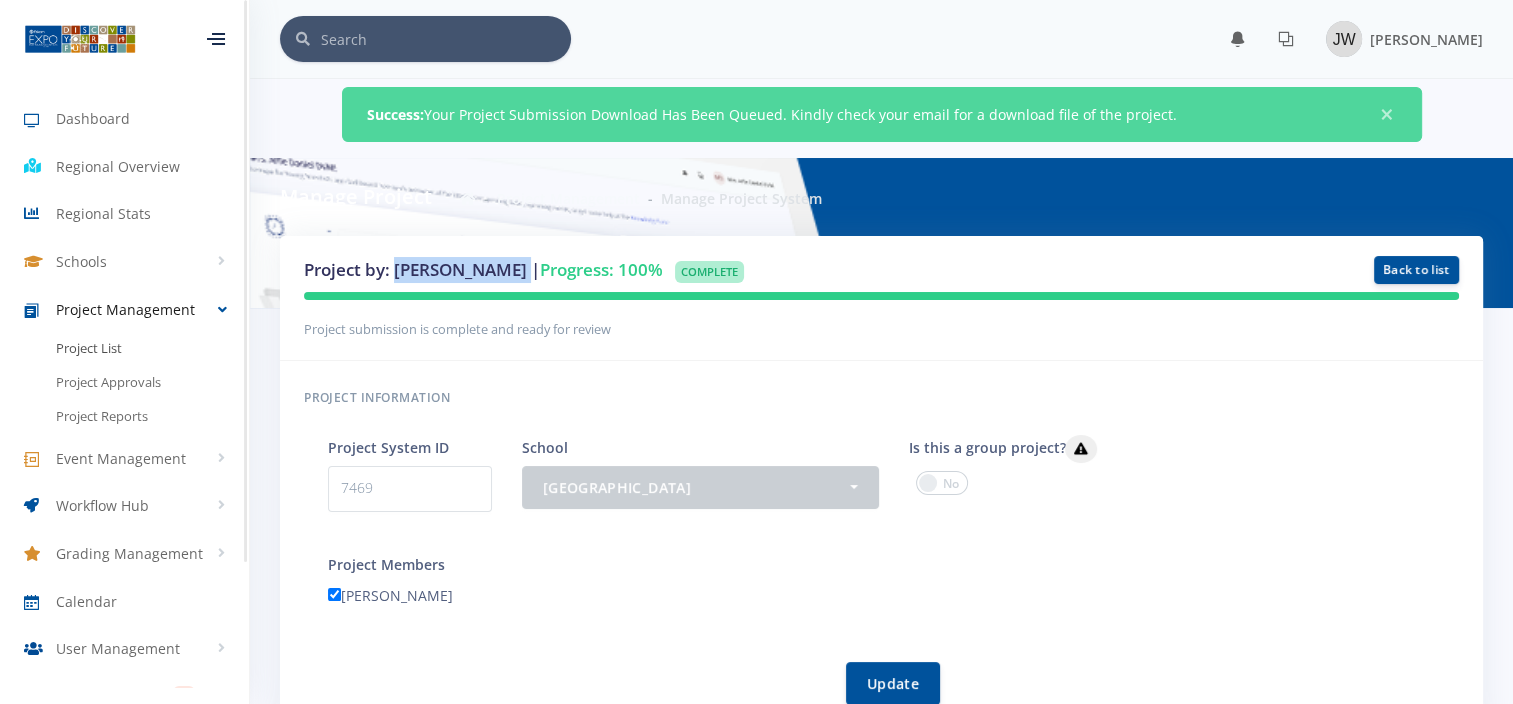 click on "Project List" at bounding box center [89, 349] 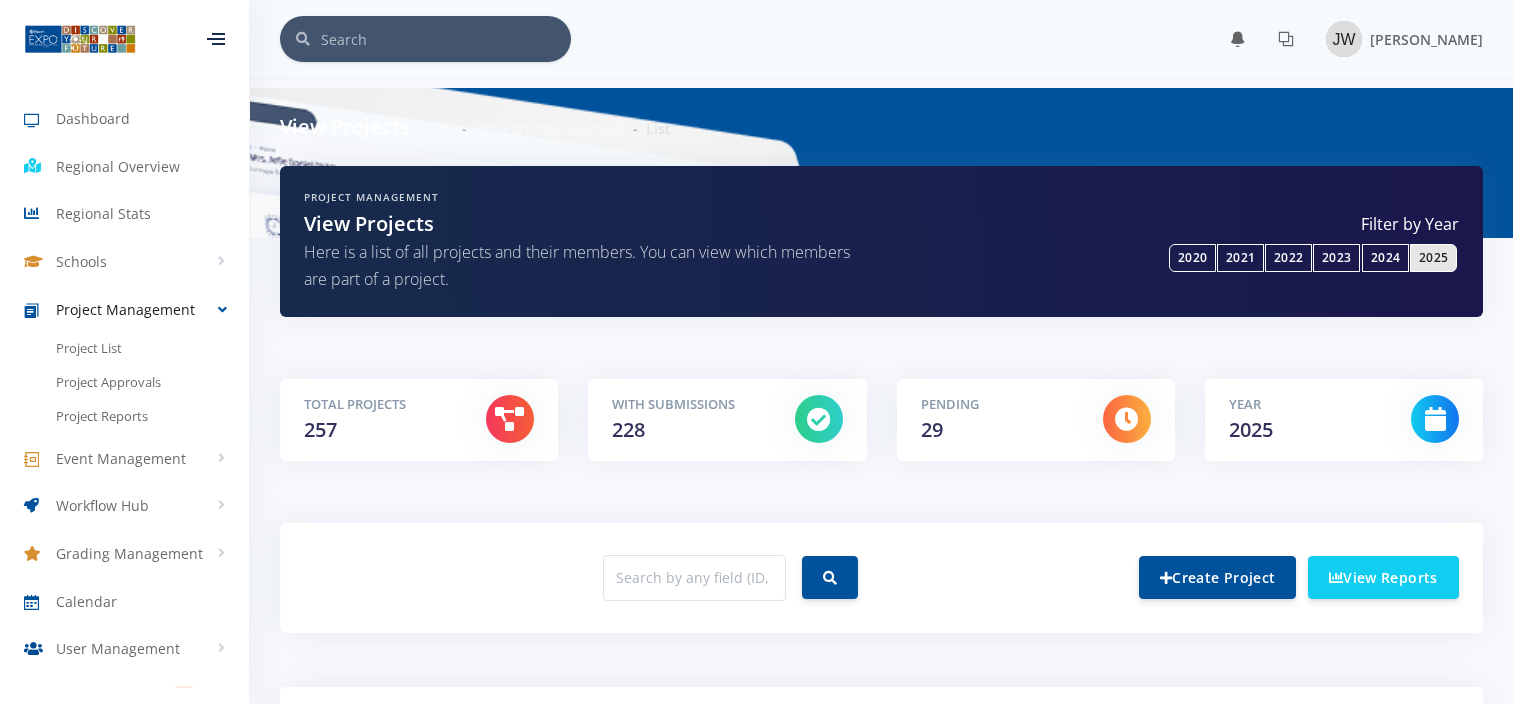scroll, scrollTop: 0, scrollLeft: 0, axis: both 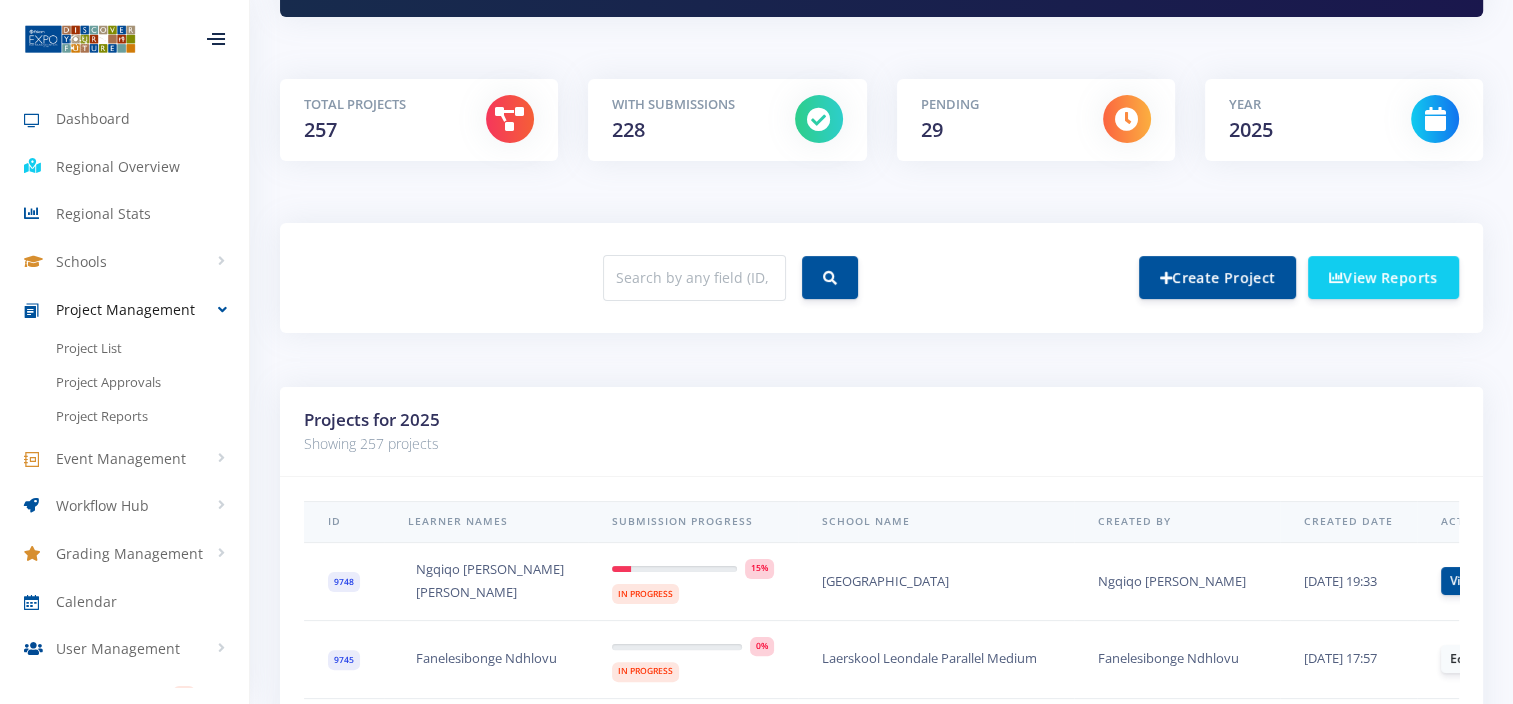 click at bounding box center (730, 278) 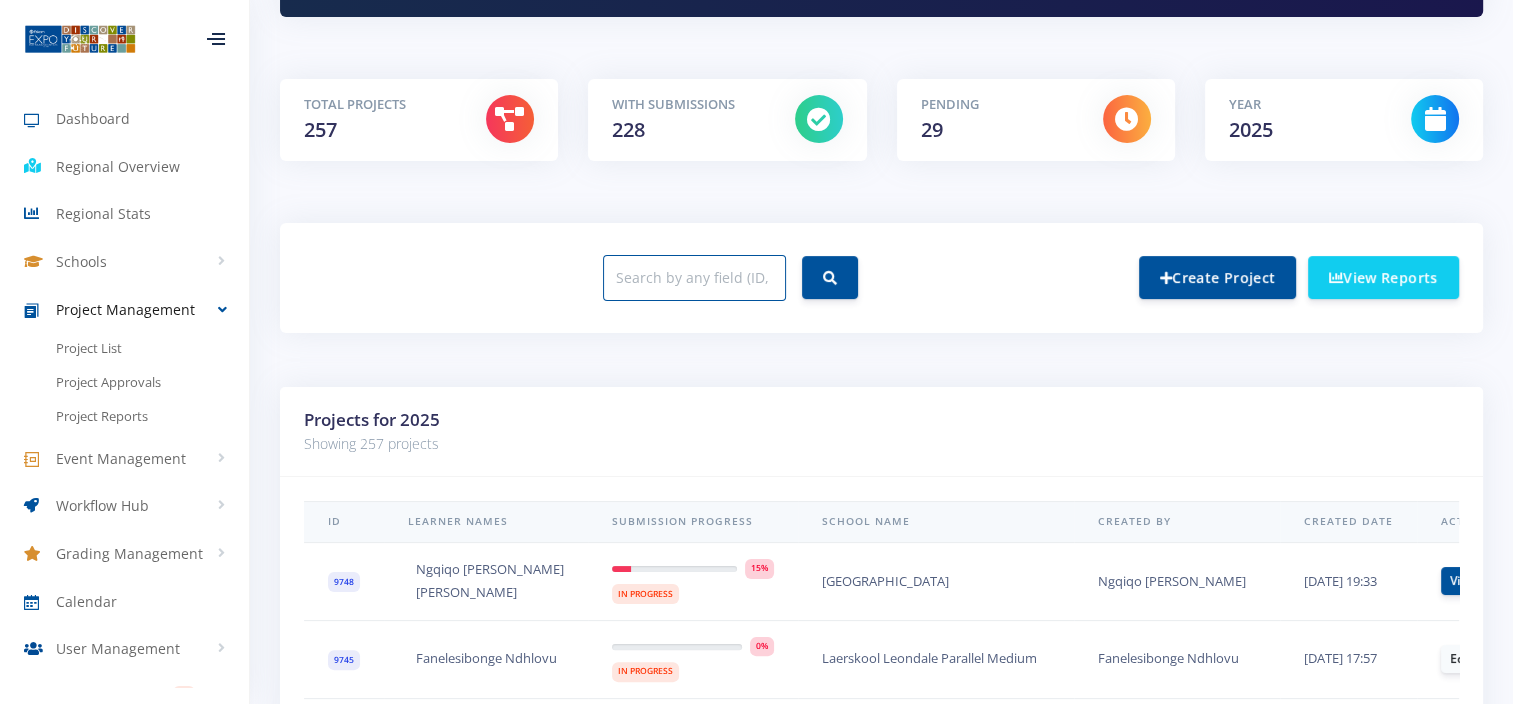 click at bounding box center (694, 278) 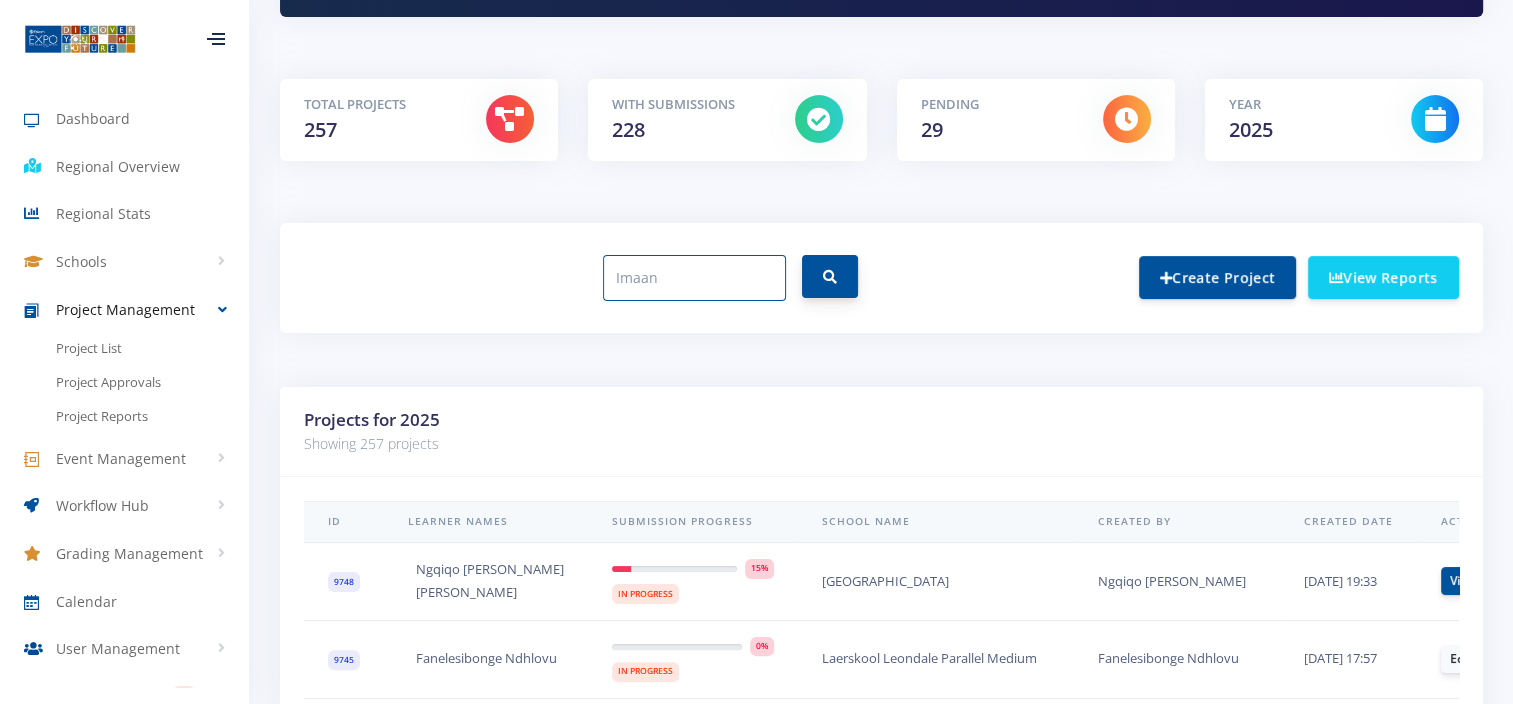 type on "Imaan" 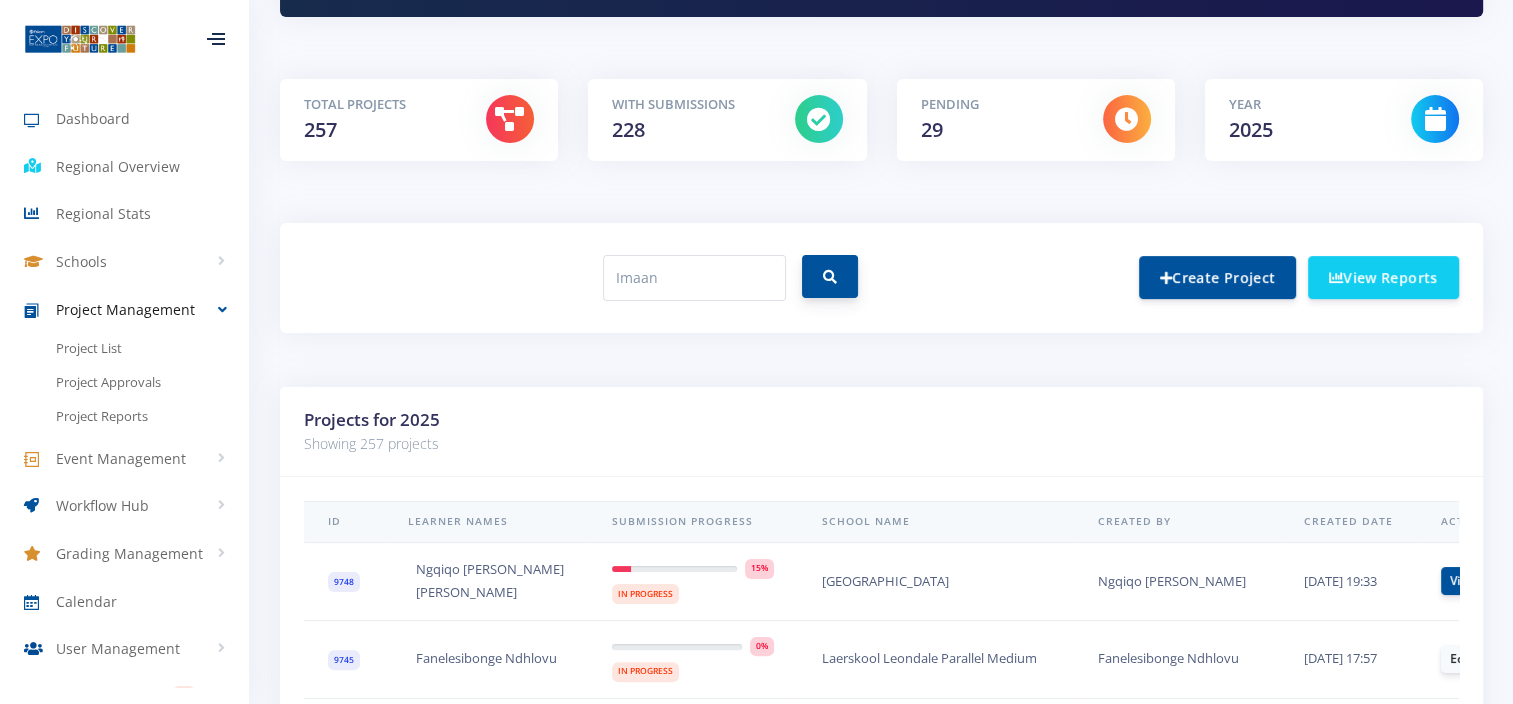 click at bounding box center [830, 276] 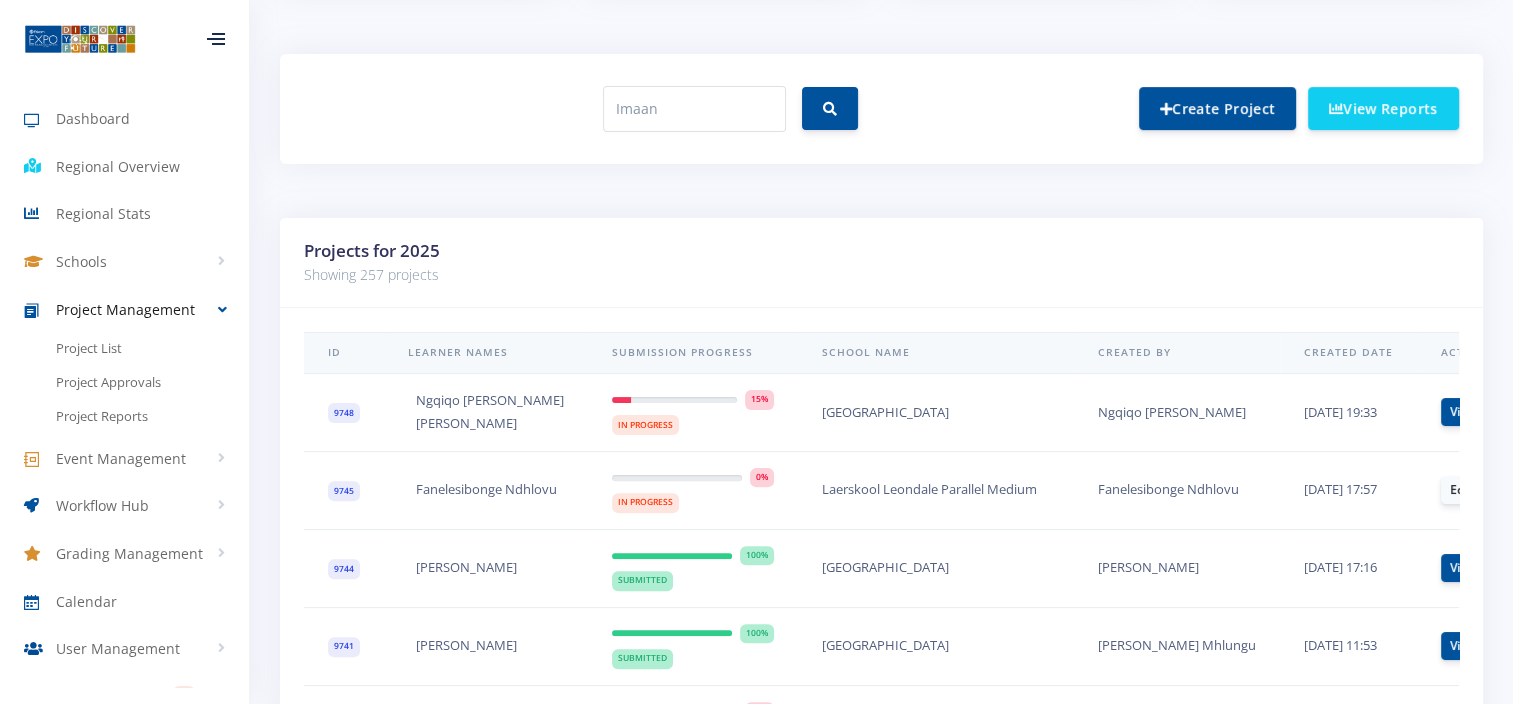 scroll, scrollTop: 500, scrollLeft: 0, axis: vertical 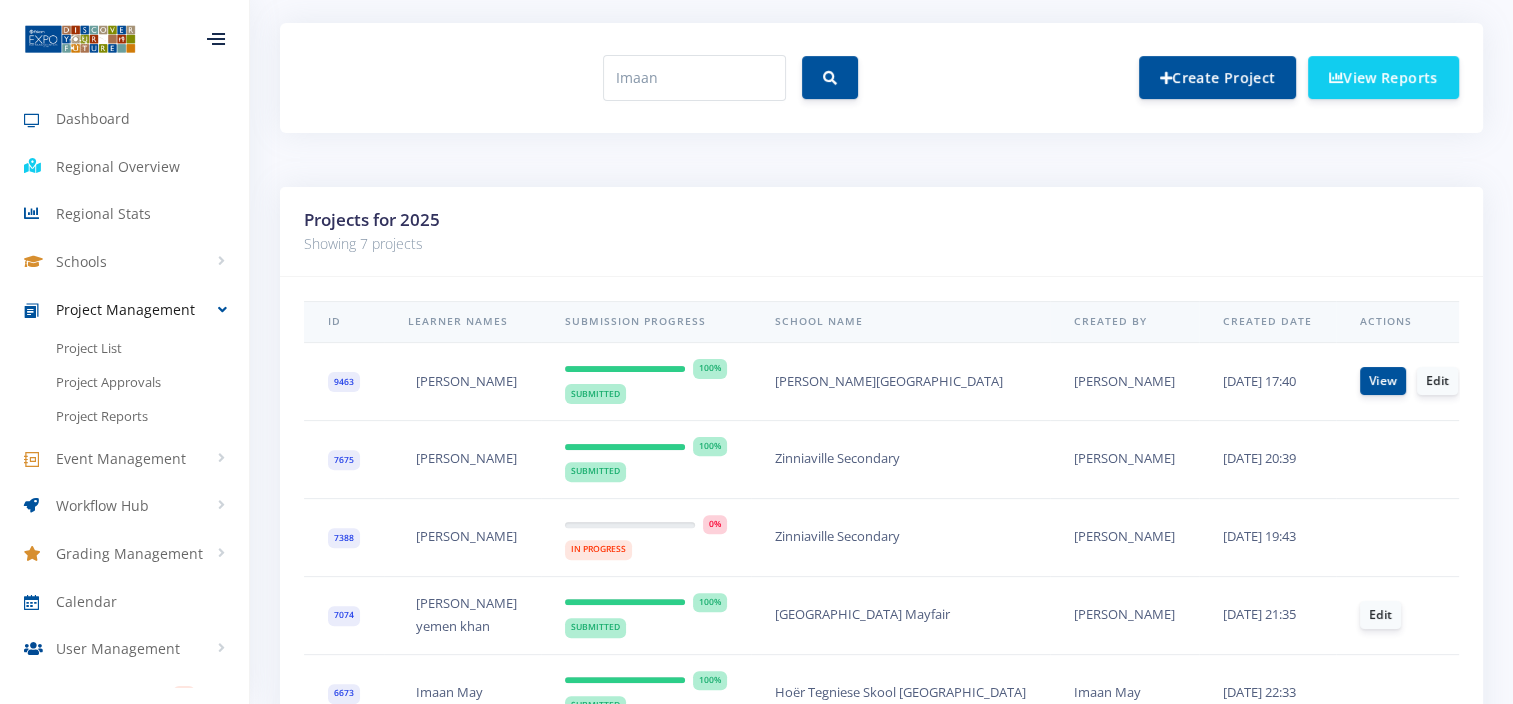 click on "9463" at bounding box center (344, 382) 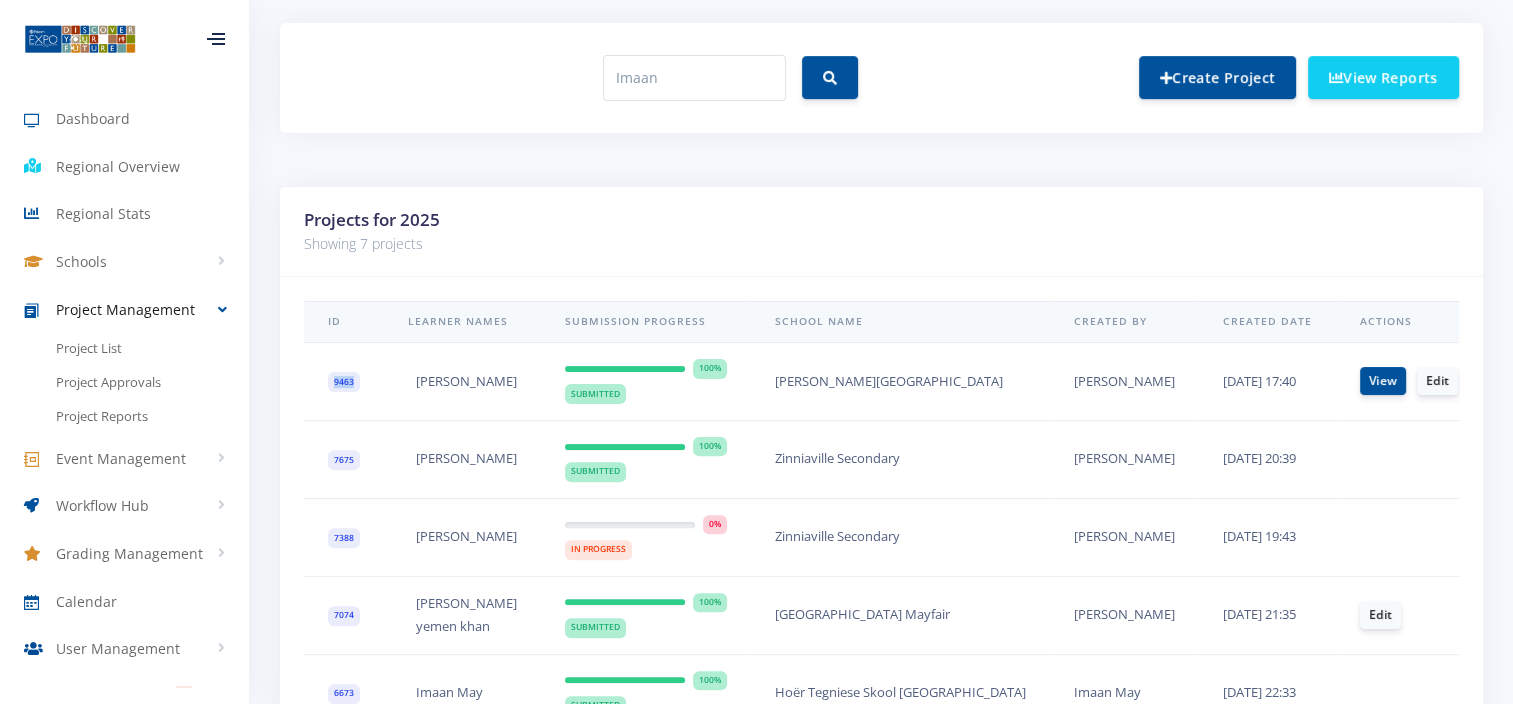 click on "9463" at bounding box center [344, 382] 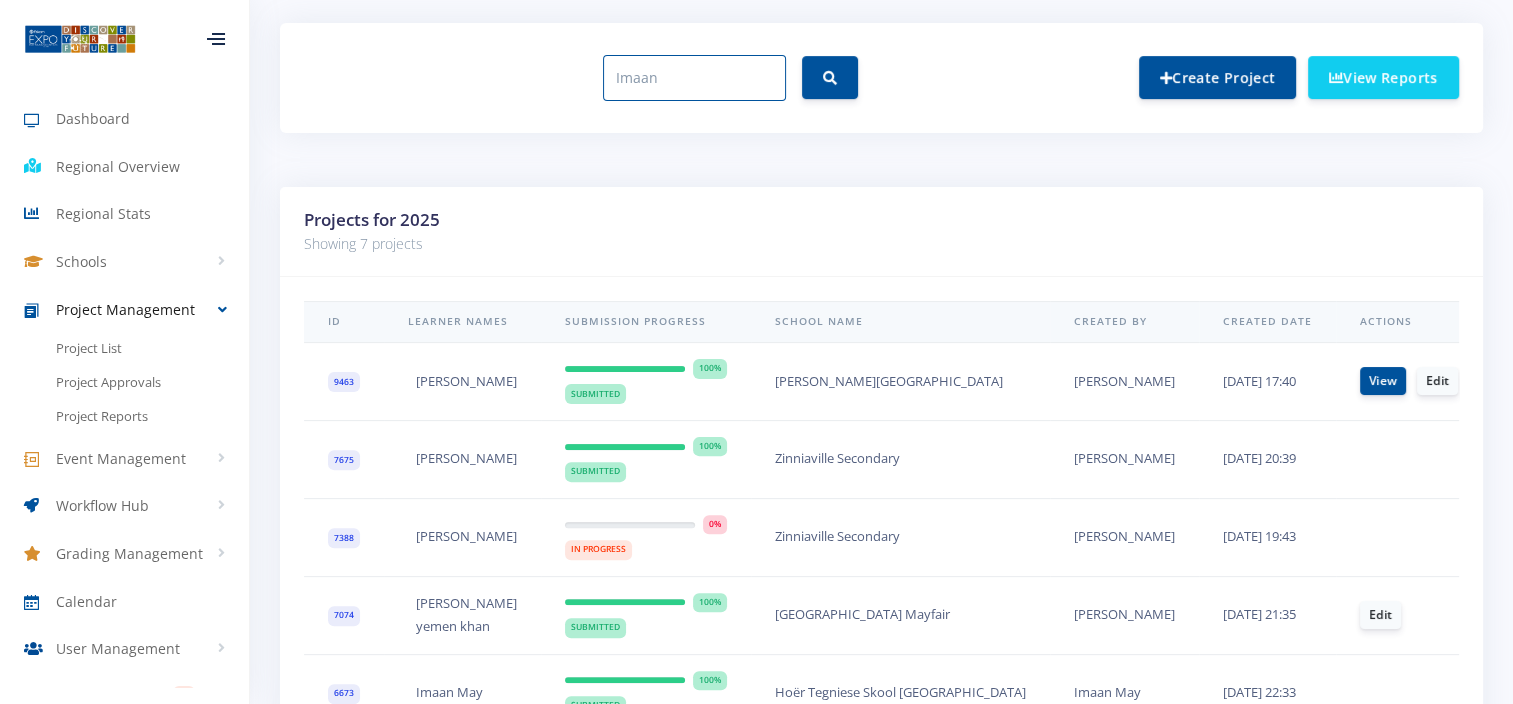 click on "Imaan" at bounding box center (694, 78) 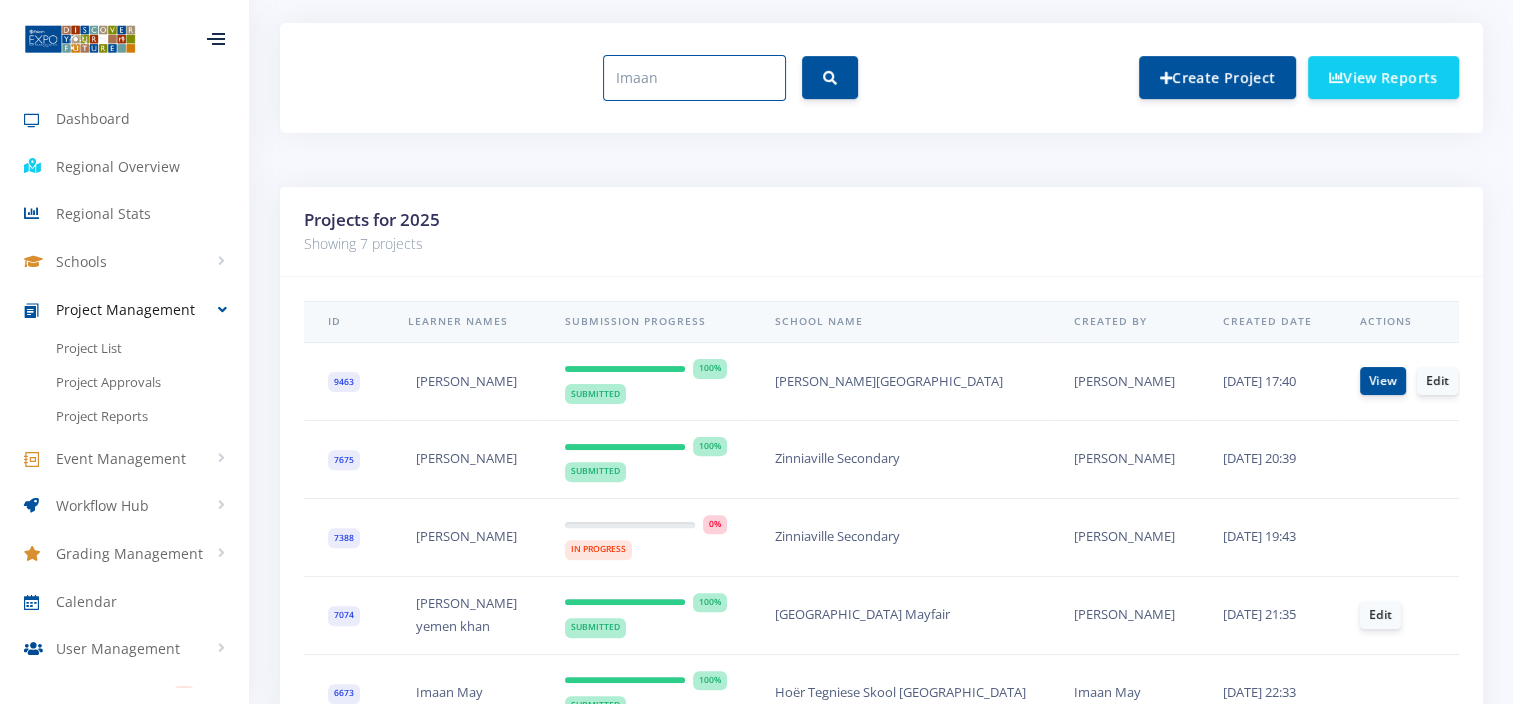 paste on "Mwaku" 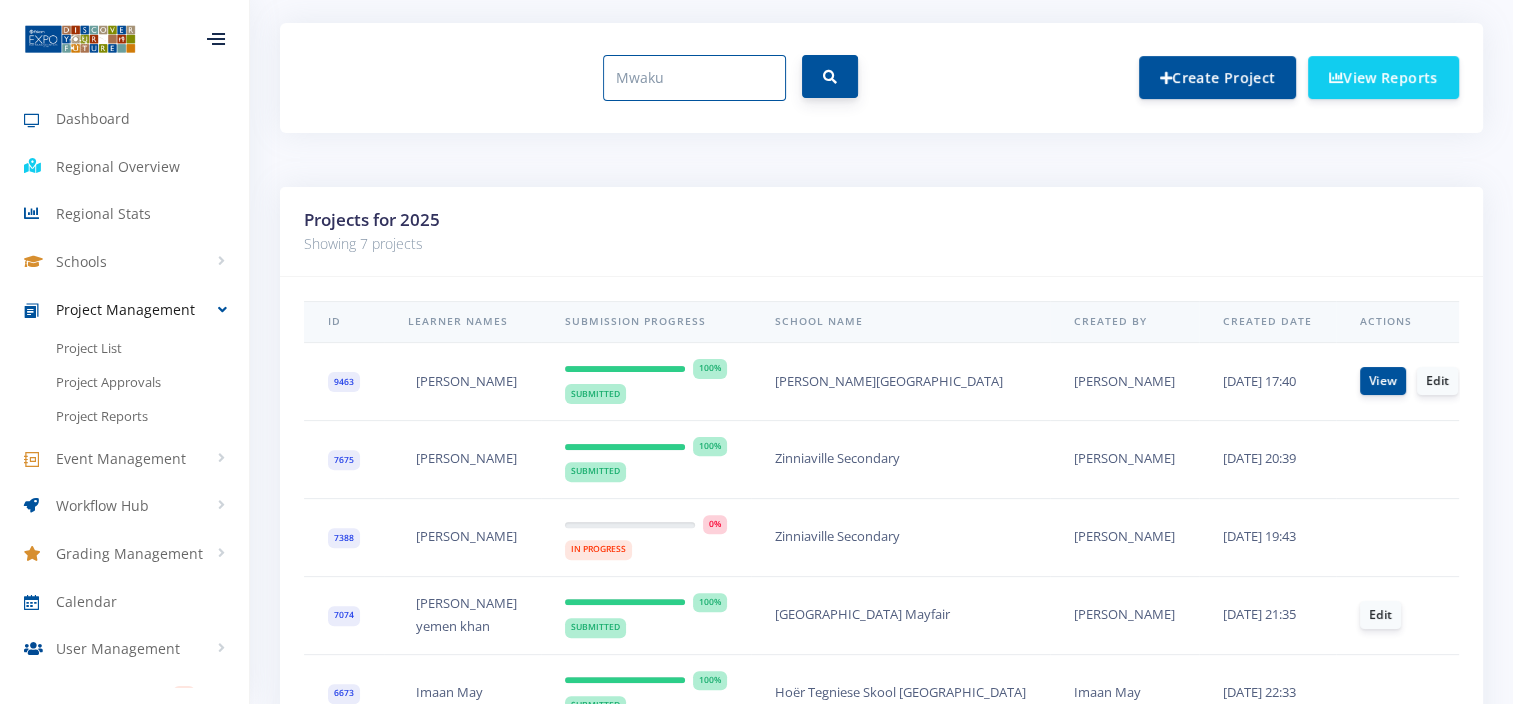 type on "Mwaku" 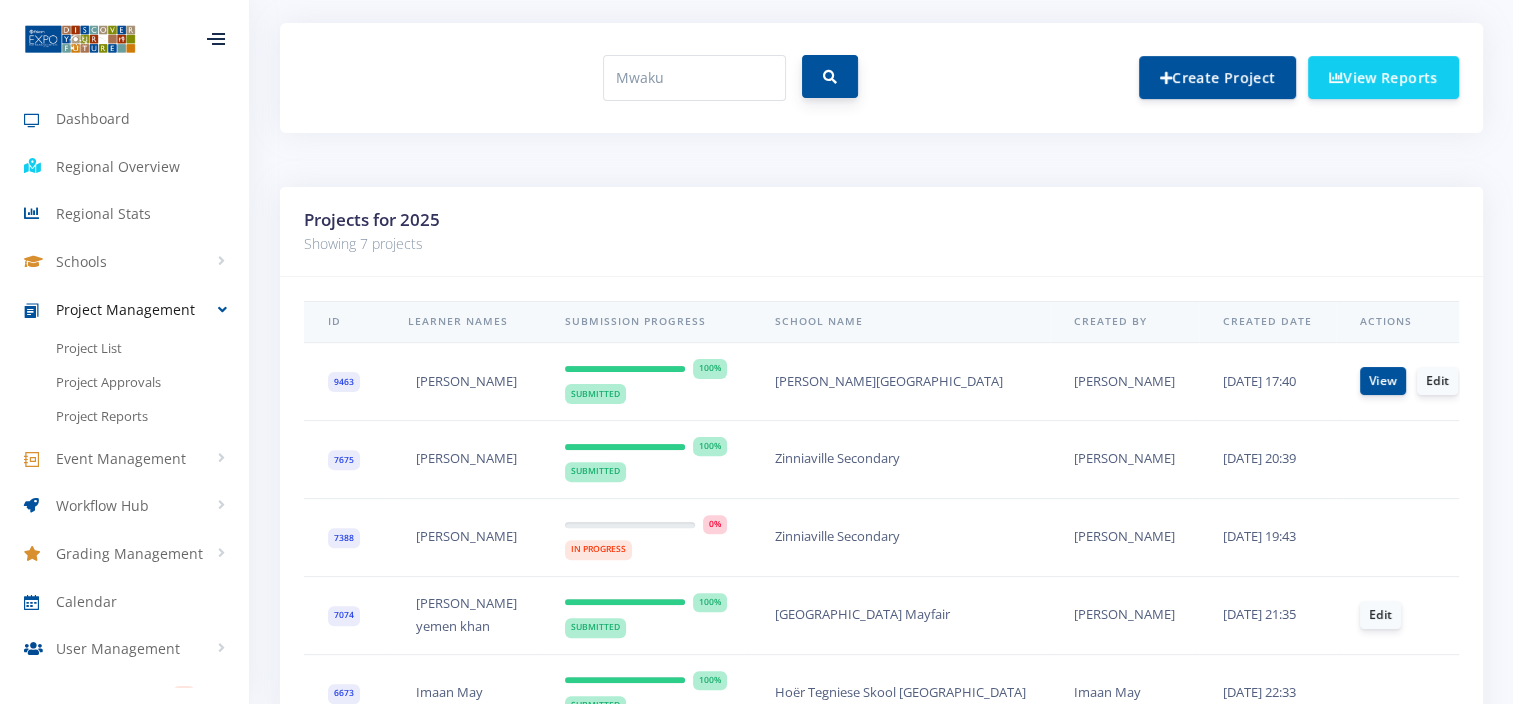 click at bounding box center [830, 76] 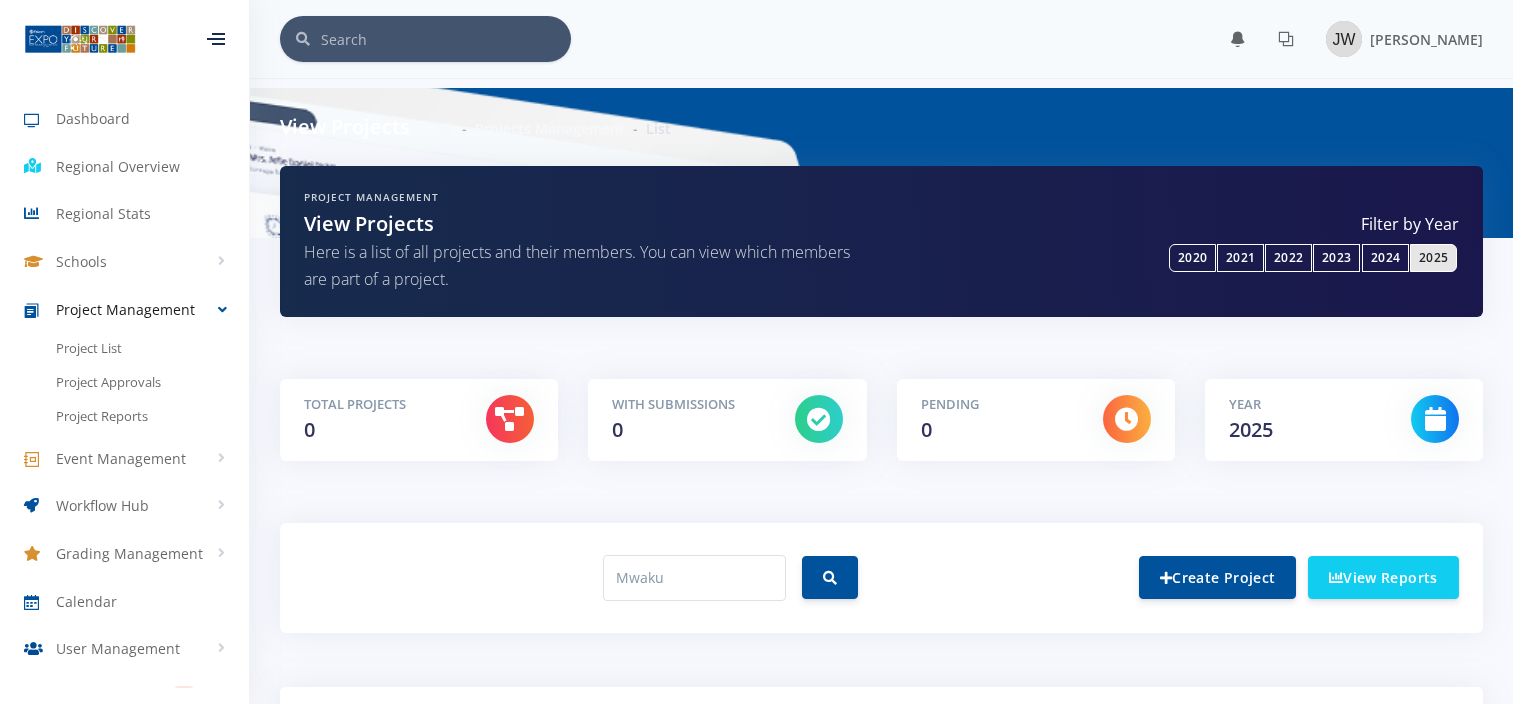 scroll, scrollTop: 0, scrollLeft: 0, axis: both 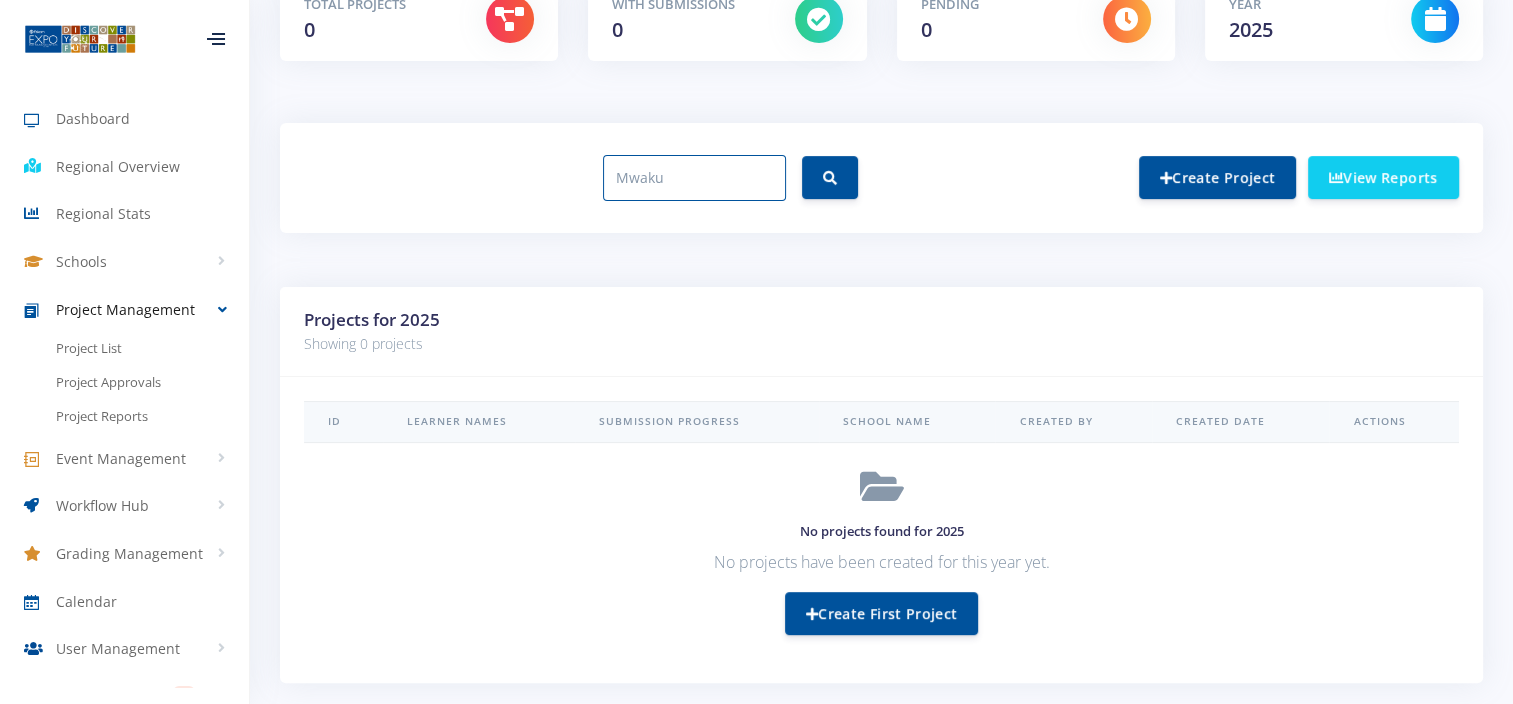click on "Mwaku" at bounding box center (694, 178) 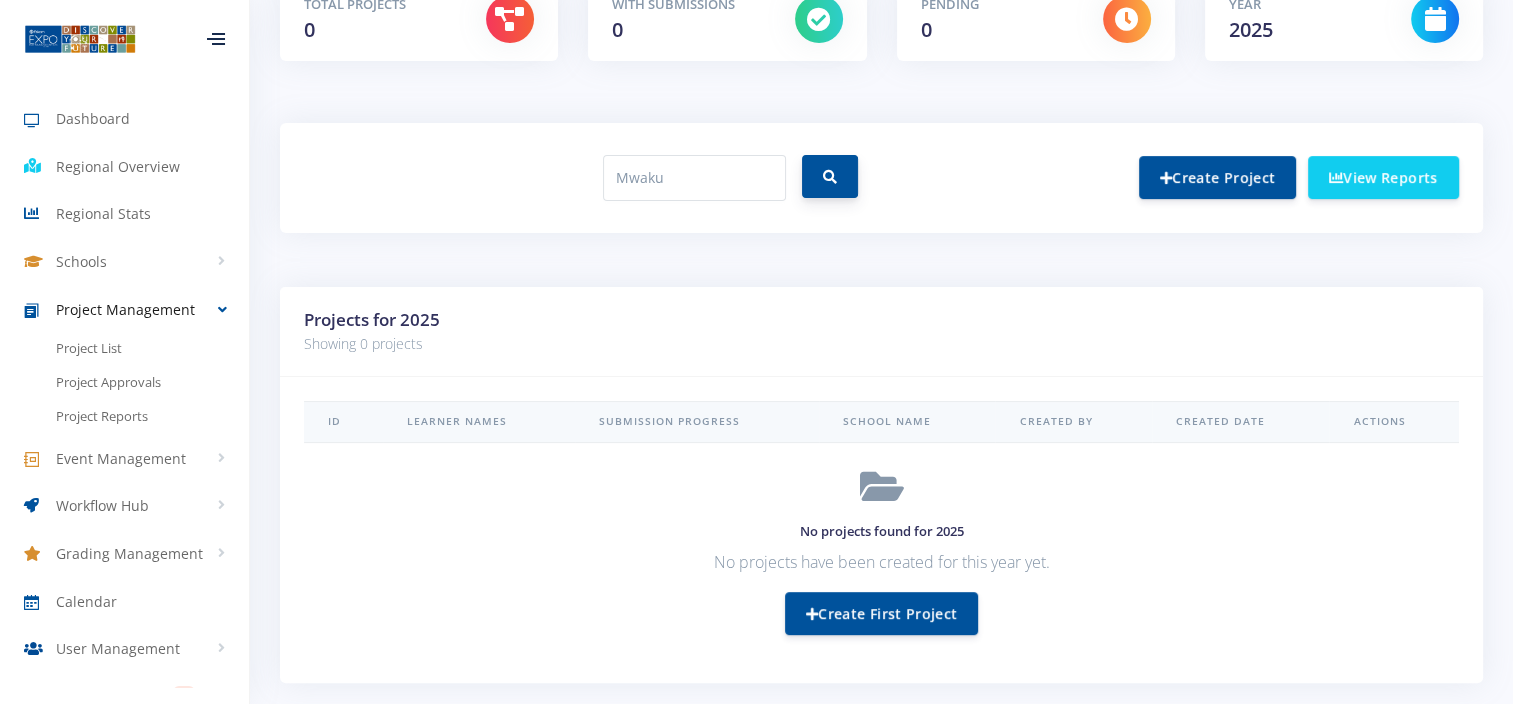 click at bounding box center [830, 177] 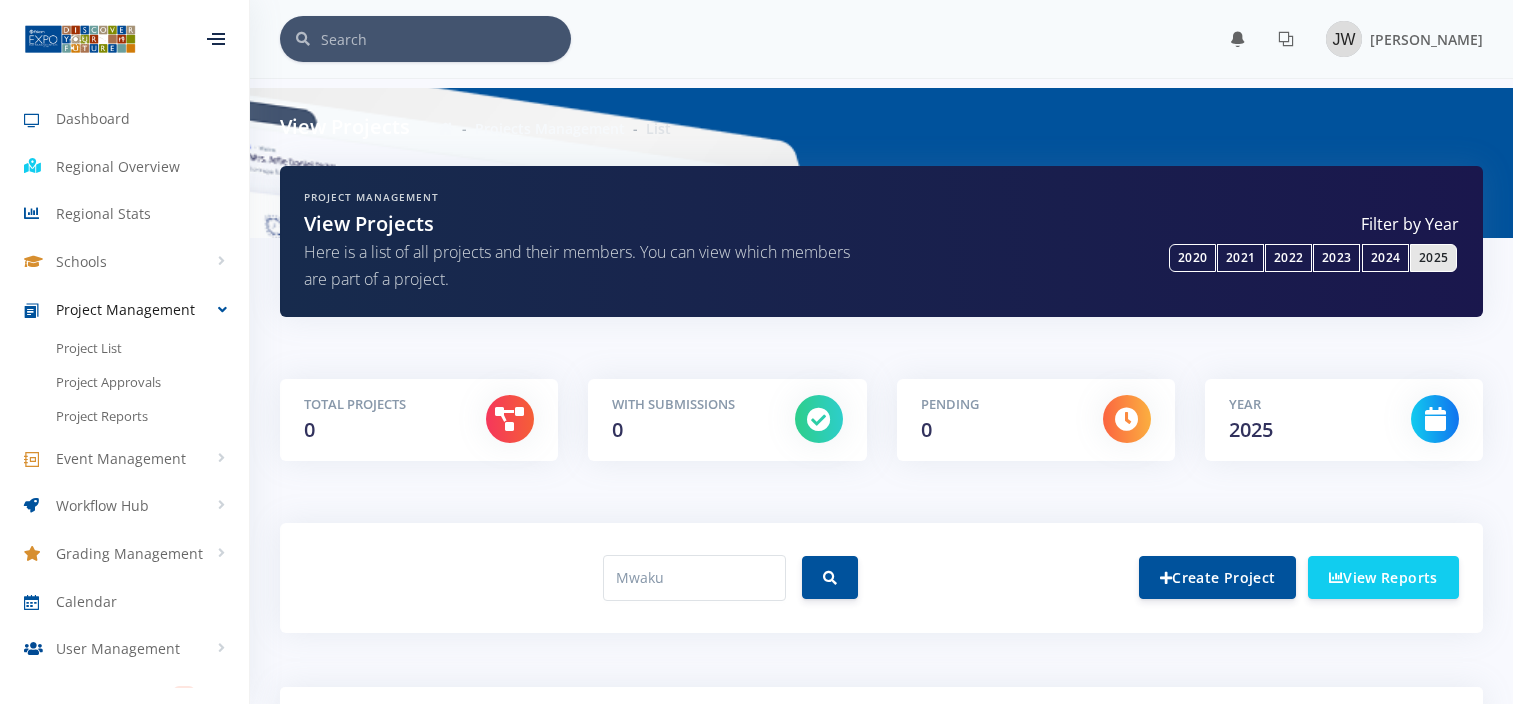 scroll, scrollTop: 0, scrollLeft: 0, axis: both 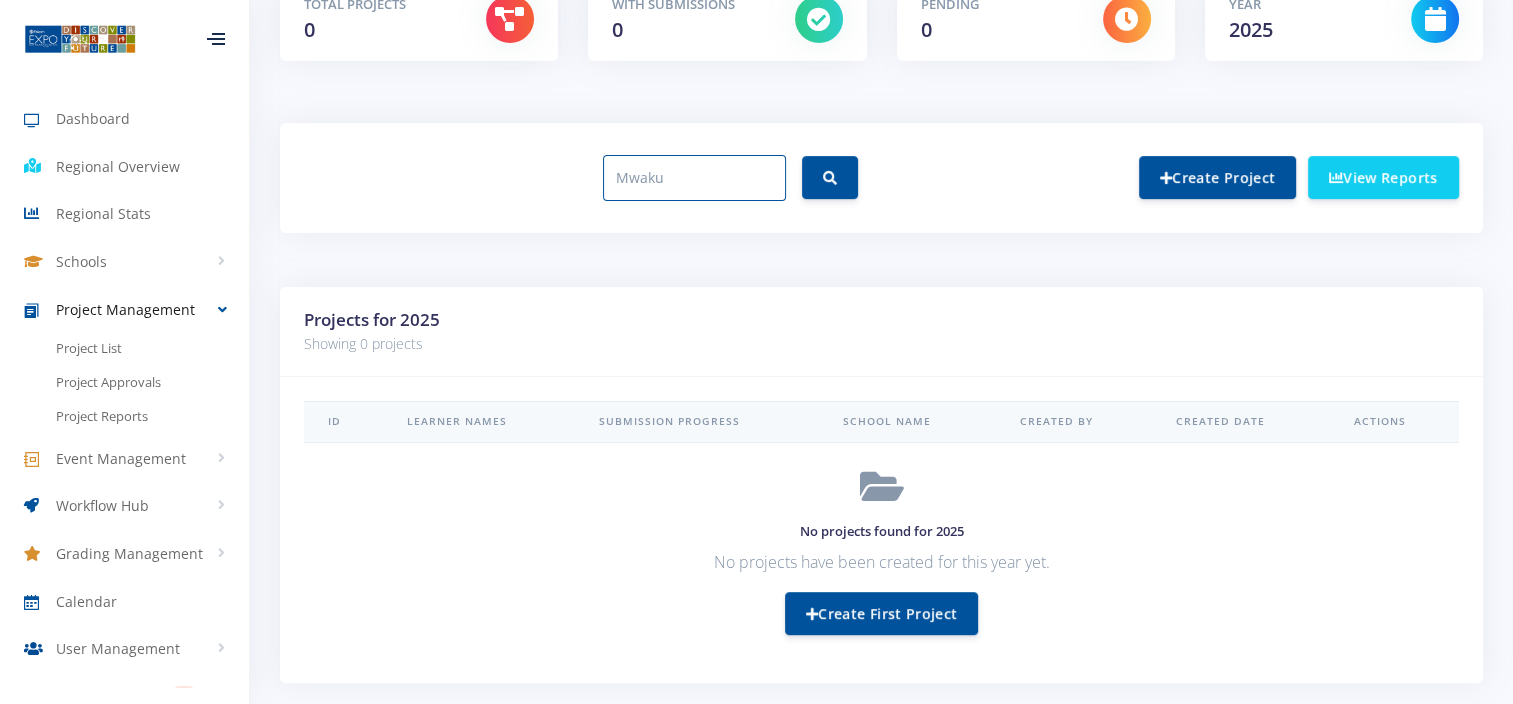 click on "Mwaku" at bounding box center [694, 178] 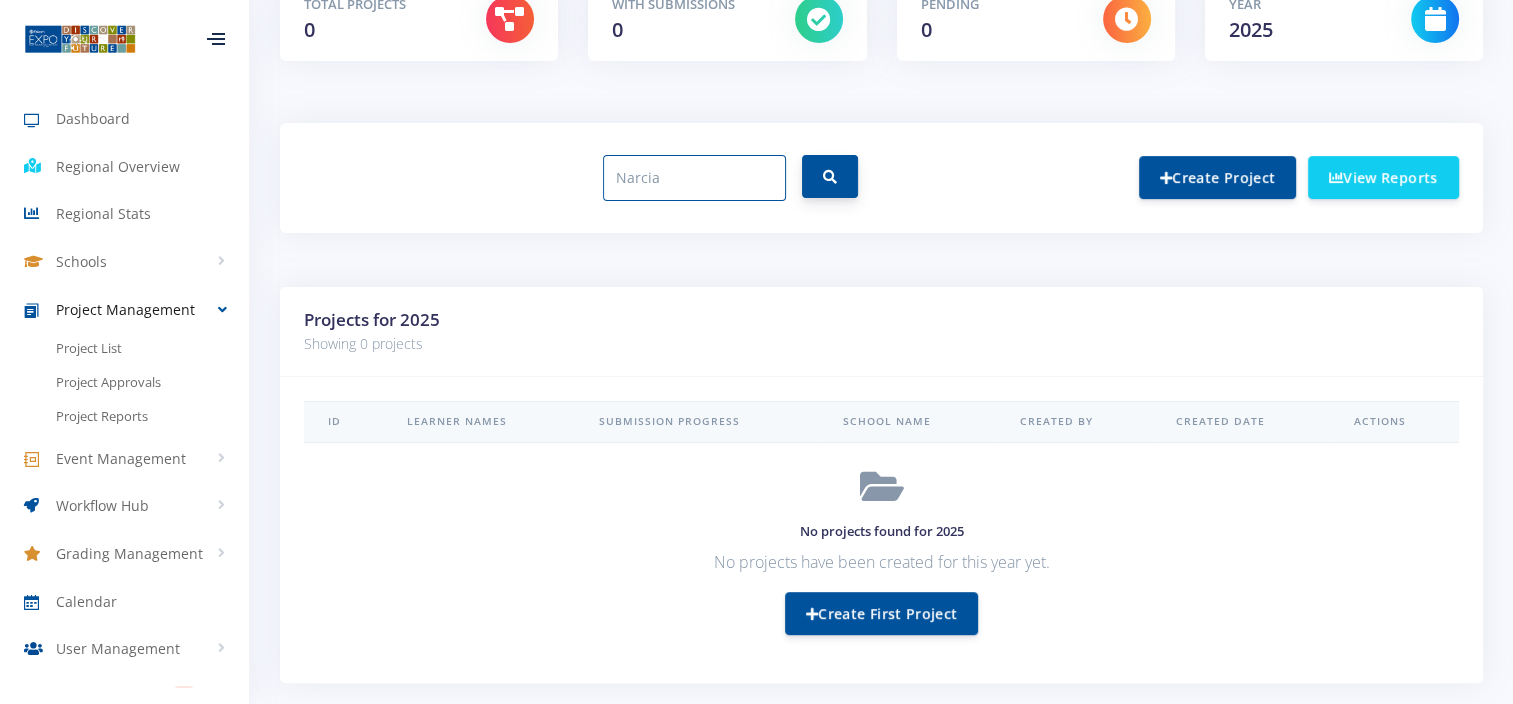 type on "Narcia" 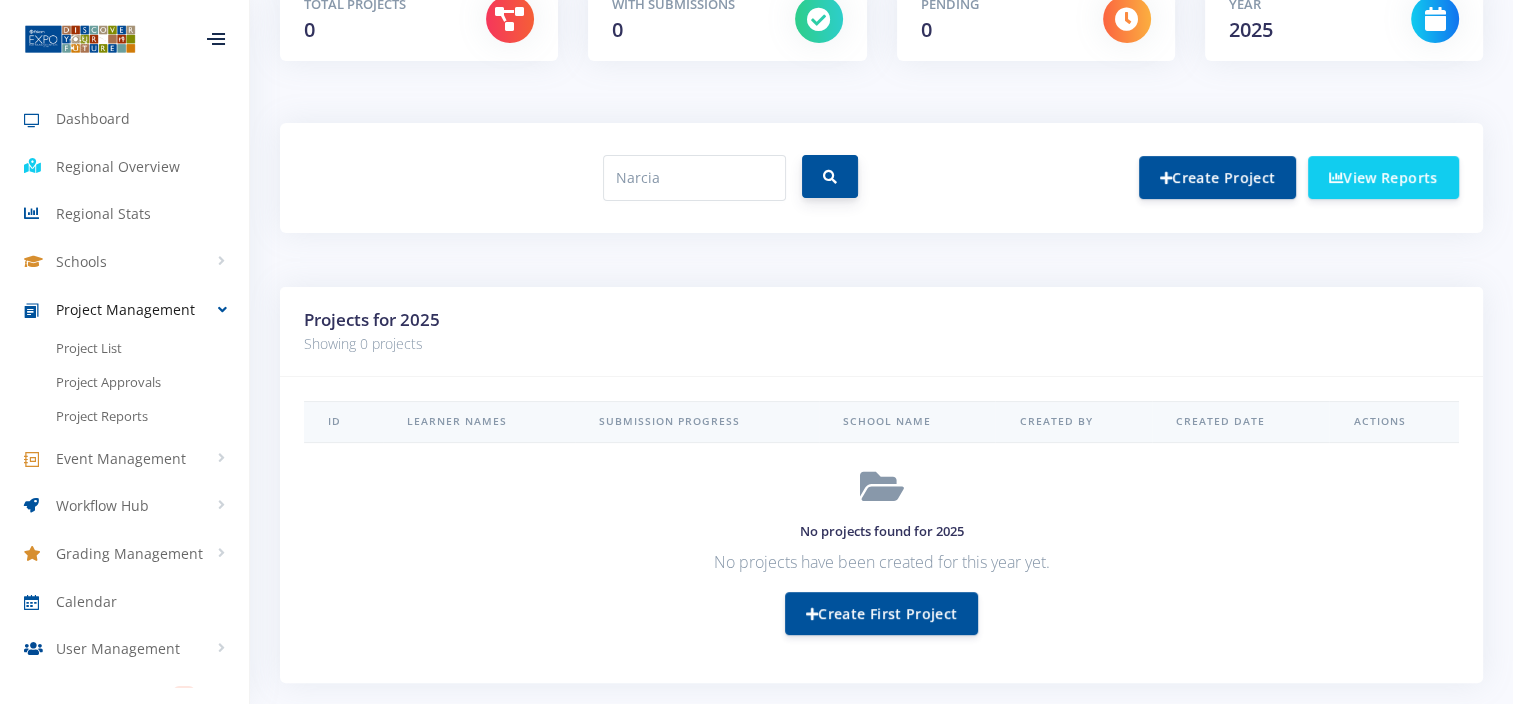 click at bounding box center [830, 176] 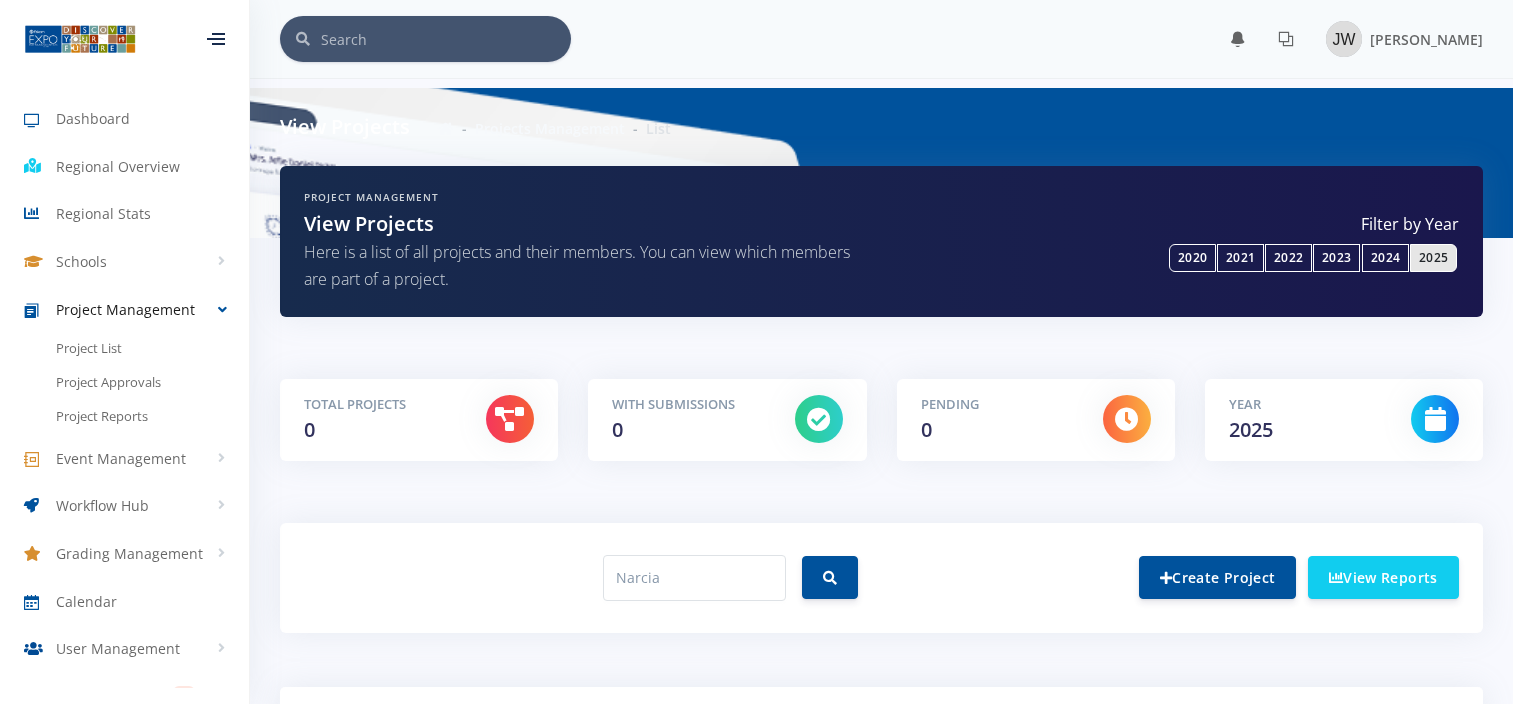 scroll, scrollTop: 0, scrollLeft: 0, axis: both 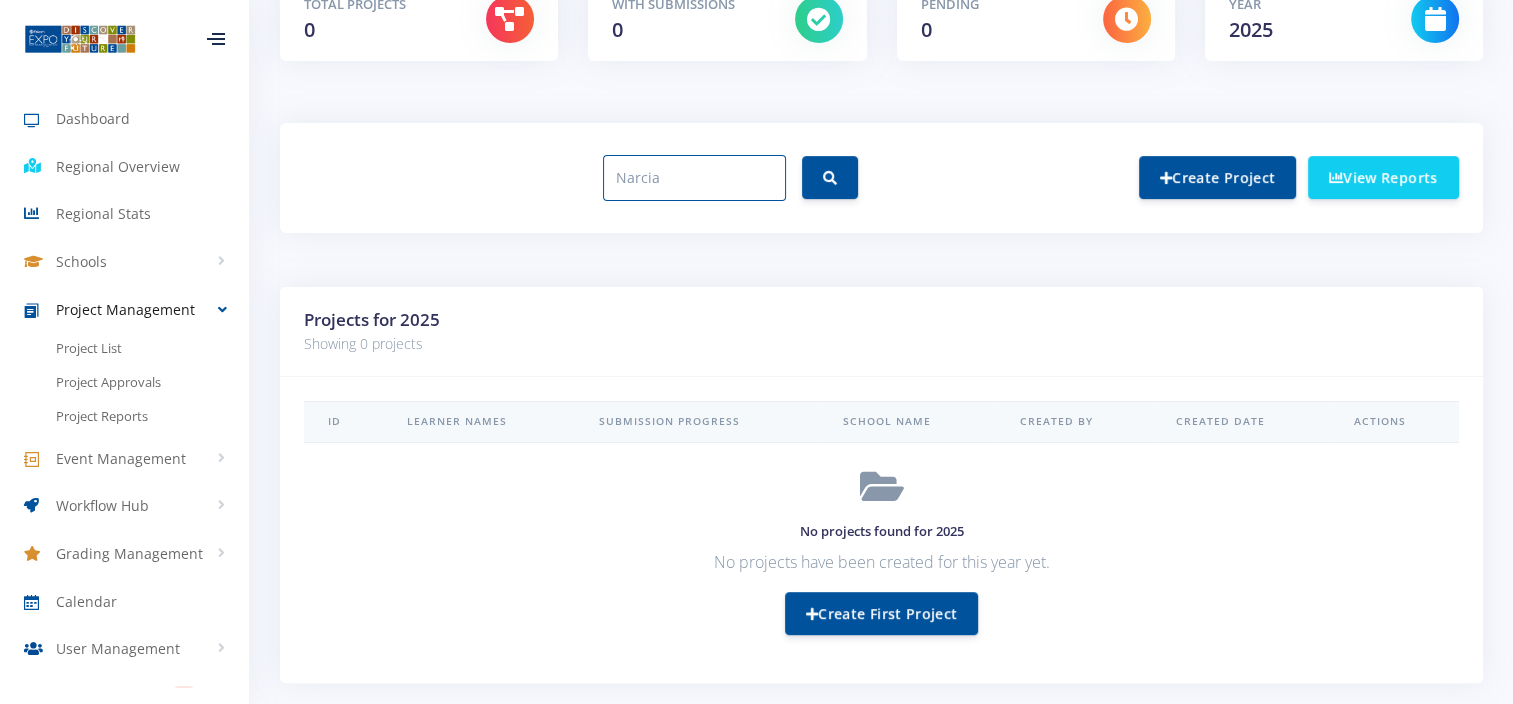 click on "Narcia" at bounding box center (694, 178) 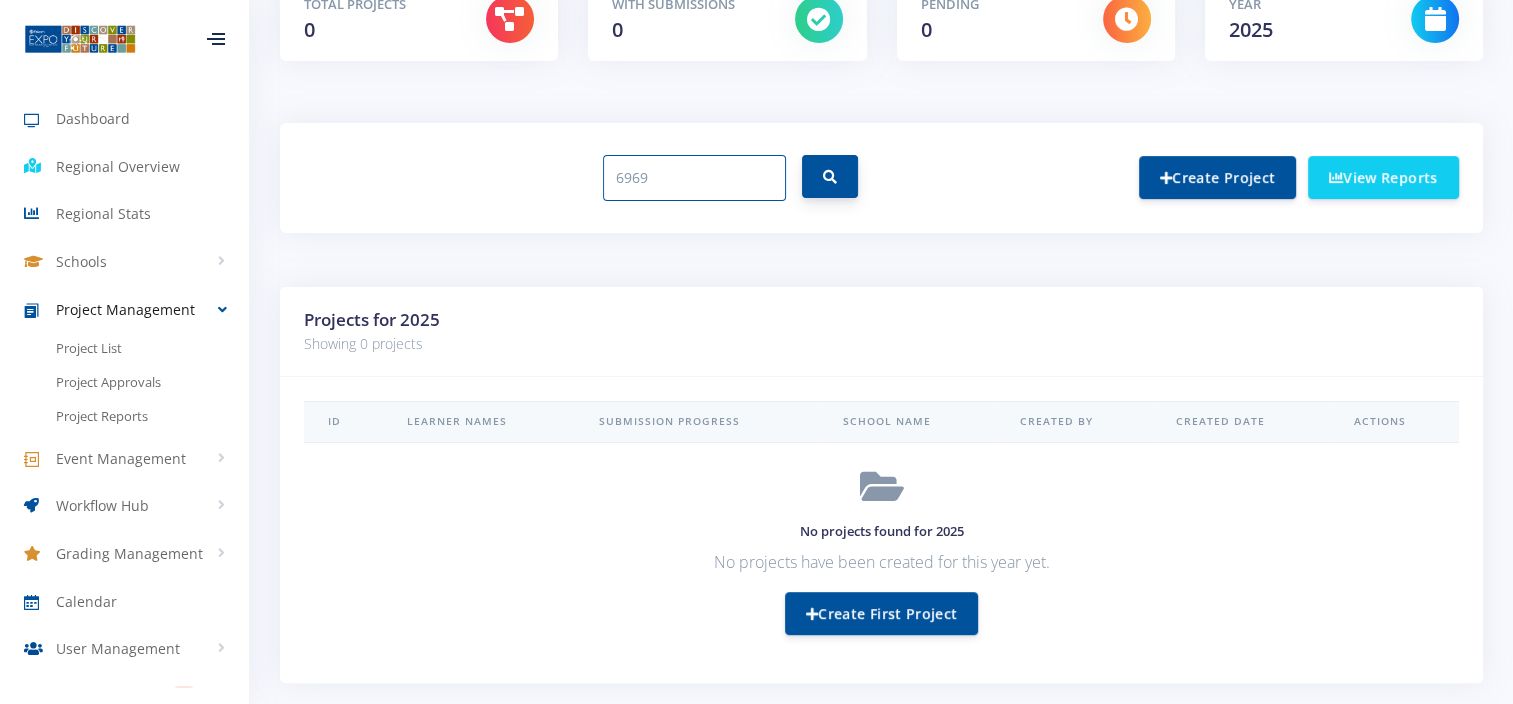 type on "6969" 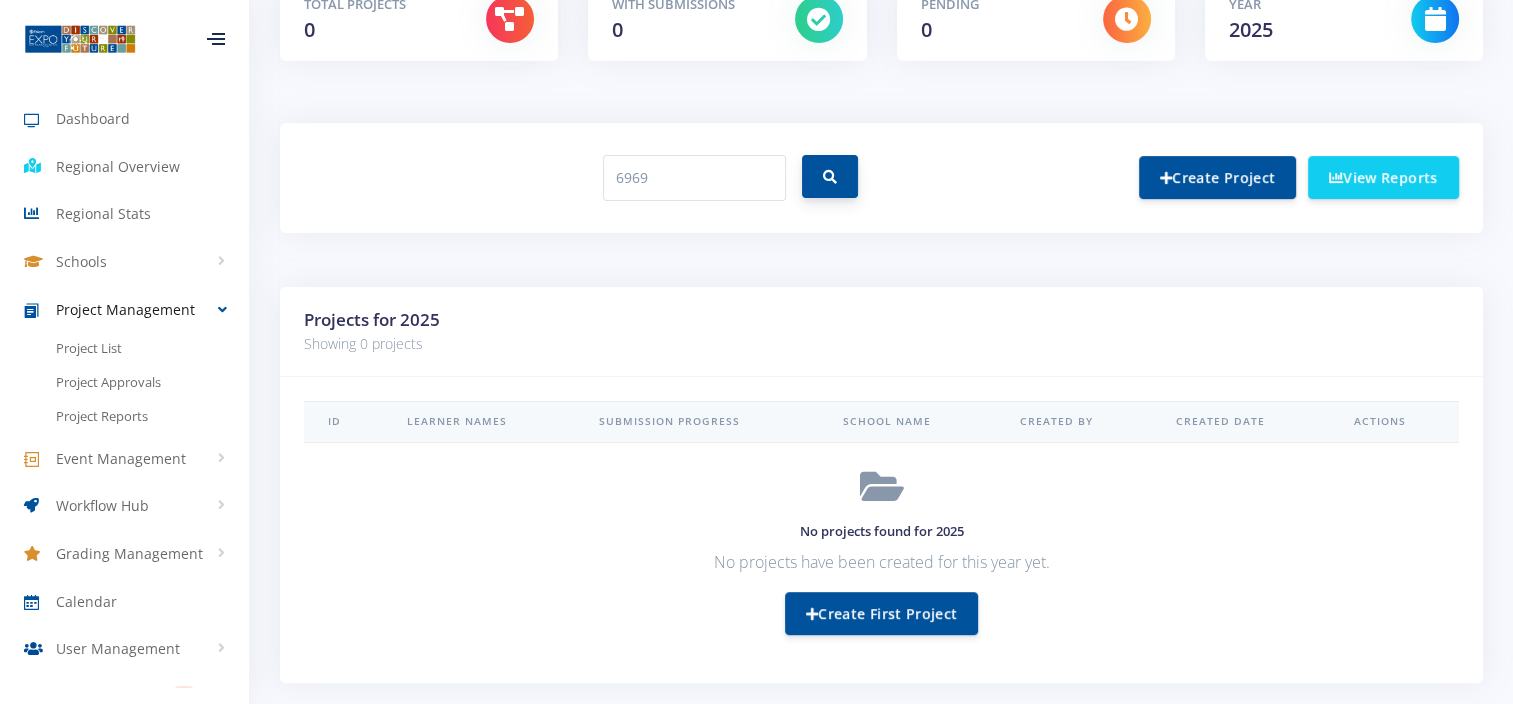 click at bounding box center (830, 176) 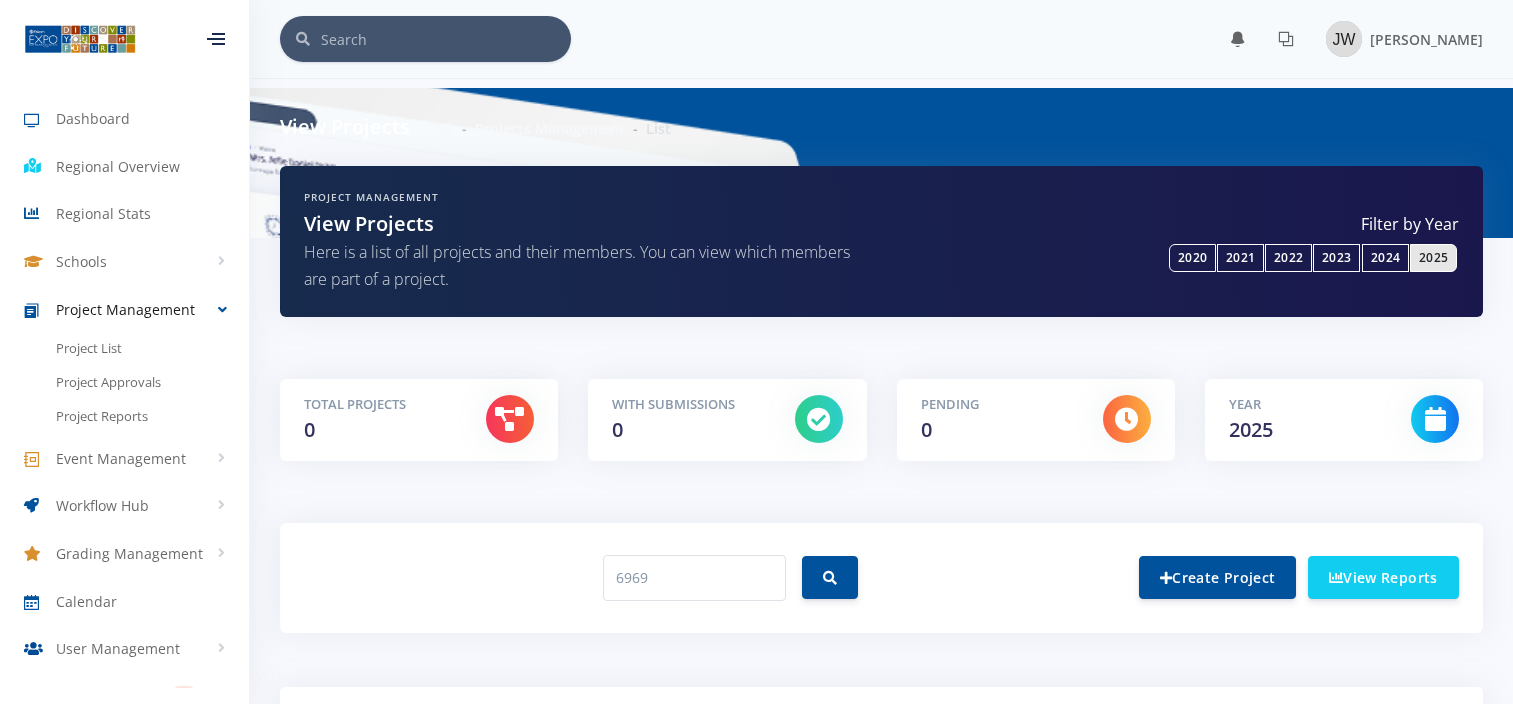 scroll, scrollTop: 0, scrollLeft: 0, axis: both 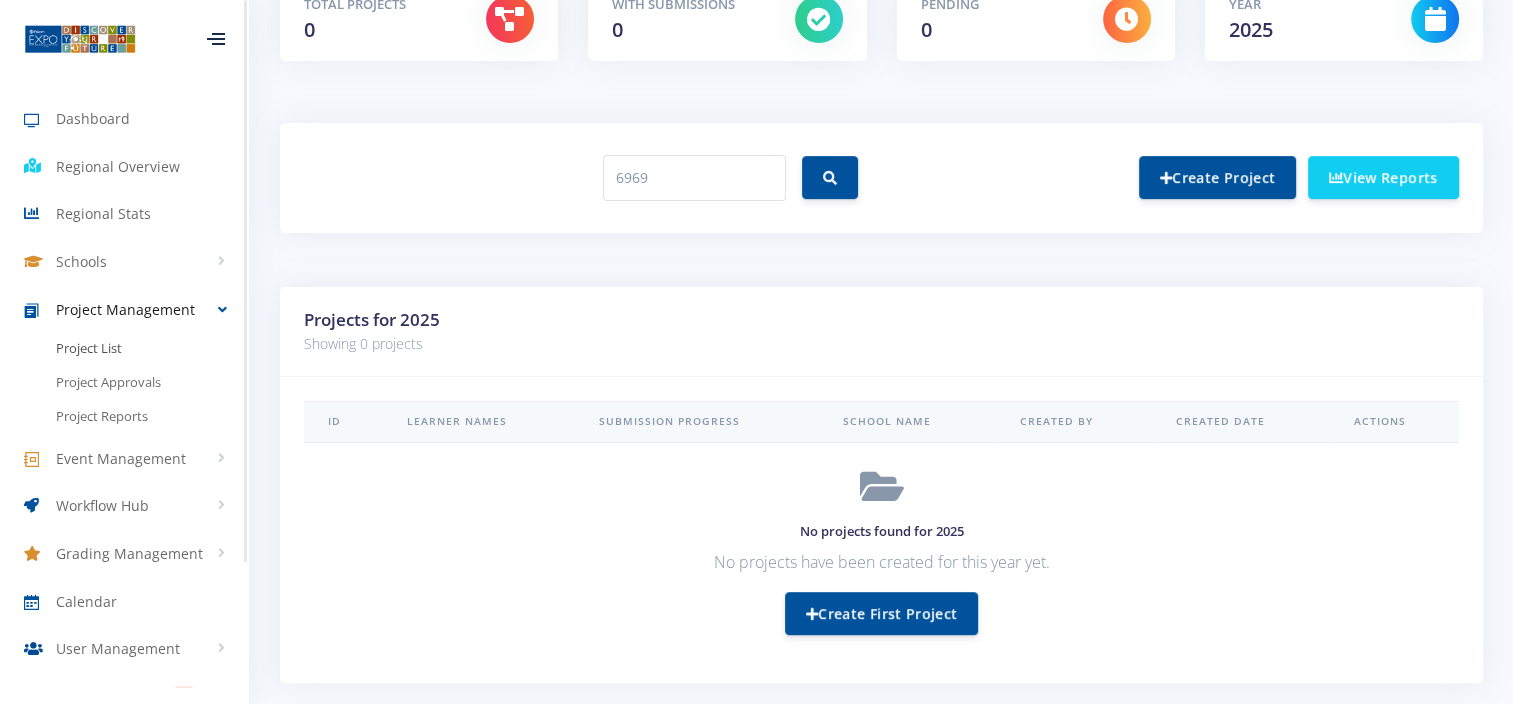 click on "Project List" at bounding box center [89, 349] 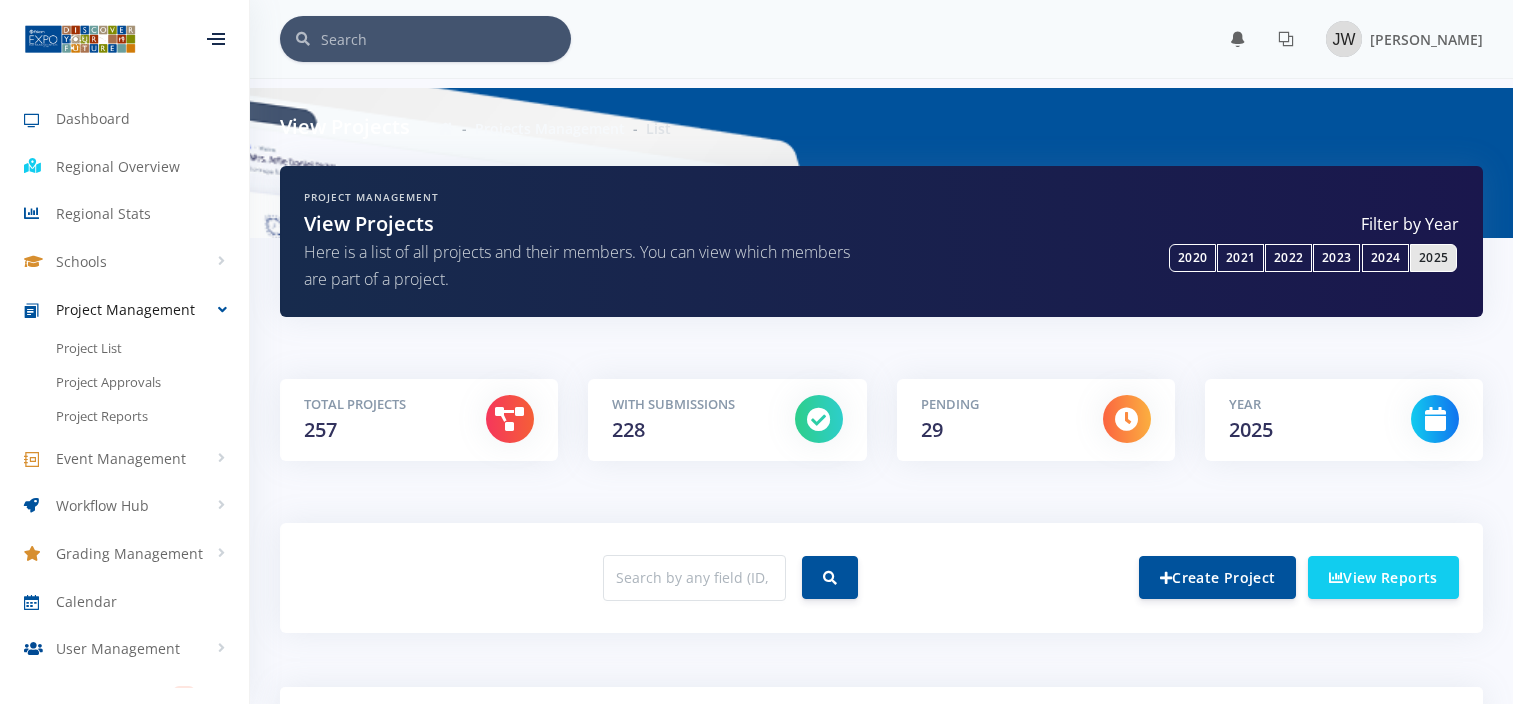 scroll, scrollTop: 0, scrollLeft: 0, axis: both 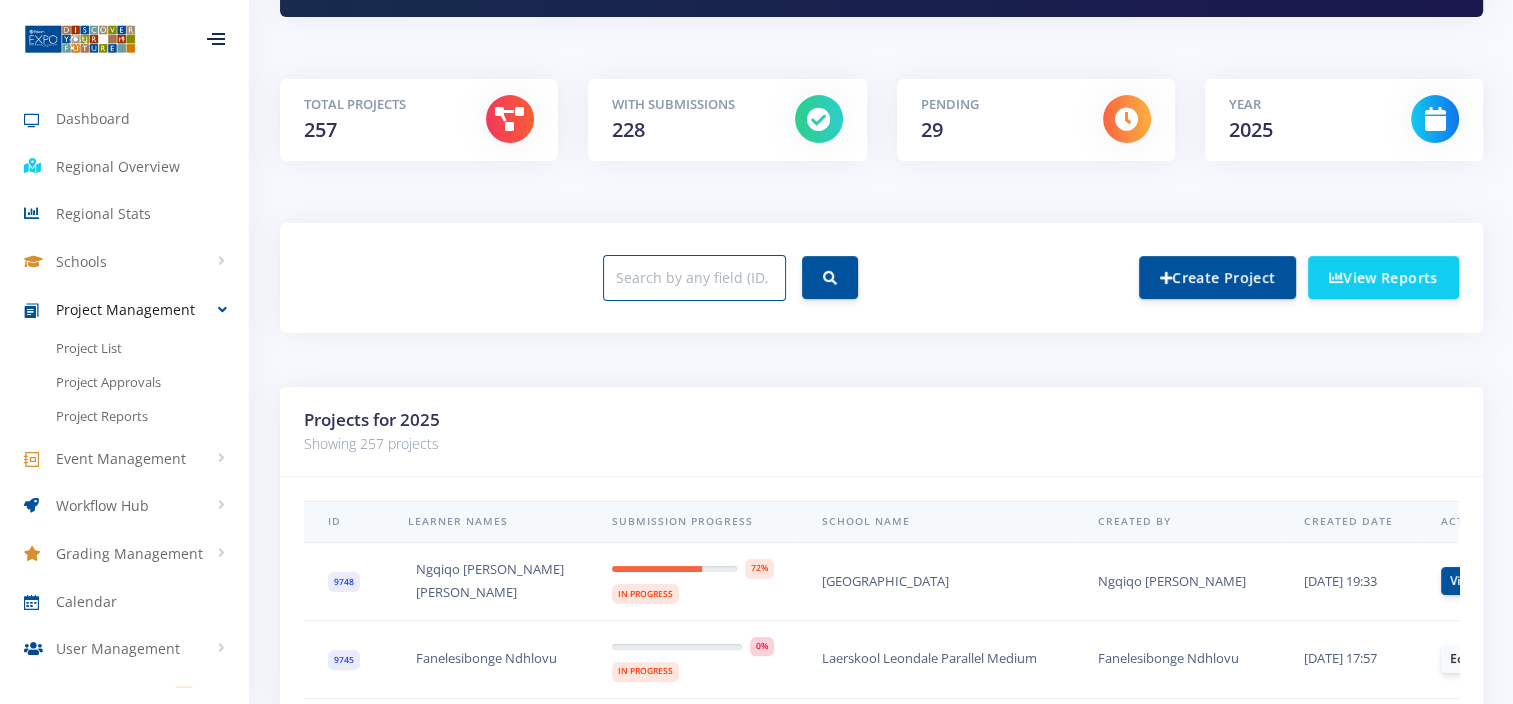 click at bounding box center [694, 278] 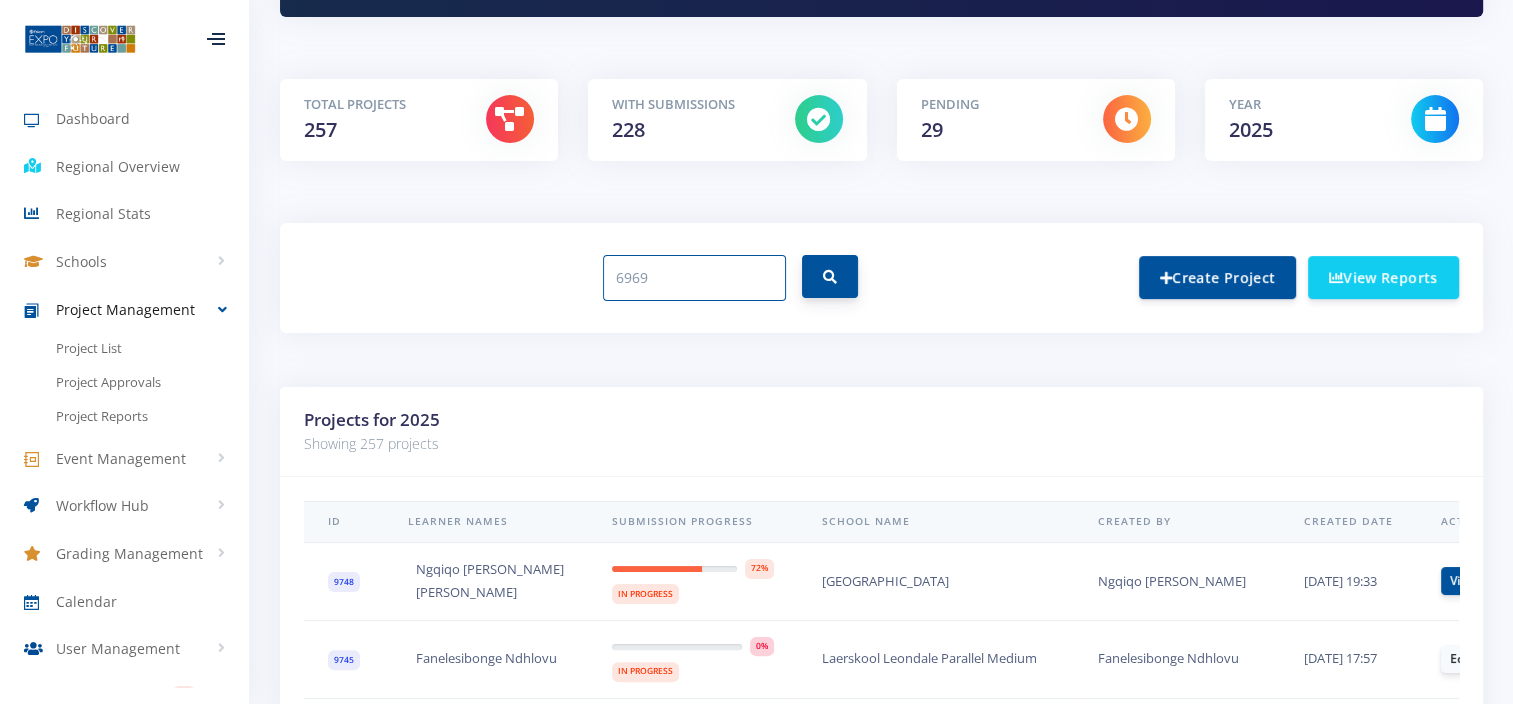 type on "6969" 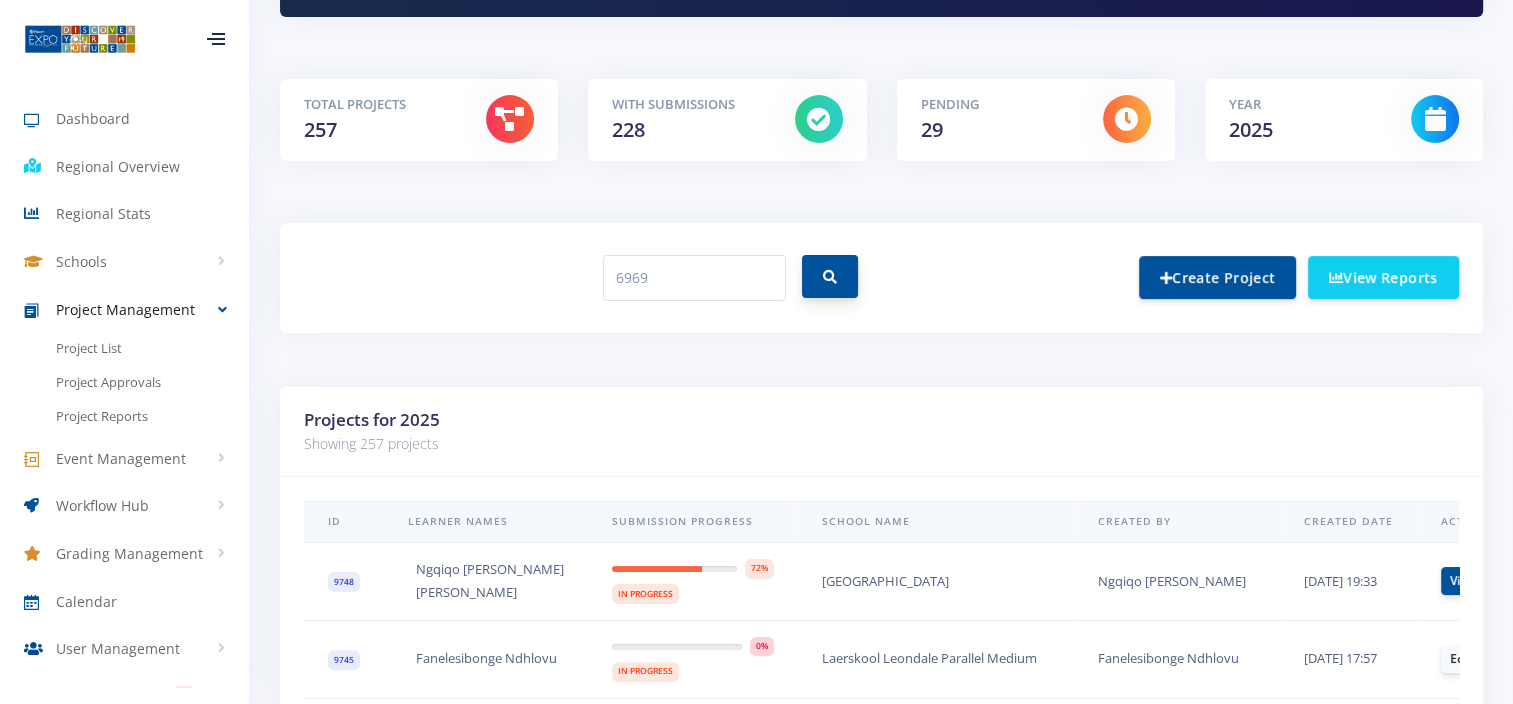click at bounding box center (830, 277) 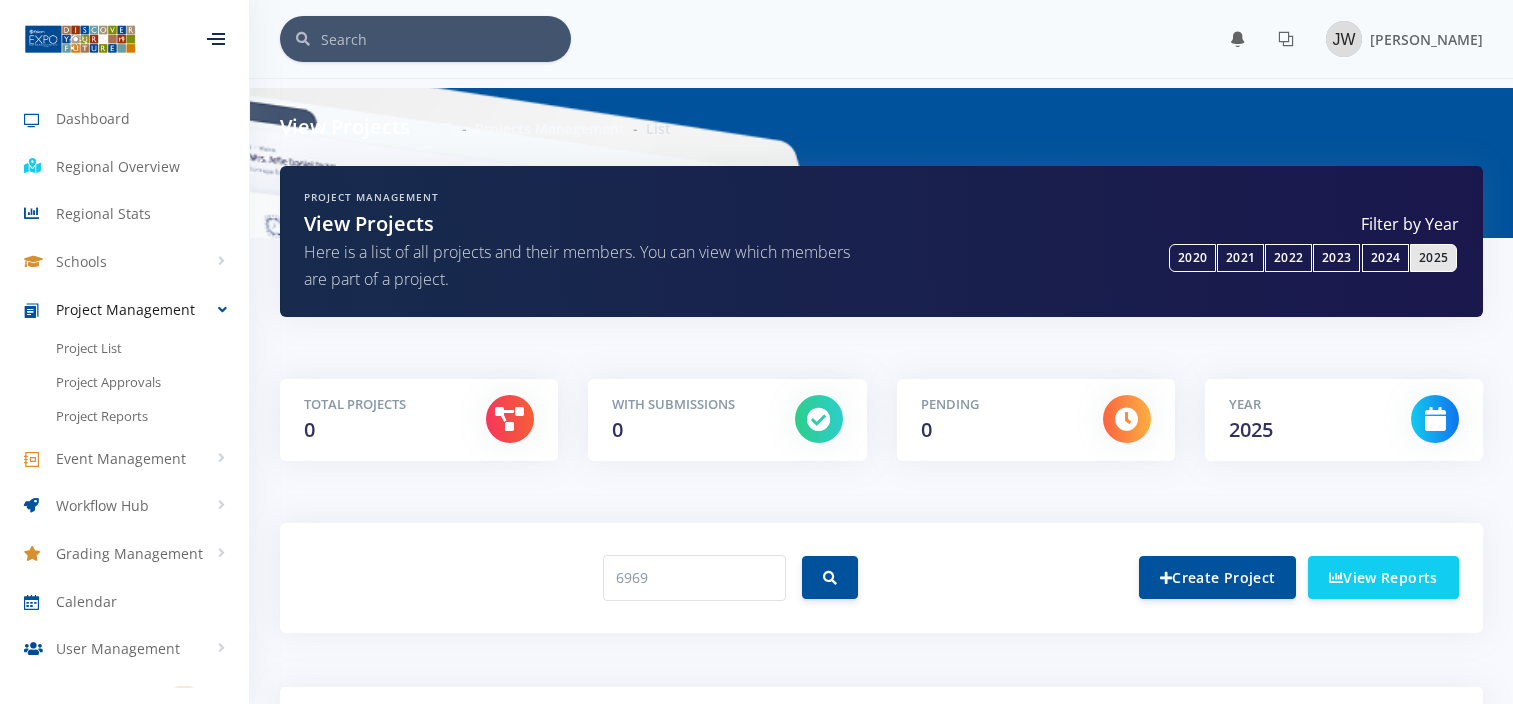 scroll, scrollTop: 72, scrollLeft: 0, axis: vertical 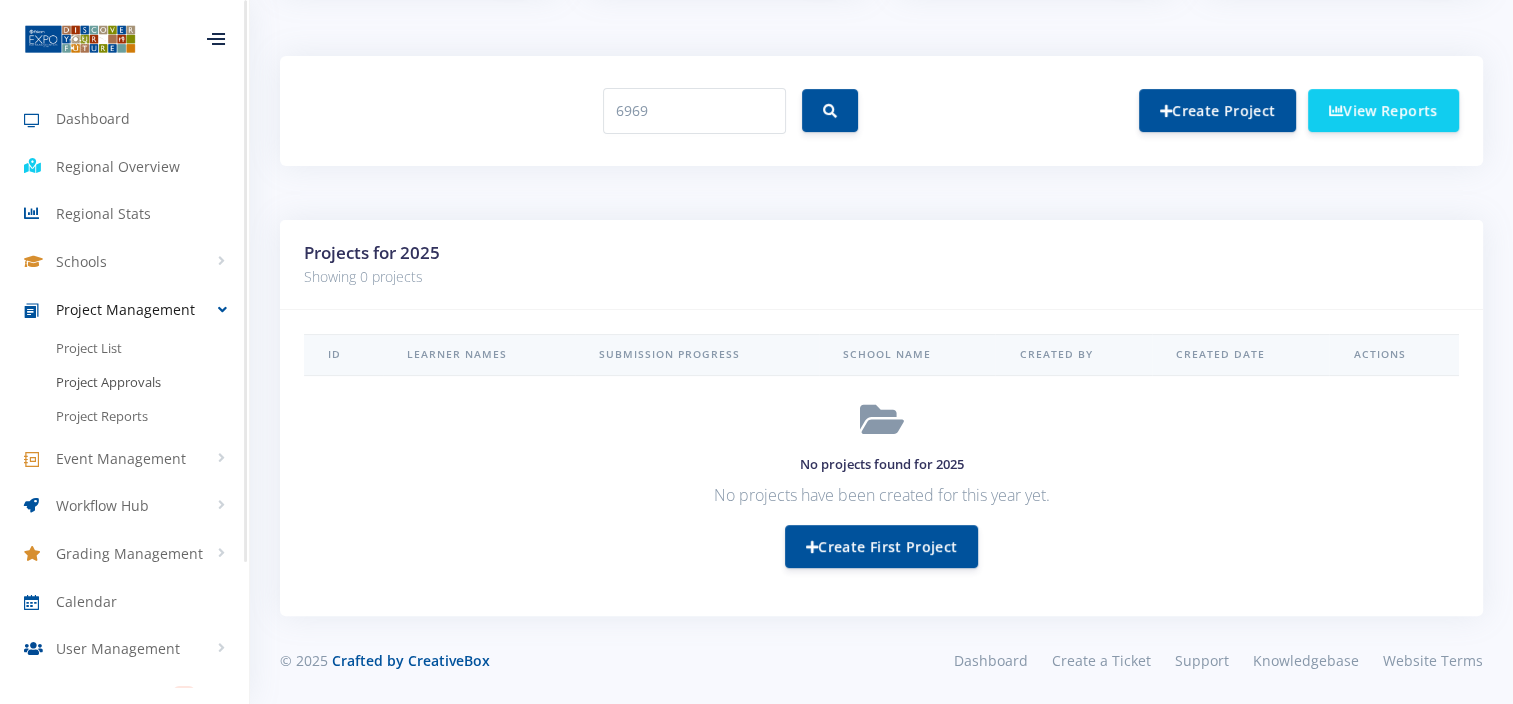 click on "Project Approvals" at bounding box center (124, 383) 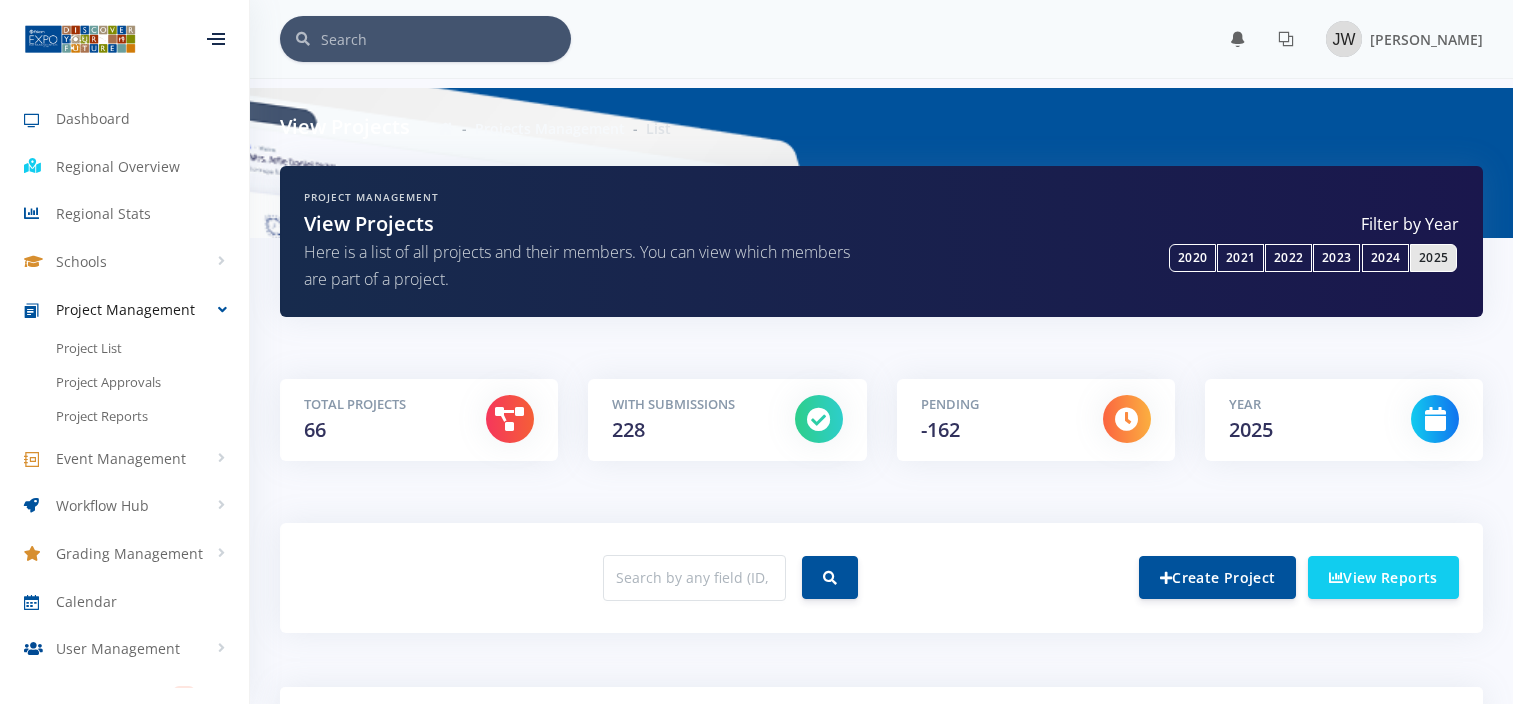 scroll, scrollTop: 0, scrollLeft: 0, axis: both 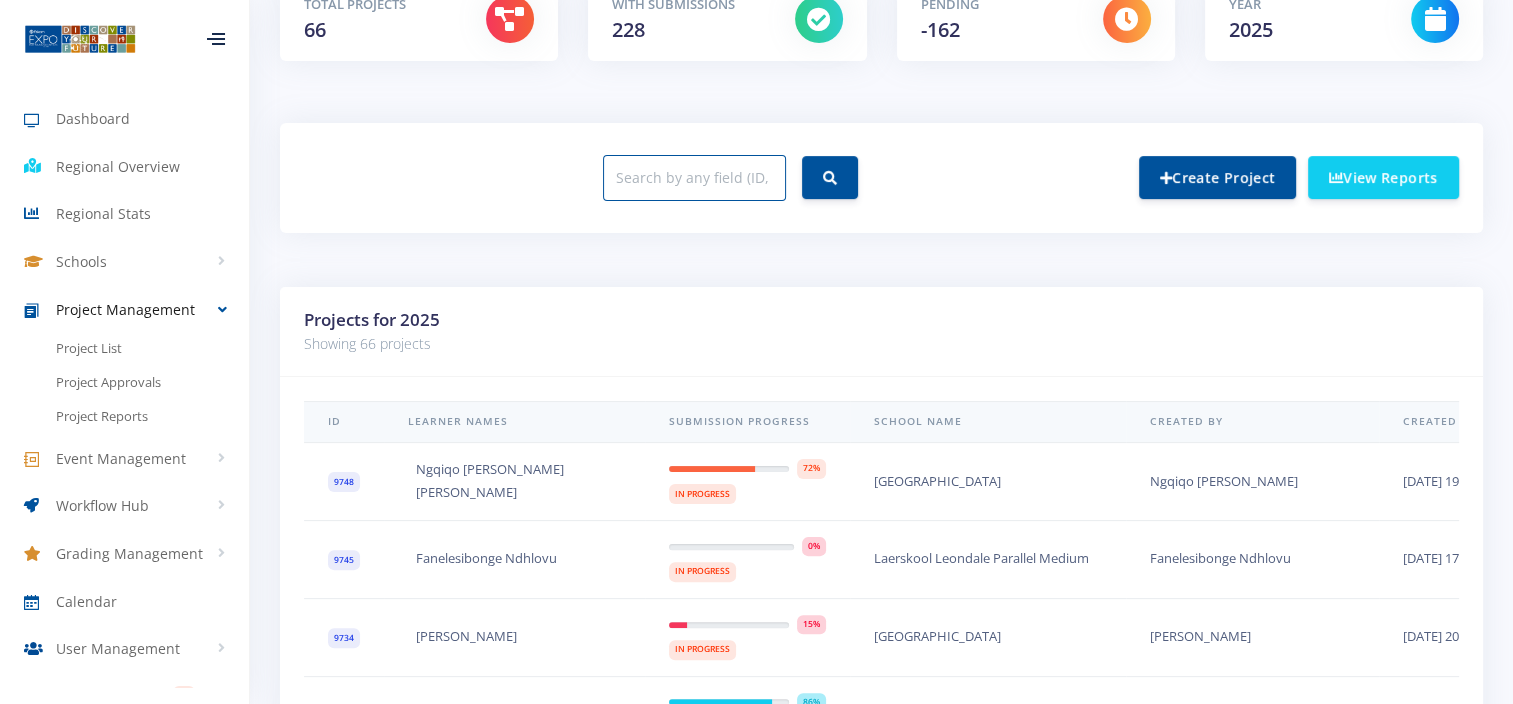 click at bounding box center (694, 178) 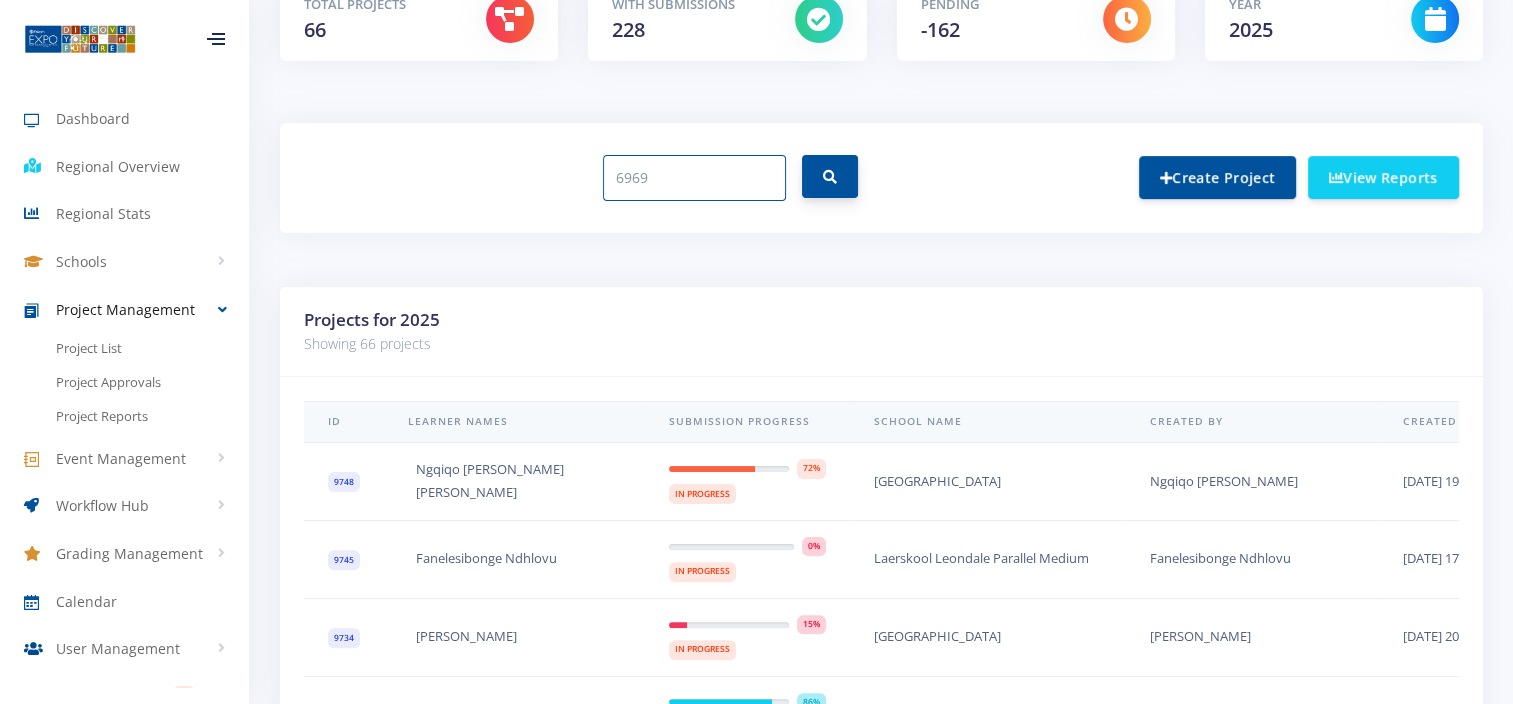 type on "6969" 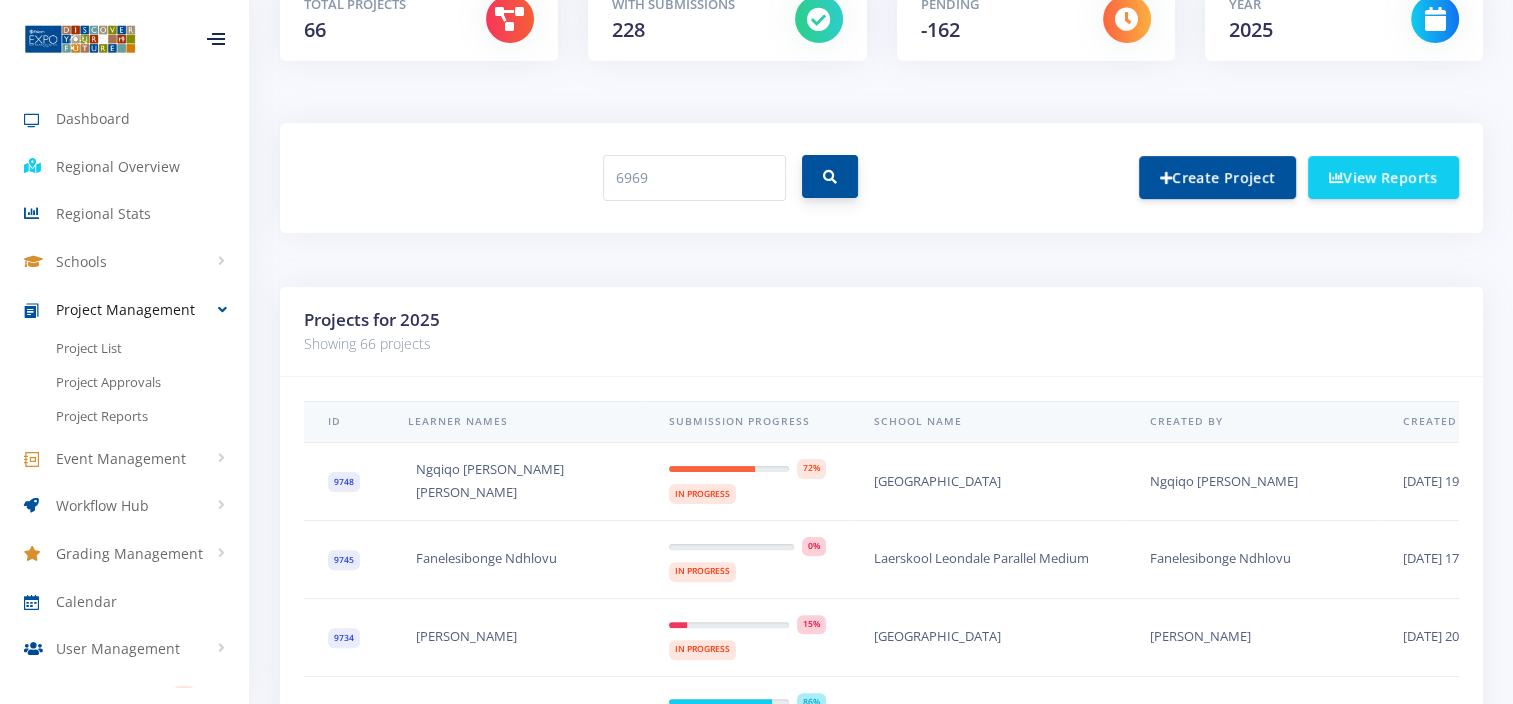 click at bounding box center [830, 176] 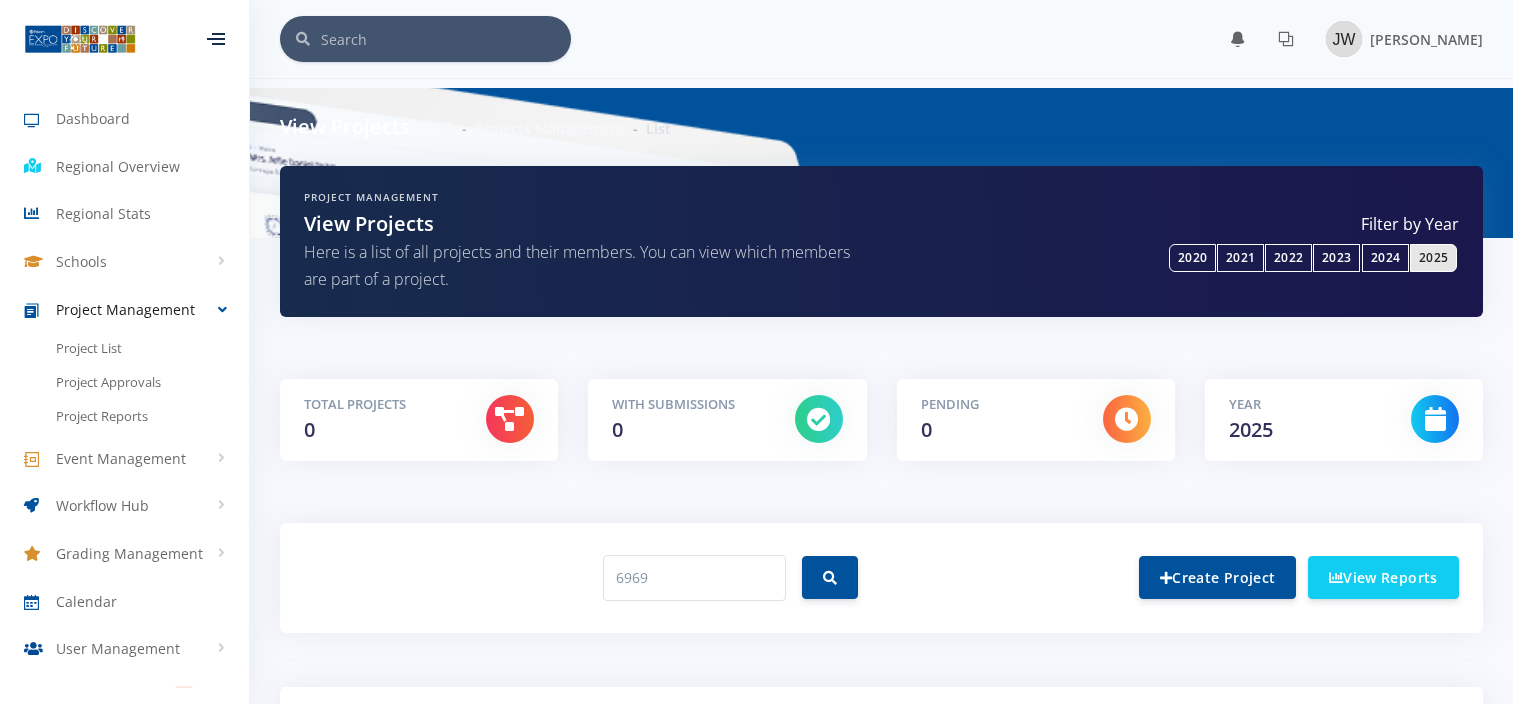 scroll, scrollTop: 0, scrollLeft: 0, axis: both 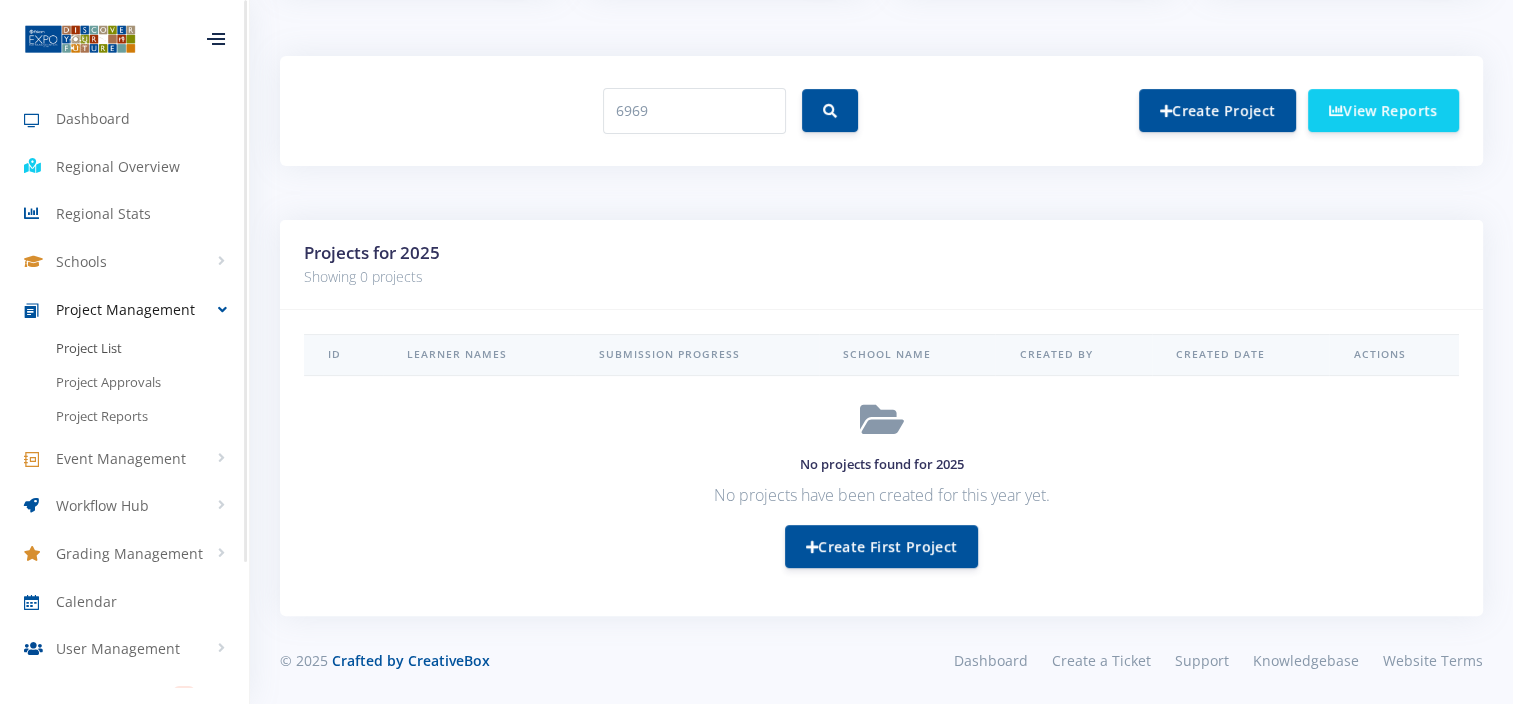 click on "Project List" at bounding box center (89, 349) 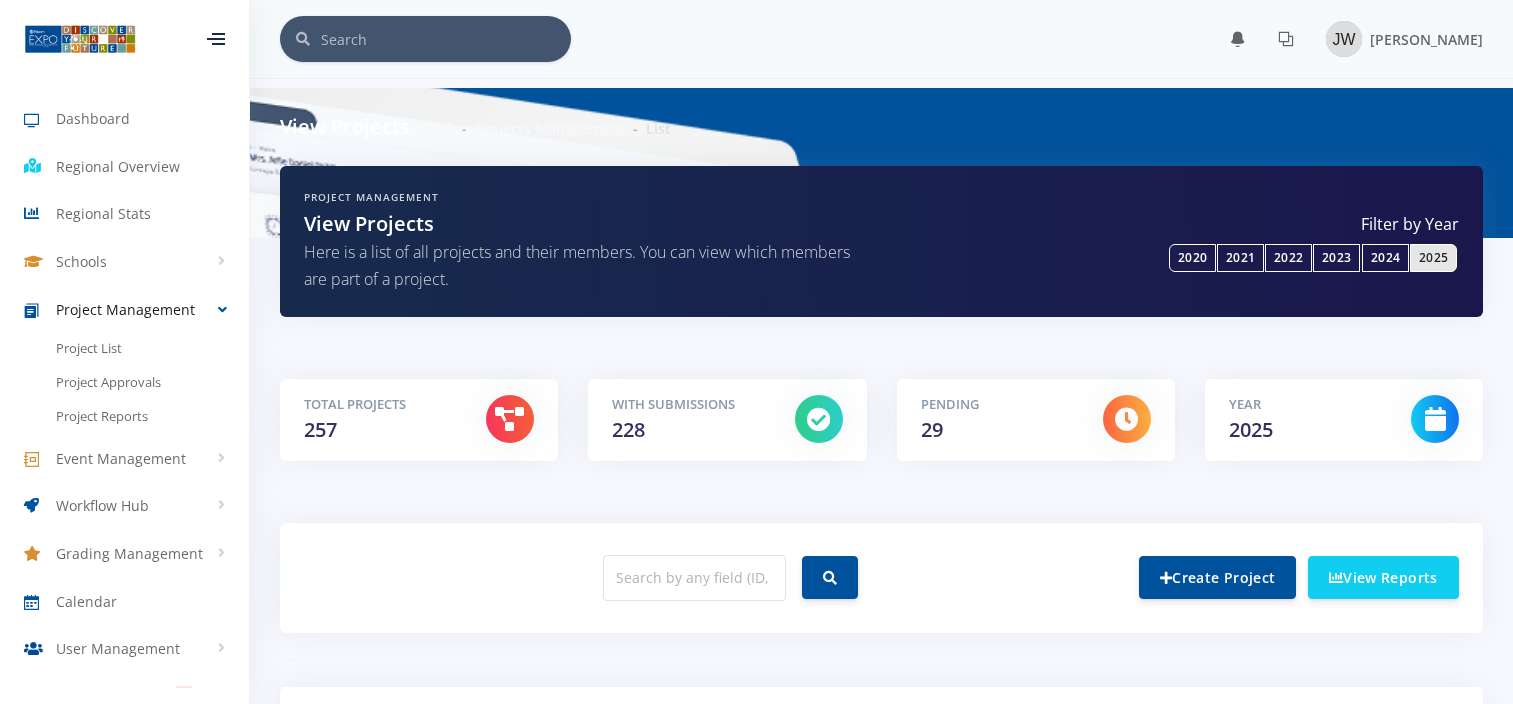 scroll, scrollTop: 0, scrollLeft: 0, axis: both 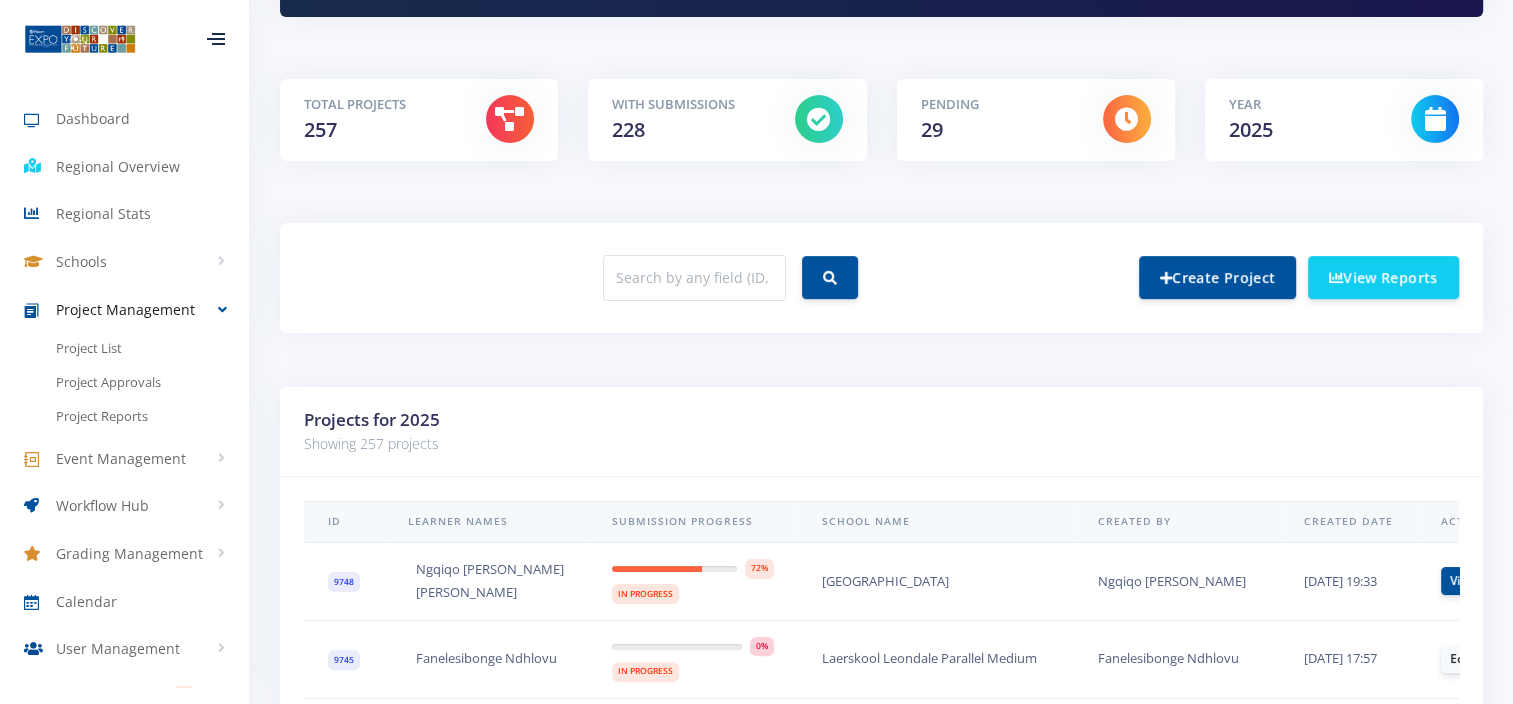 click at bounding box center [730, 278] 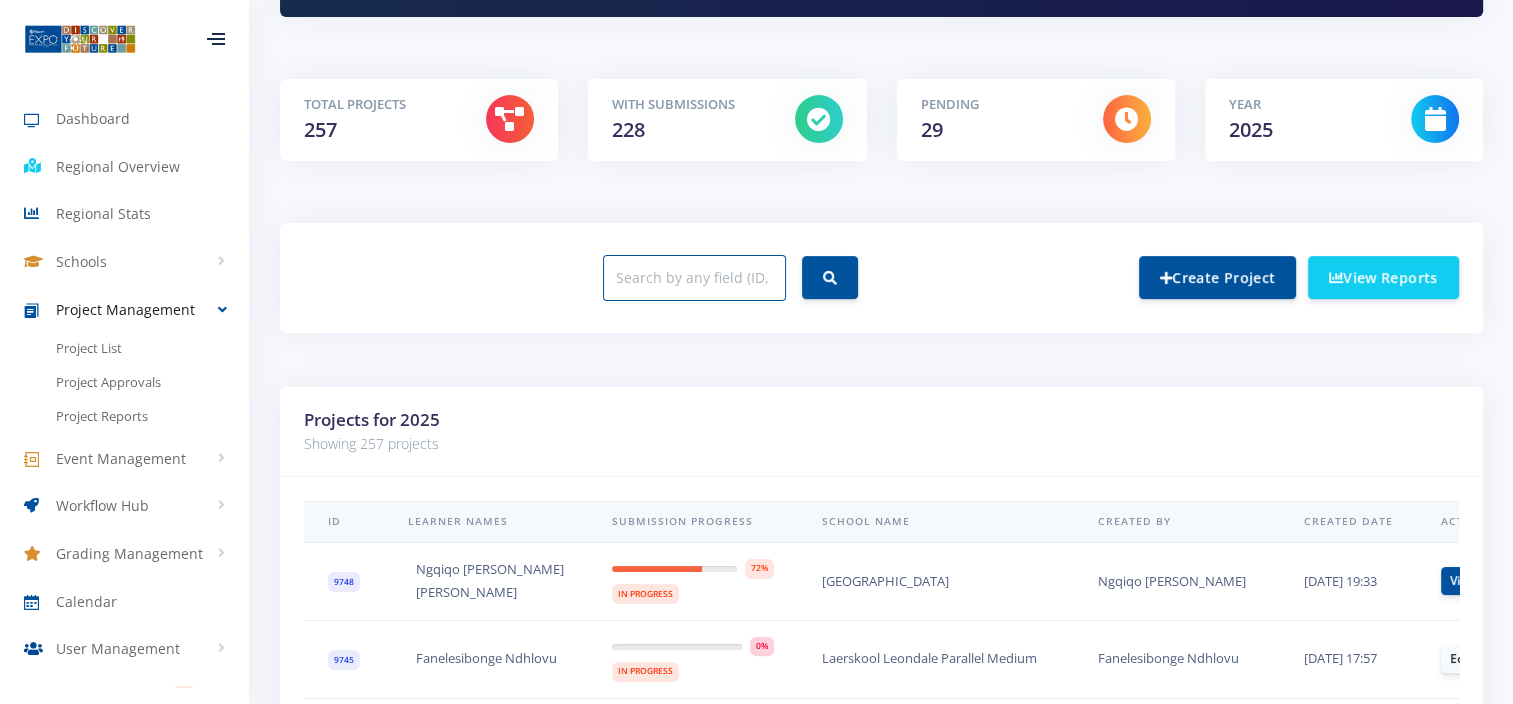 click at bounding box center [694, 278] 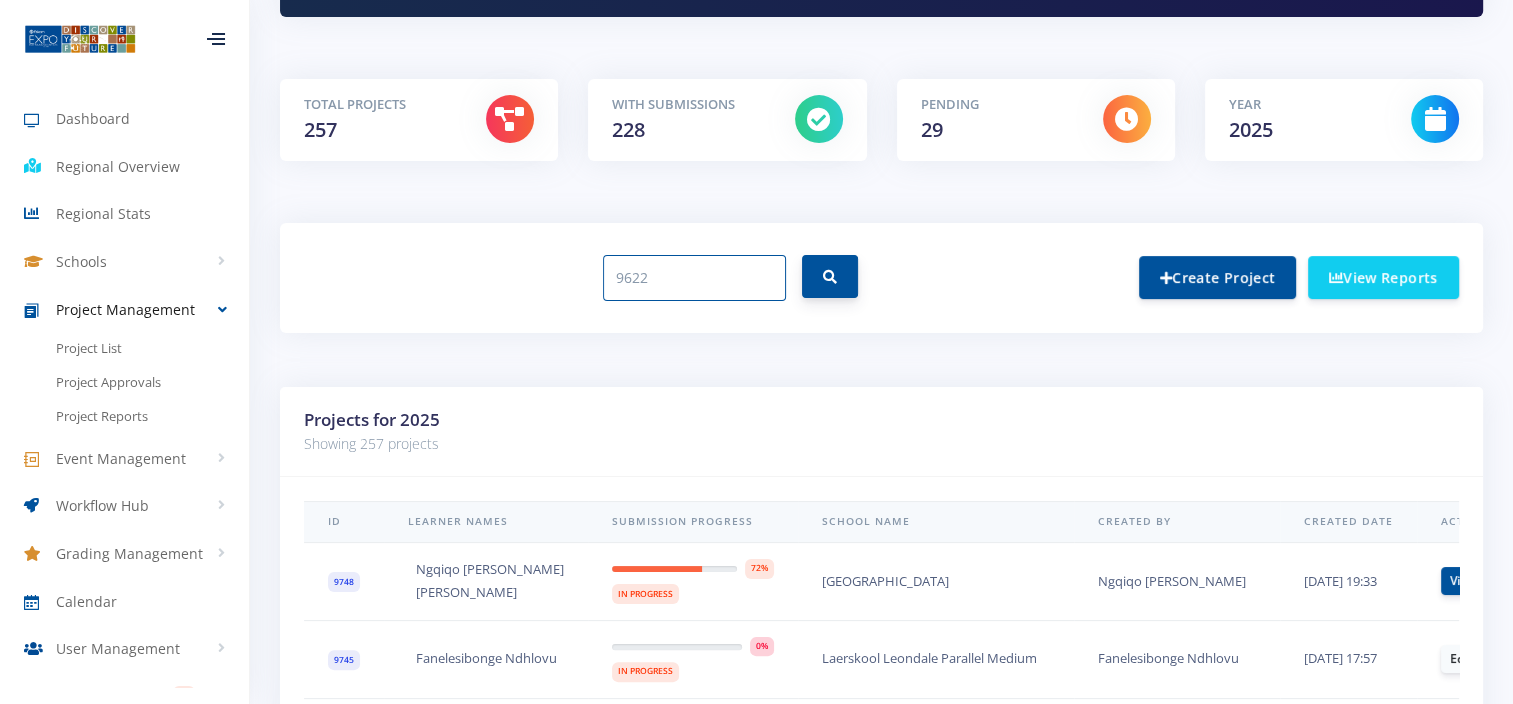 type on "9622" 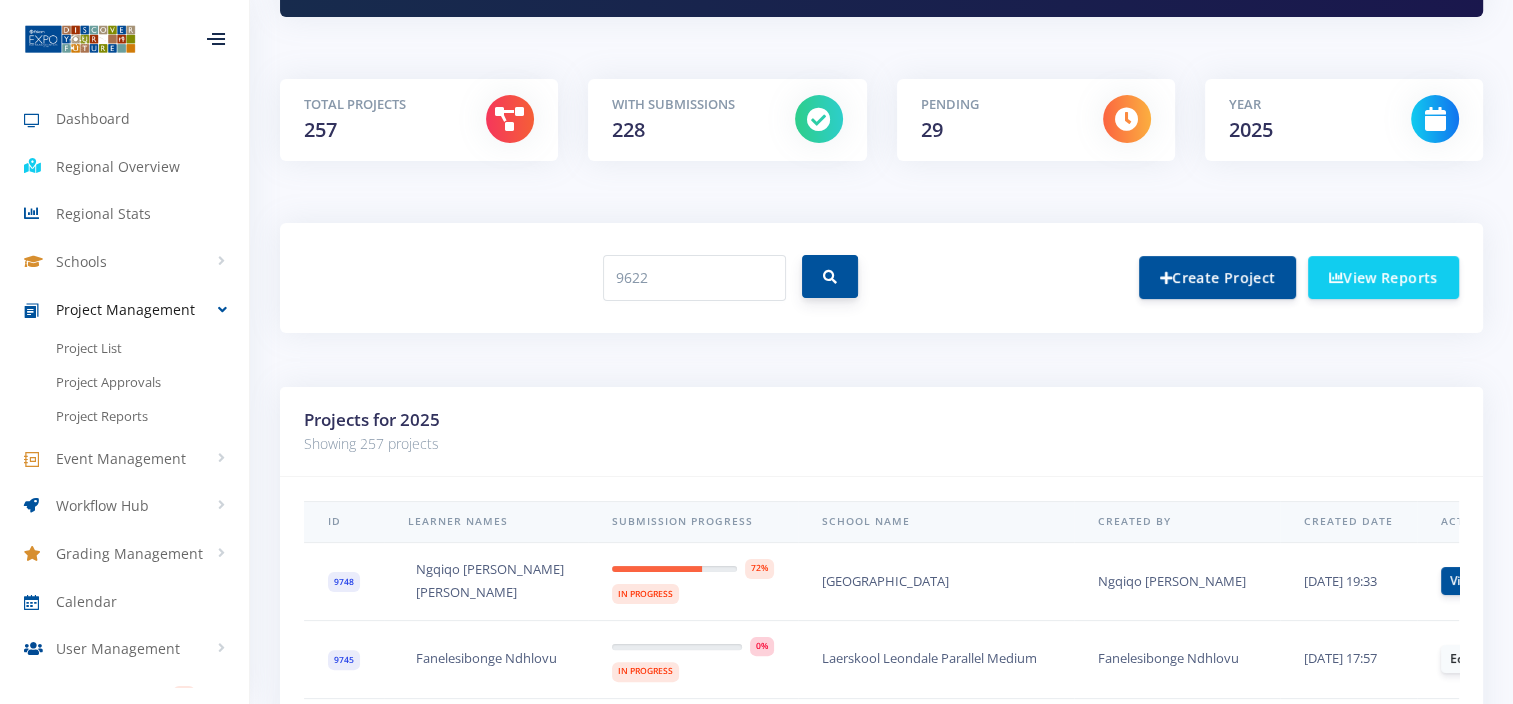 click at bounding box center (830, 276) 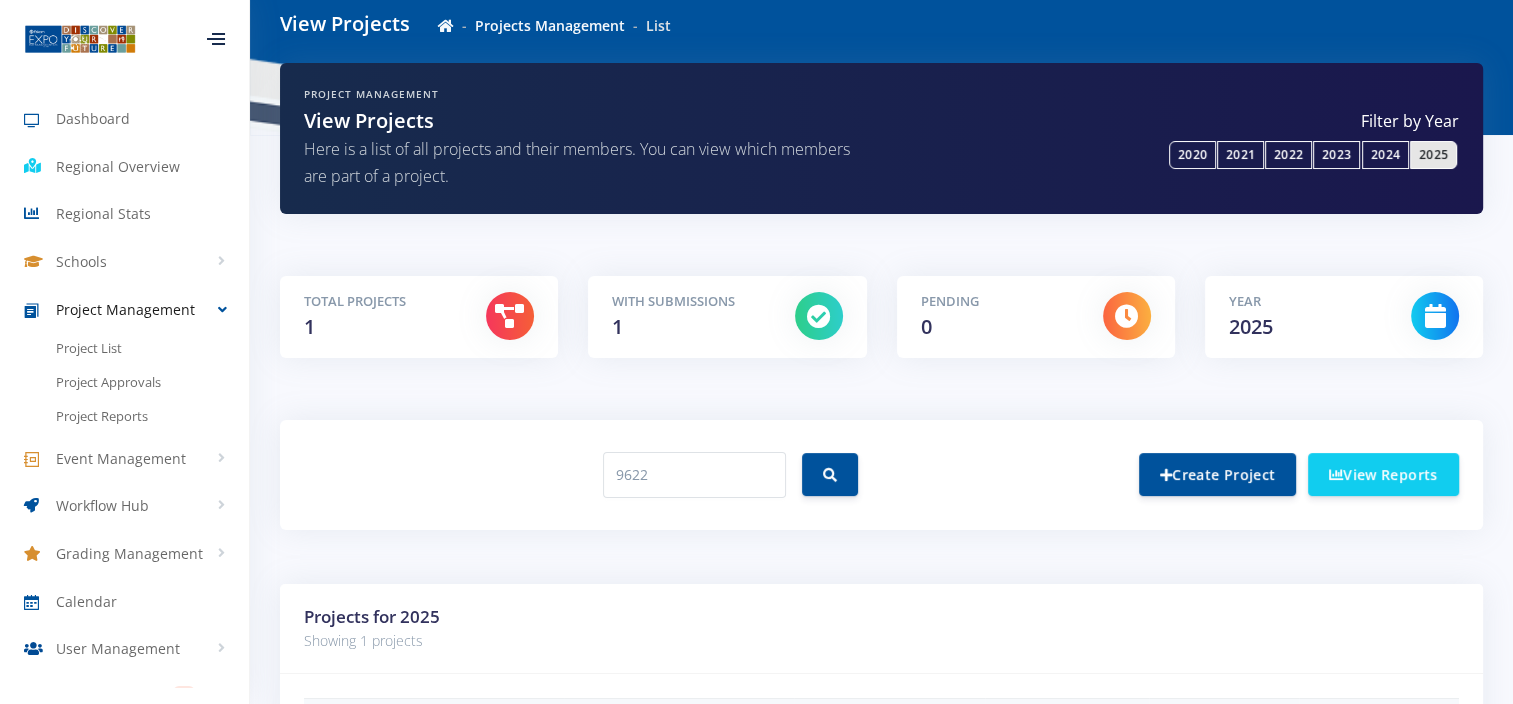 scroll, scrollTop: 297, scrollLeft: 0, axis: vertical 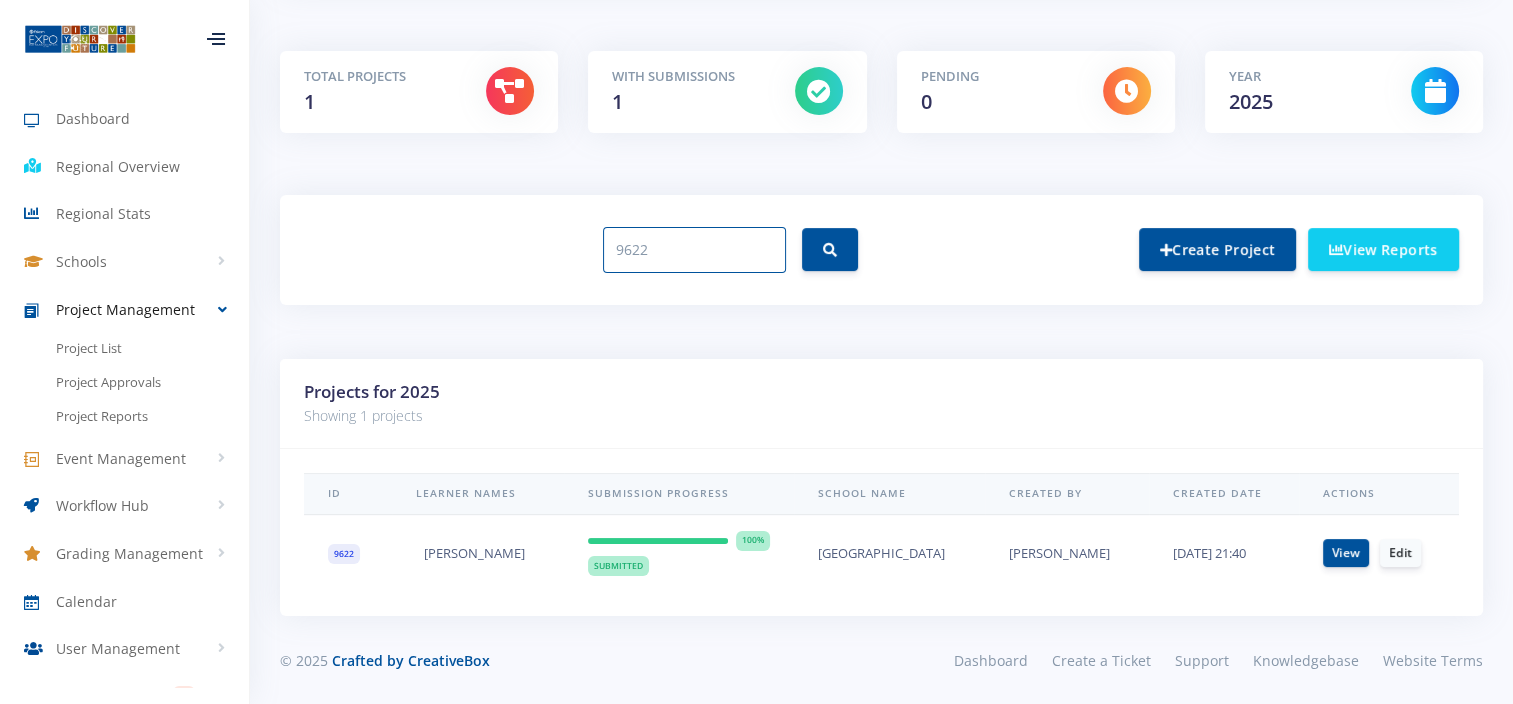 click on "9622" at bounding box center [694, 250] 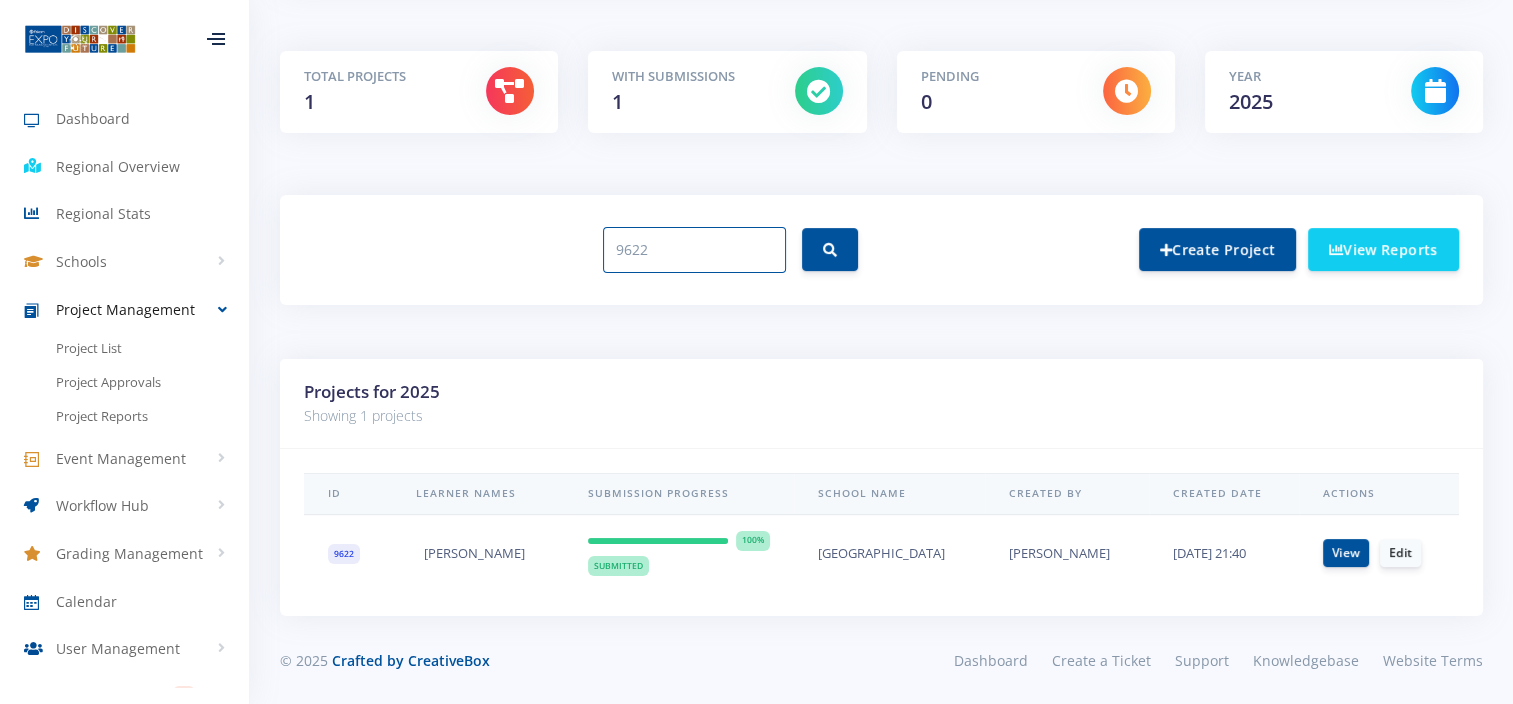 paste on "19" 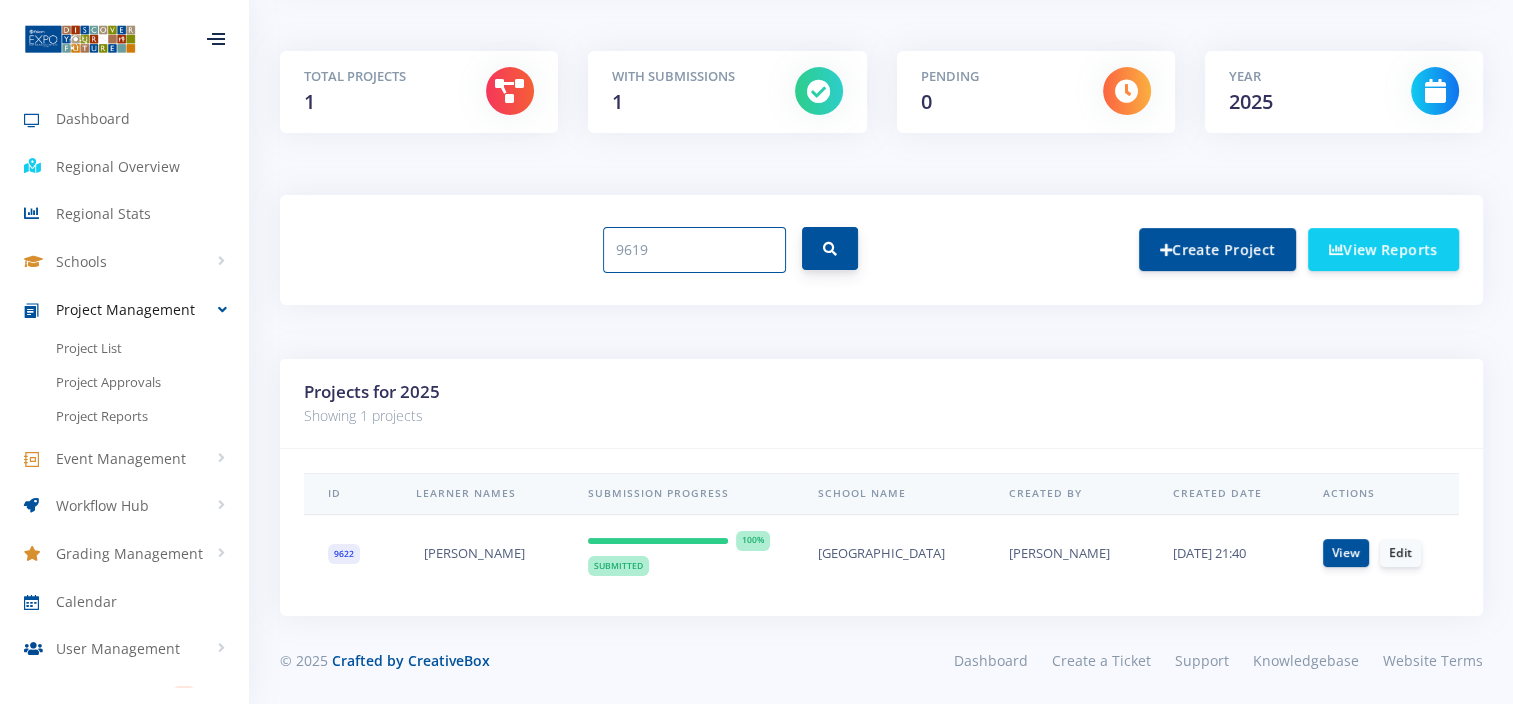 type on "9619" 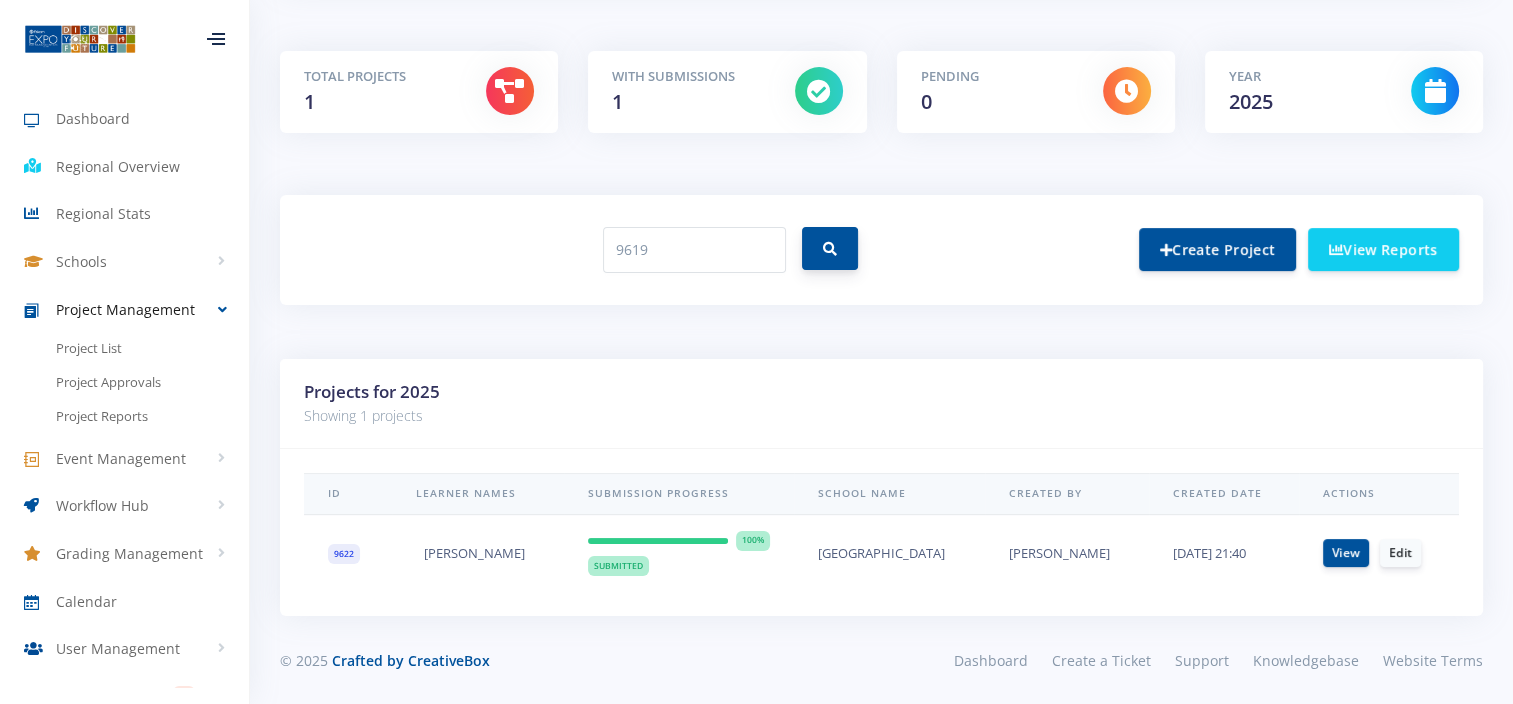 click 